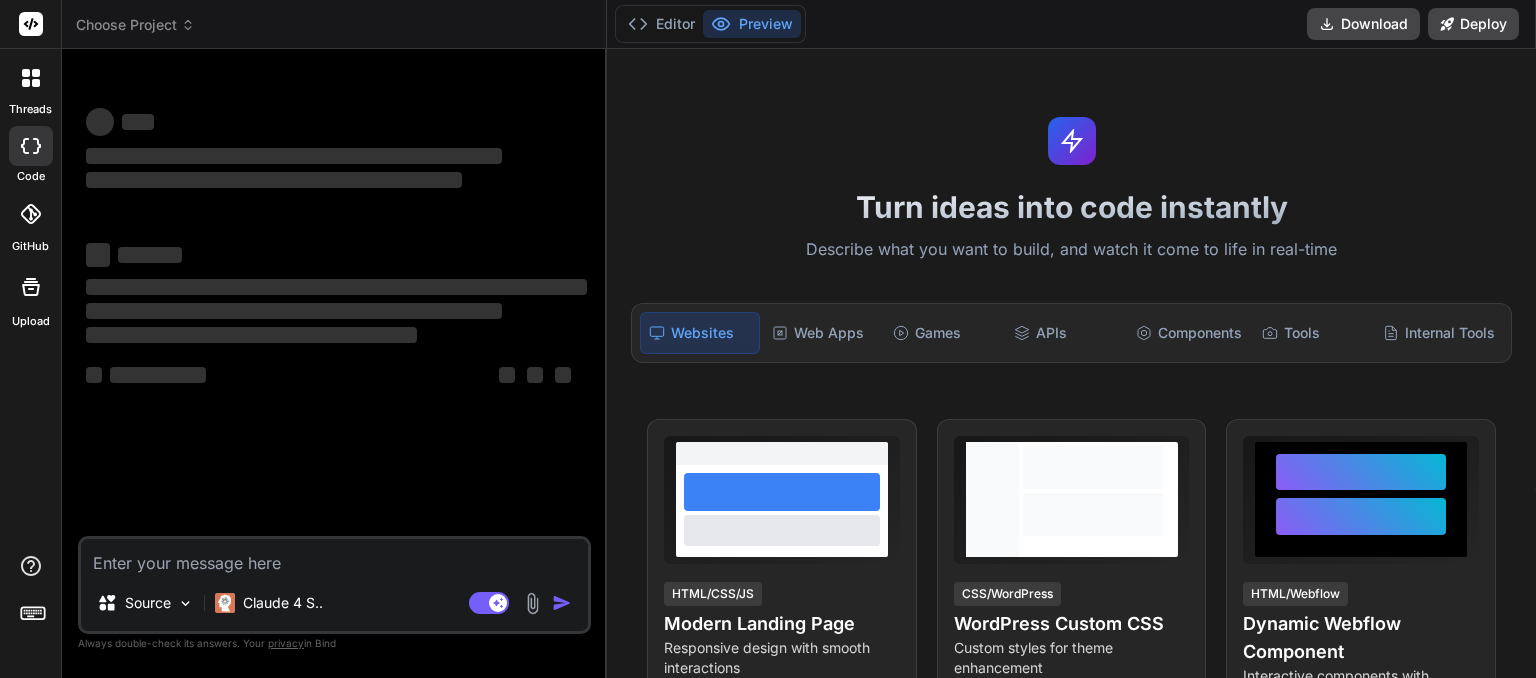 scroll, scrollTop: 0, scrollLeft: 0, axis: both 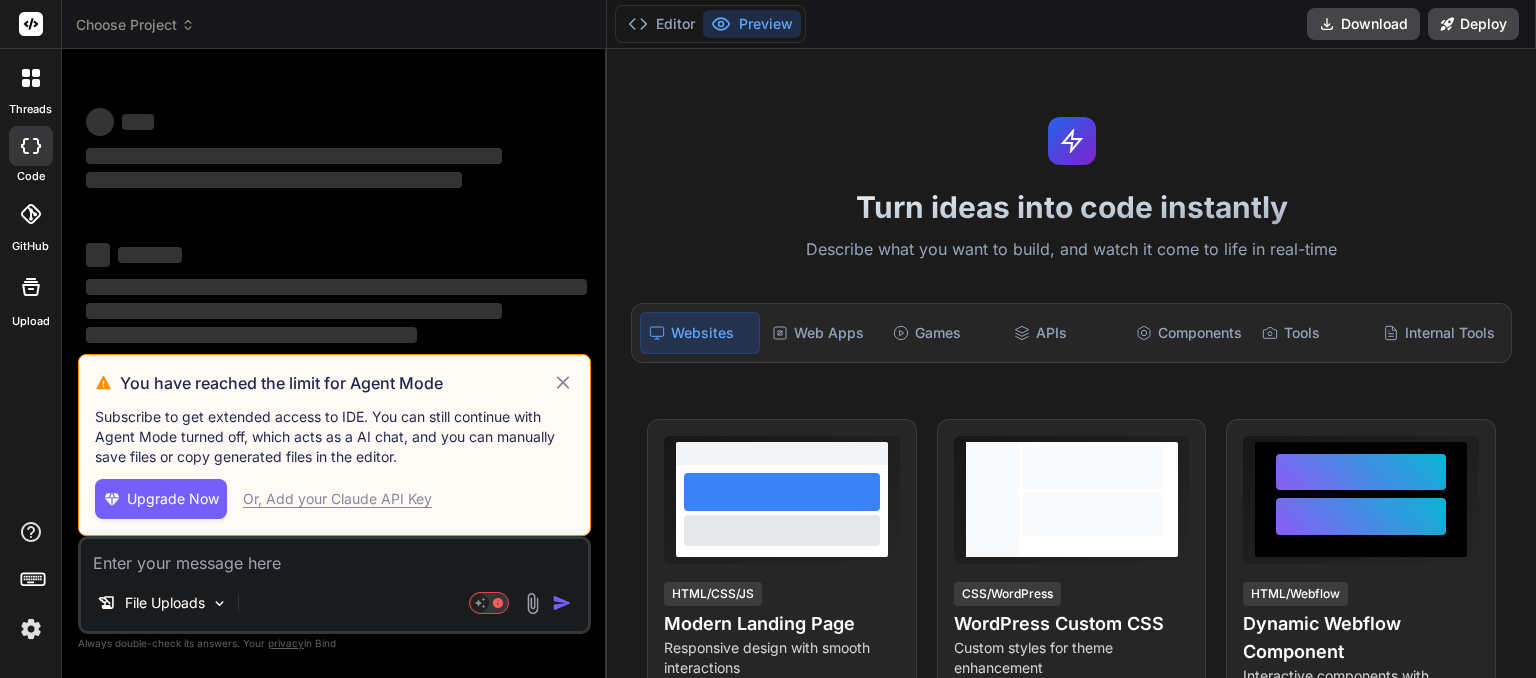click 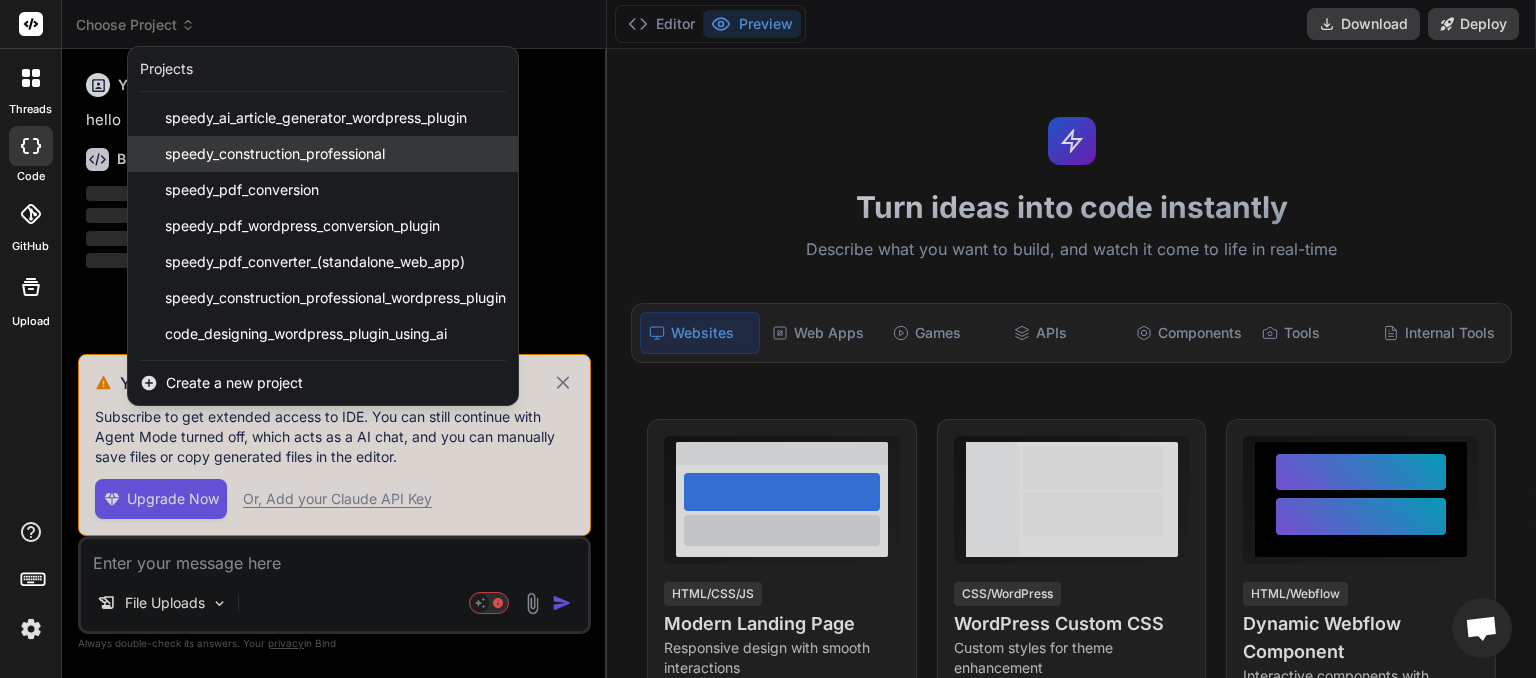 click on "speedy_construction_professional" at bounding box center [275, 154] 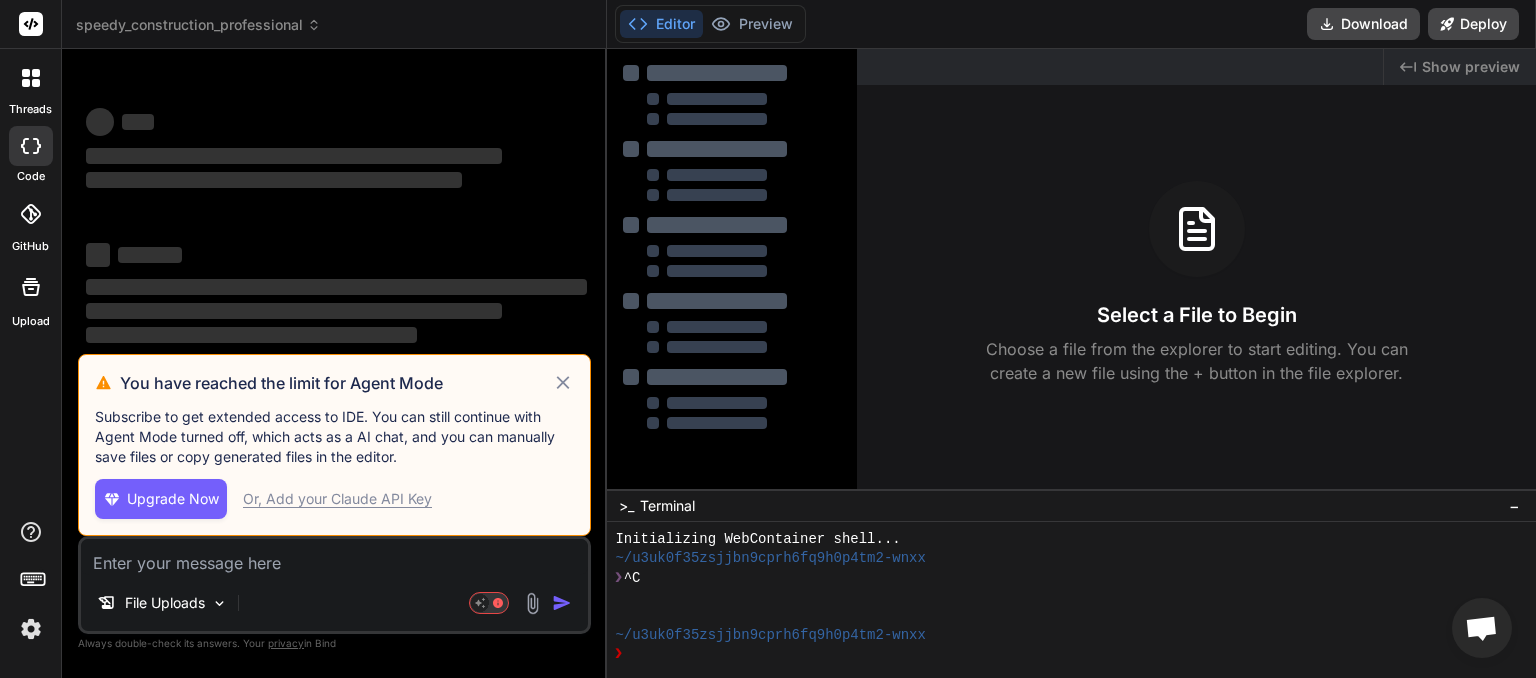 scroll, scrollTop: 19, scrollLeft: 0, axis: vertical 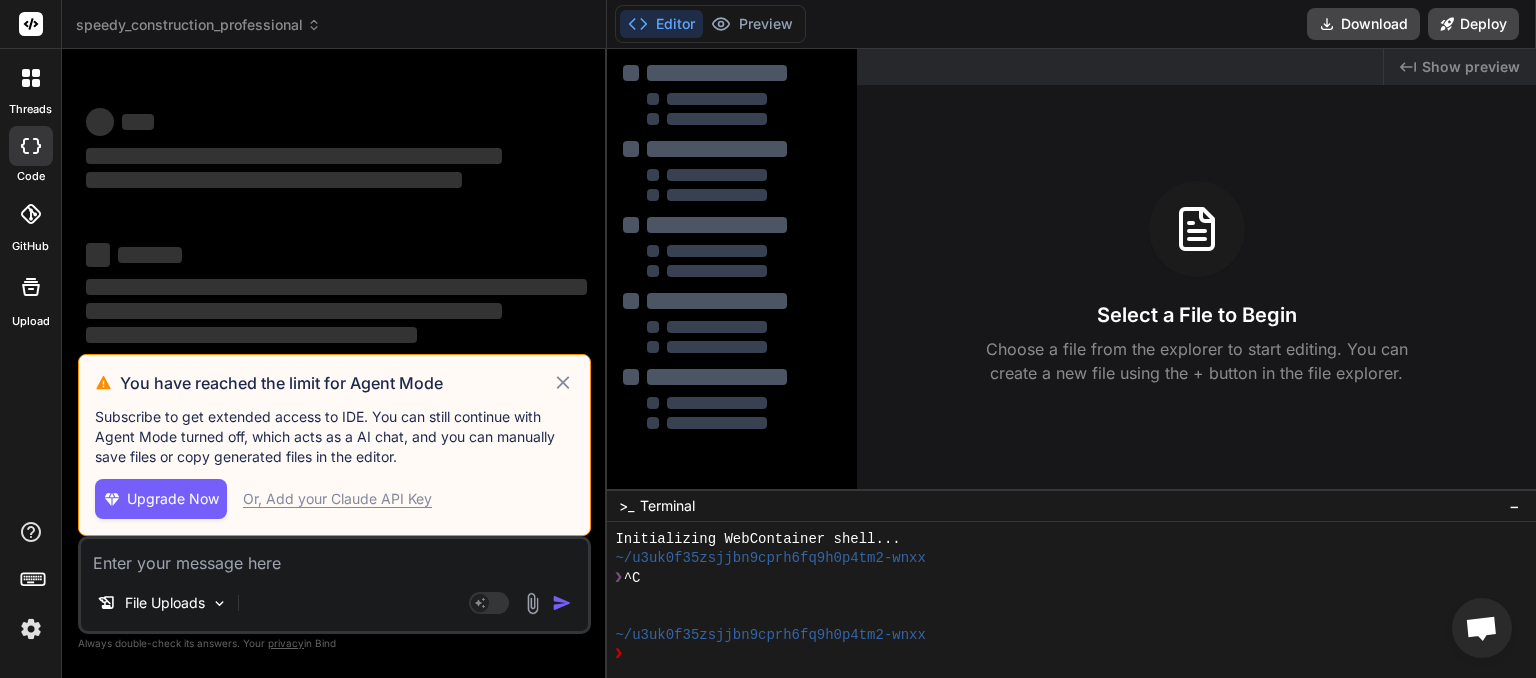 click 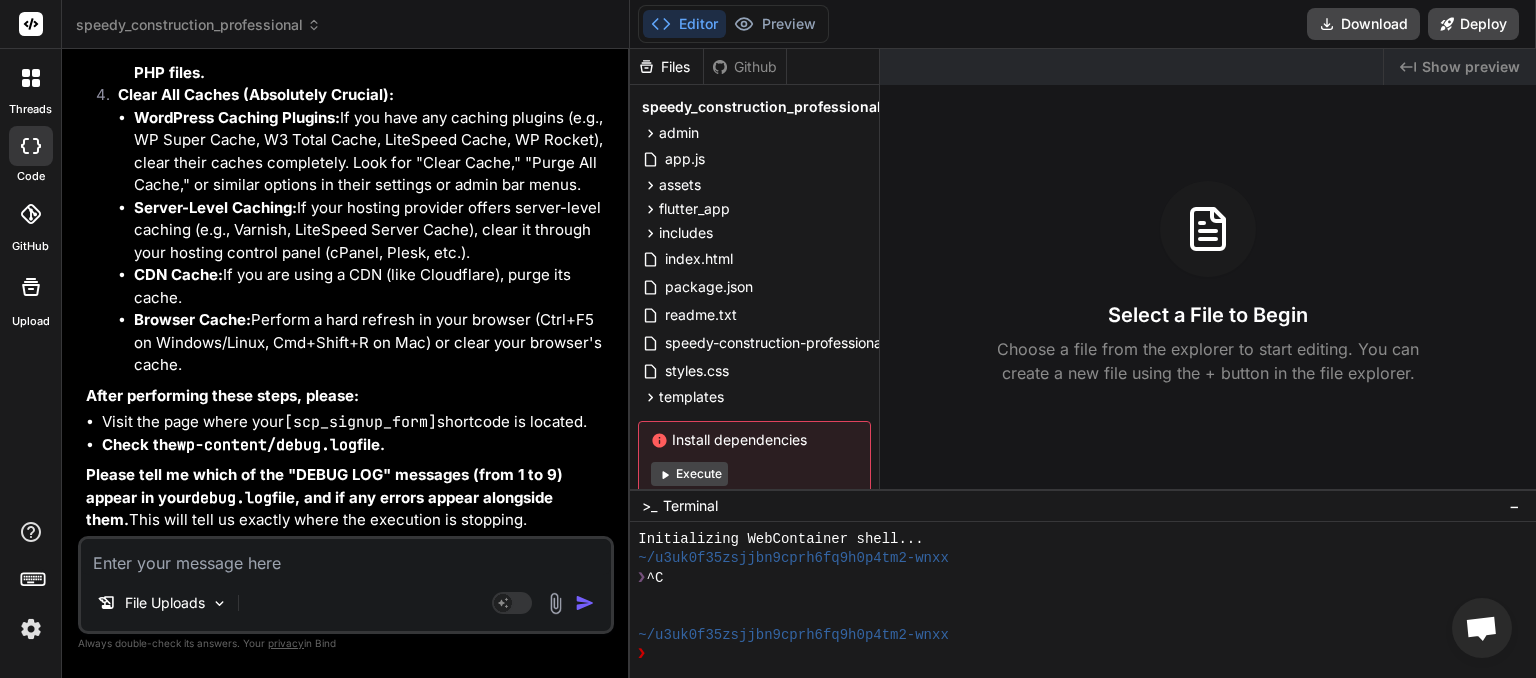click at bounding box center [346, 557] 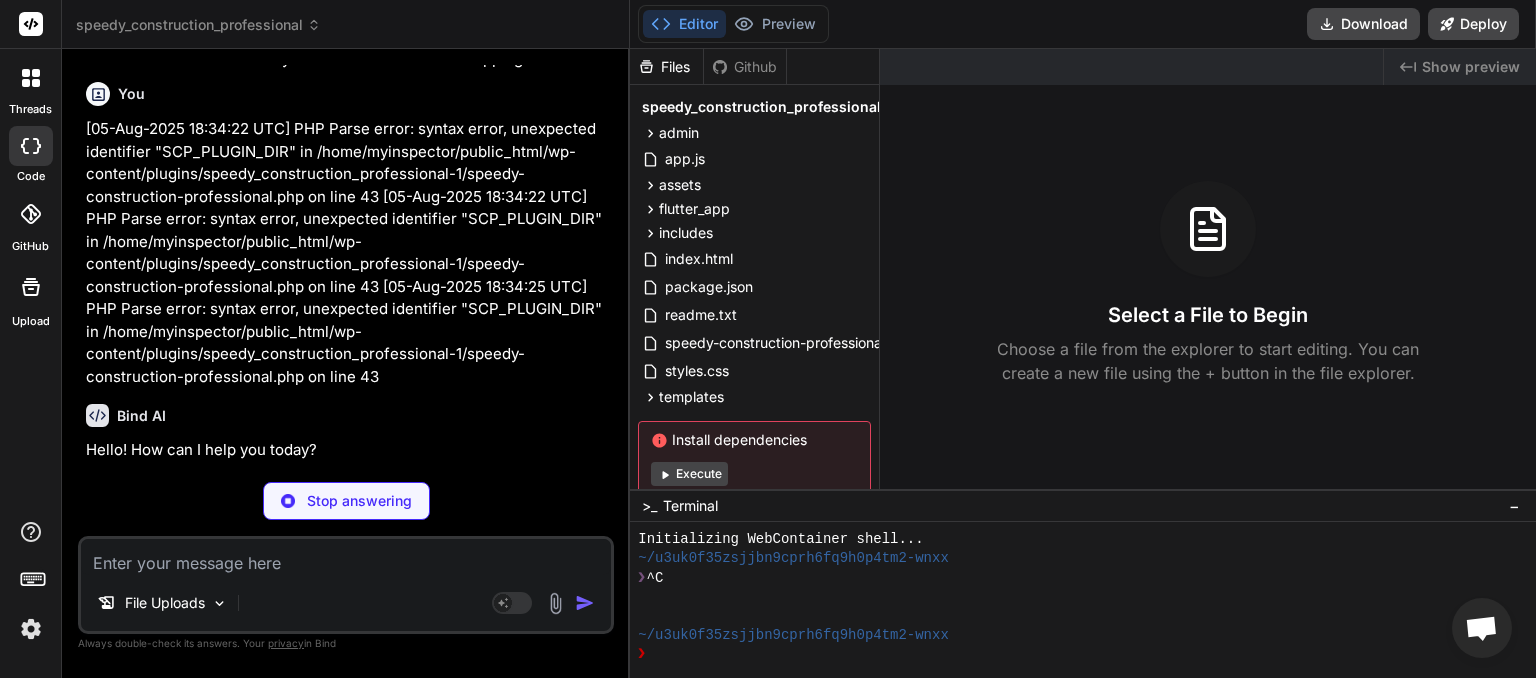 type on "x" 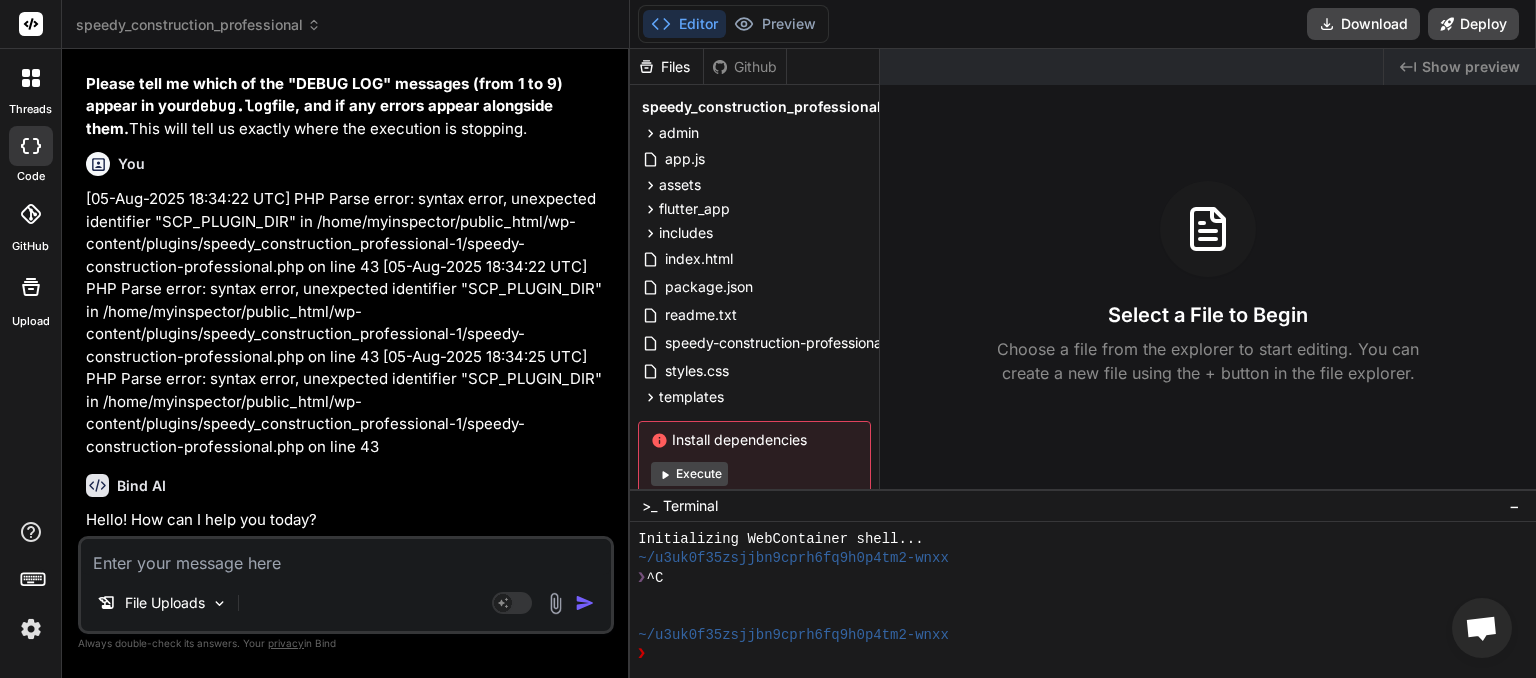 type on "i" 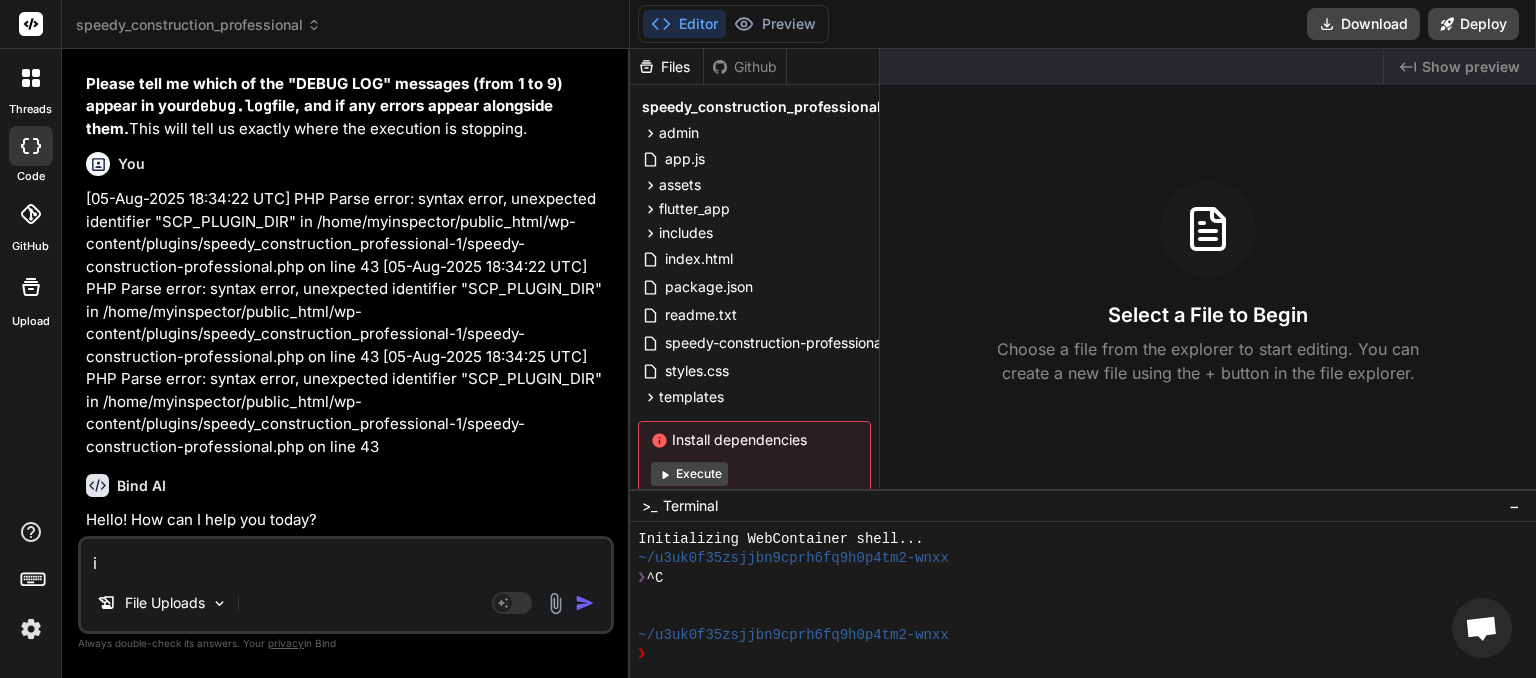 type on "i" 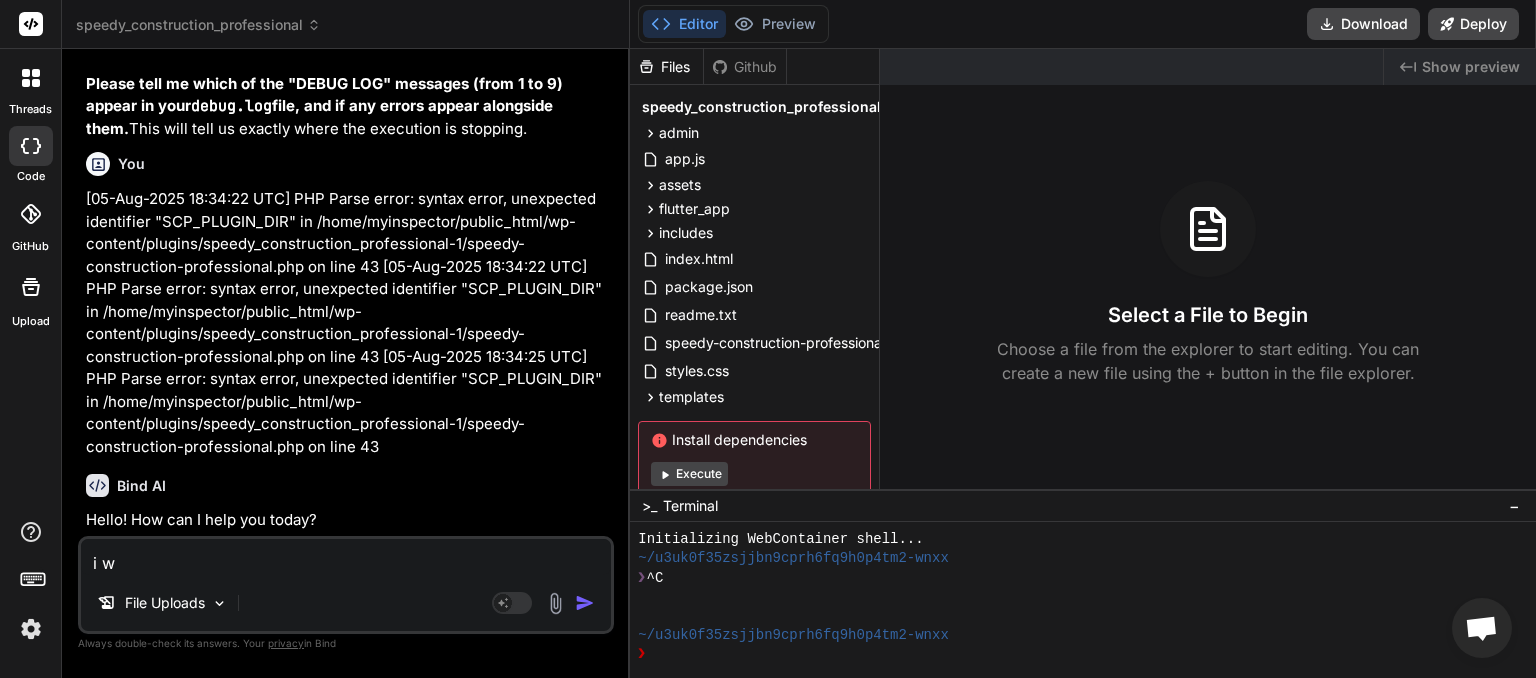 type on "x" 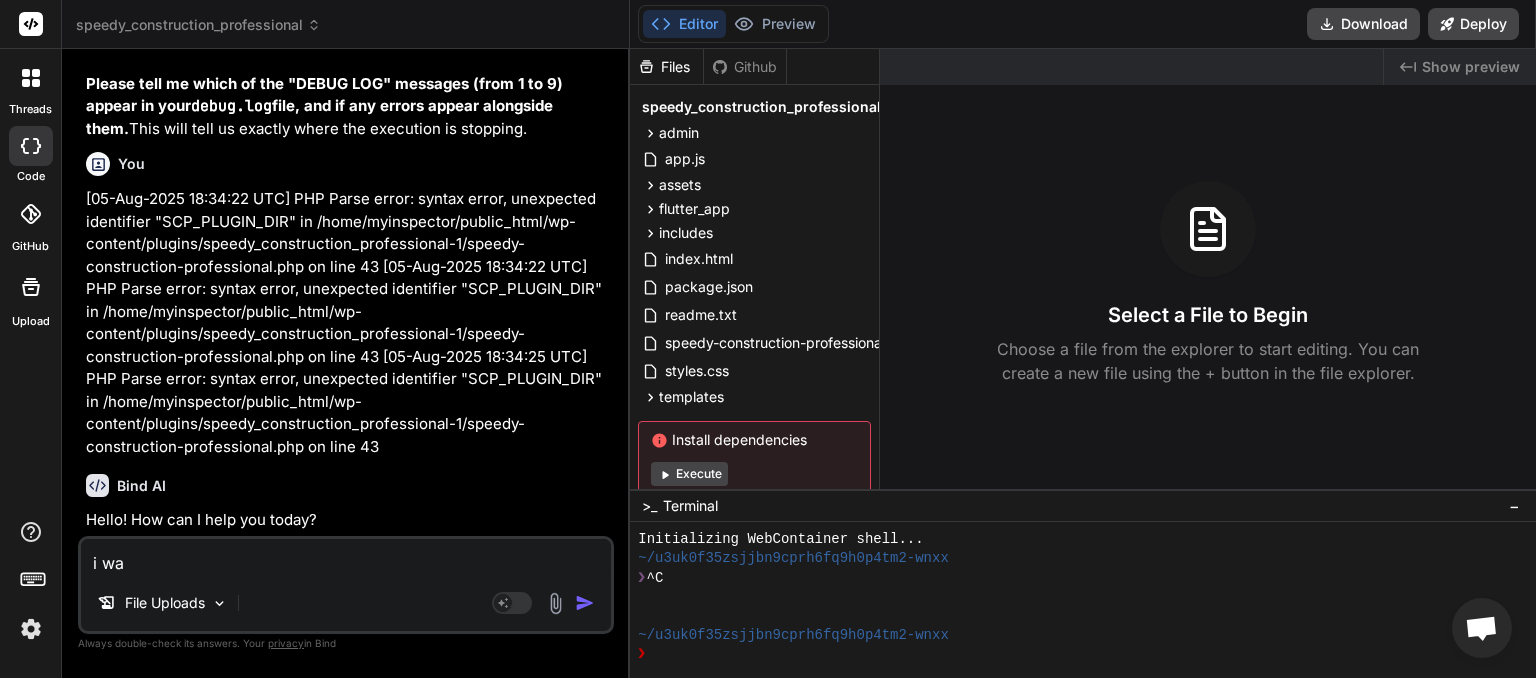 type on "i wan" 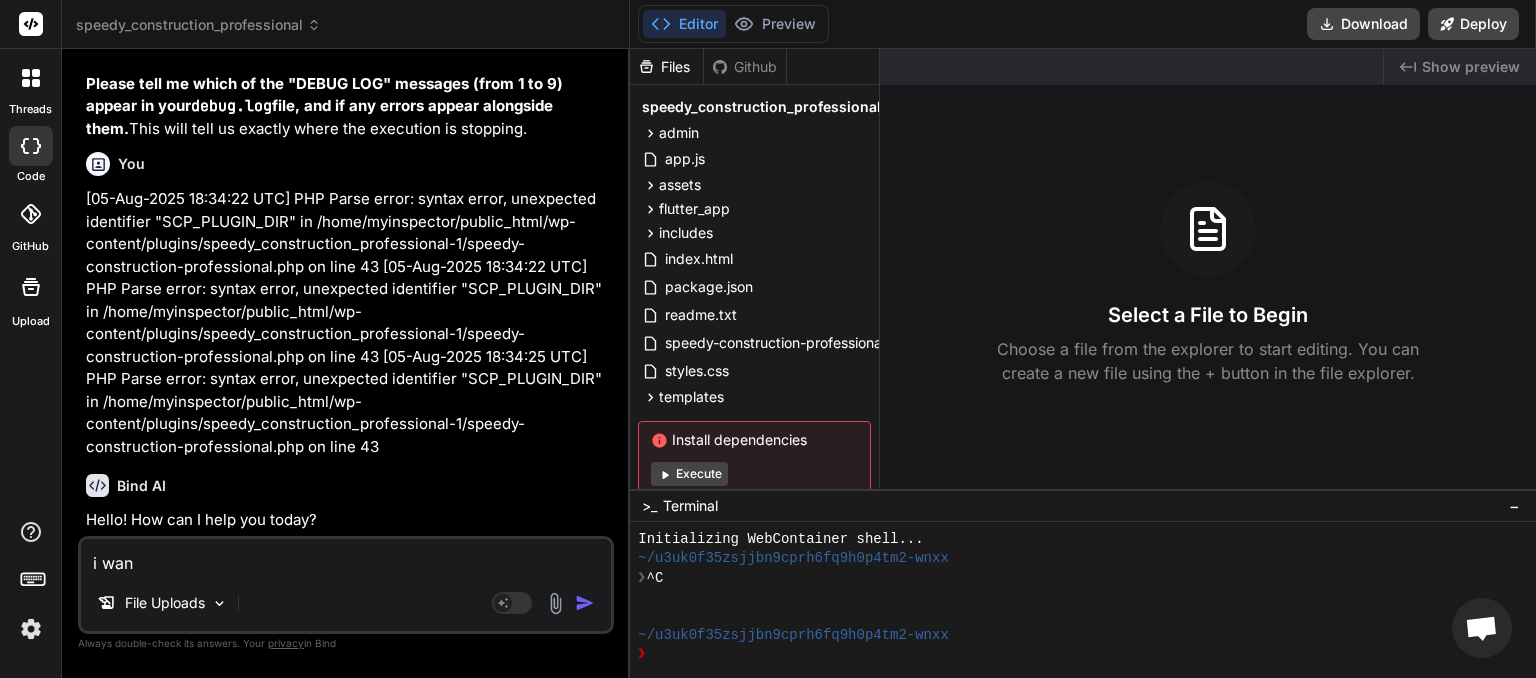 type on "i want" 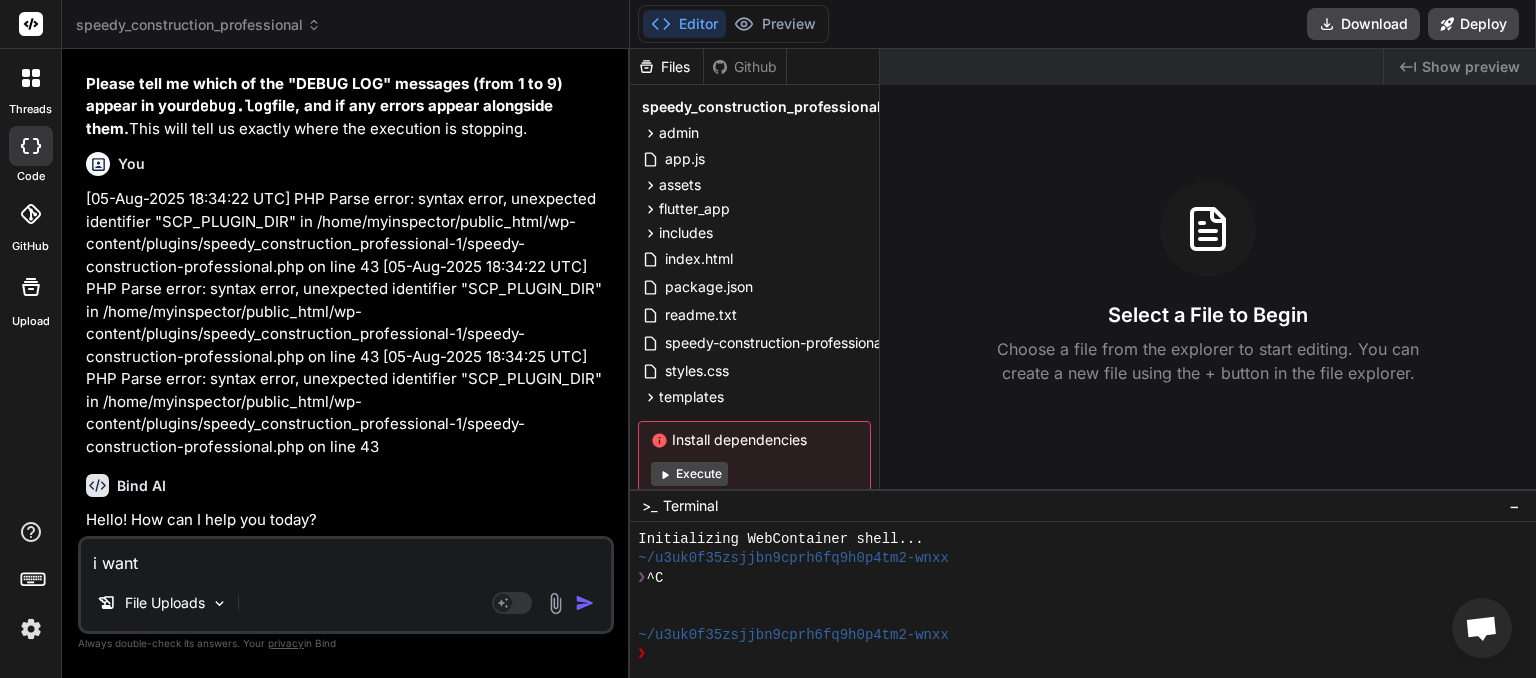 type on "i want" 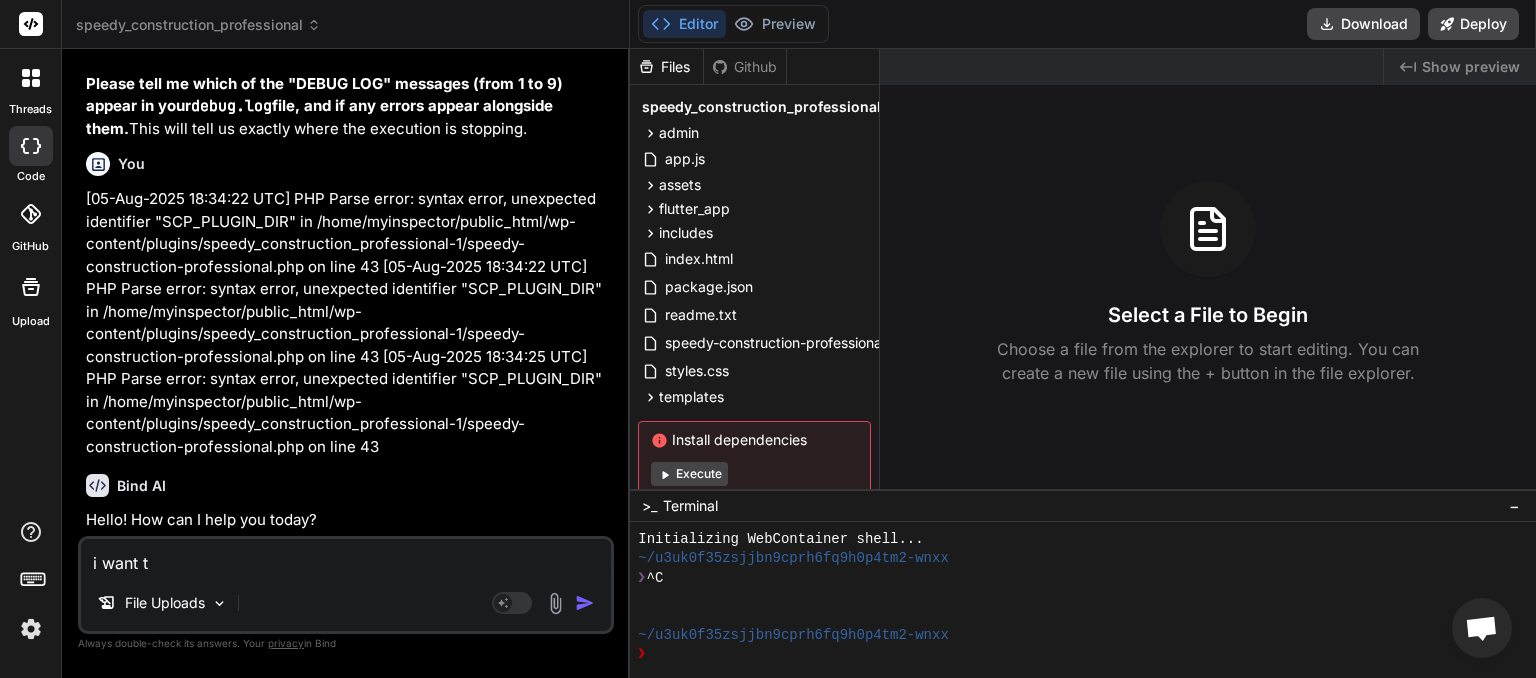 type on "i want th" 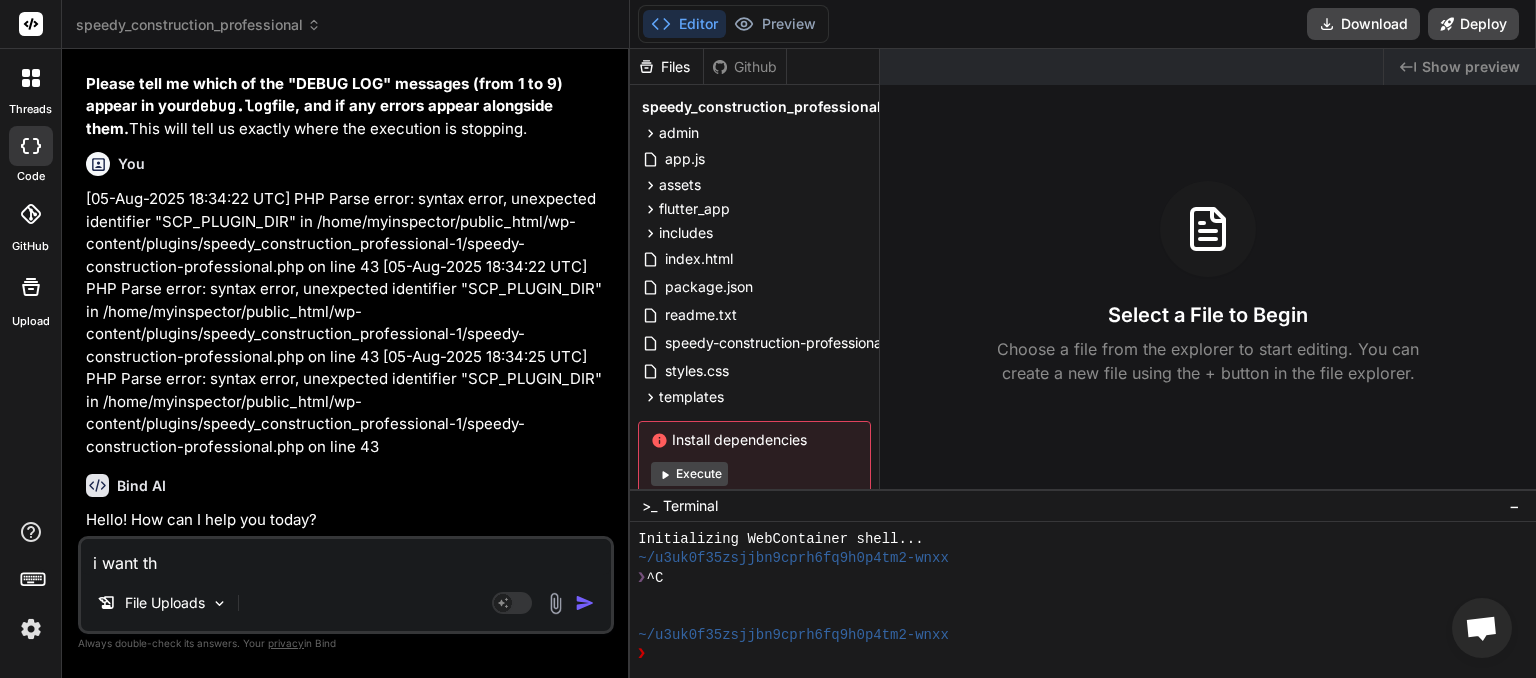 type on "i want the" 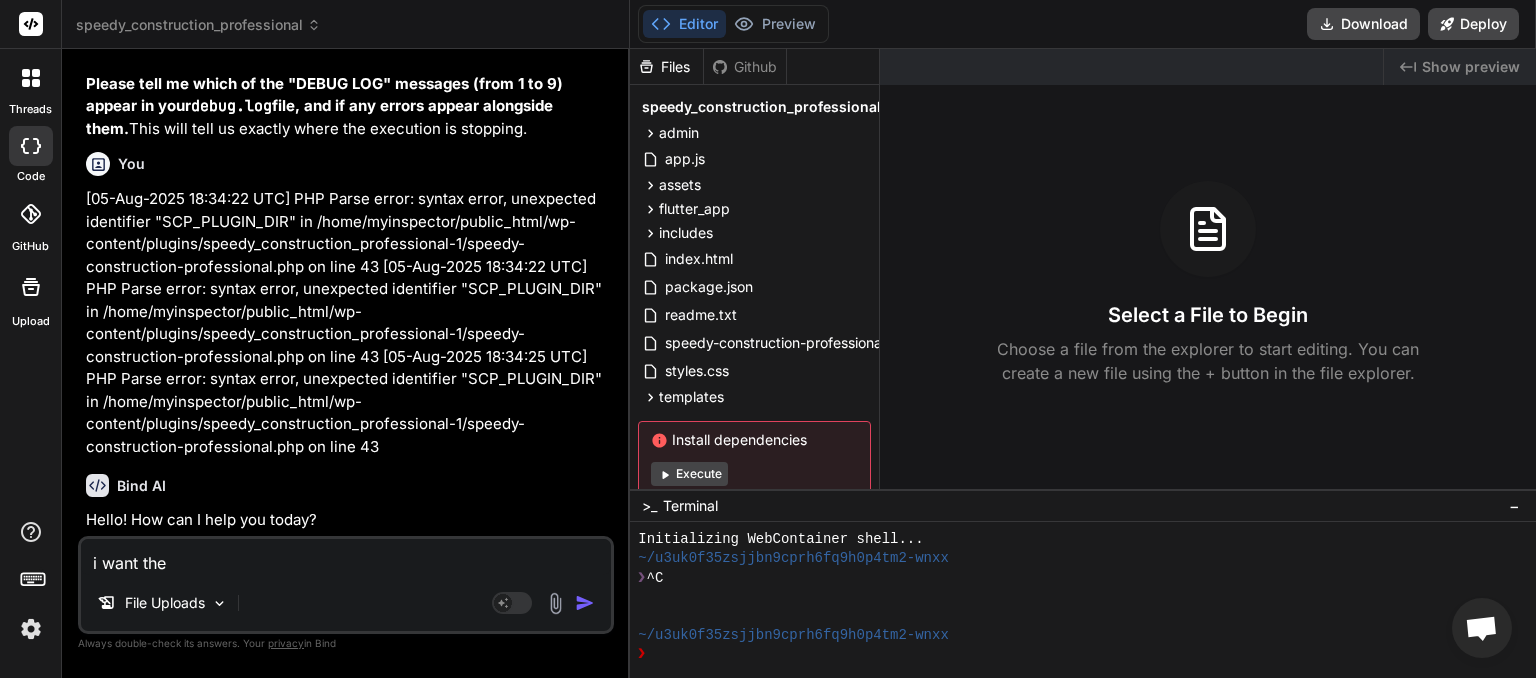 type on "i want the" 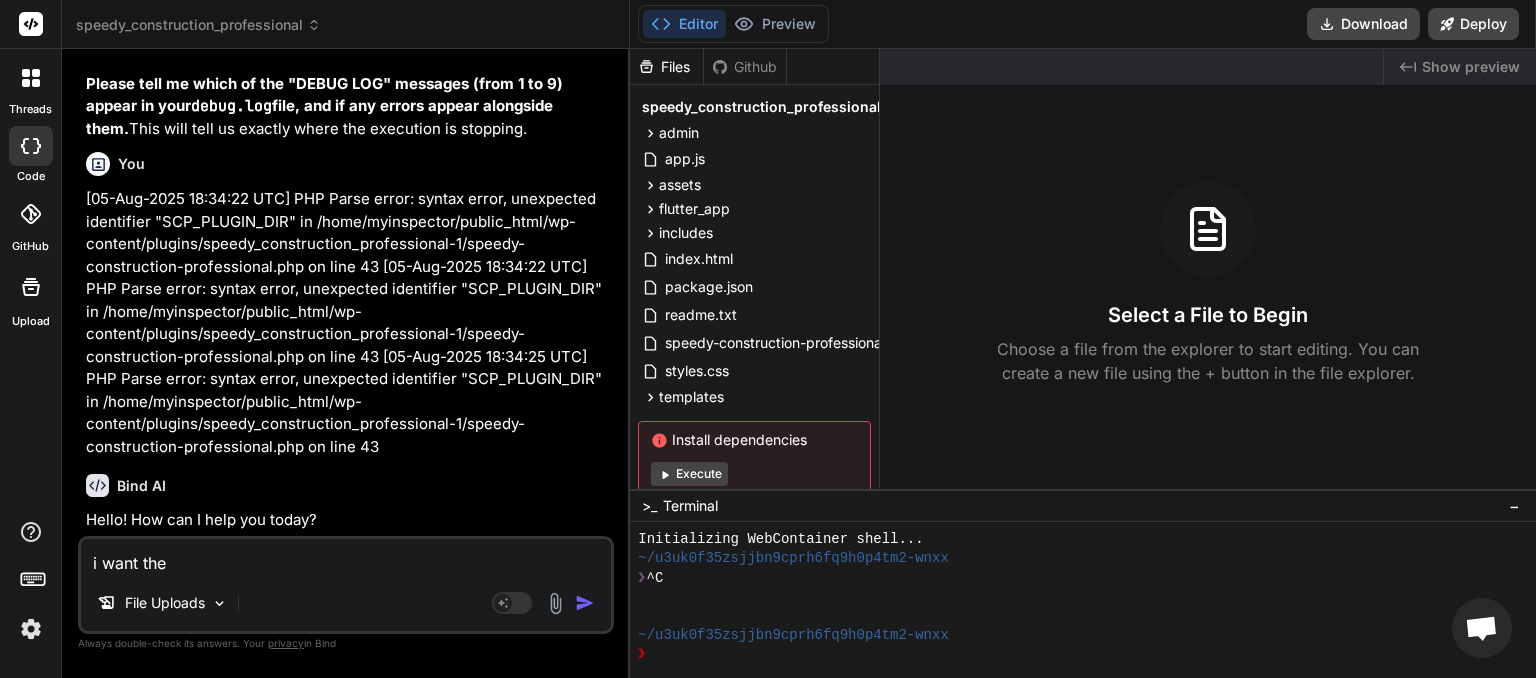 type on "i want the s" 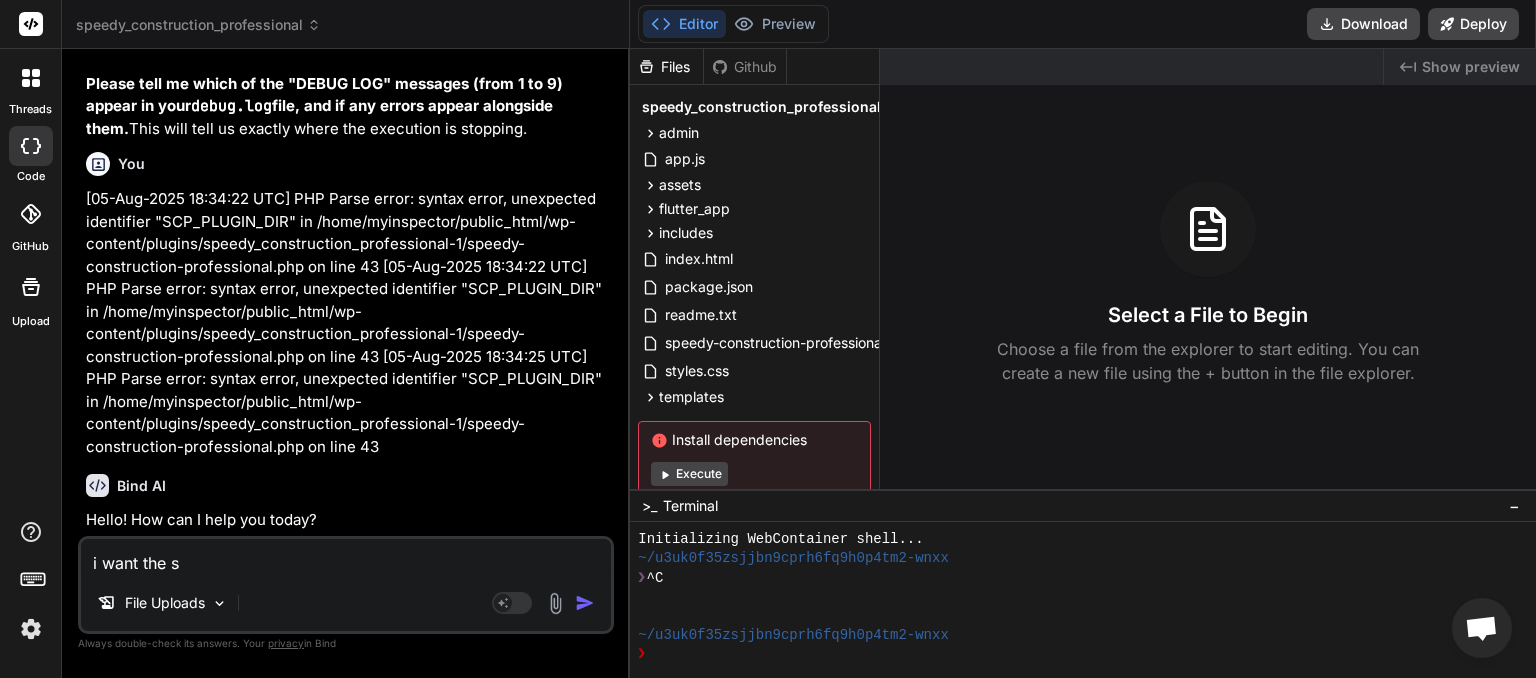 type on "i want the si" 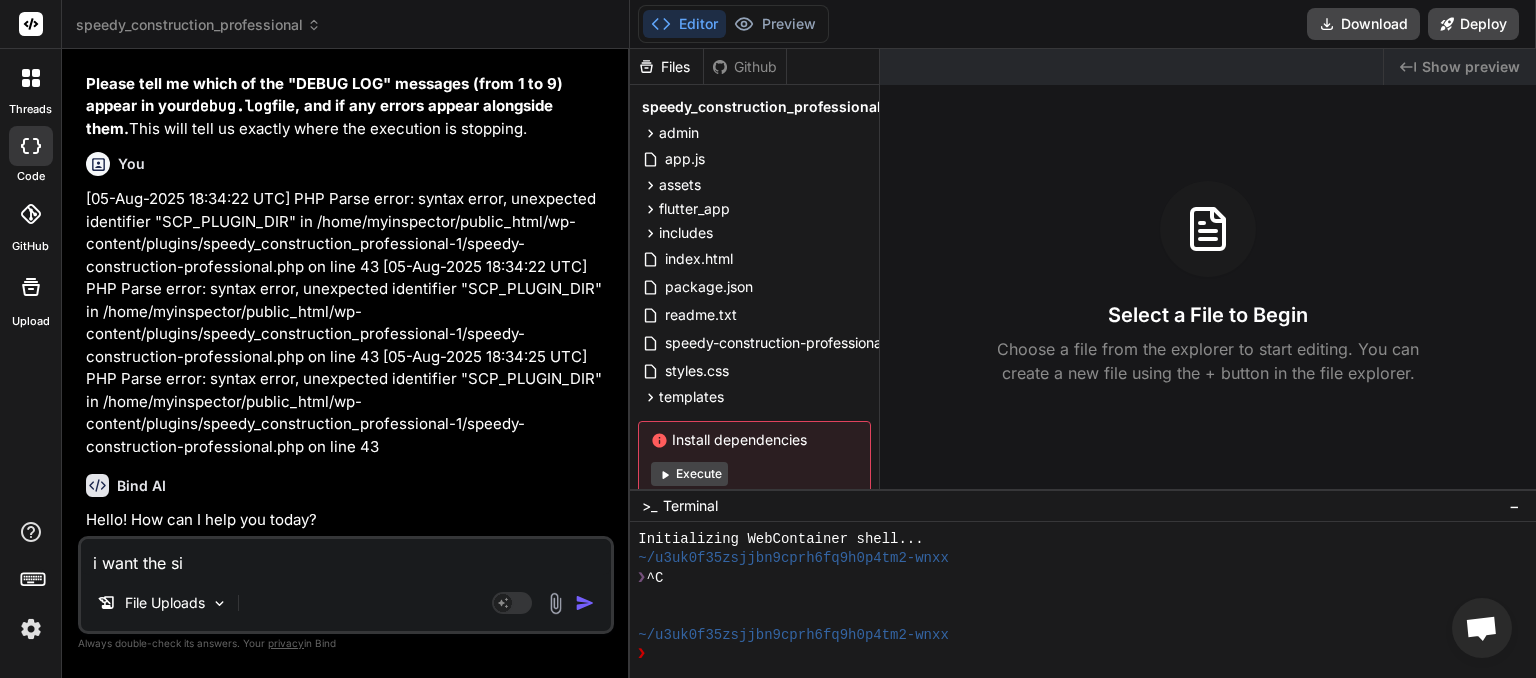 type on "i want the sig" 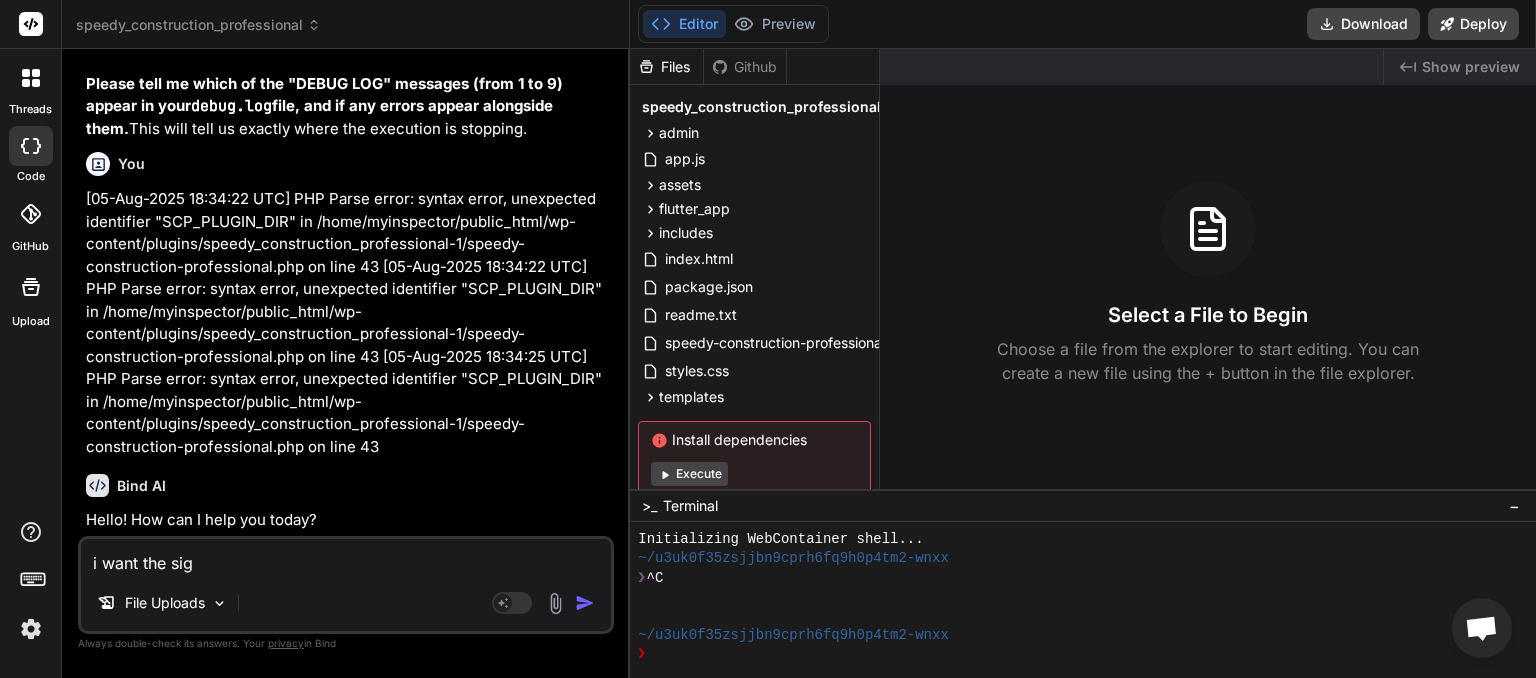 type on "i want the sign" 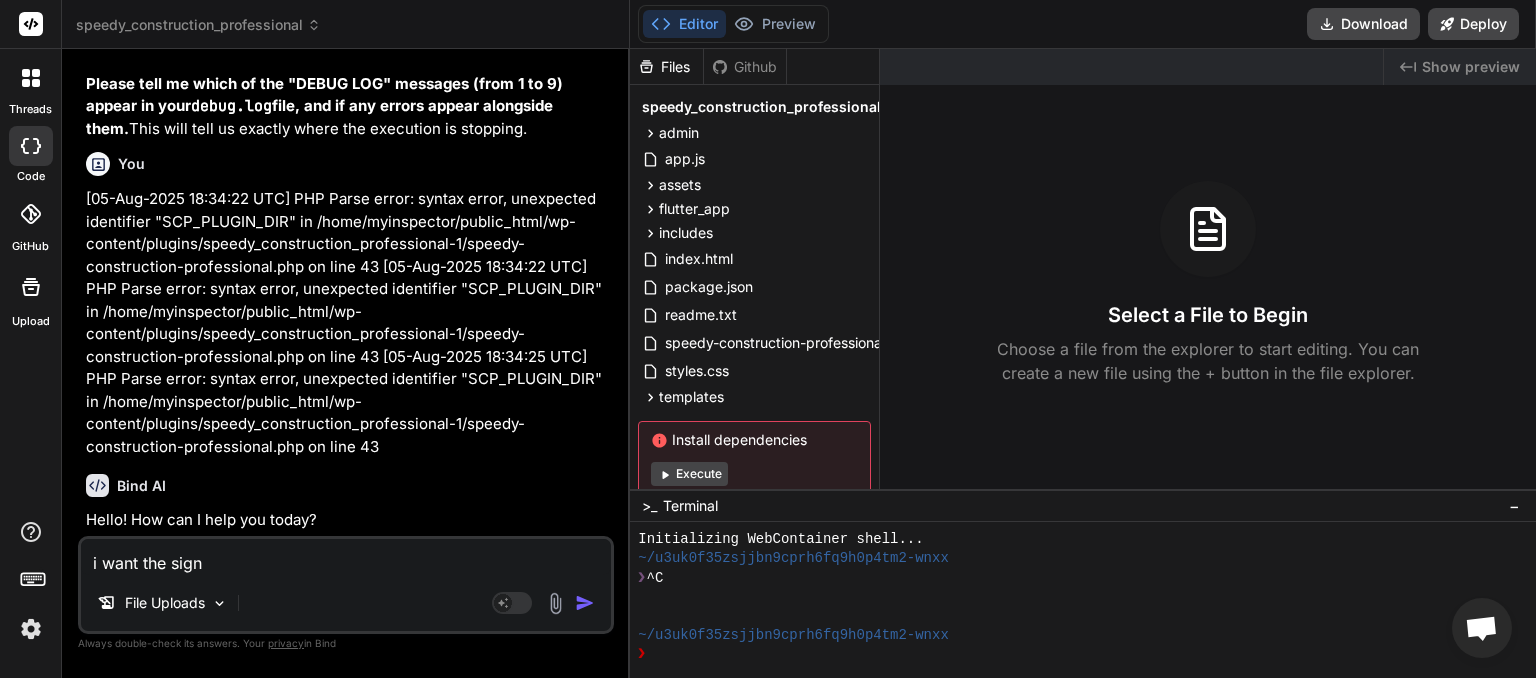 type on "i want the signu" 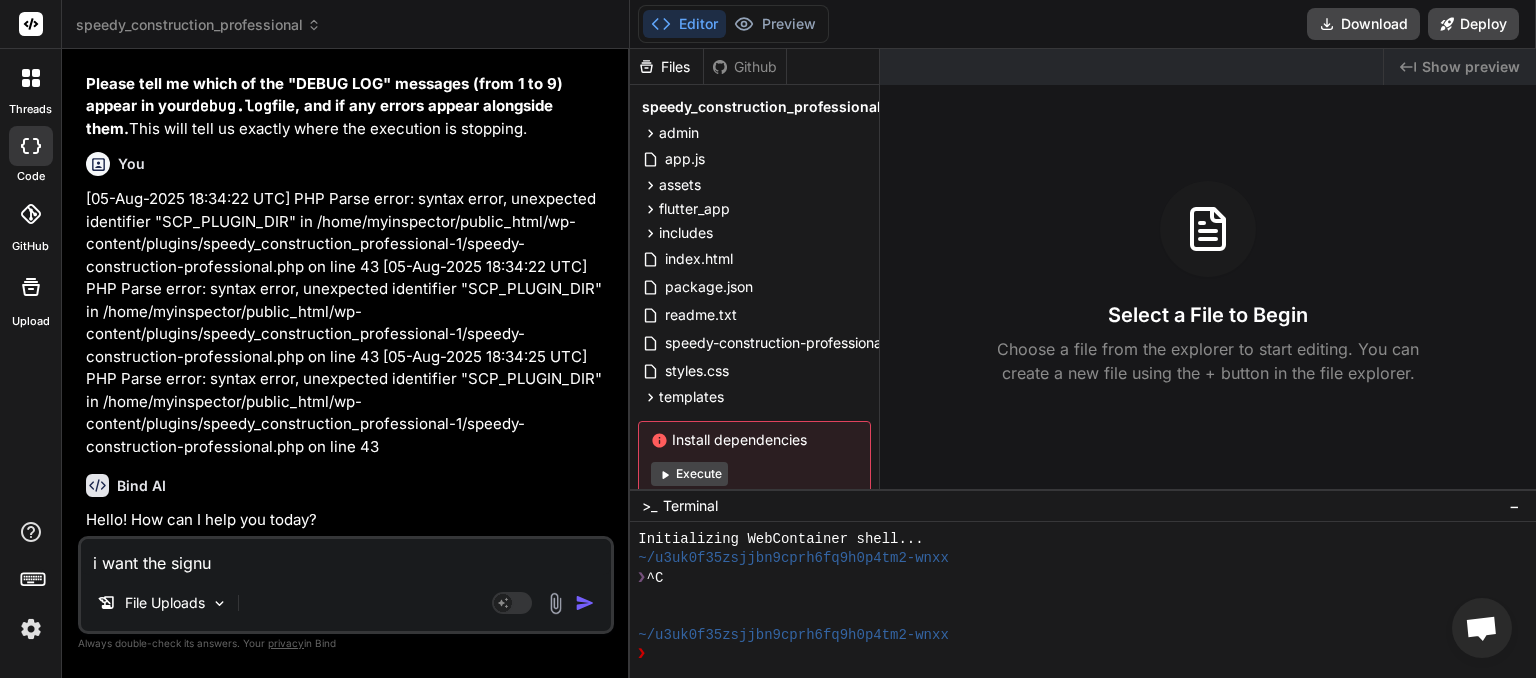 type on "i want the signup" 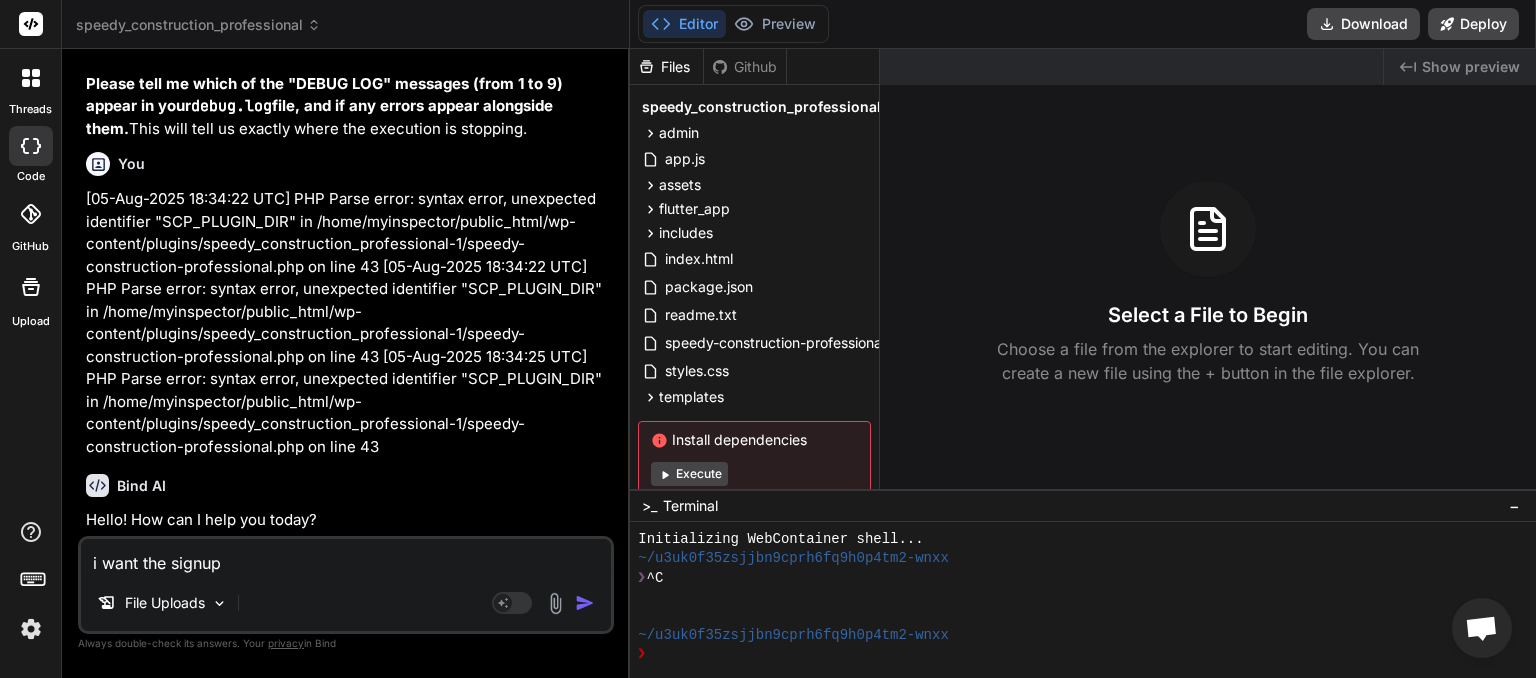 type on "i want the signup" 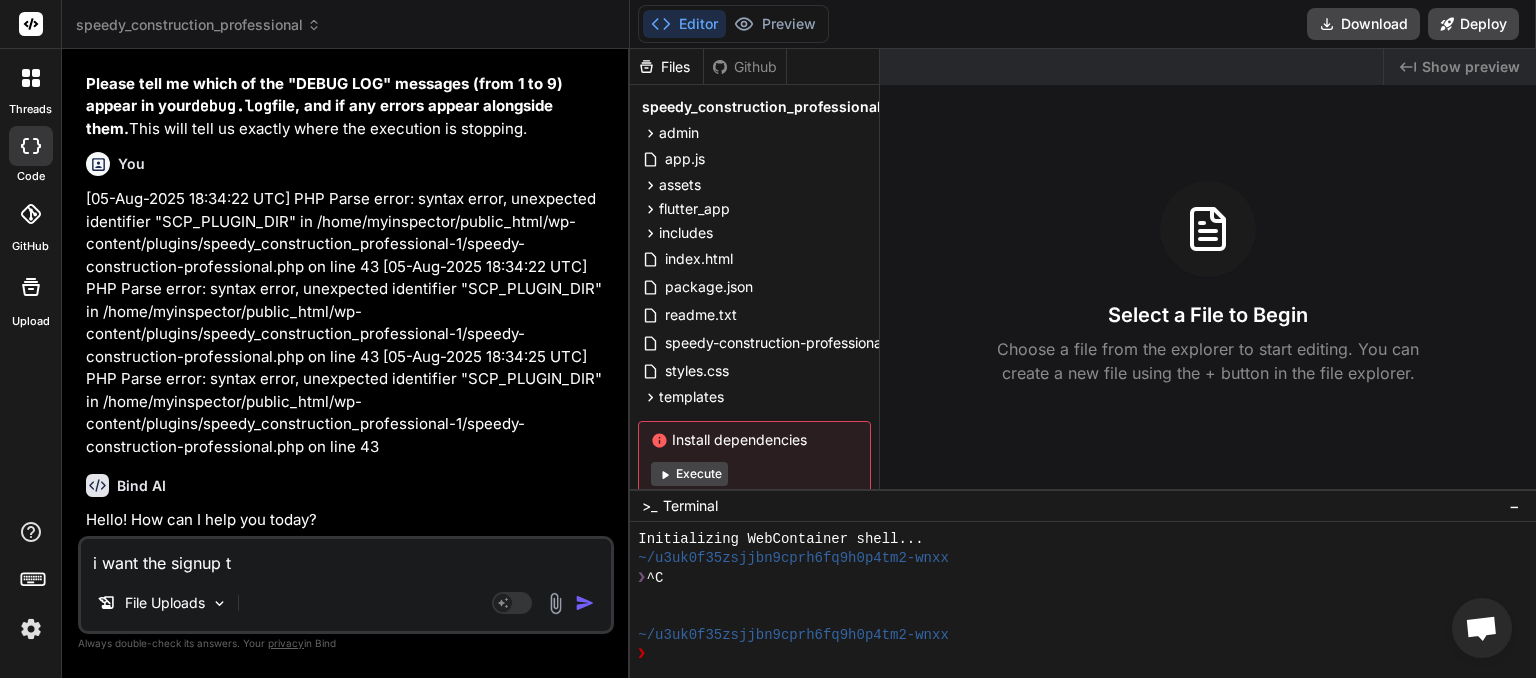 type on "i want the signup to" 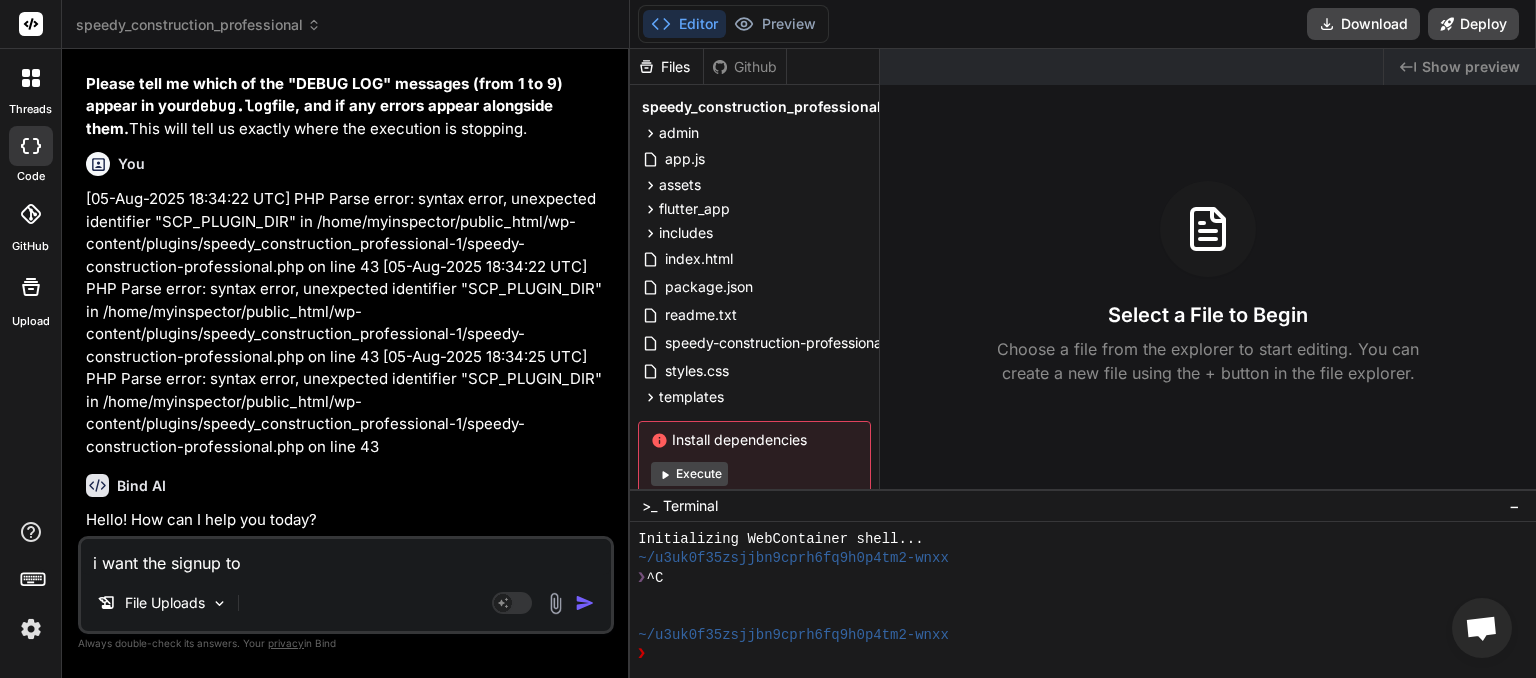 type on "i want the signup to" 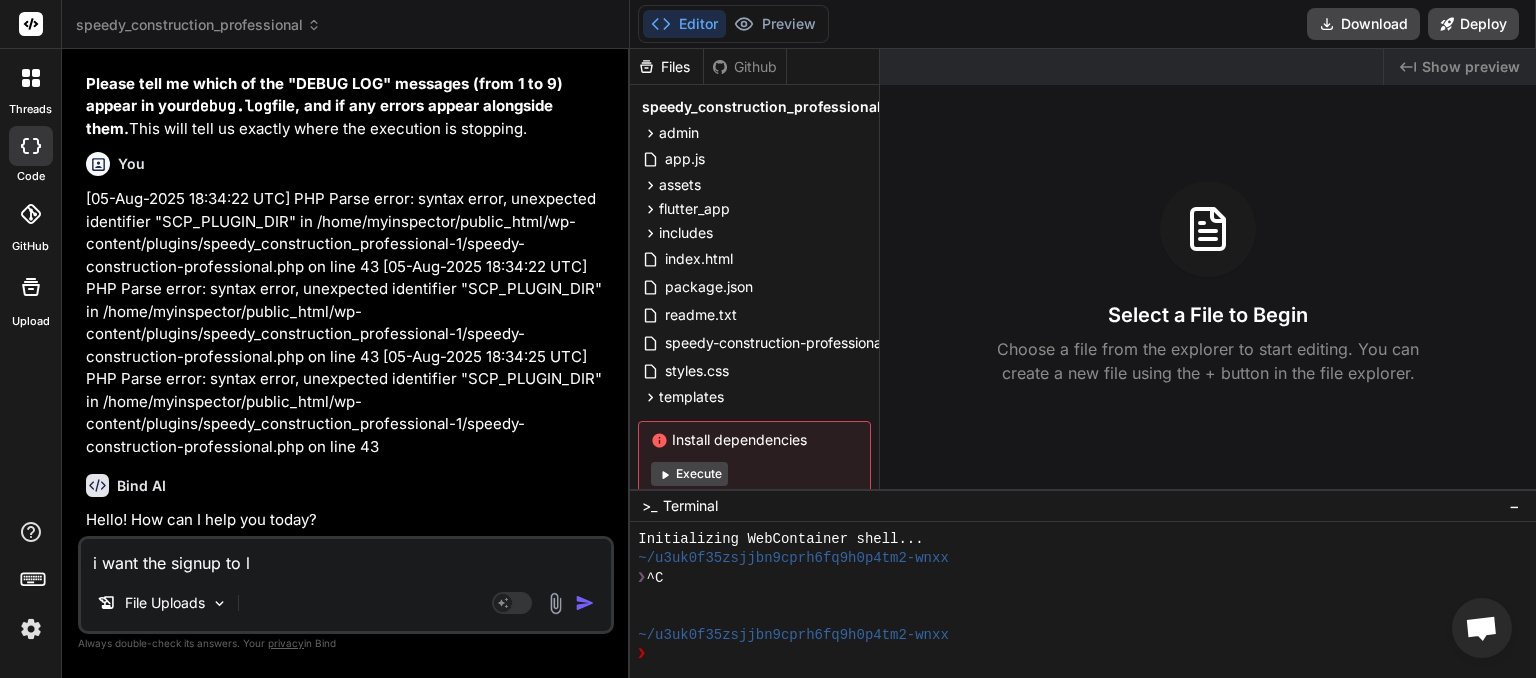 type on "i want the signup to lo" 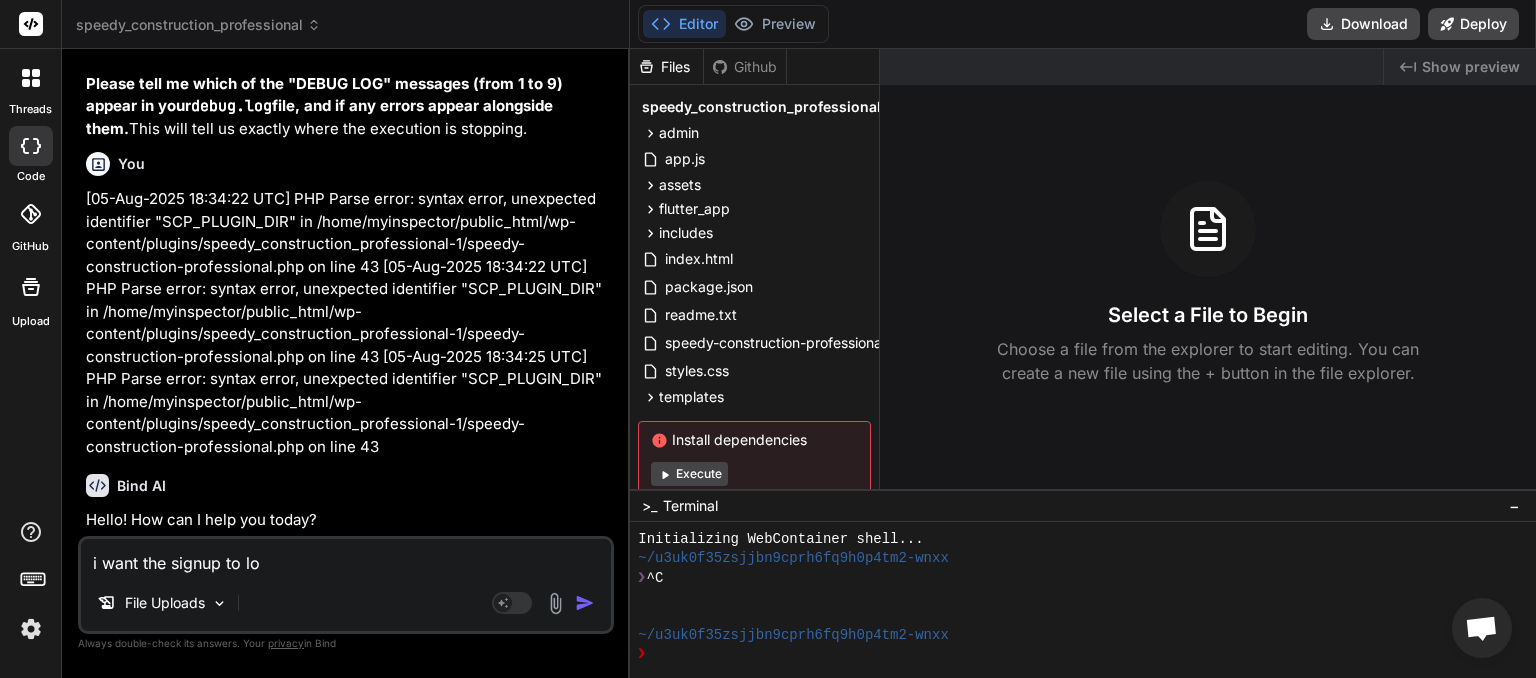 type on "i want the signup to loo" 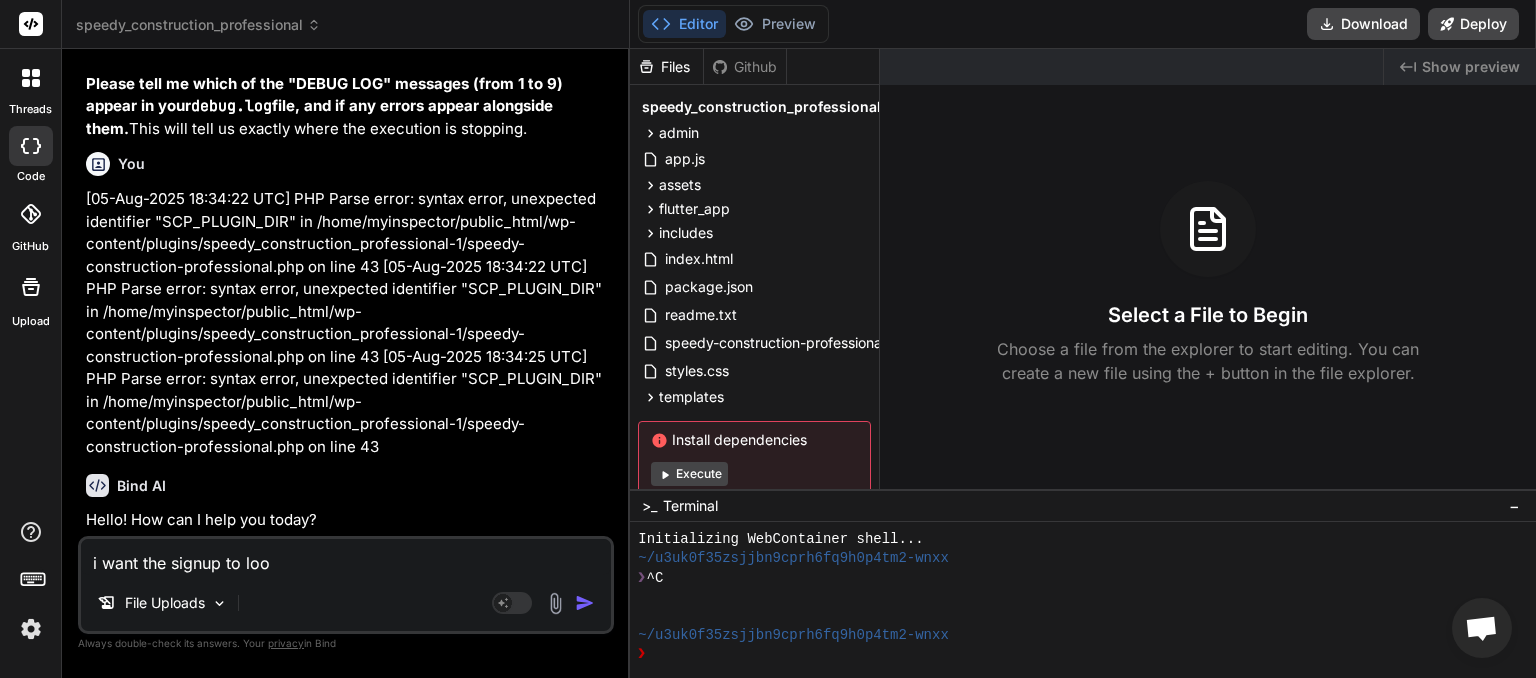 type on "i want the signup to look" 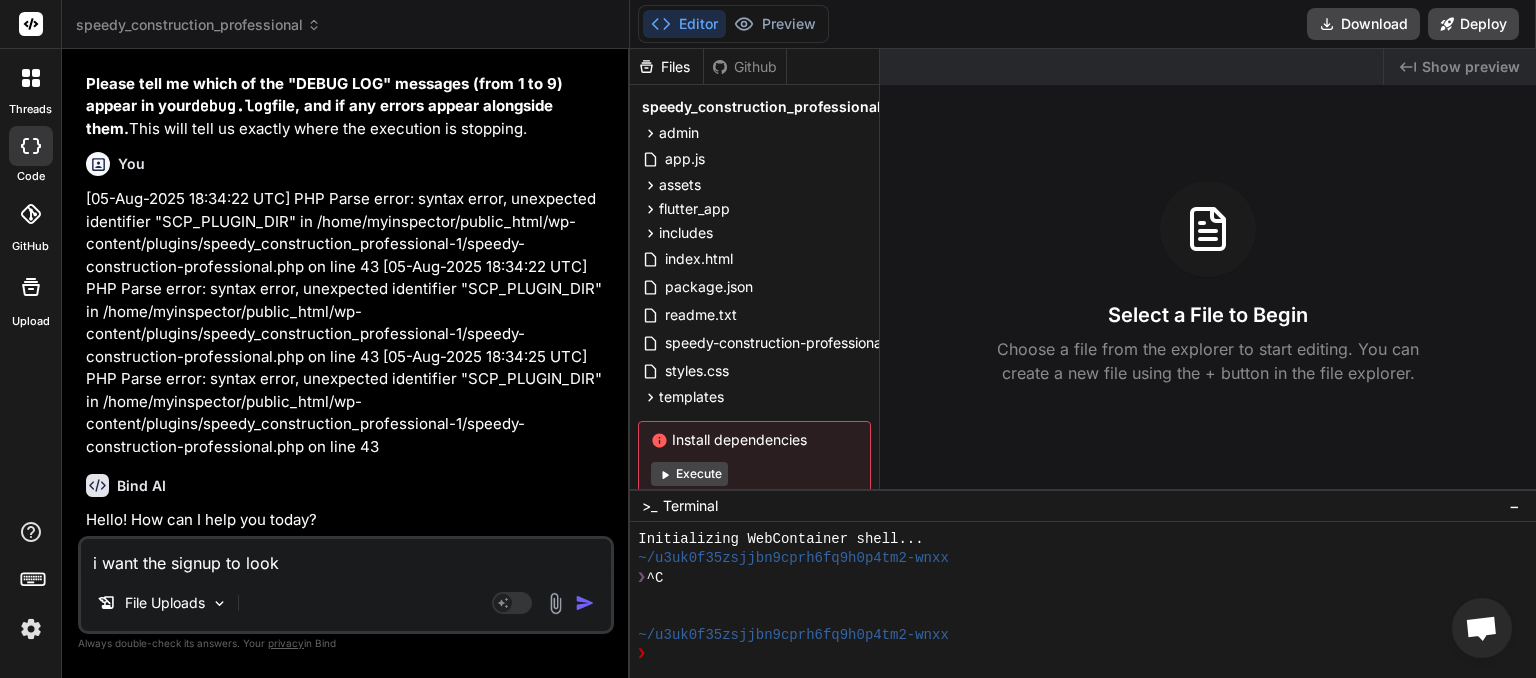type on "i want the signup to look" 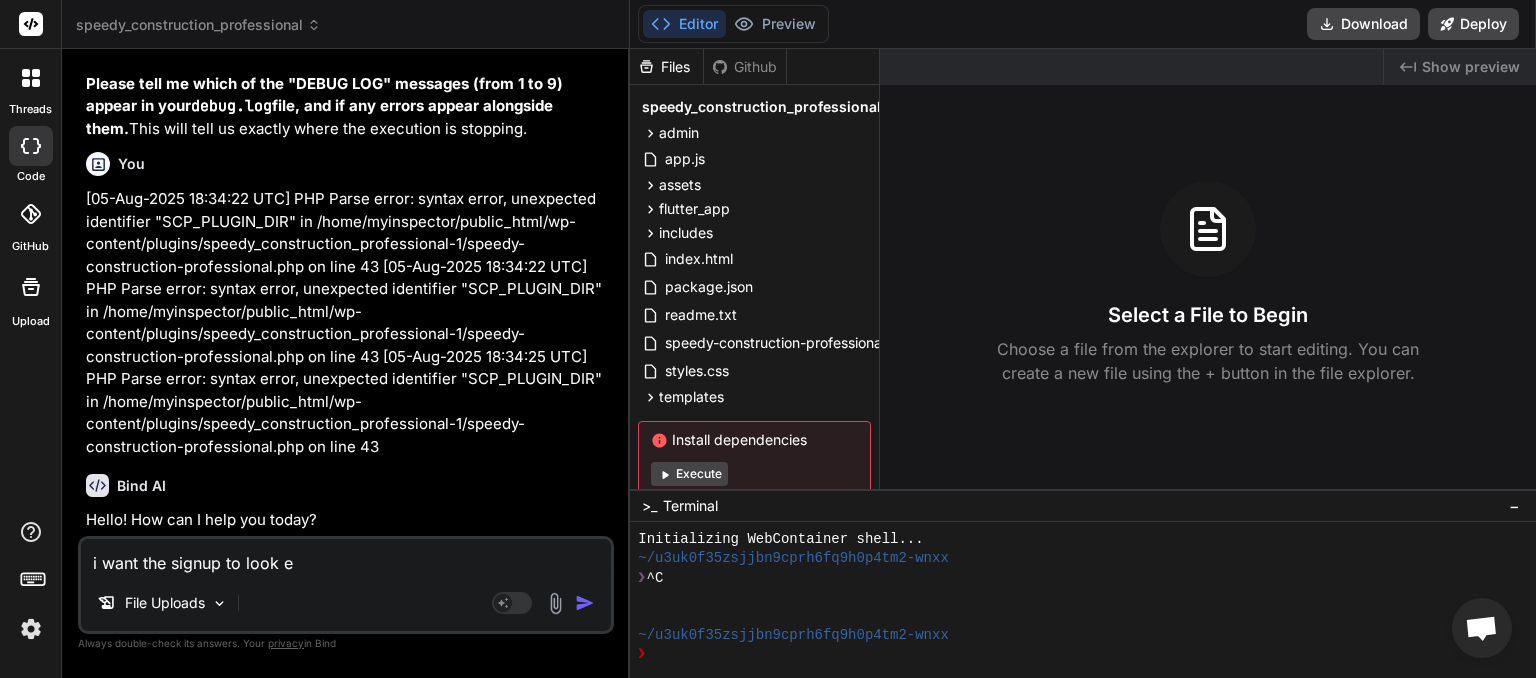 type on "i want the signup to look ex" 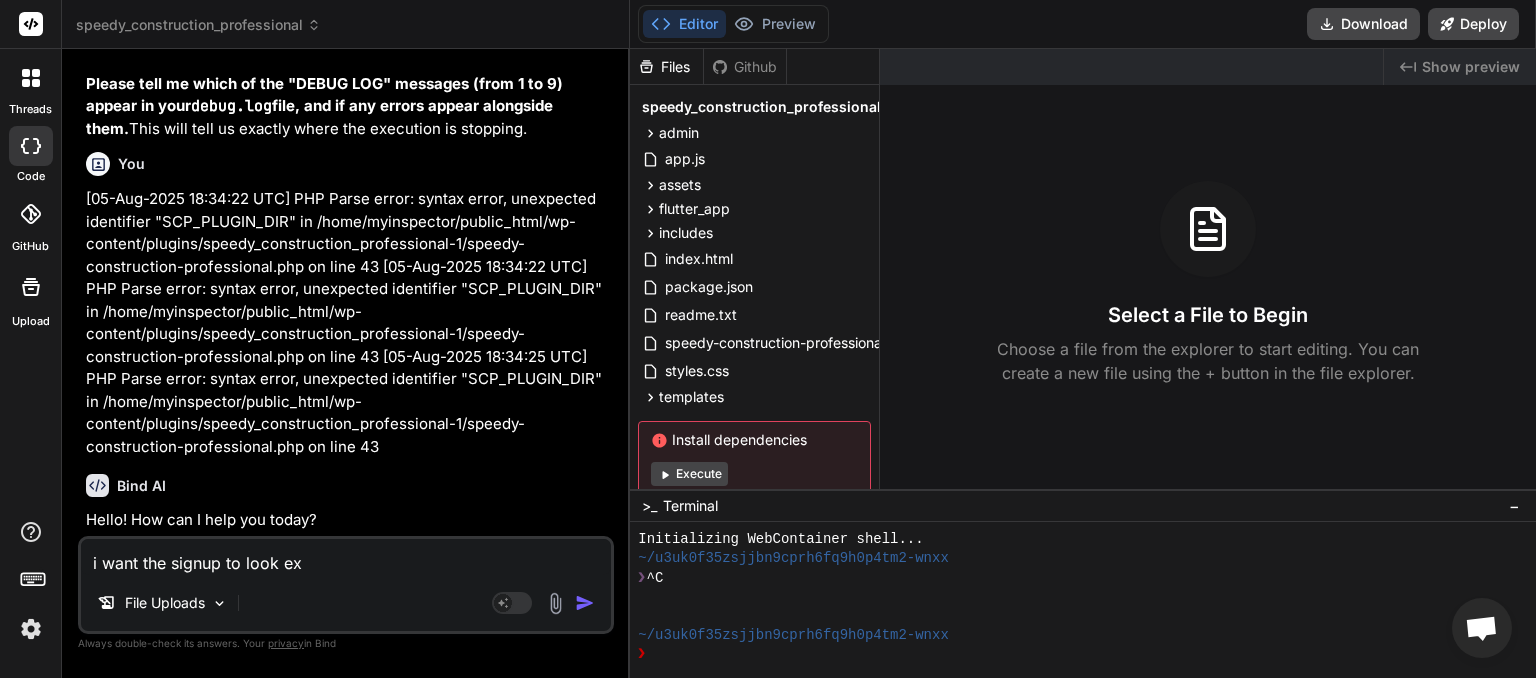 type on "i want the signup to look exa" 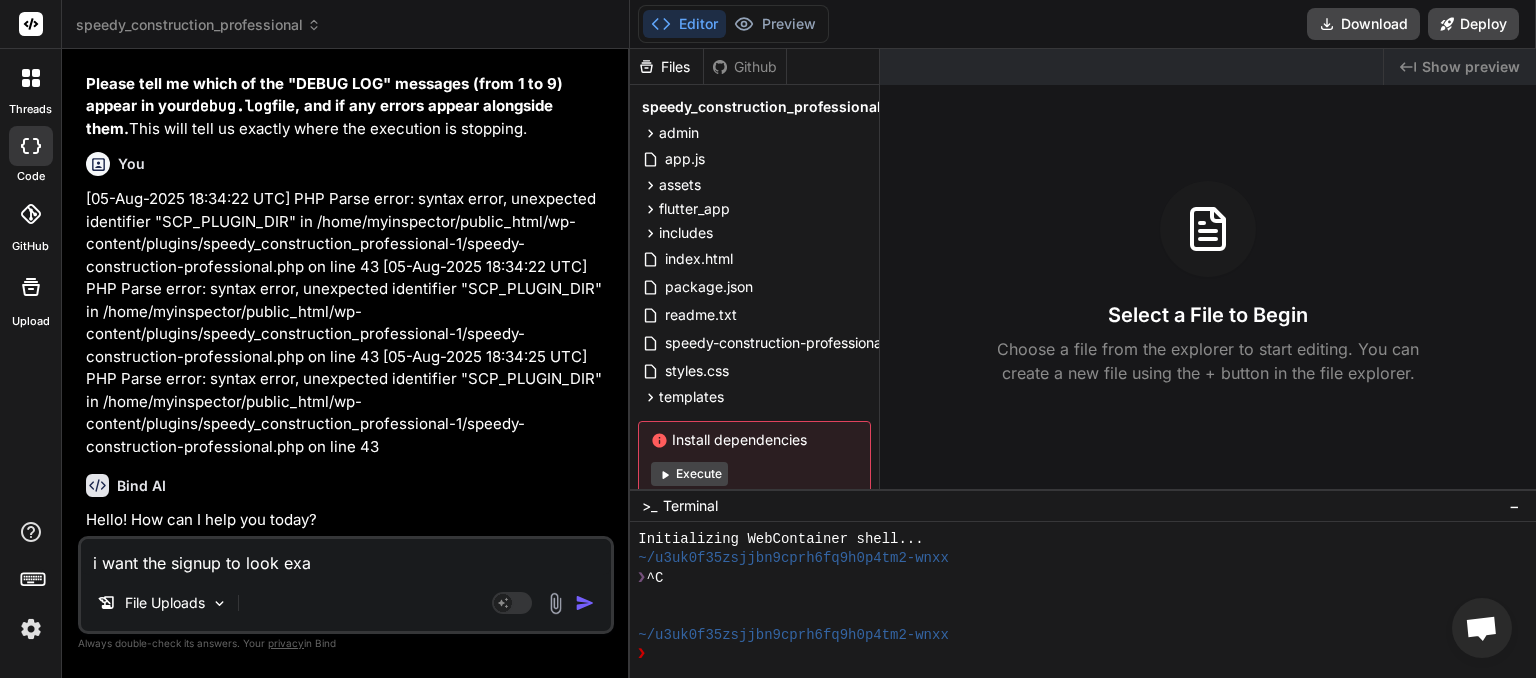 type on "i want the signup to look exac" 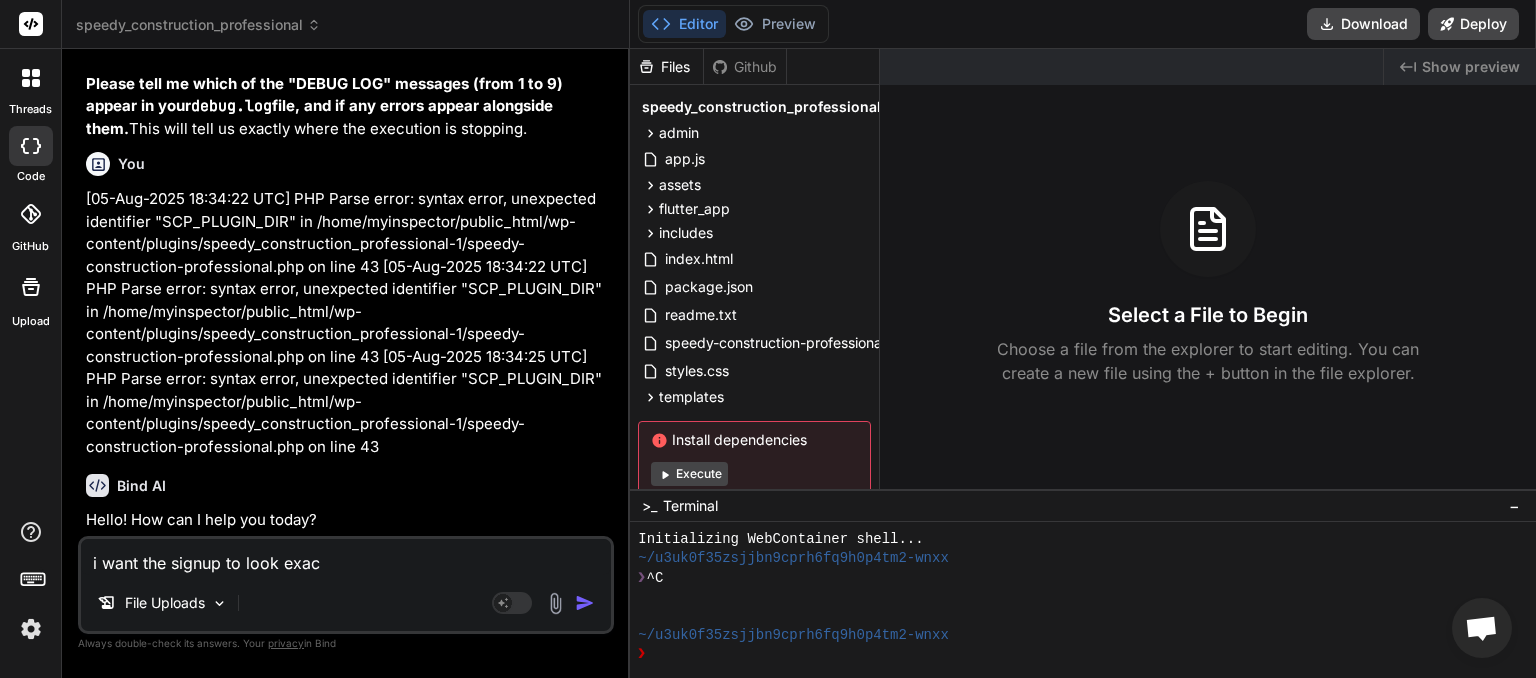 type on "i want the signup to look exact" 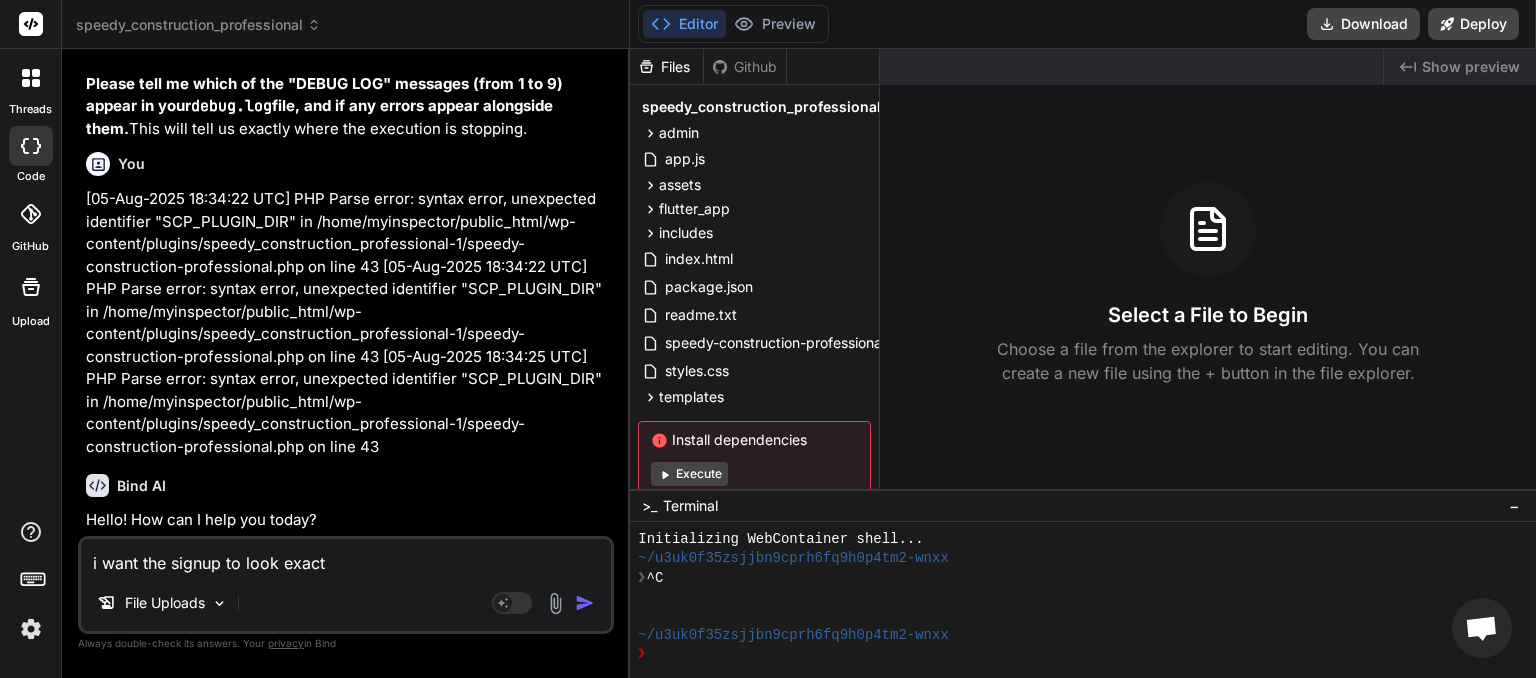 type on "i want the signup to look exactl" 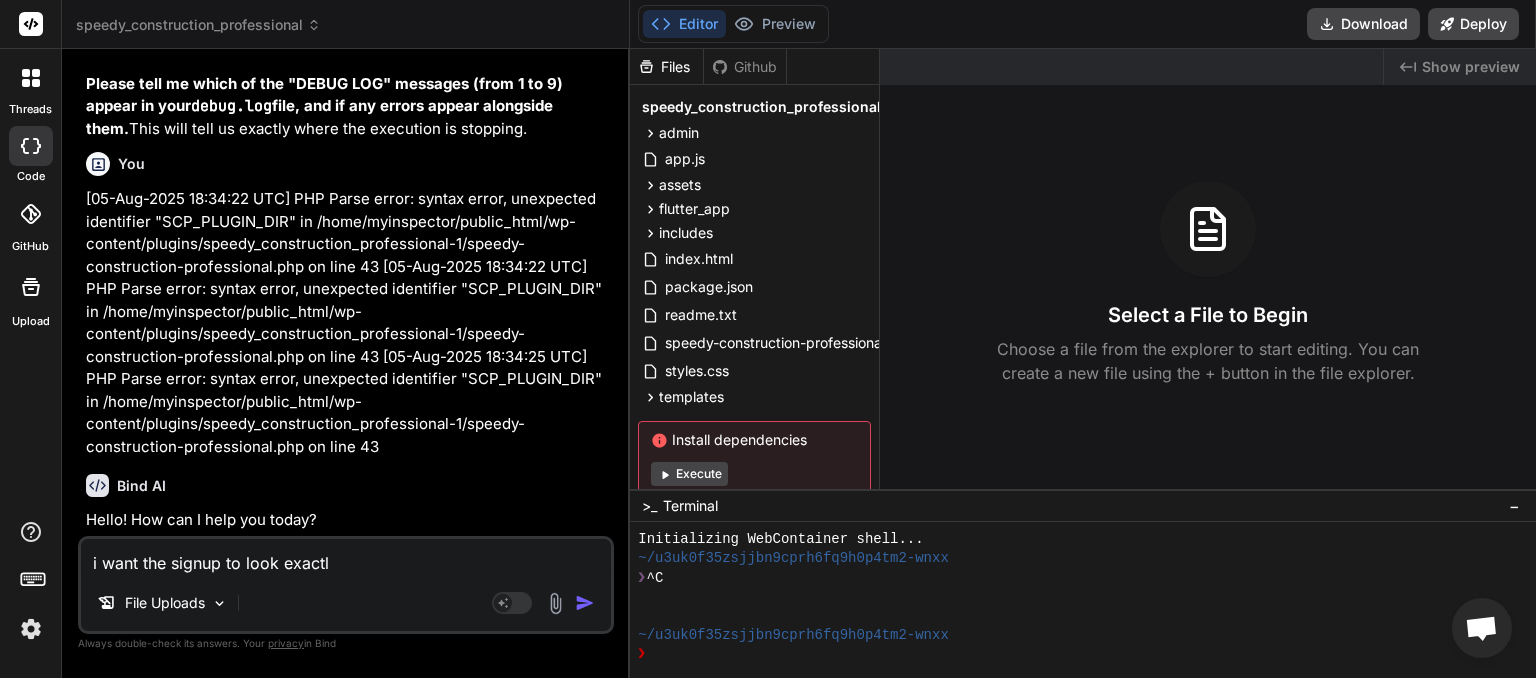 type on "i want the signup to look exactlk" 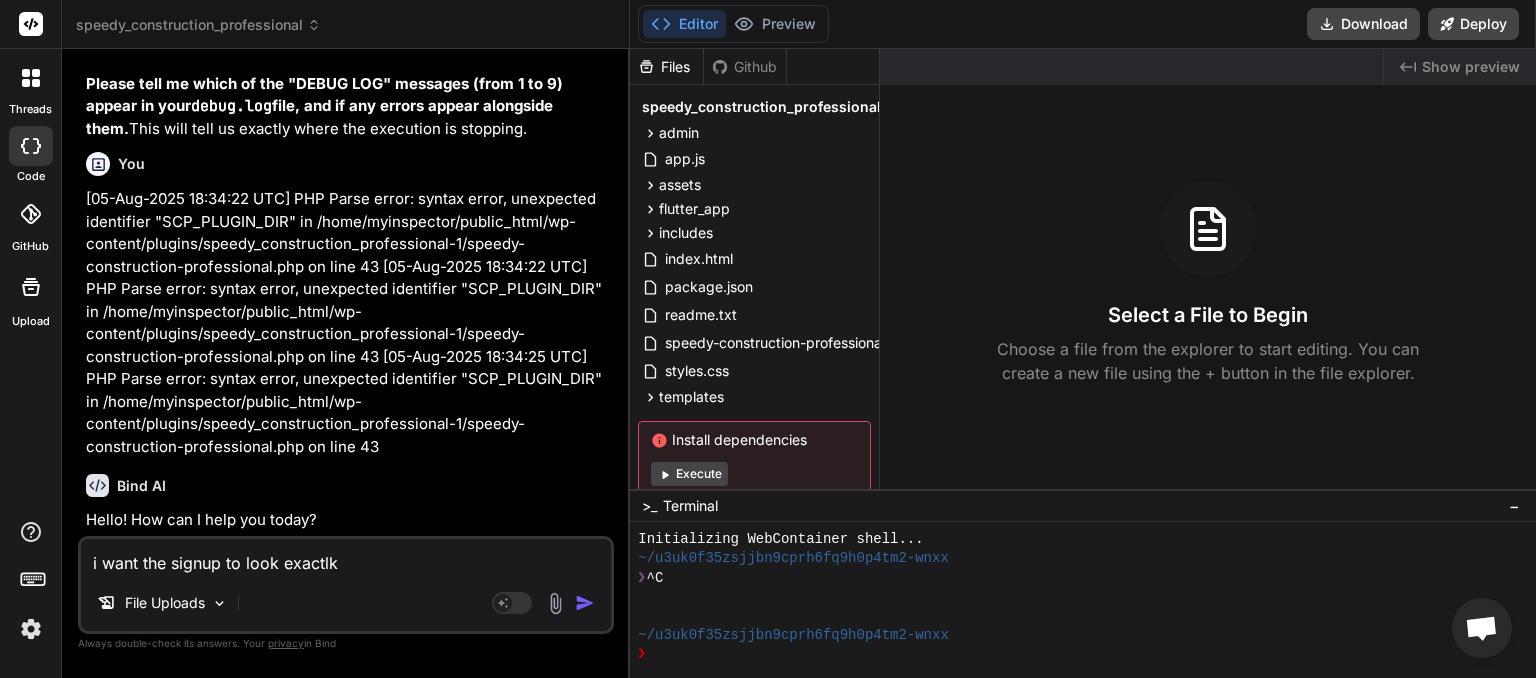 type on "i want the signup to look exactlky" 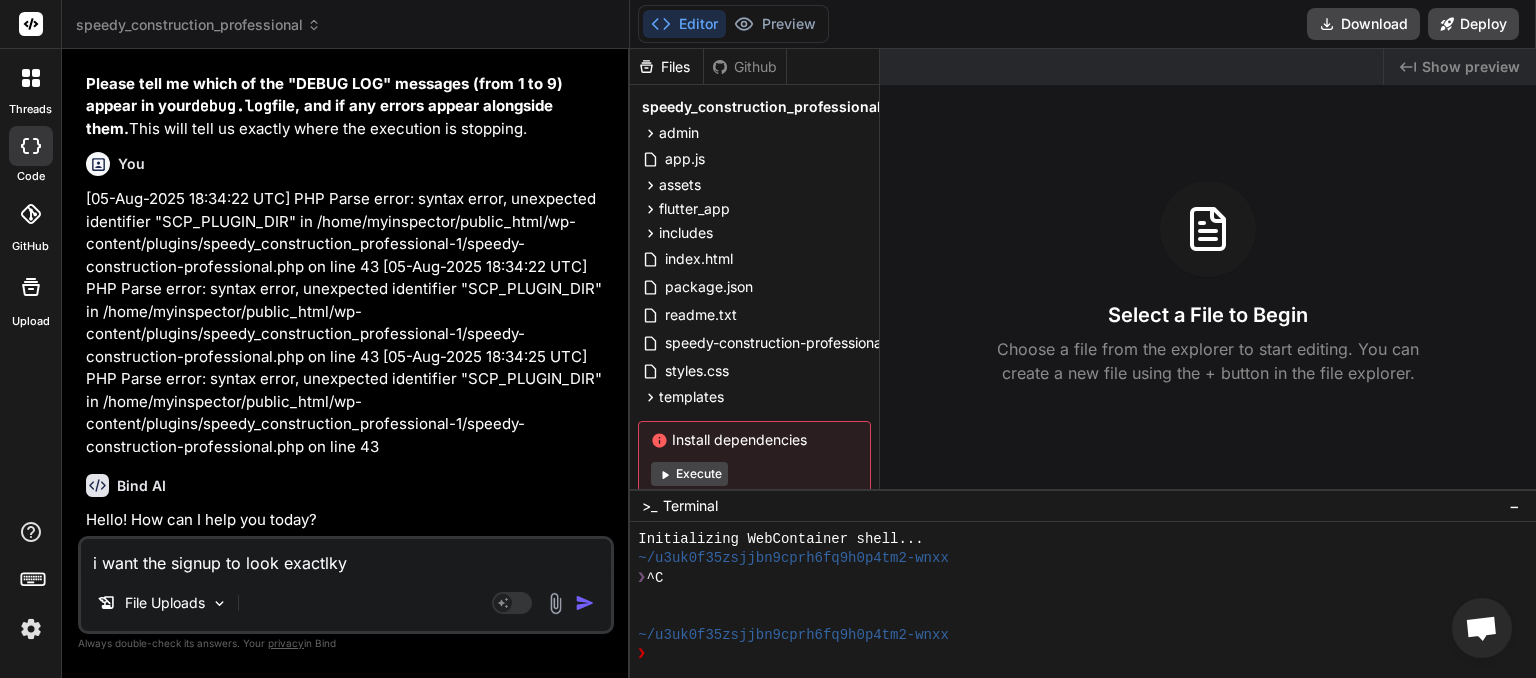 type on "i want the signup to look exactlky" 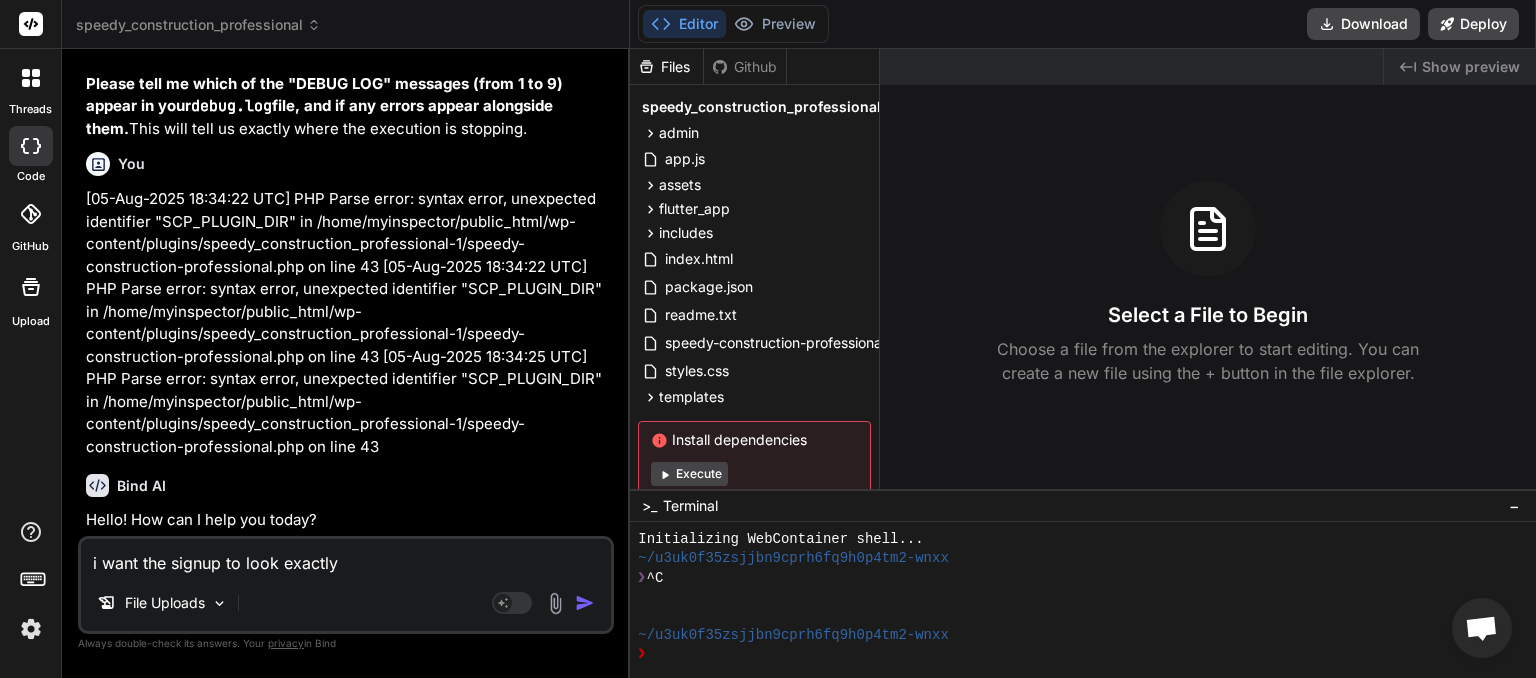 type on "i want the signup to look exactly l" 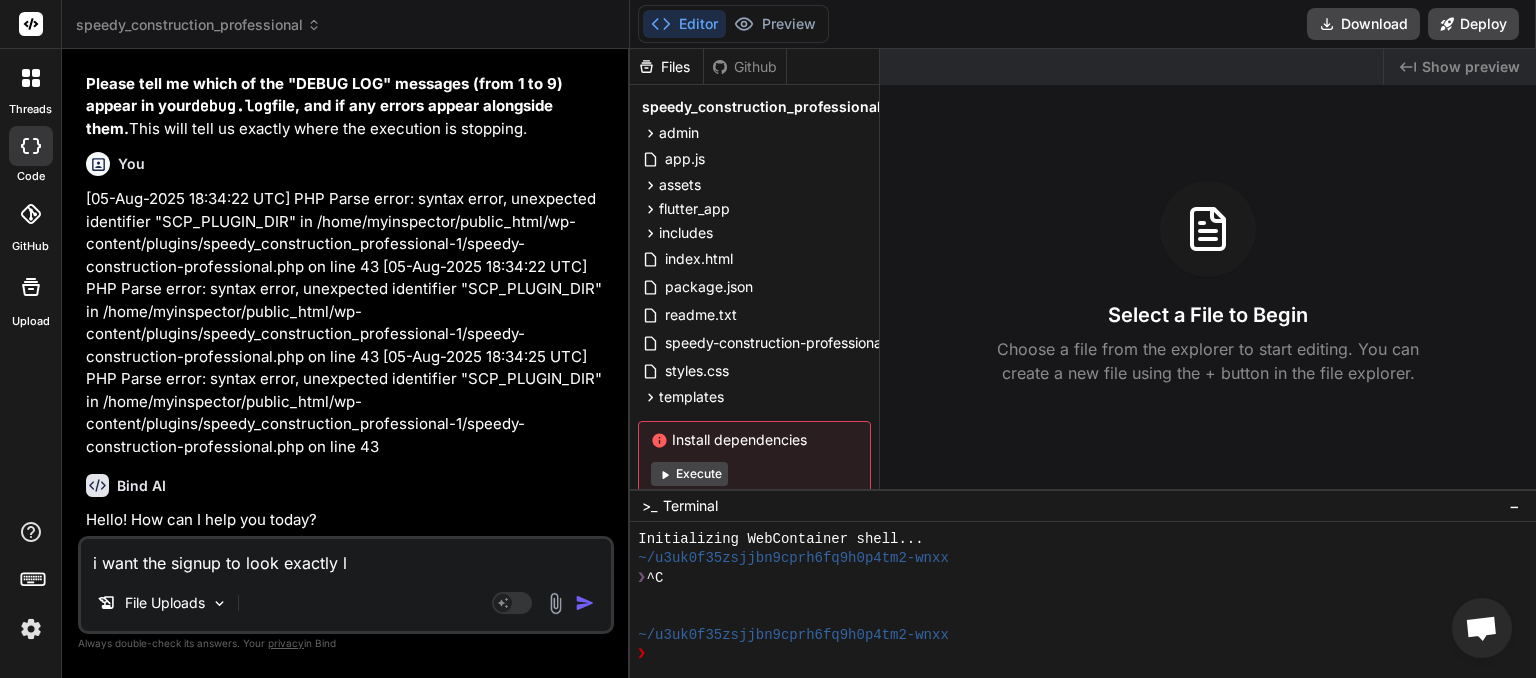 type on "i want the signup to look exactly li" 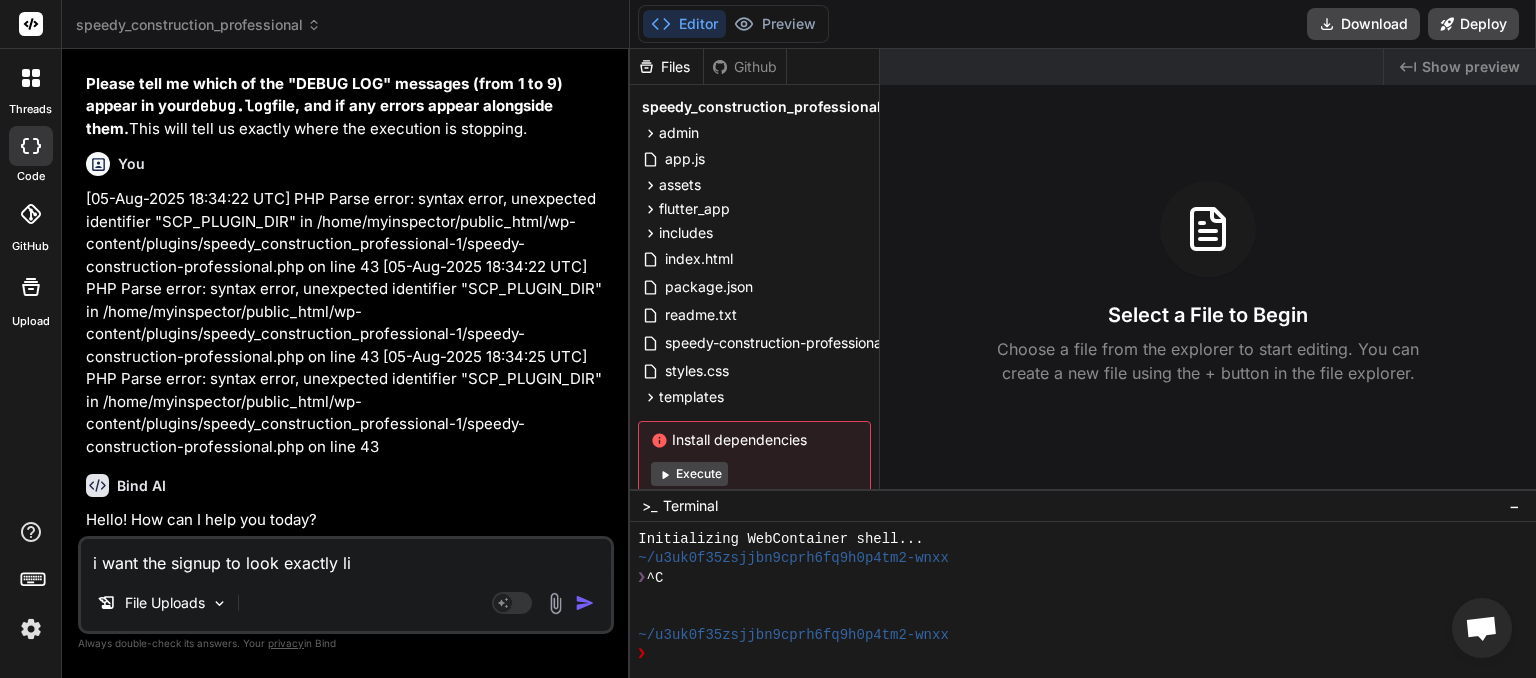 type on "i want the signup to look exactly lik" 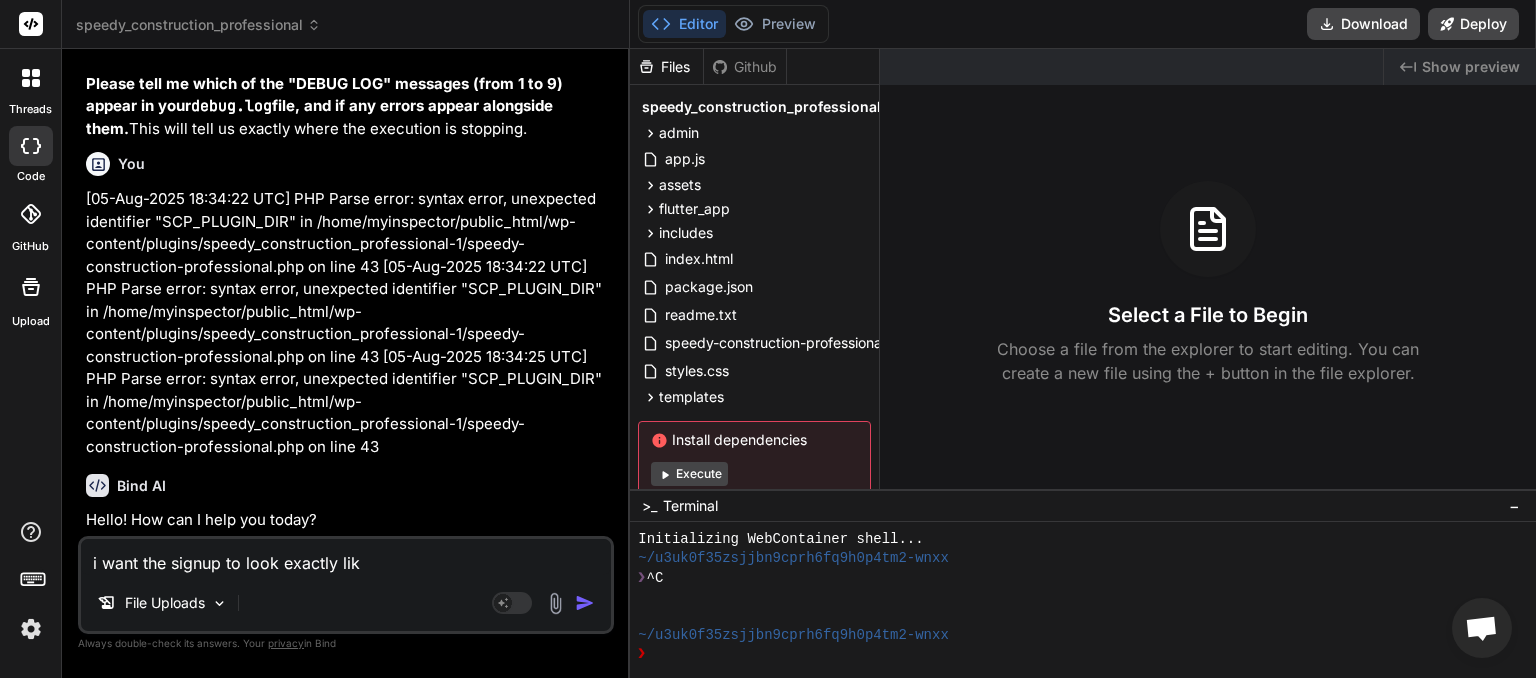 type on "i want the signup to look exactly like" 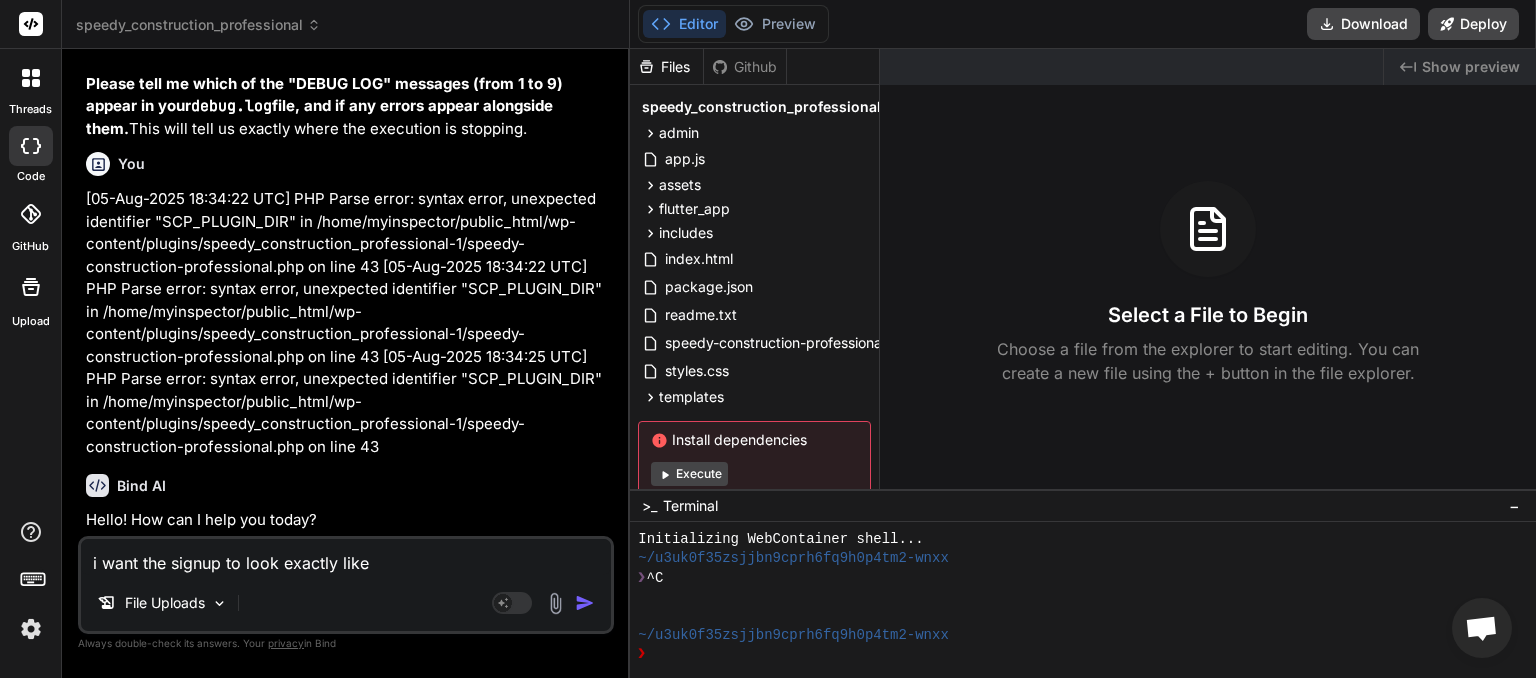 type on "i want the signup to look exactly like" 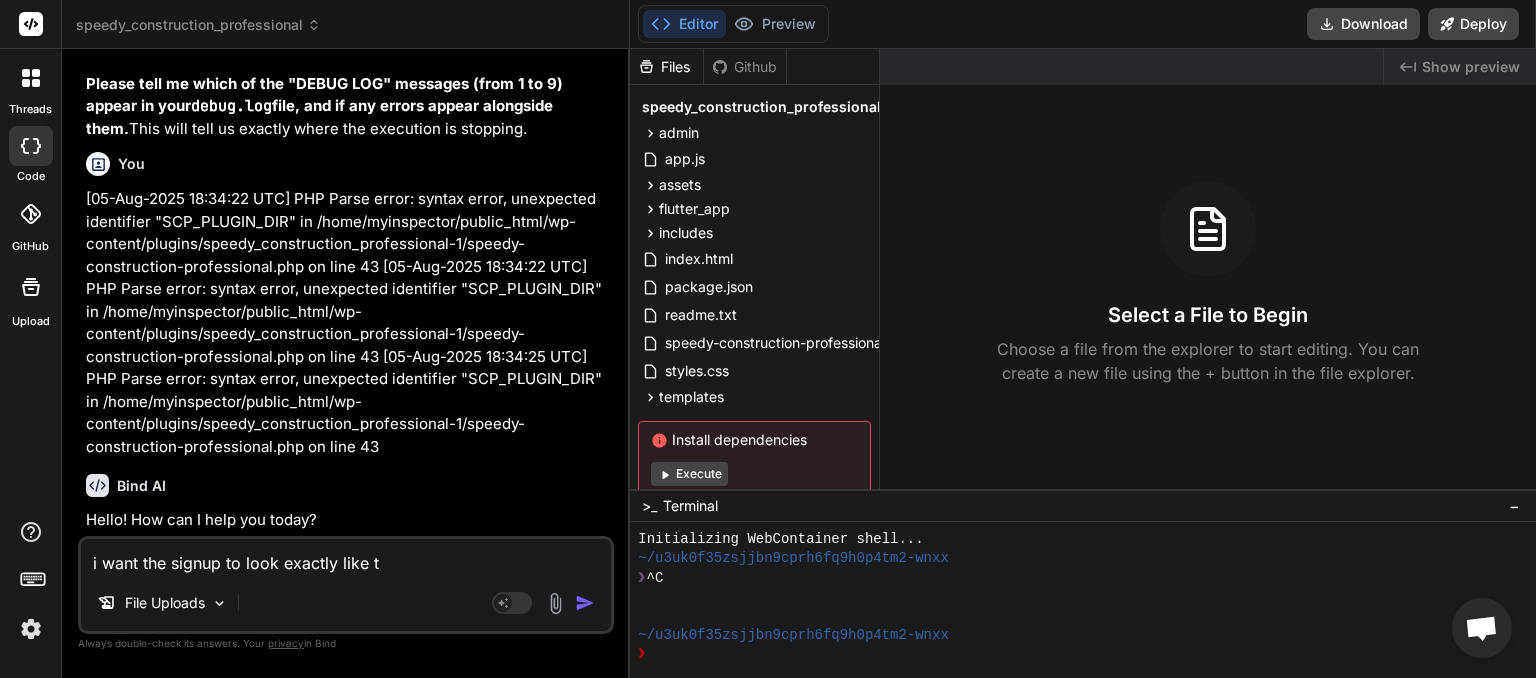 type on "i want the signup to look exactly like th" 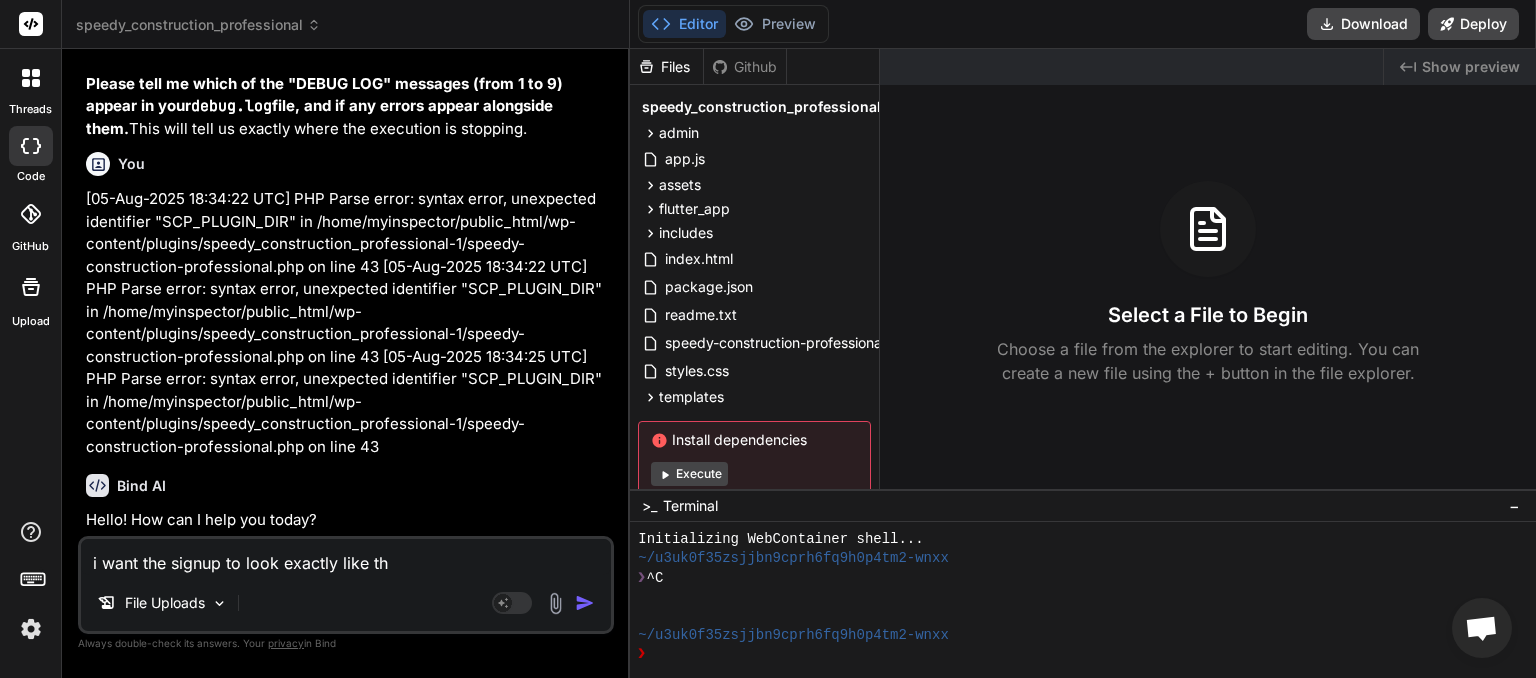 type on "i want the signup to look exactly like thi" 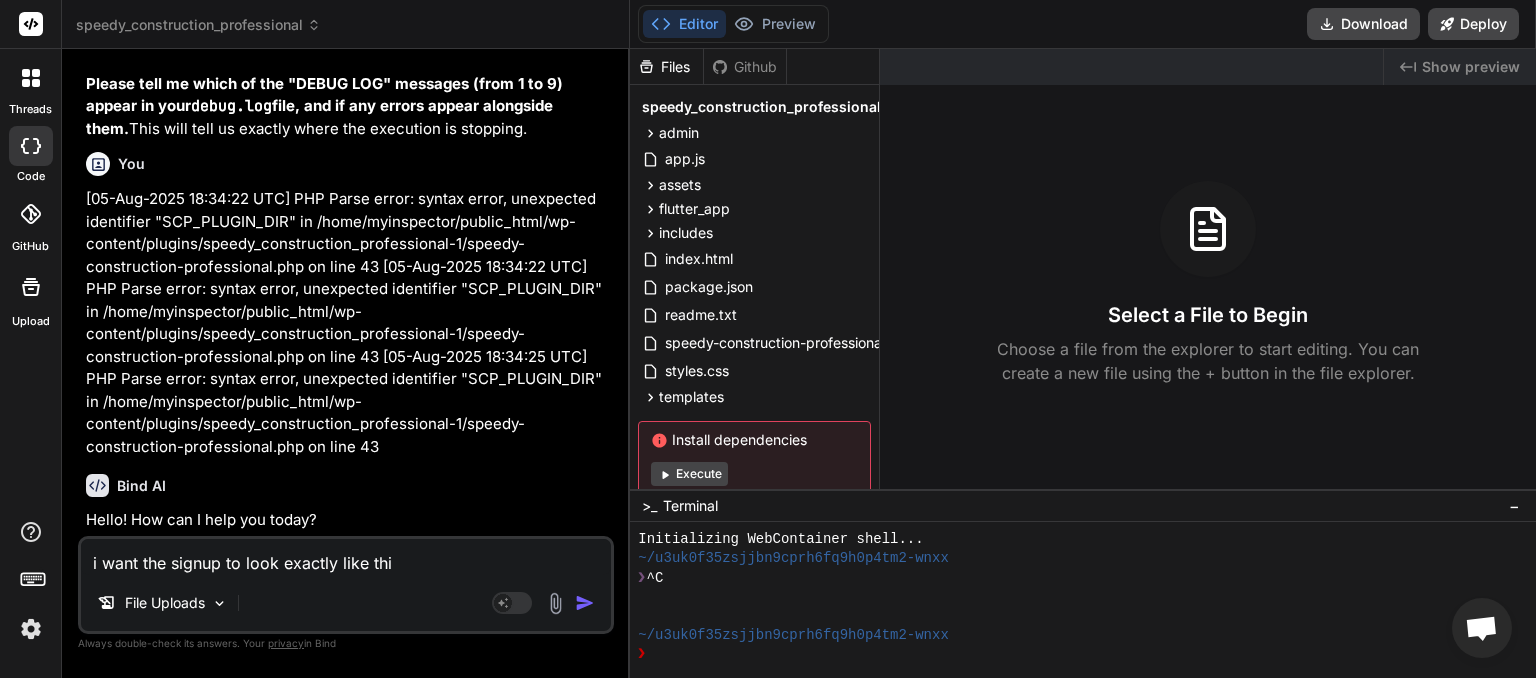 type on "i want the signup to look exactly like this" 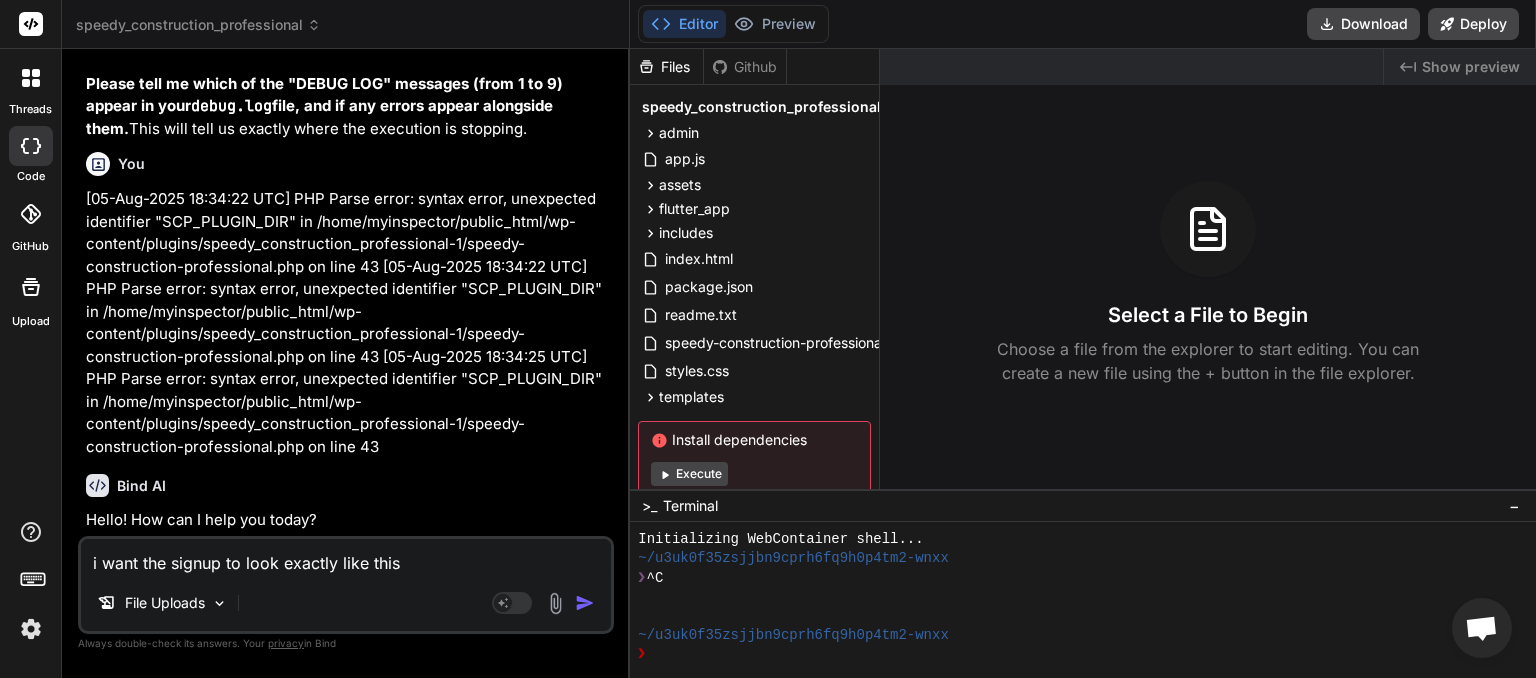 type on "x" 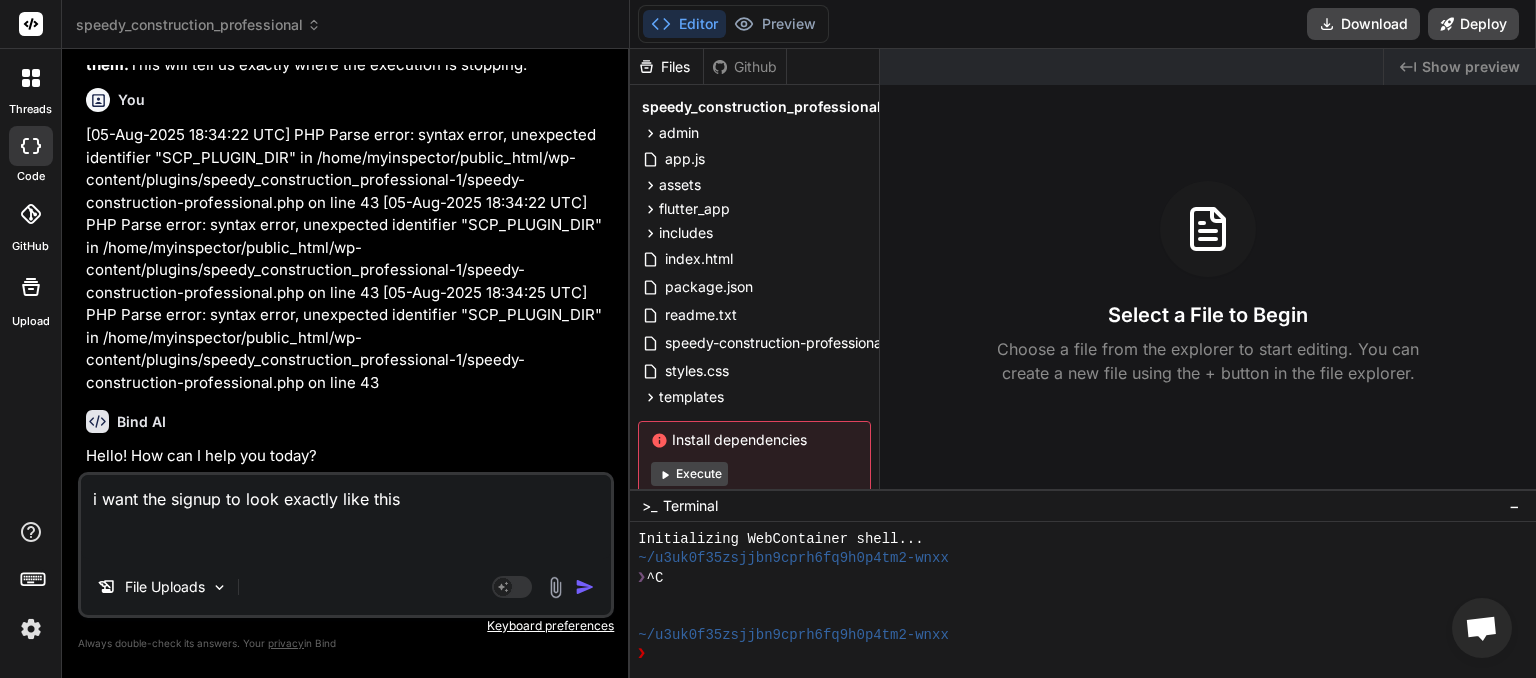paste on "<!DOCTYPE html>
<html lang="en">
<head>
<meta charset="UTF-8">
<title>Sign Up</title>
<style>
body {
background-color: #f9f9f9;
font-family: sans-serif;
display: flex;
justify-content: center;
align-items: center;
height: 100vh;
}
.signup-form {
background-color: #ffffff;
border: 1px solid #dddddd;
border-radius: 8px;
padding: 40px 30px;
width: 320px;
box-shadow: 0 2px 8px rgba(0,0,0,0.05);
}
h2 {
color: #333333;
text-align: center;
margin-bottom: 20px;
font-size: 1.5em;
}
label {
display: block;
color: #777;
font-size: 0.9em;
margin-bottom: 5px;
}
input, select {
width: 100%;
padding: 10px;
margin-bottom: 15px;
border: 1px solid #ccc;
border-radius: 6px;
font-size: 1em;
}
.cta-button {
background-color: #e63946;
color: #fff;
font-weight: bold;
text-transform: uppercase;
bor..." 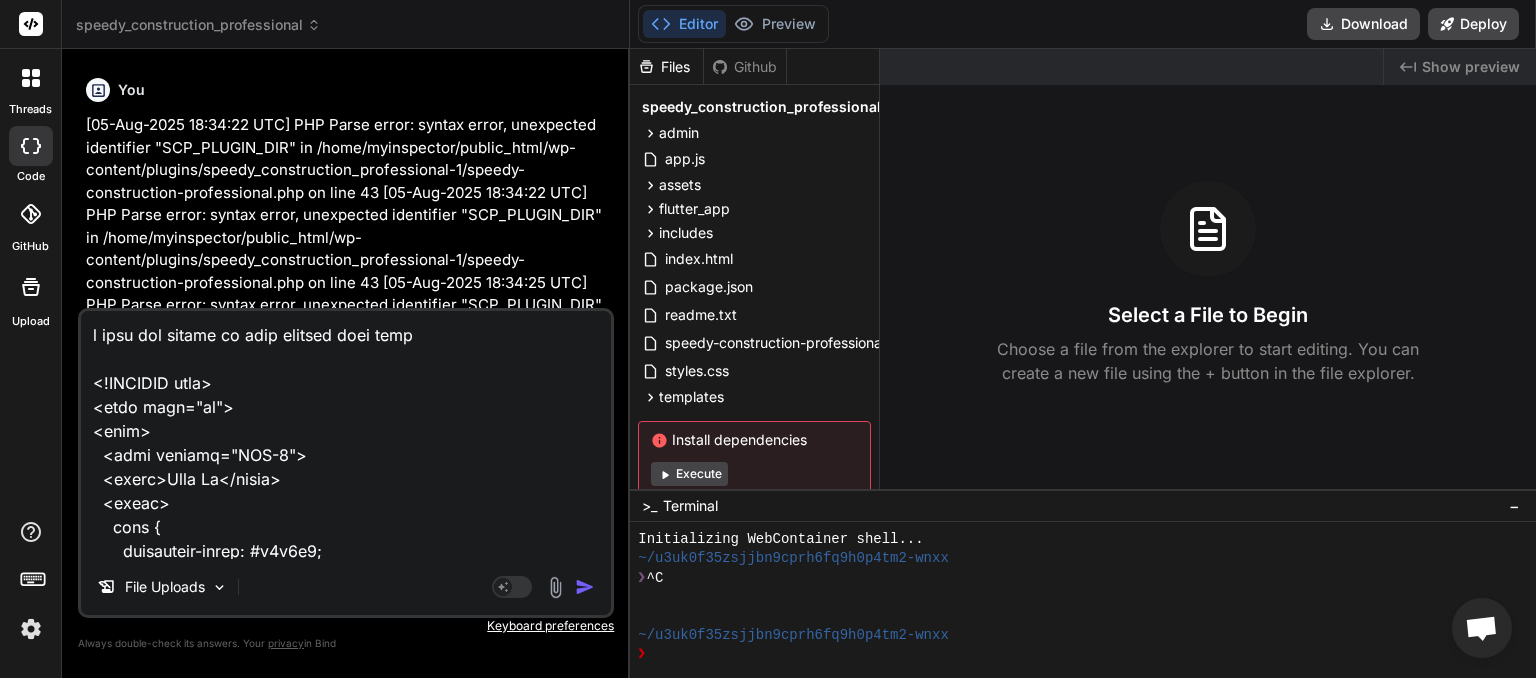 scroll, scrollTop: 2017, scrollLeft: 0, axis: vertical 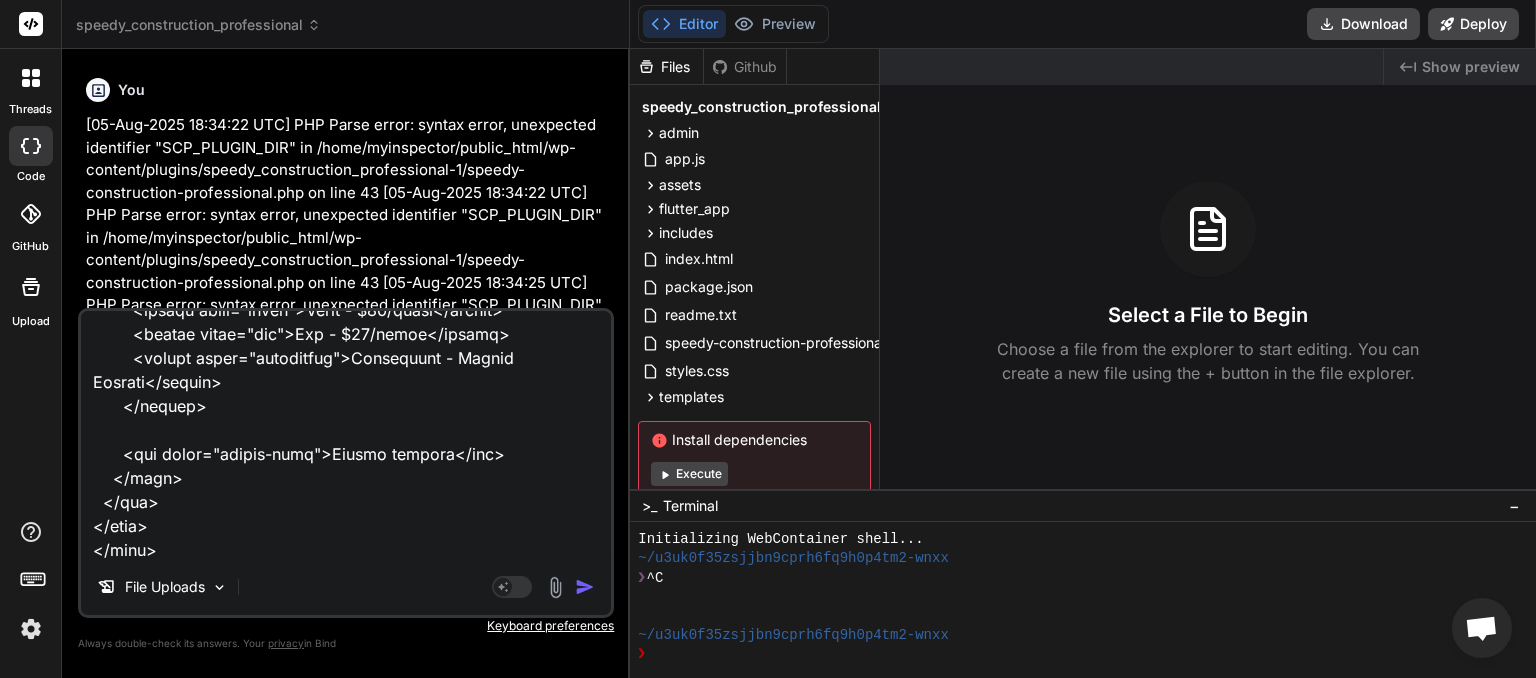 type on "i want the signup to look exactly like this
<!DOCTYPE html>
<html lang="en">
<head>
<meta charset="UTF-8">
<title>Sign Up</title>
<style>
body {
background-color: #f9f9f9;
font-family: sans-serif;
display: flex;
justify-content: center;
align-items: center;
height: 100vh;
}
.signup-form {
background-color: #ffffff;
border: 1px solid #dddddd;
border-radius: 8px;
padding: 40px 30px;
width: 320px;
box-shadow: 0 2px 8px rgba(0,0,0,0.05);
}
h2 {
color: #333333;
text-align: center;
margin-bottom: 20px;
font-size: 1.5em;
}
label {
display: block;
color: #777;
font-size: 0.9em;
margin-bottom: 5px;
}
input, select {
width: 100%;
padding: 10px;
margin-bottom: 15px;
border: 1px solid #ccc;
border-radius: 6px;
font-size: 1em;
}
.cta-button {
background-color: #e63946;
color: #fff;
font-weight: bol..." 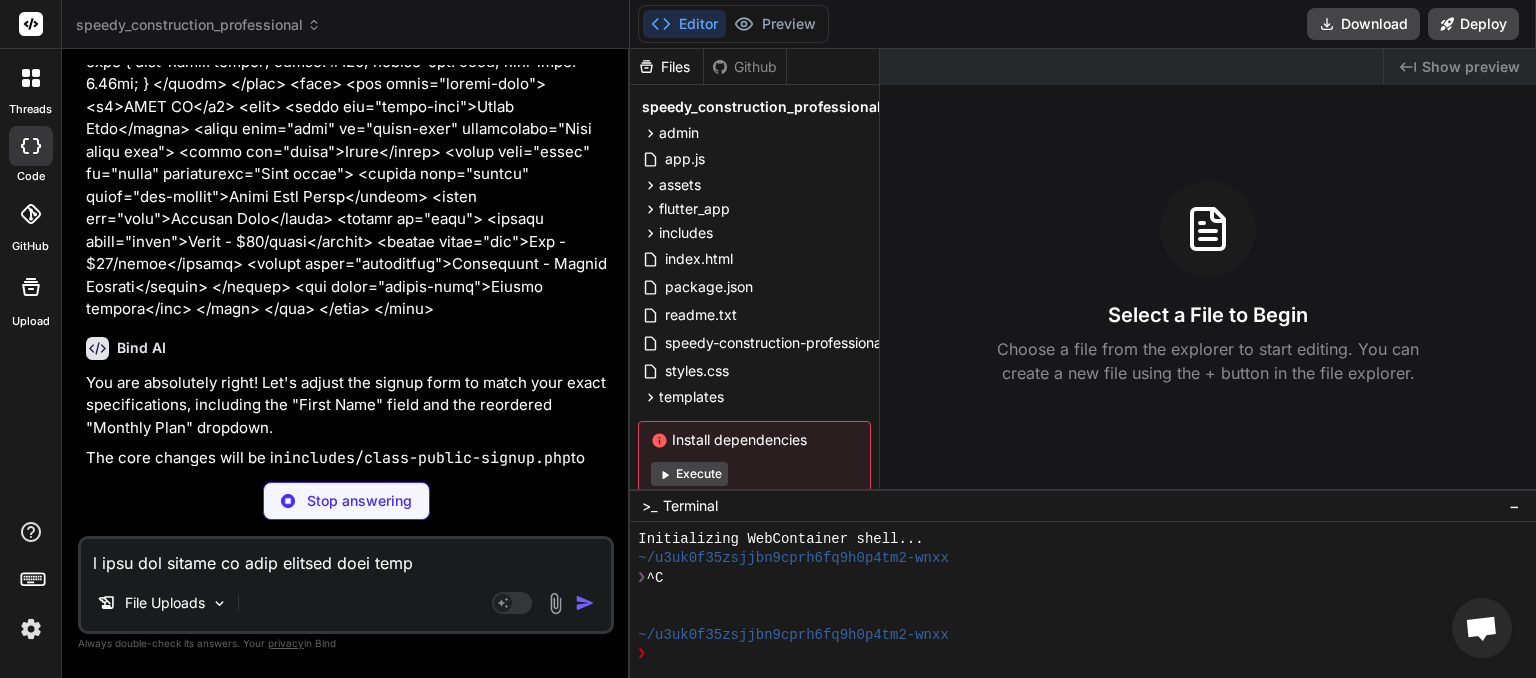 scroll, scrollTop: 7664, scrollLeft: 0, axis: vertical 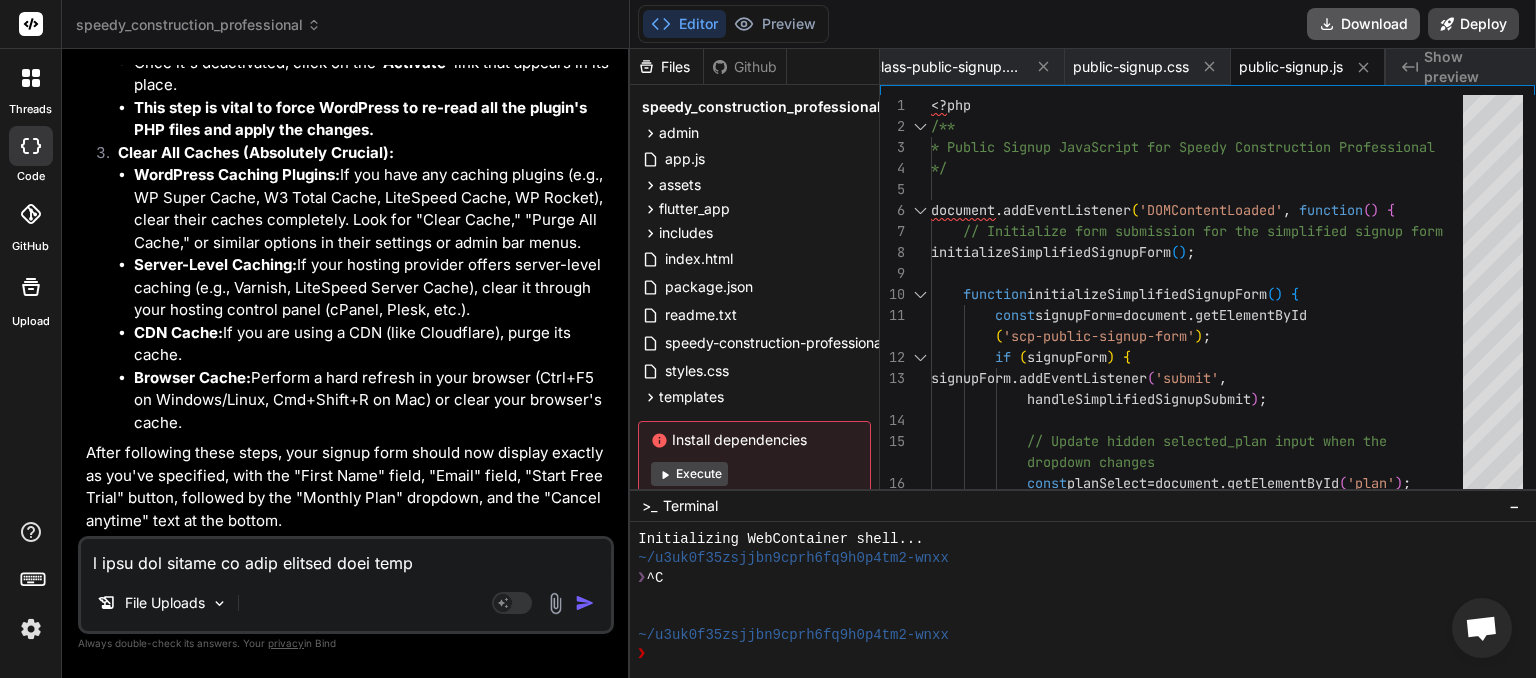 click on "Download" at bounding box center (1363, 24) 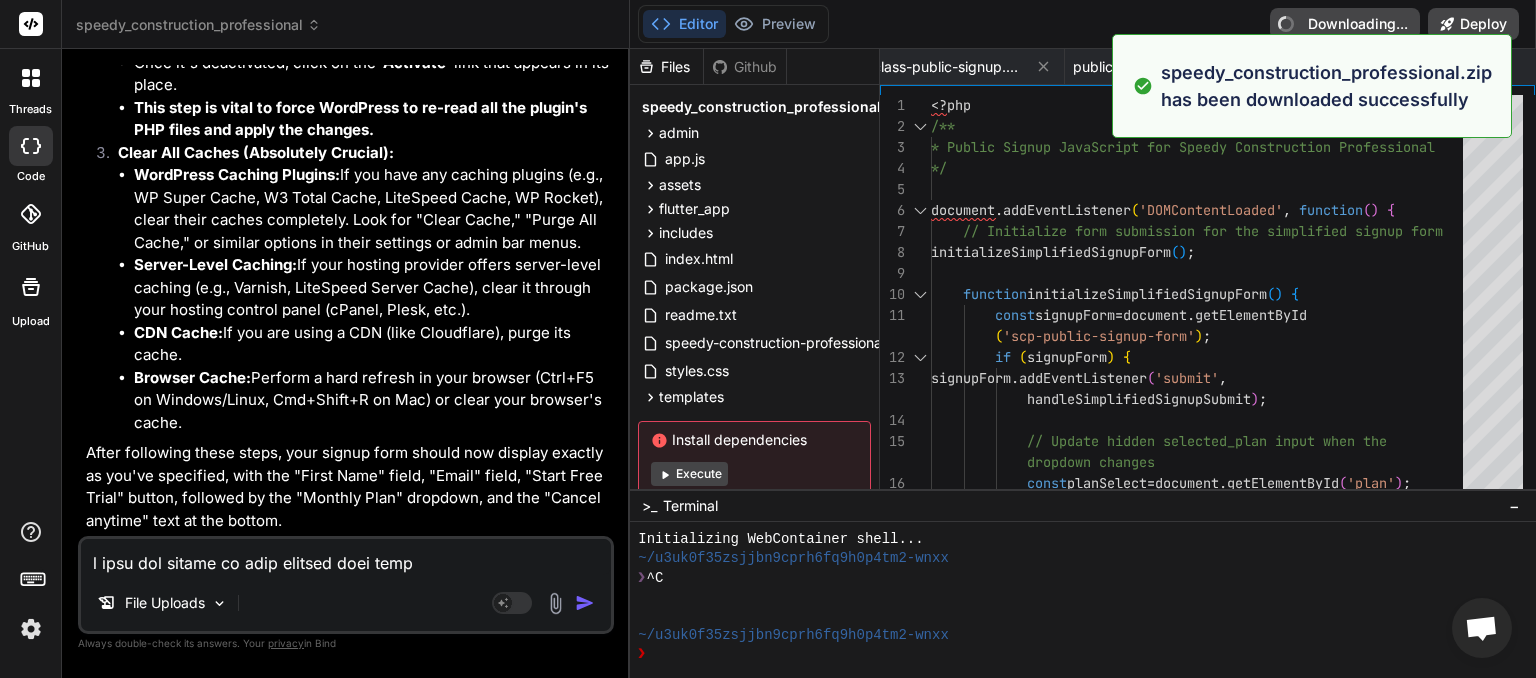 type on "x" 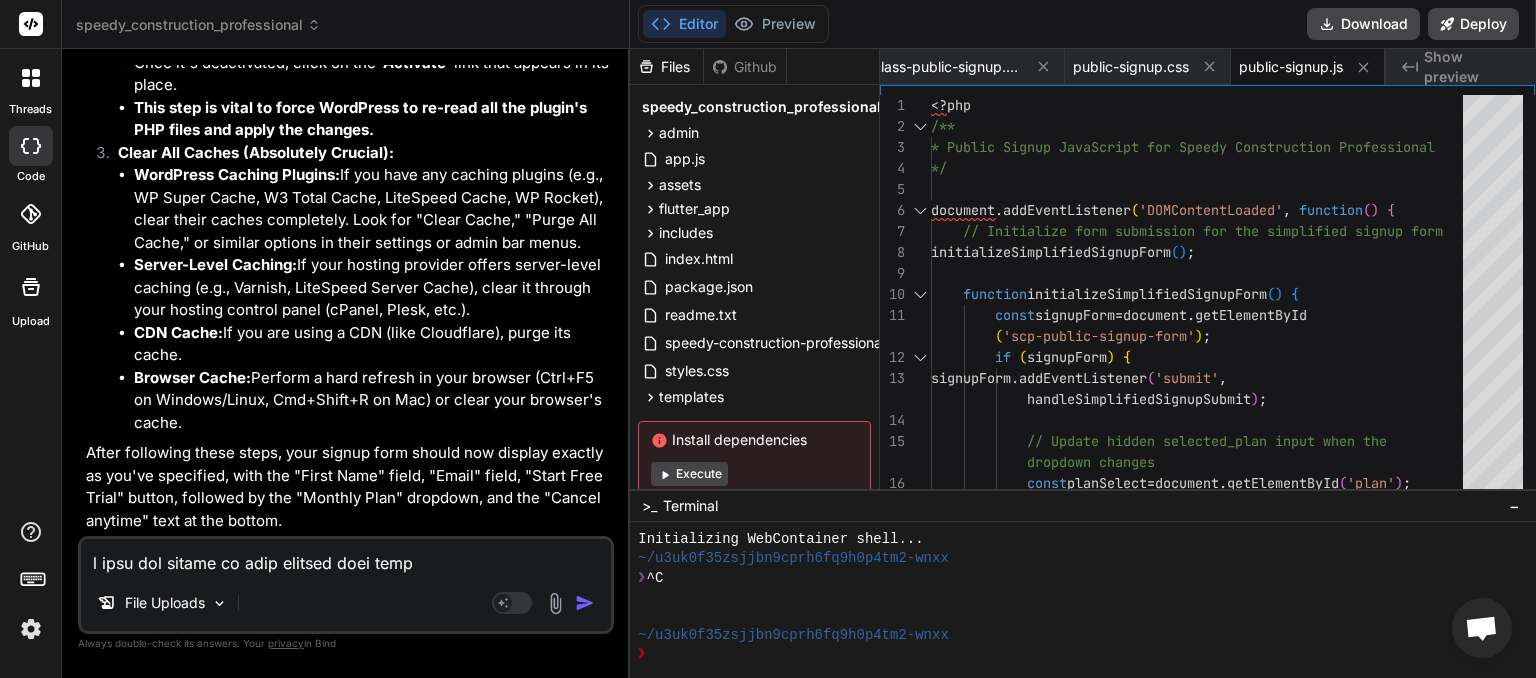 scroll, scrollTop: 0, scrollLeft: 18, axis: horizontal 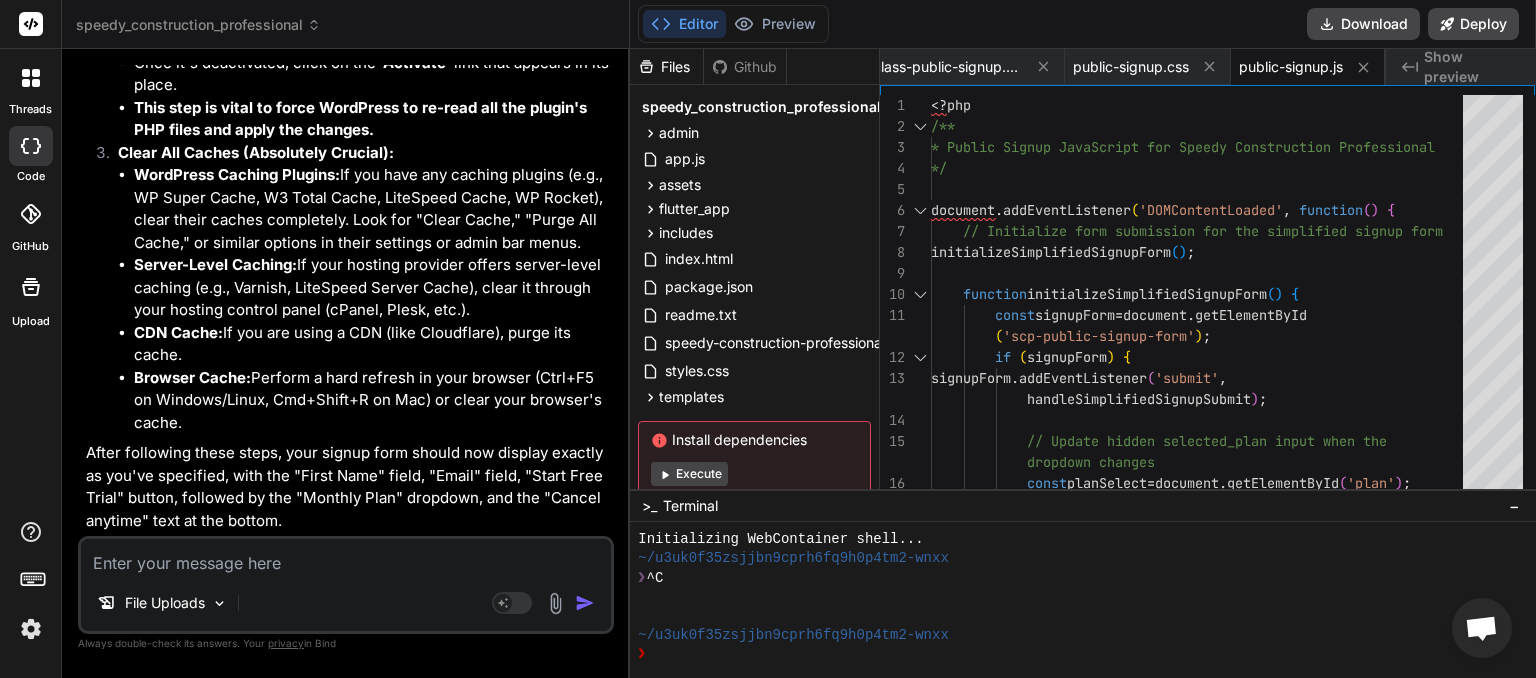 type on "w" 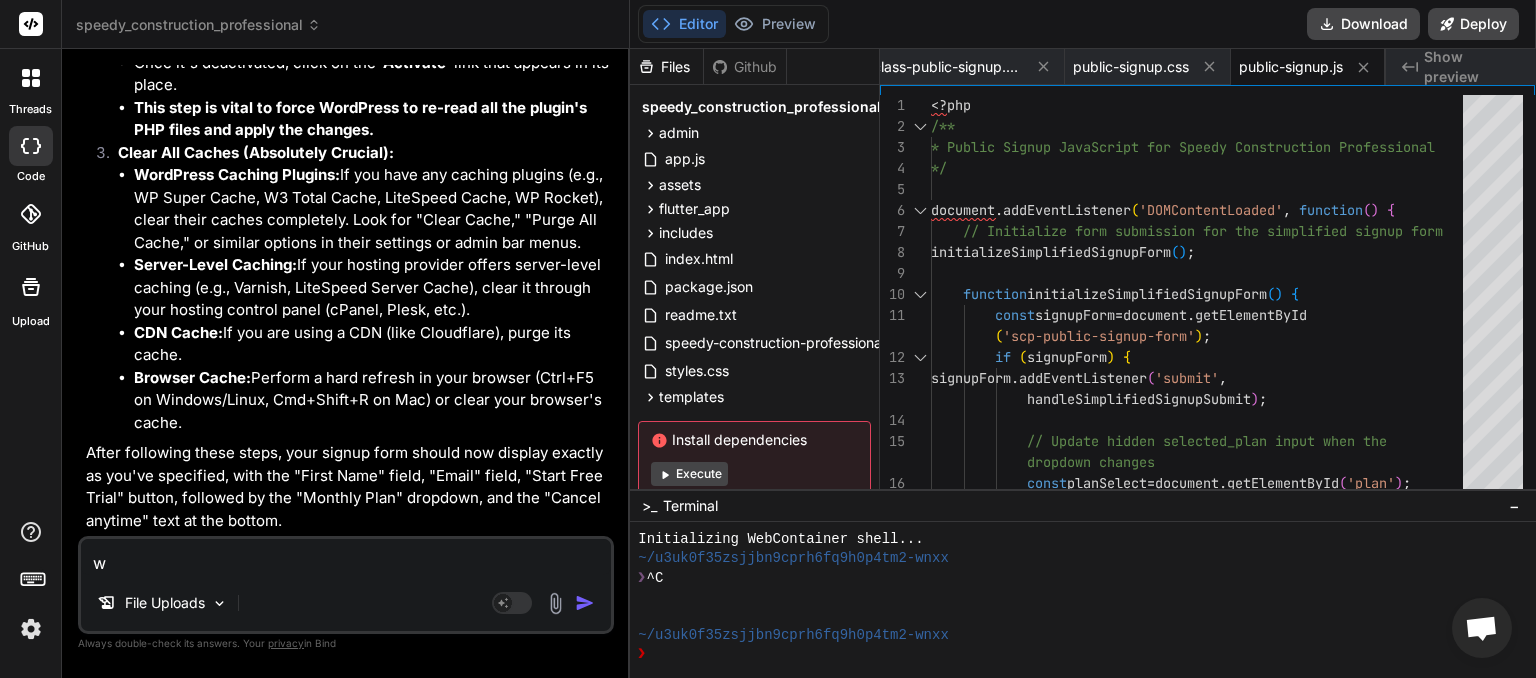 type on "wh" 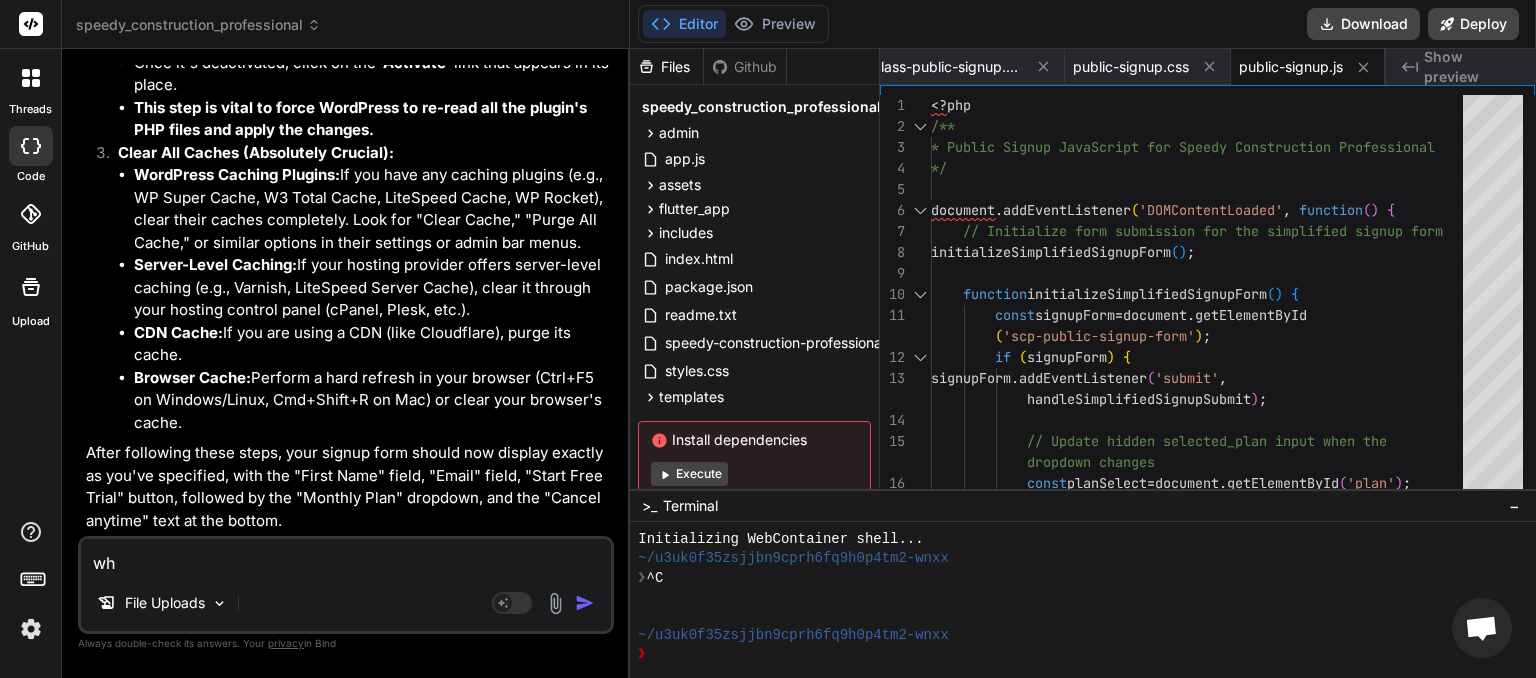 type on "wha" 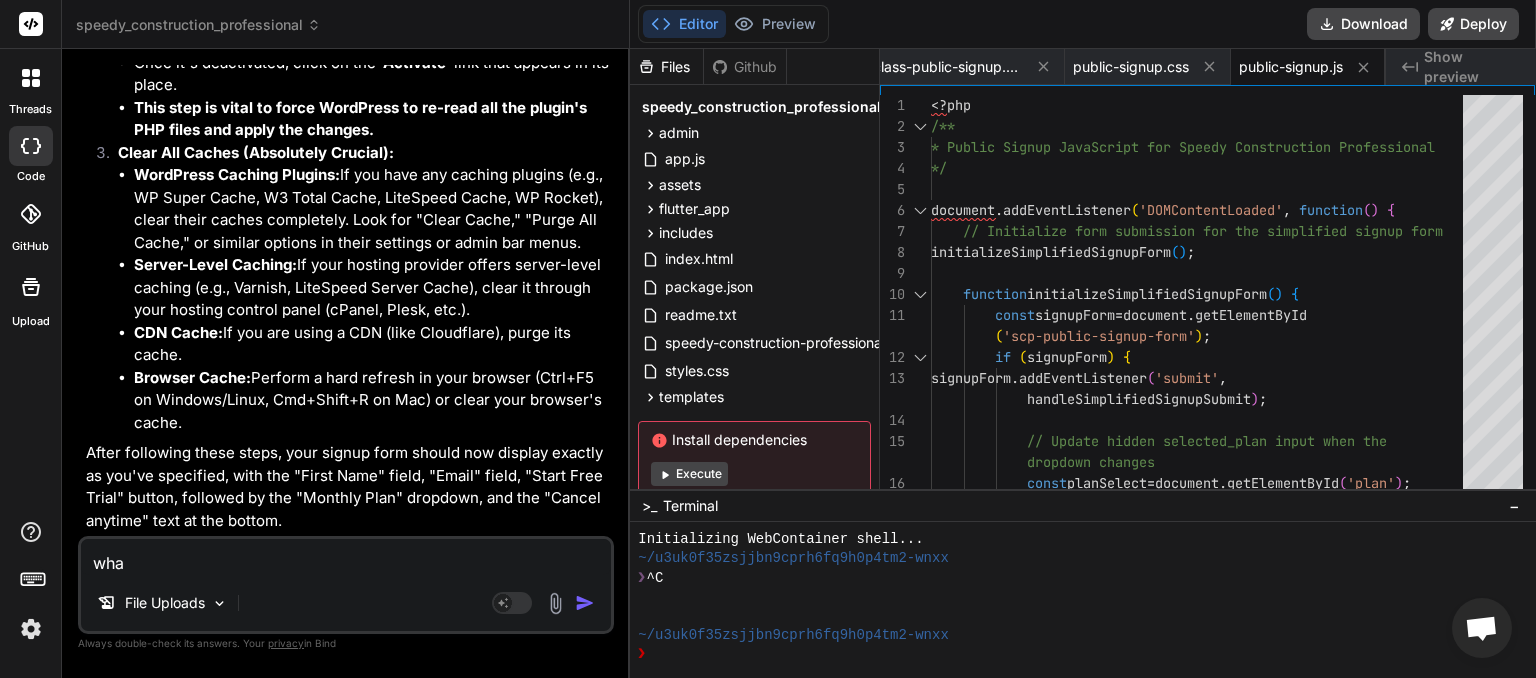 type on "whay" 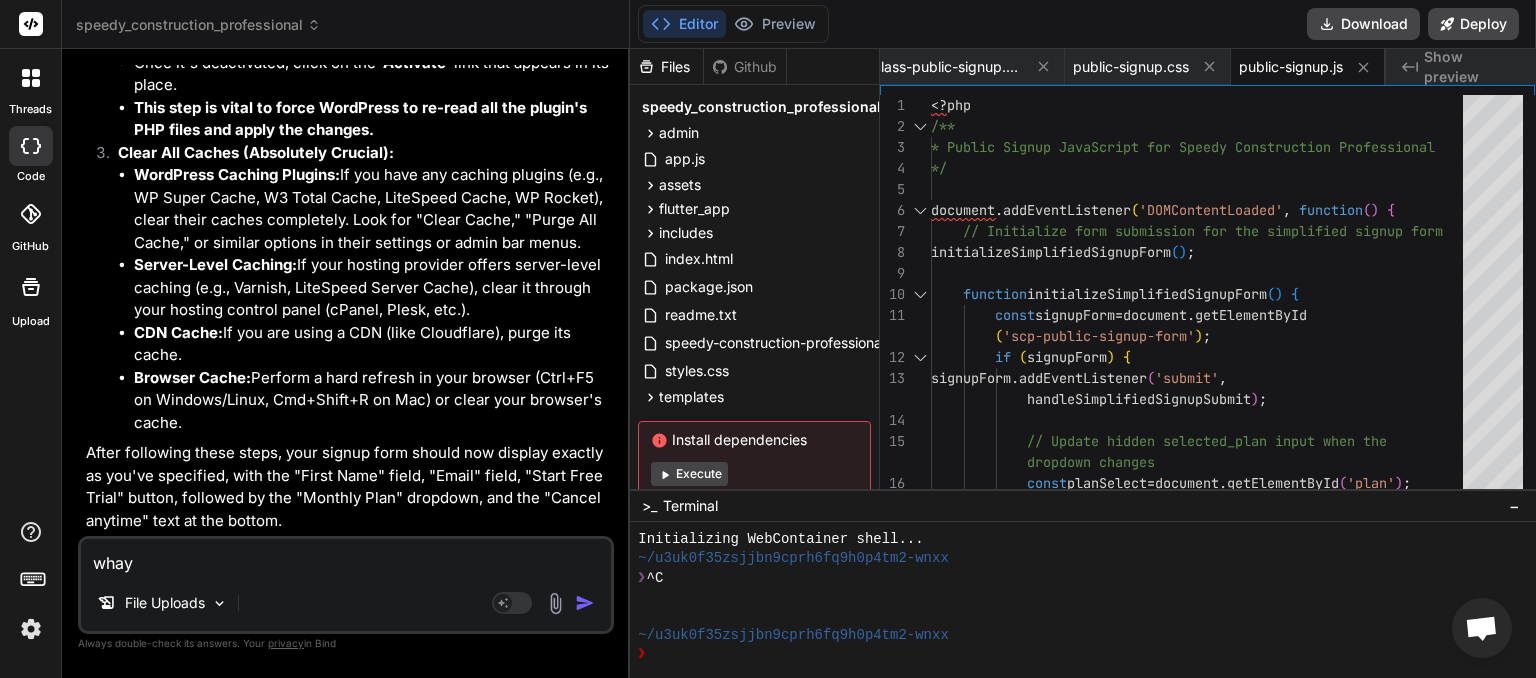 type on "whay" 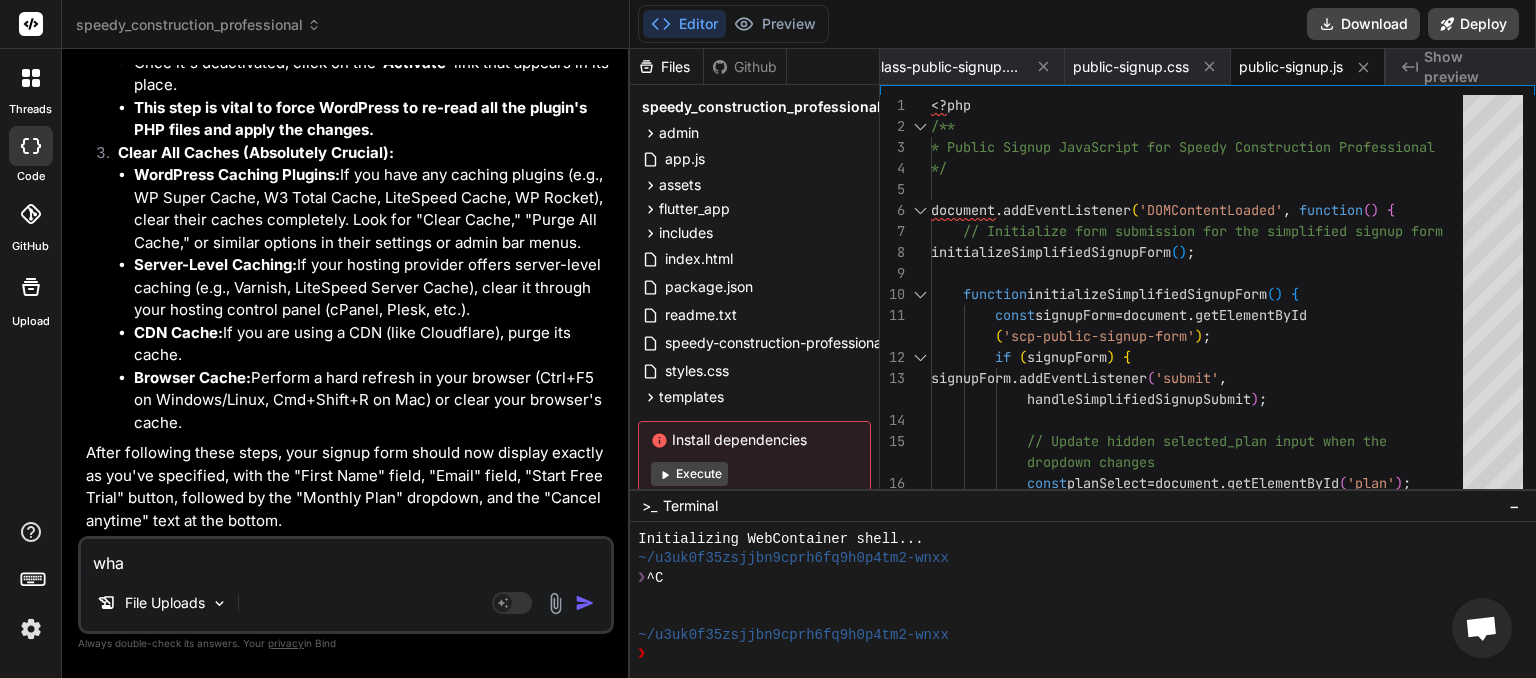 type on "wh" 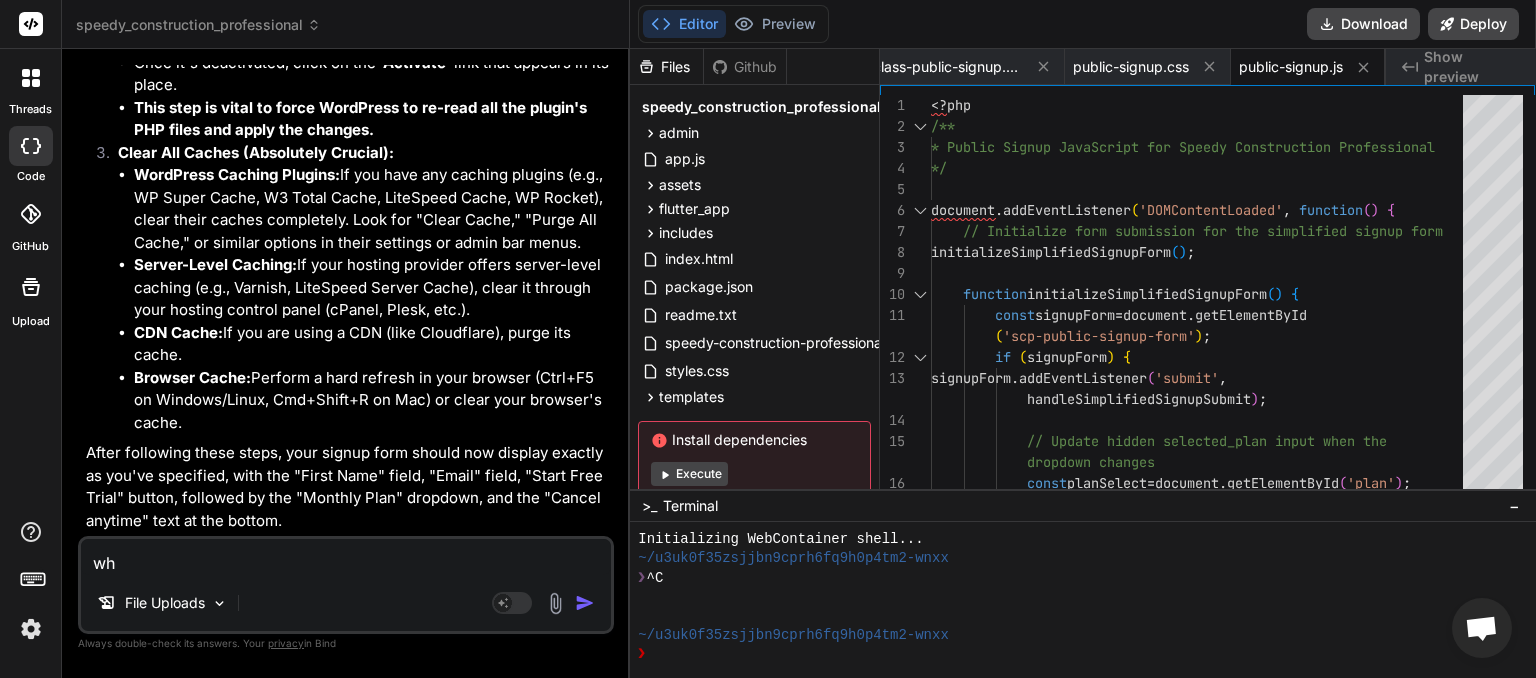 type on "why" 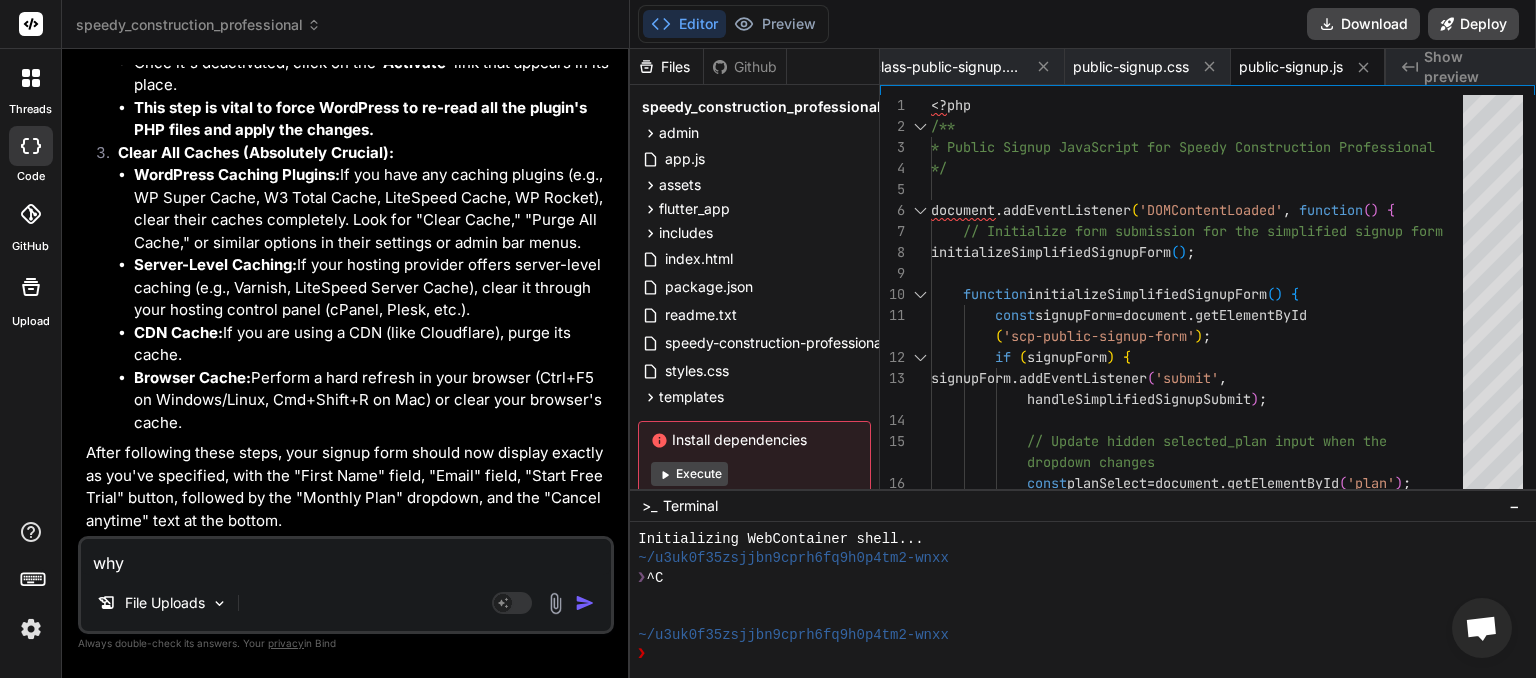 type on "why" 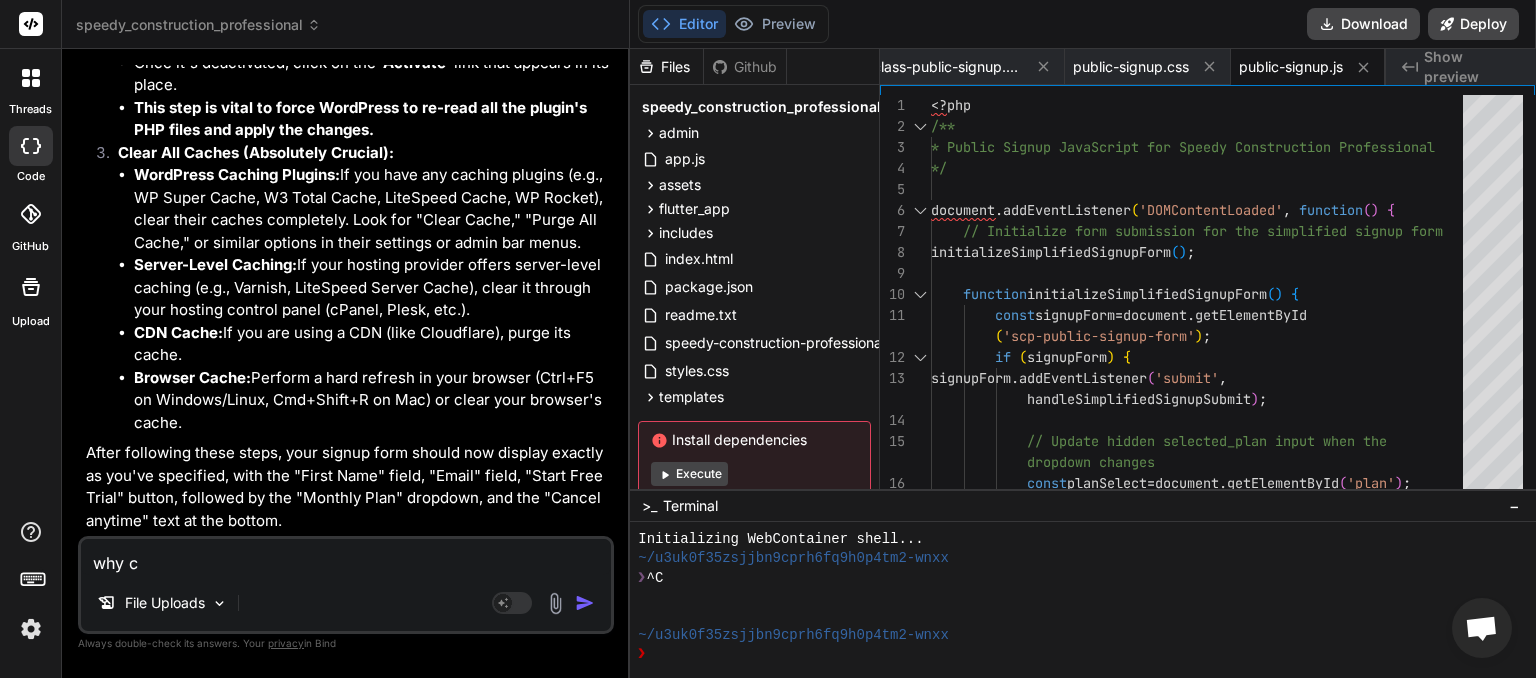 type on "why ca" 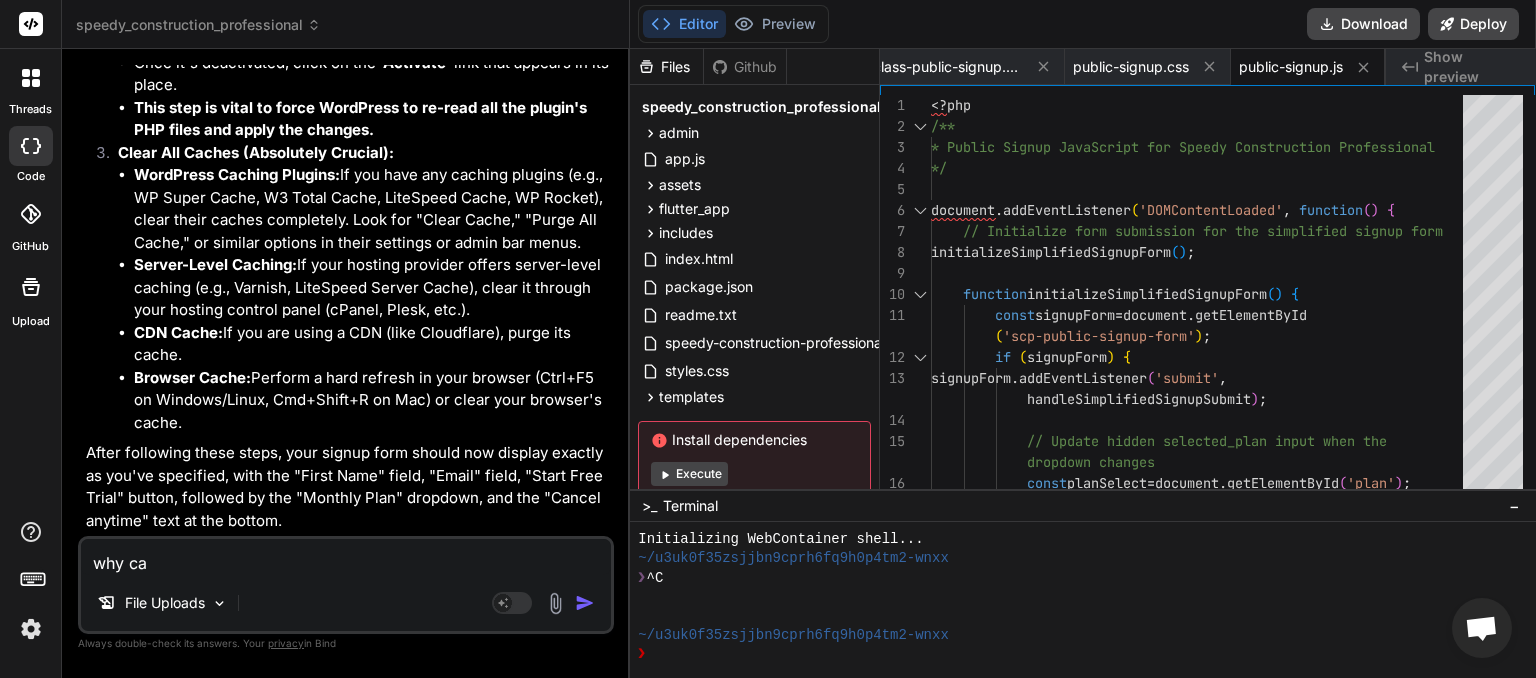 type on "why can" 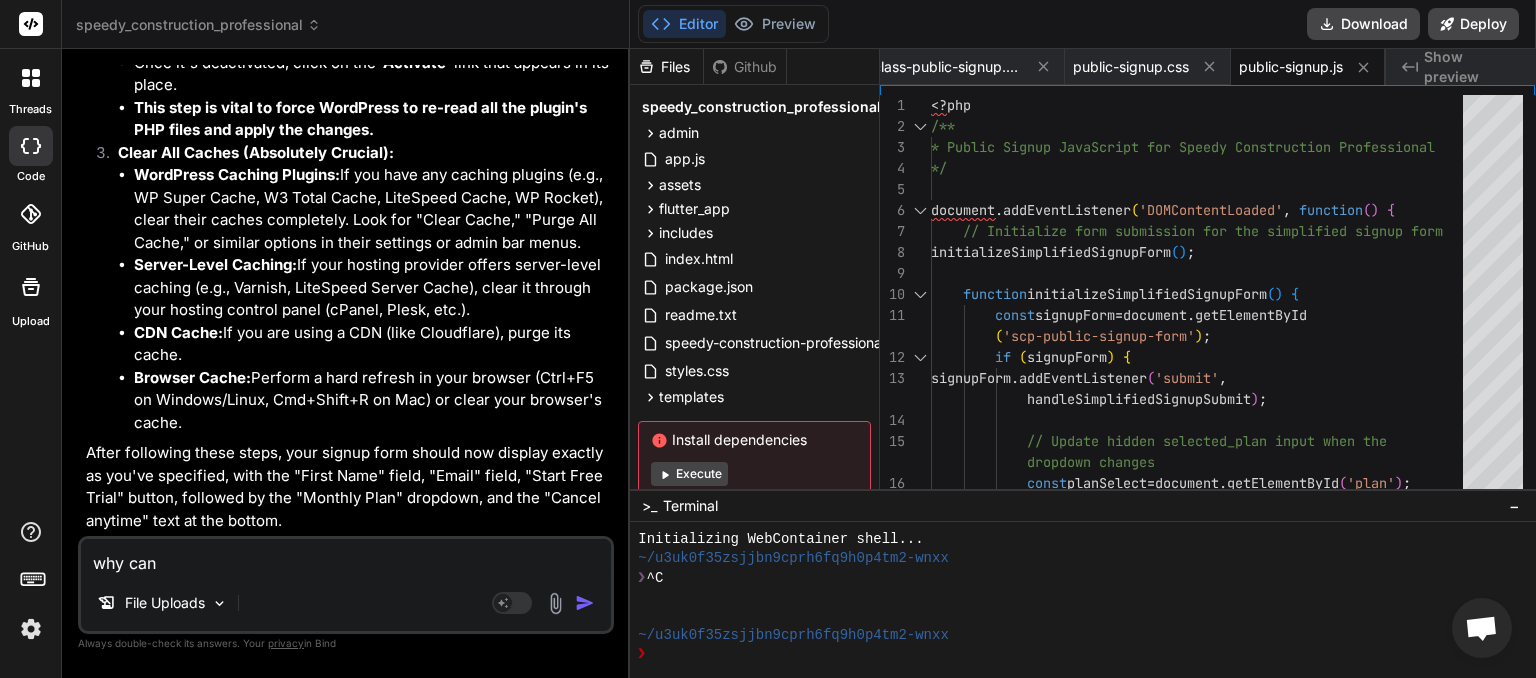 type on "why cant" 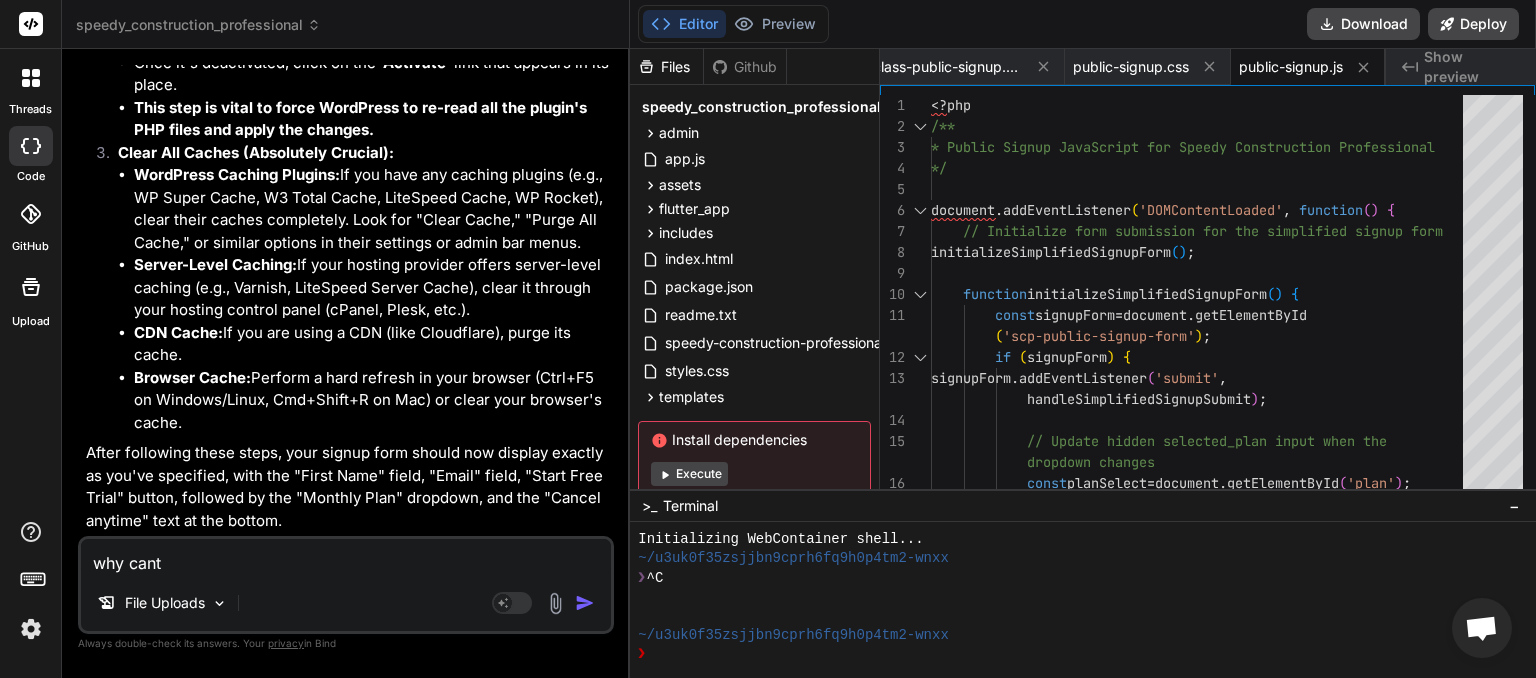 type on "why cant" 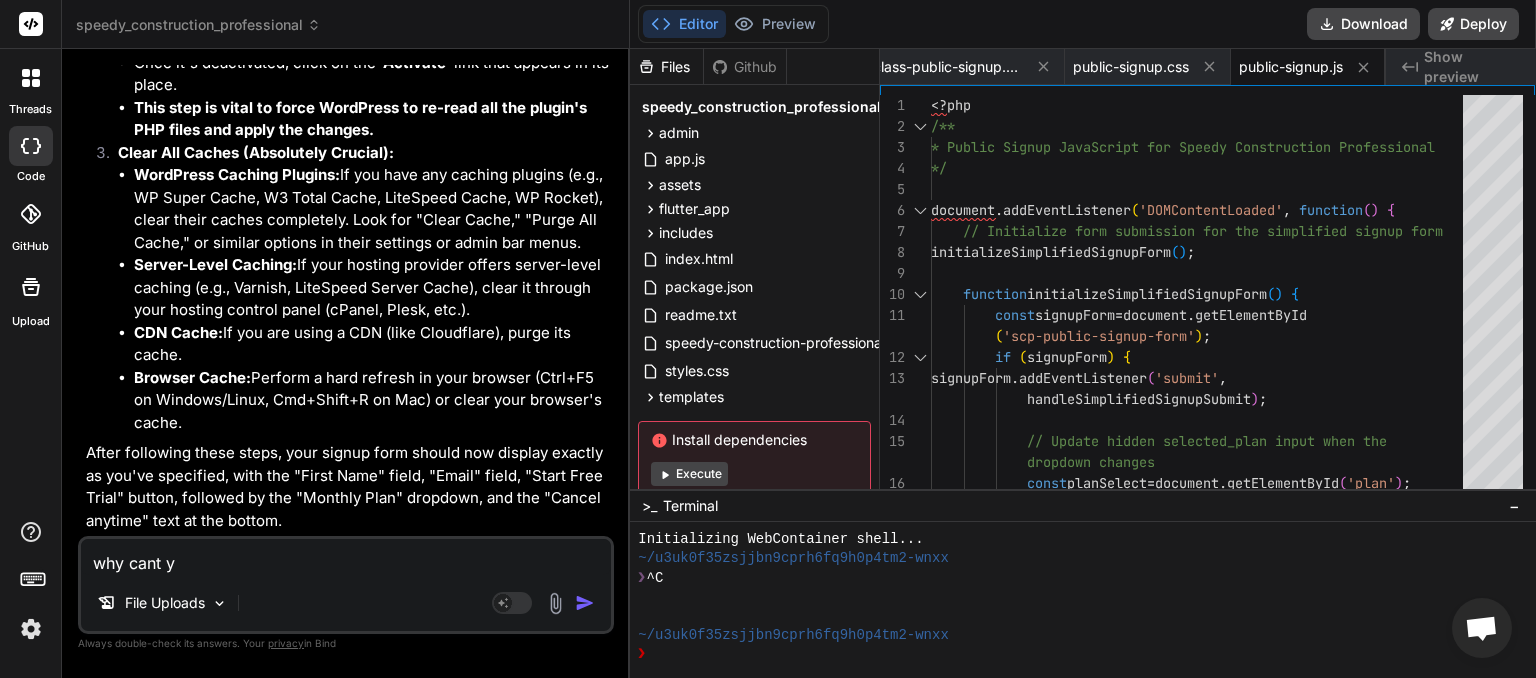 type on "why cant yo" 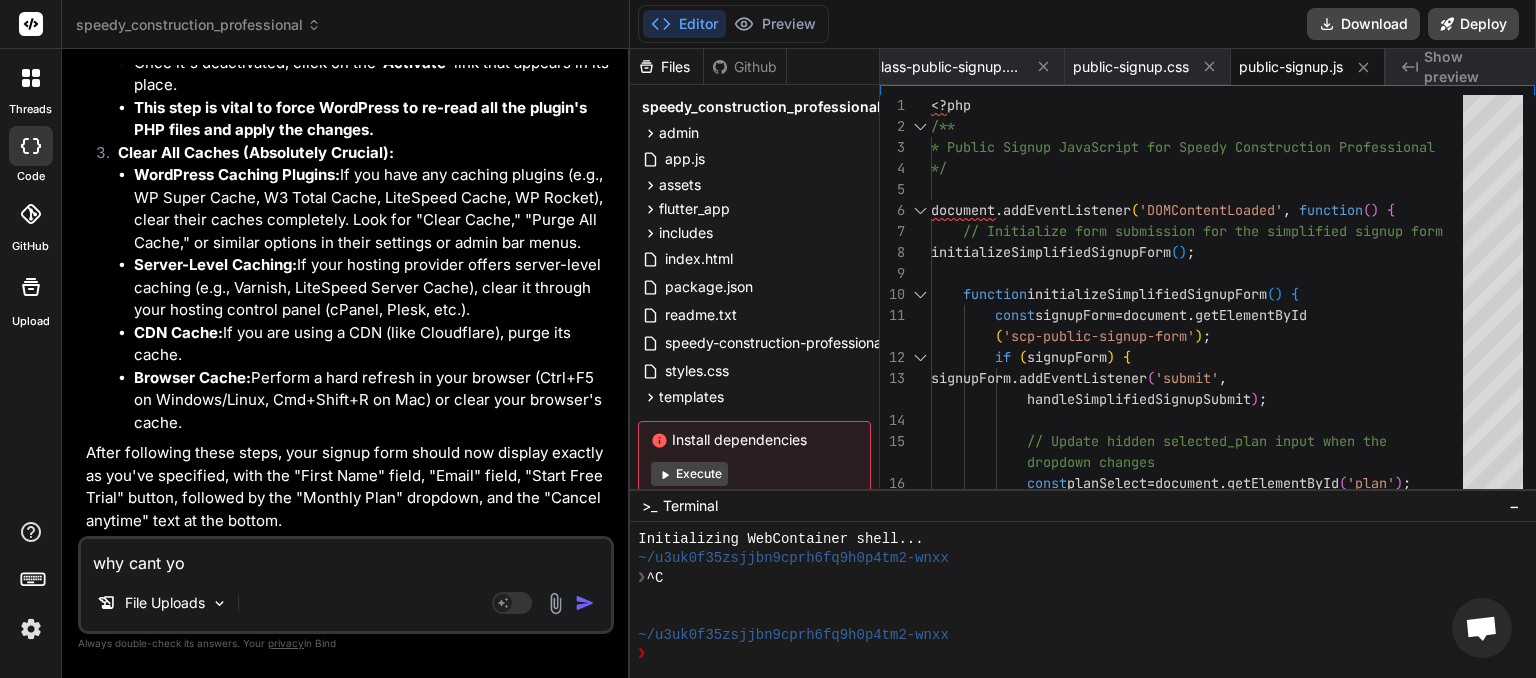 type on "why cant you" 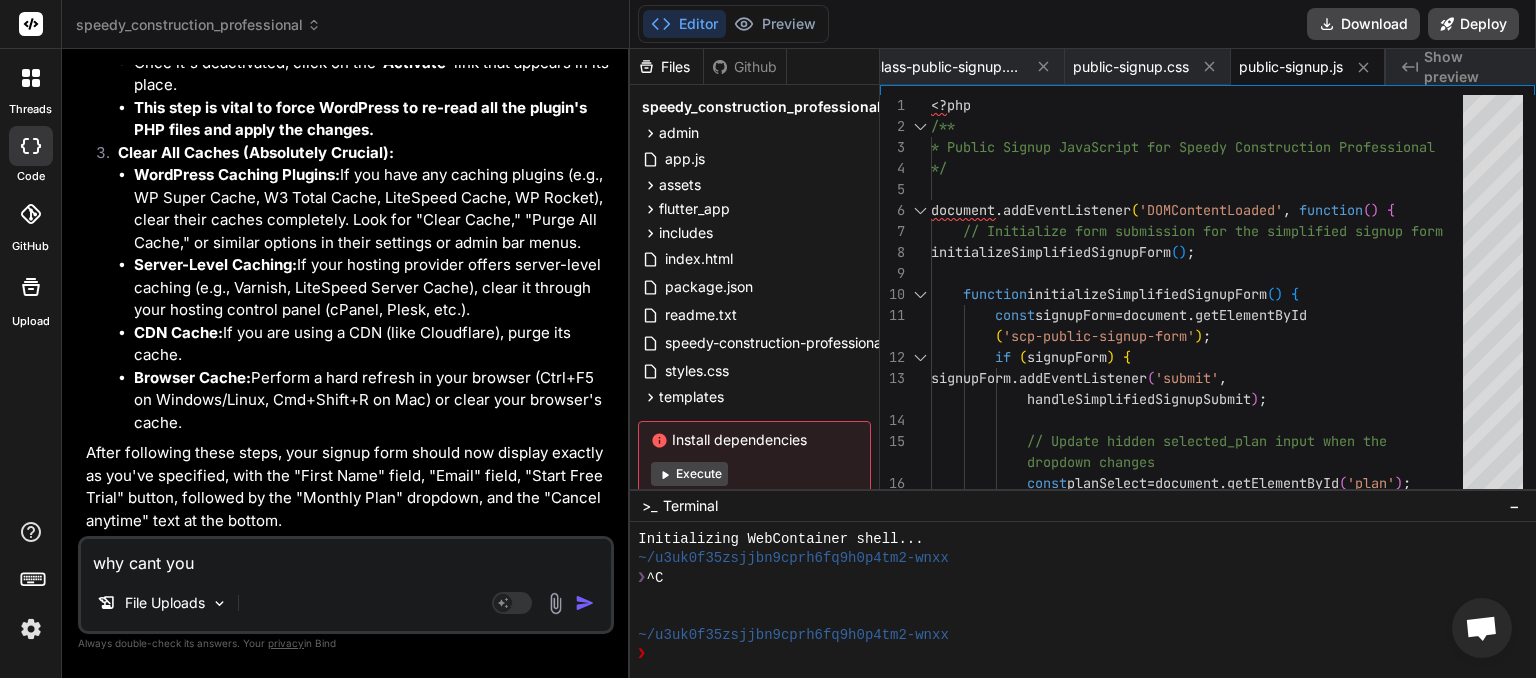 type on "why cant you" 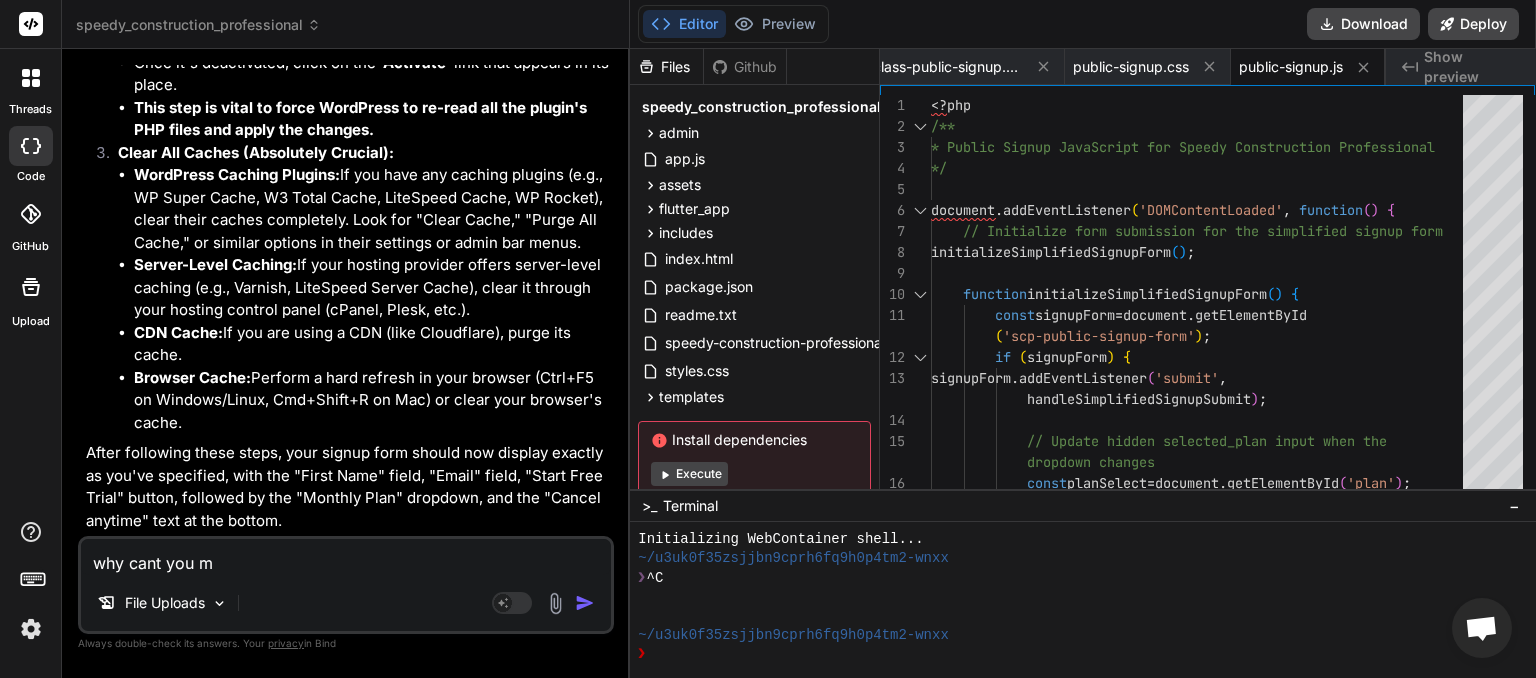 type on "why cant you ma" 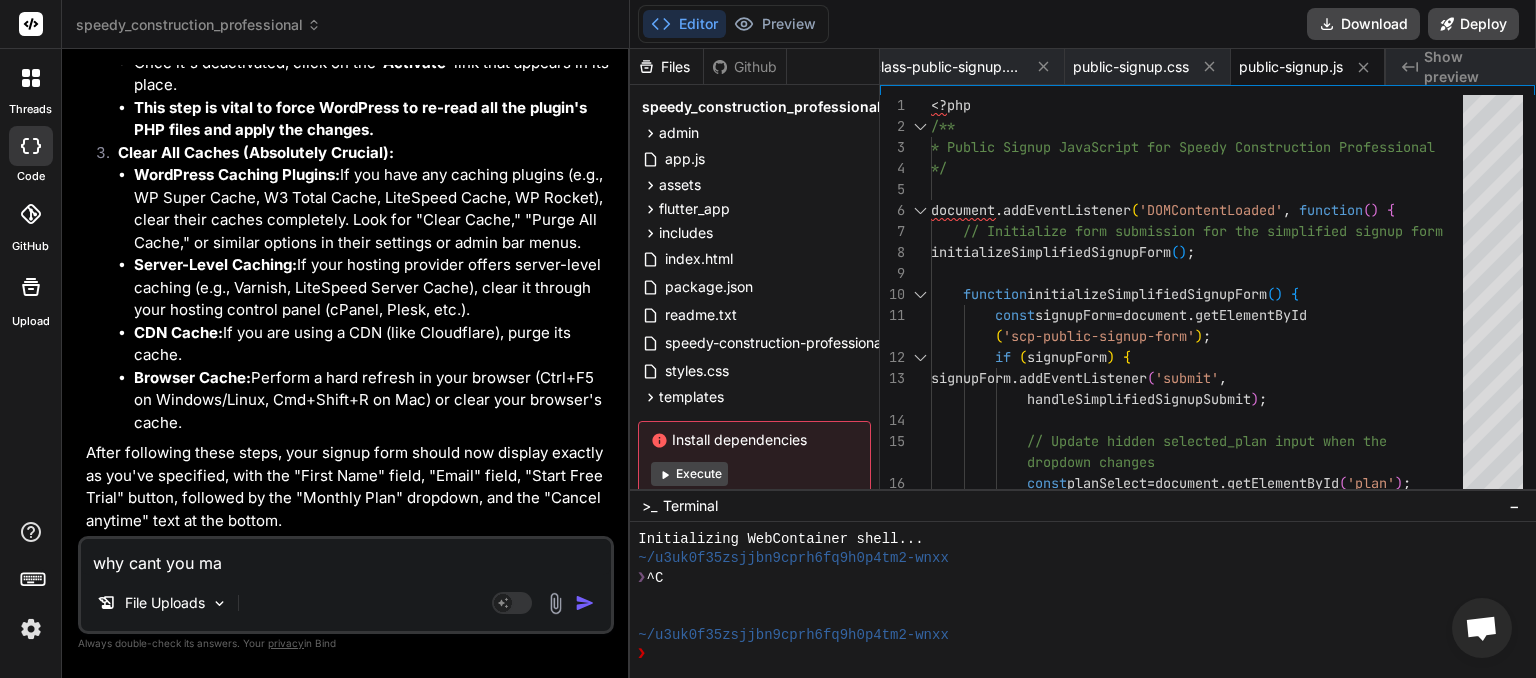 type on "why cant you mak" 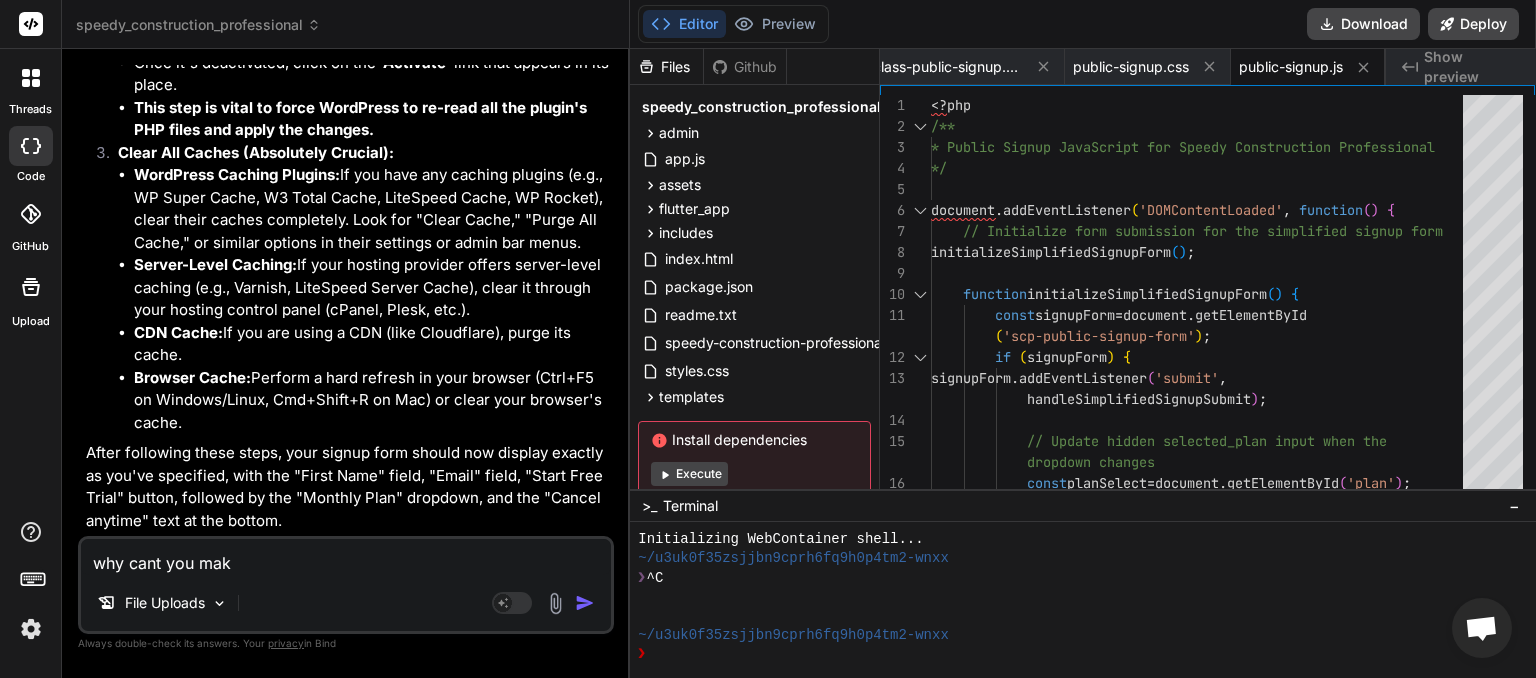 type on "why cant you make" 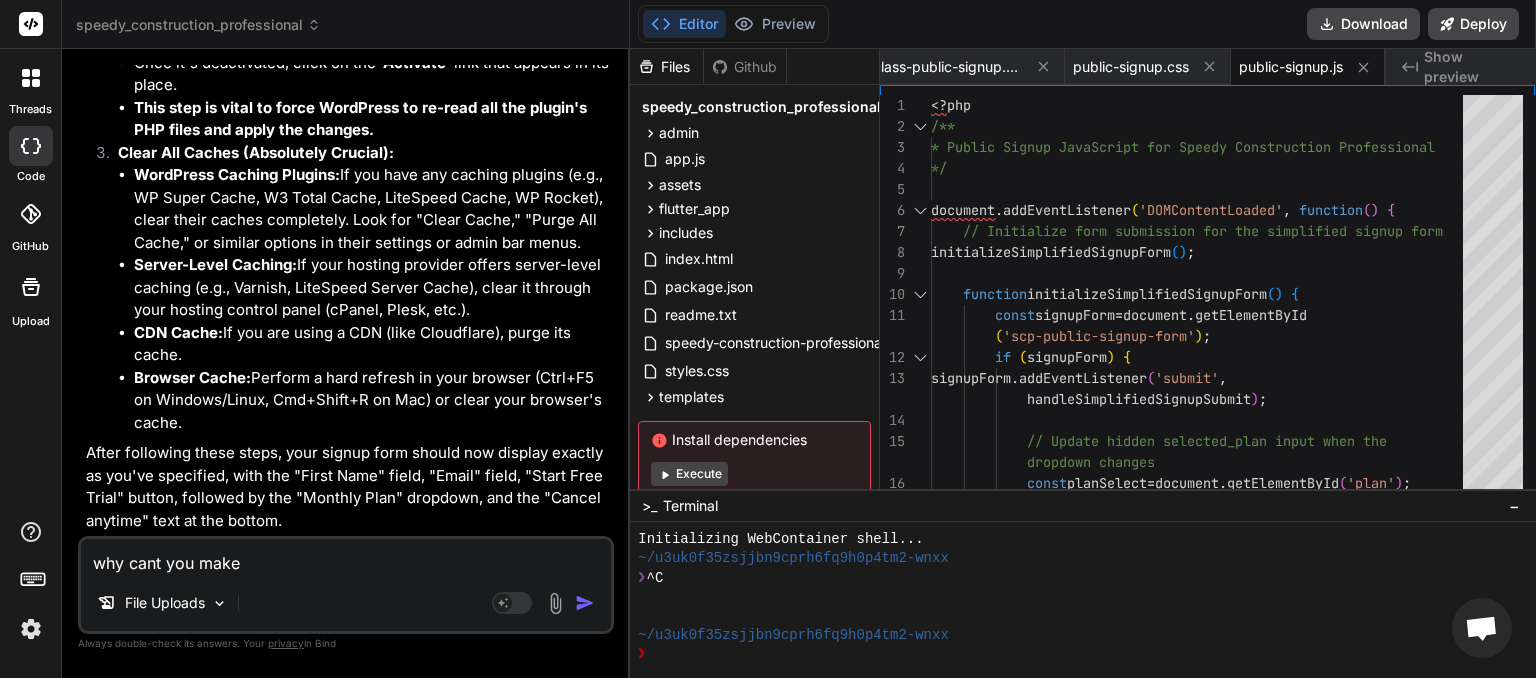 type on "why cant you make" 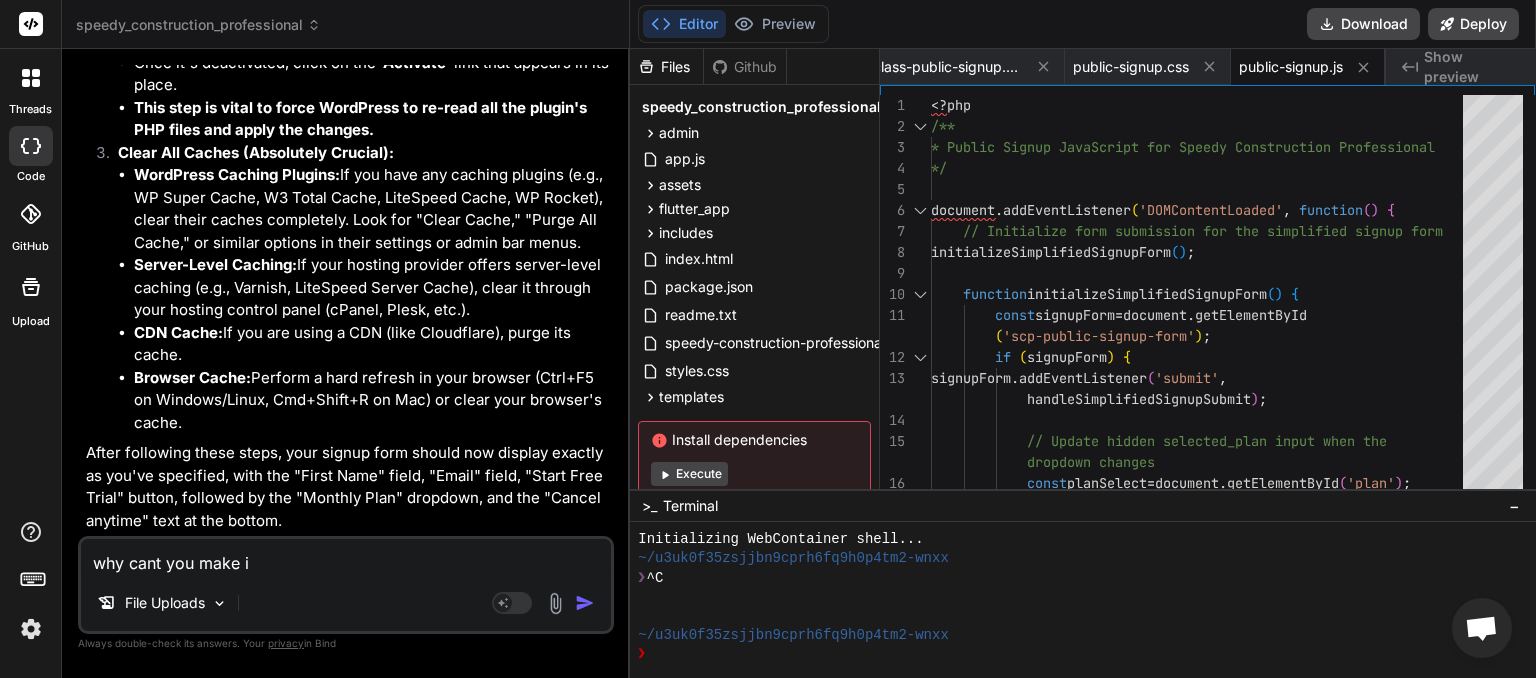 type on "why cant you make it" 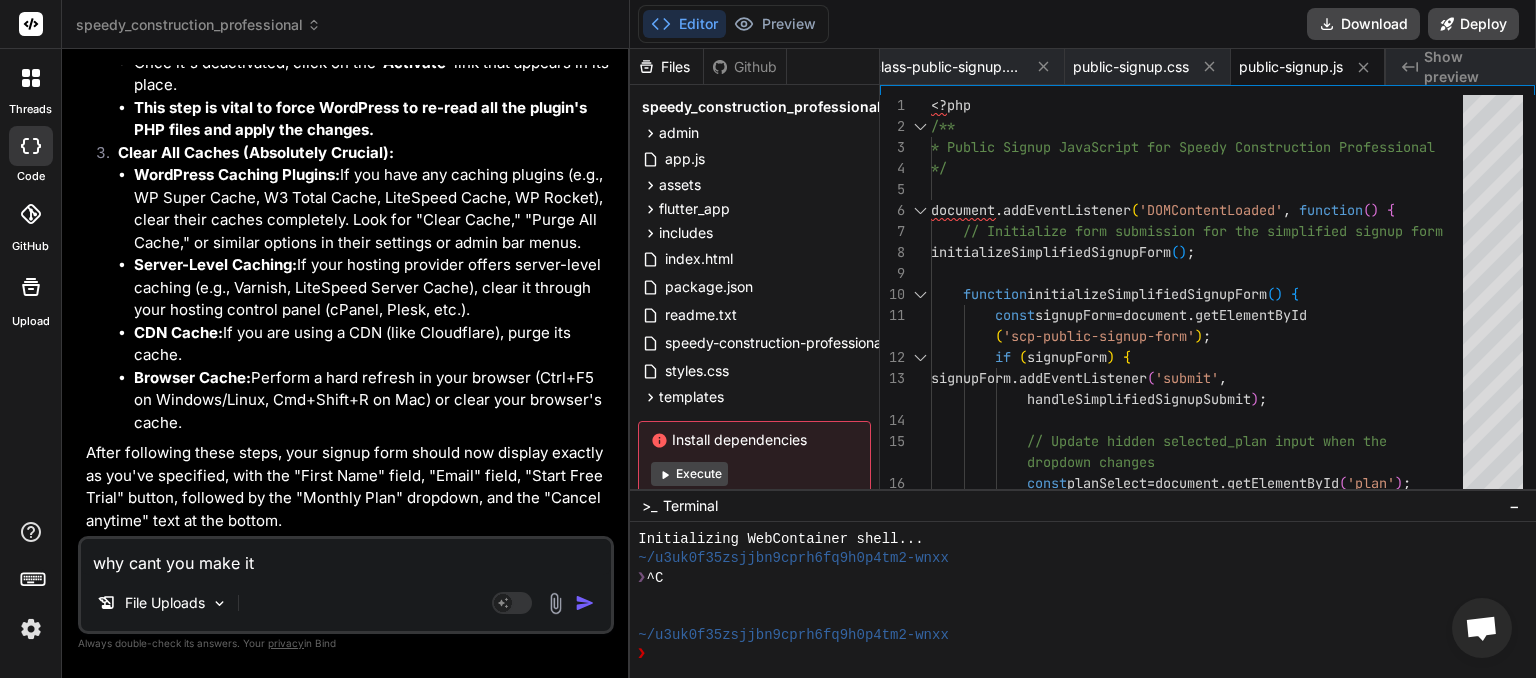 type on "why cant you make it" 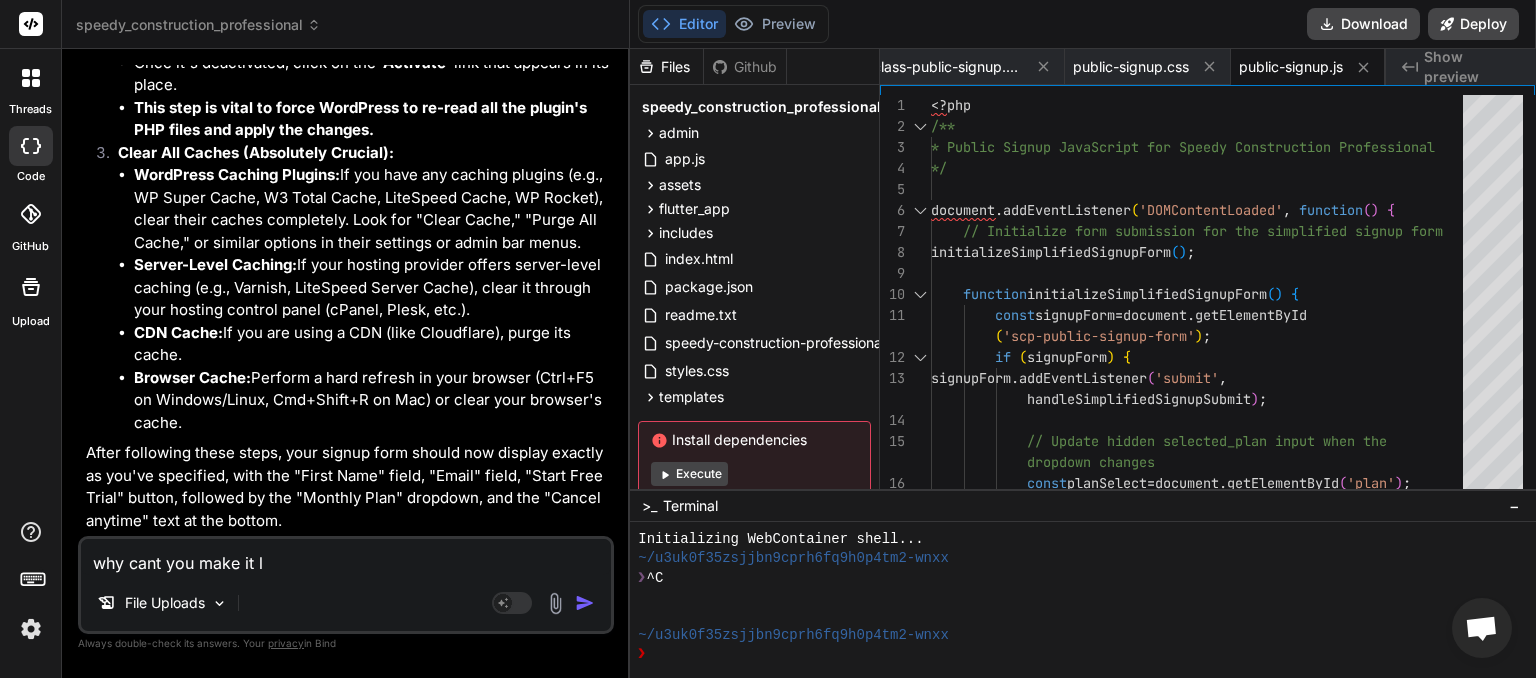 type on "why cant you make it lo" 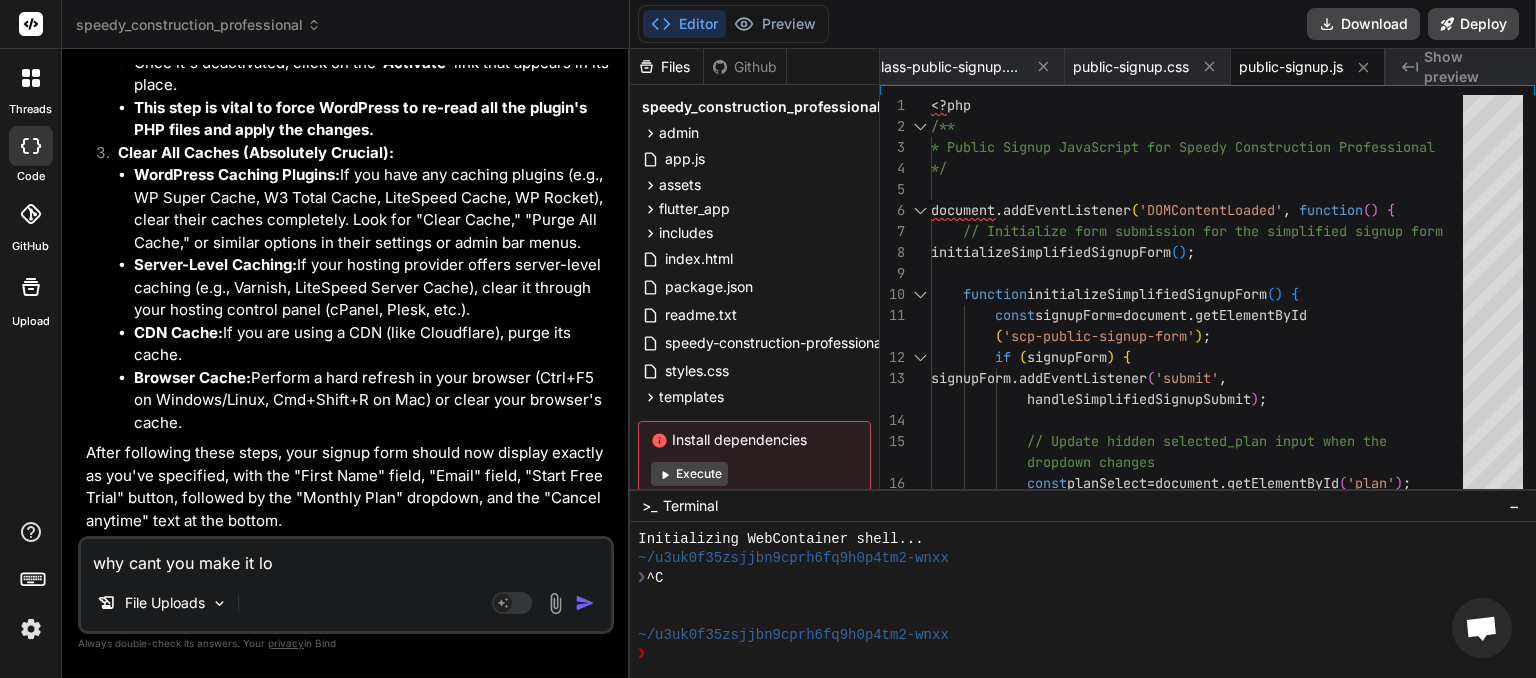 type on "why cant you make it loo" 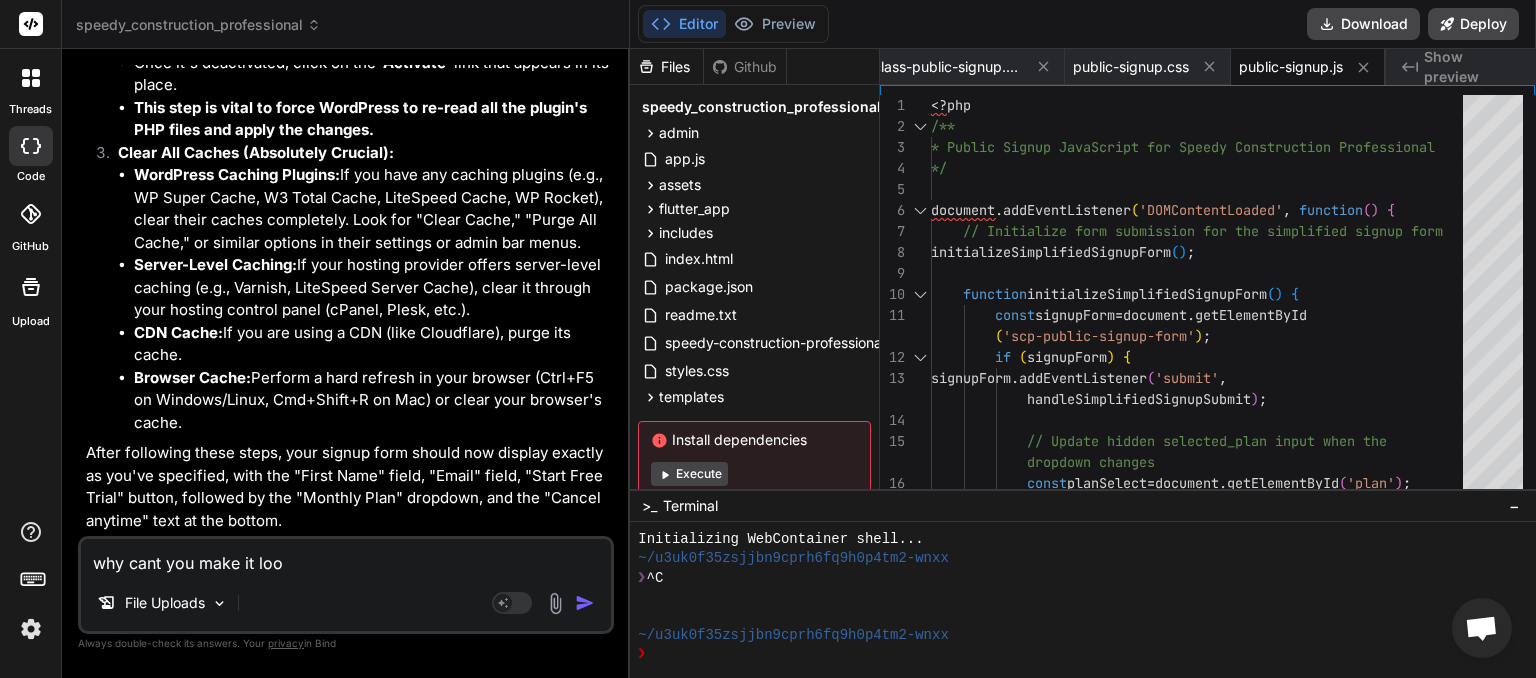 type on "x" 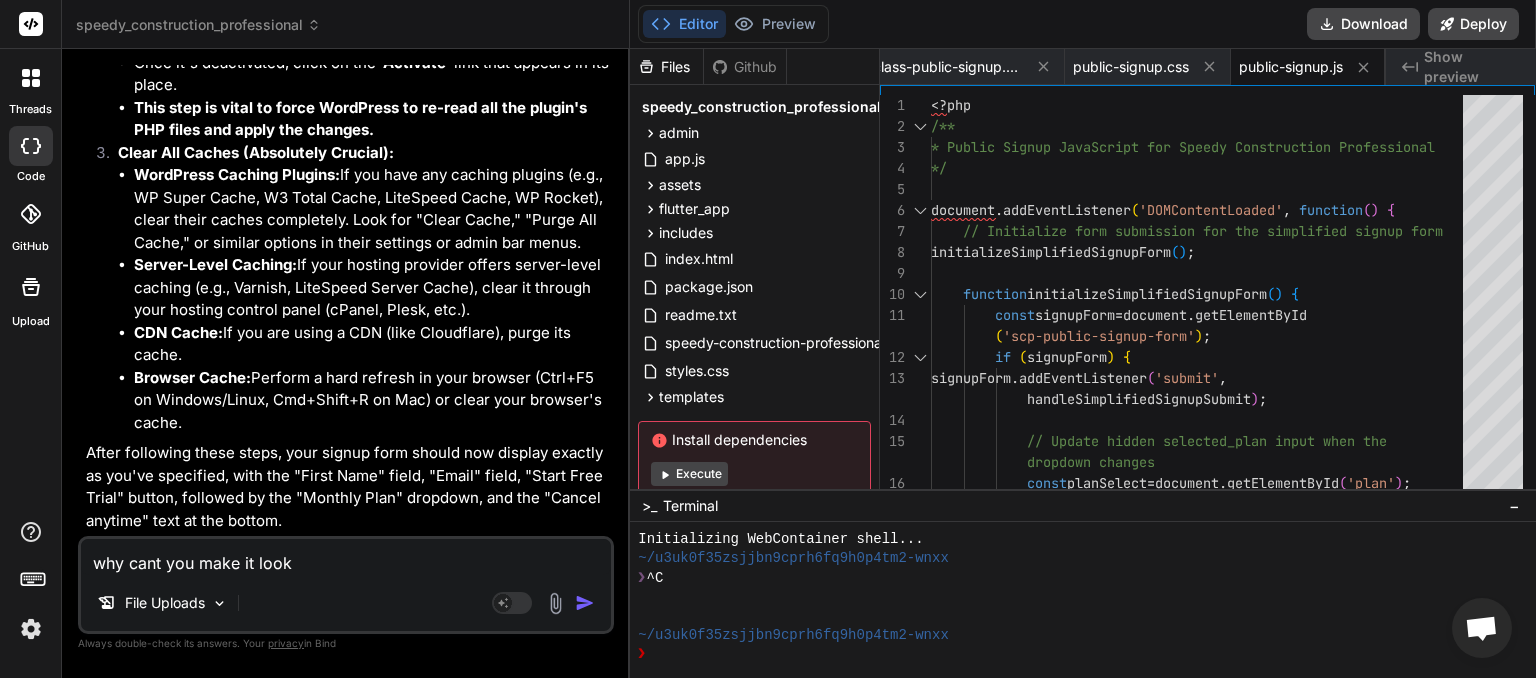 type on "why cant you make it look" 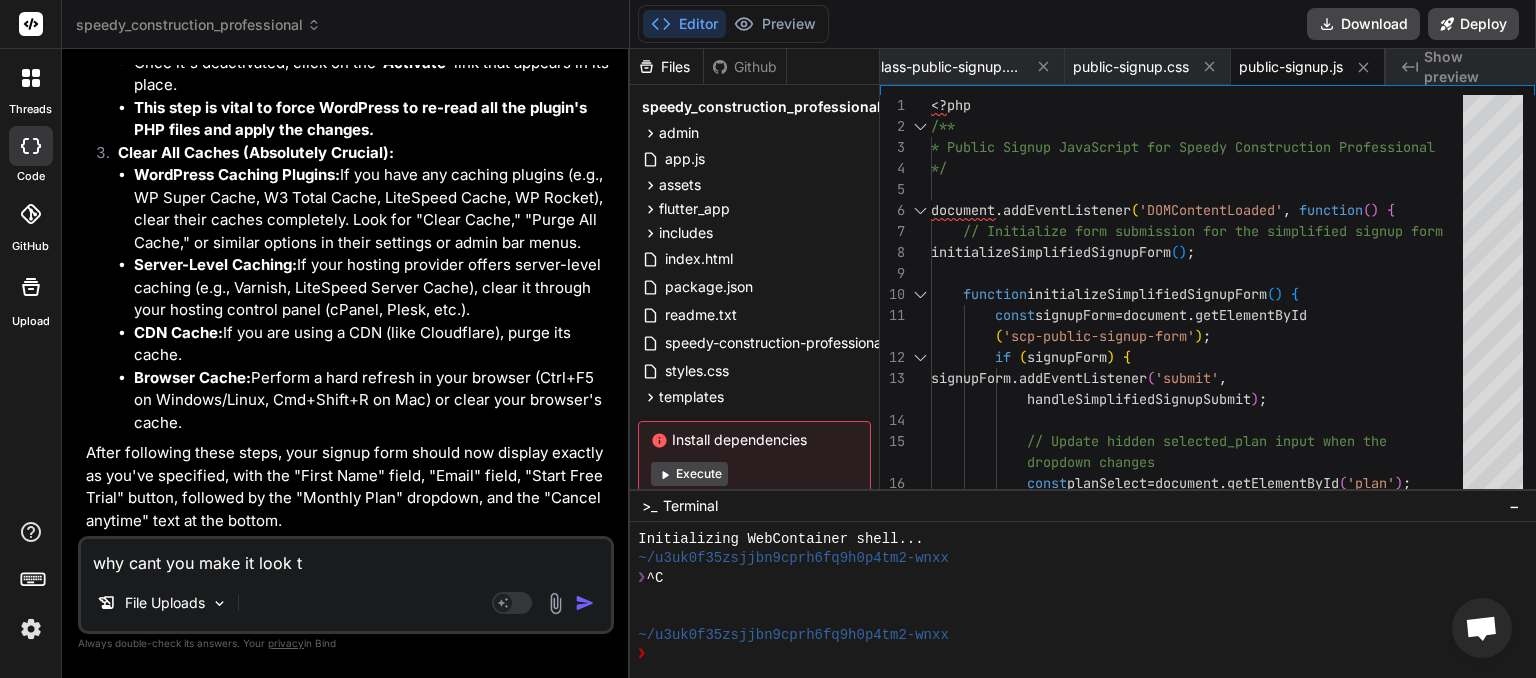 type on "why cant you make it look th" 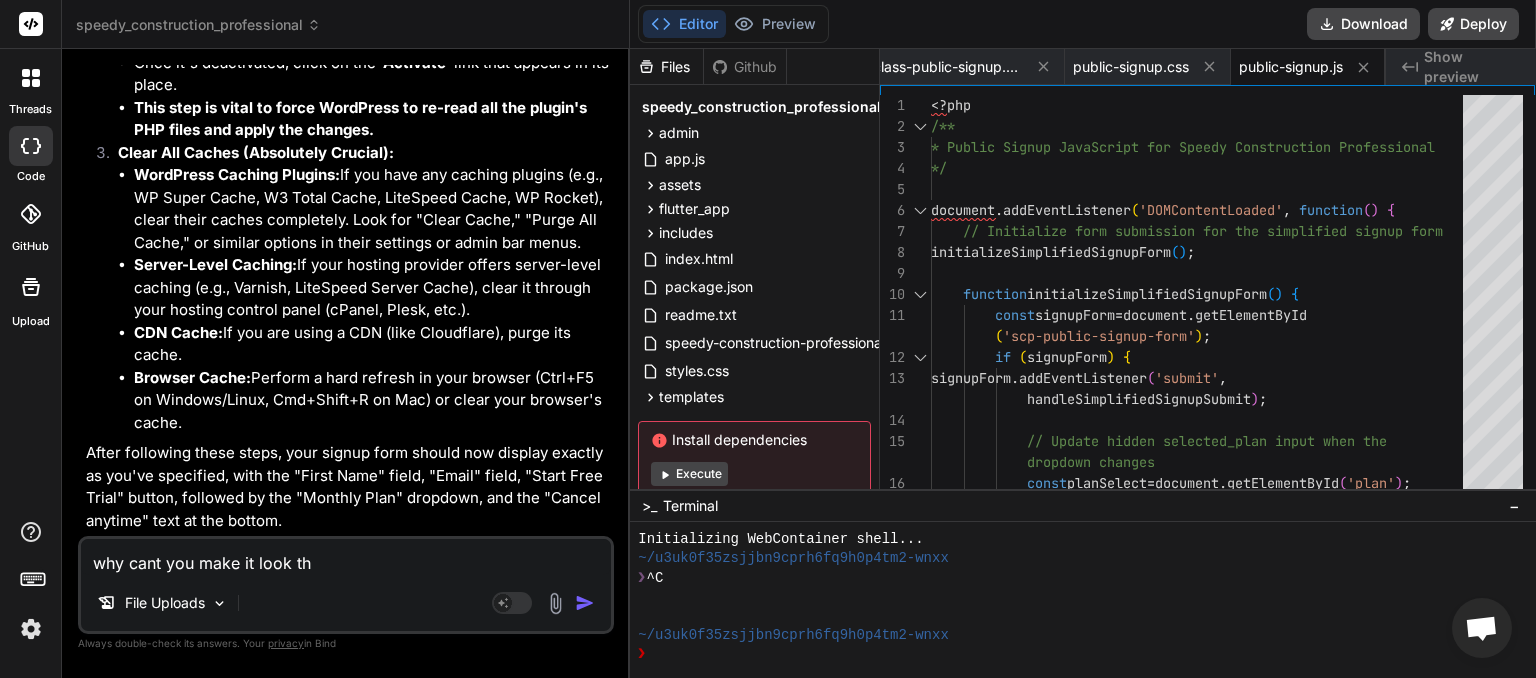 type on "x" 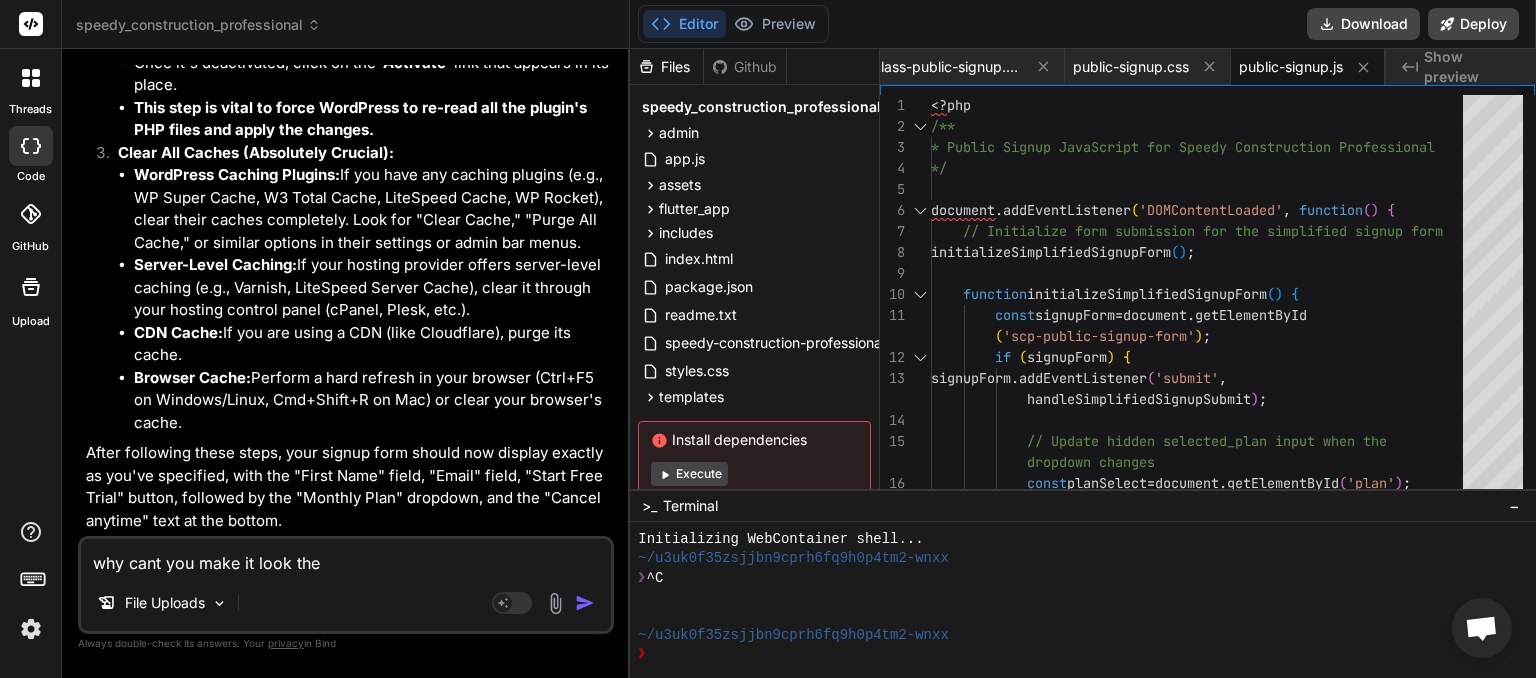 type on "why cant you make it look the" 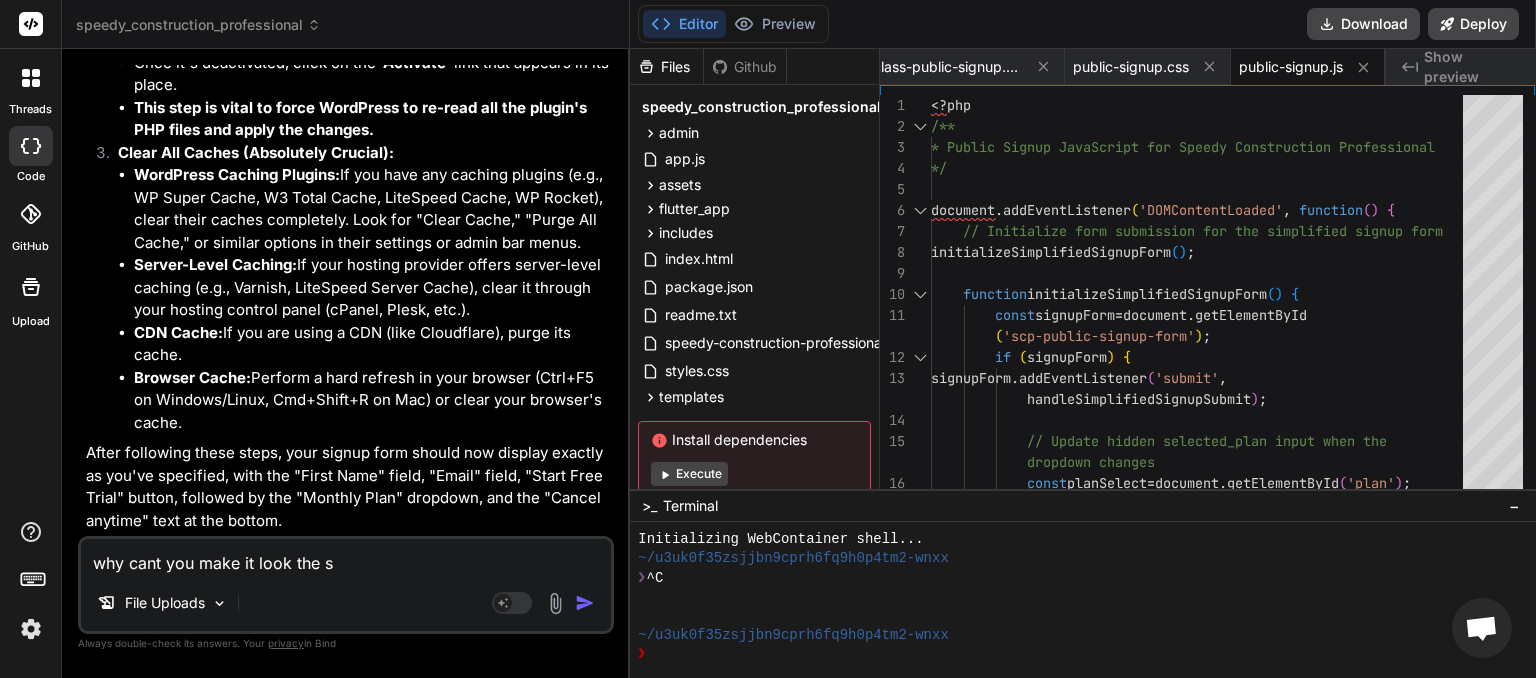 type on "why cant you make it look the sa" 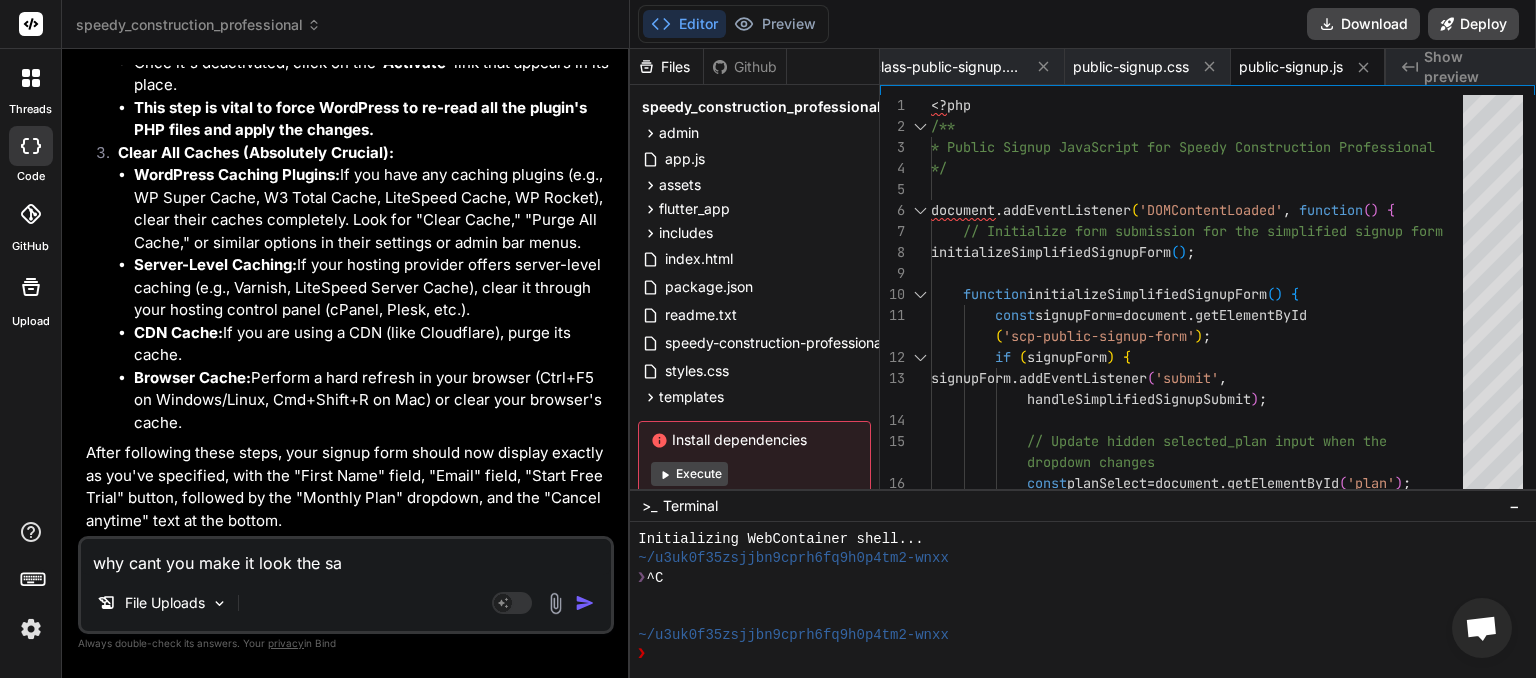 type on "why cant you make it look the sam" 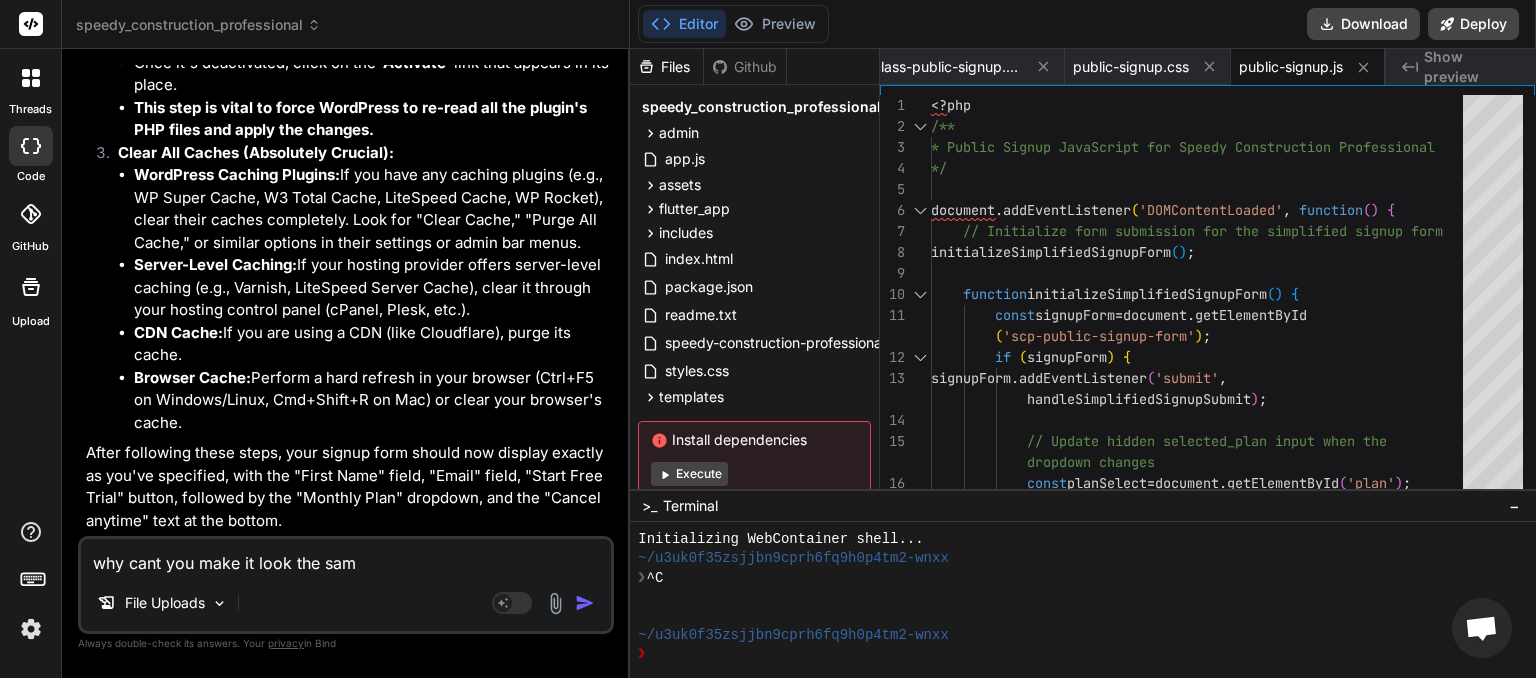 type on "why cant you make it look the same" 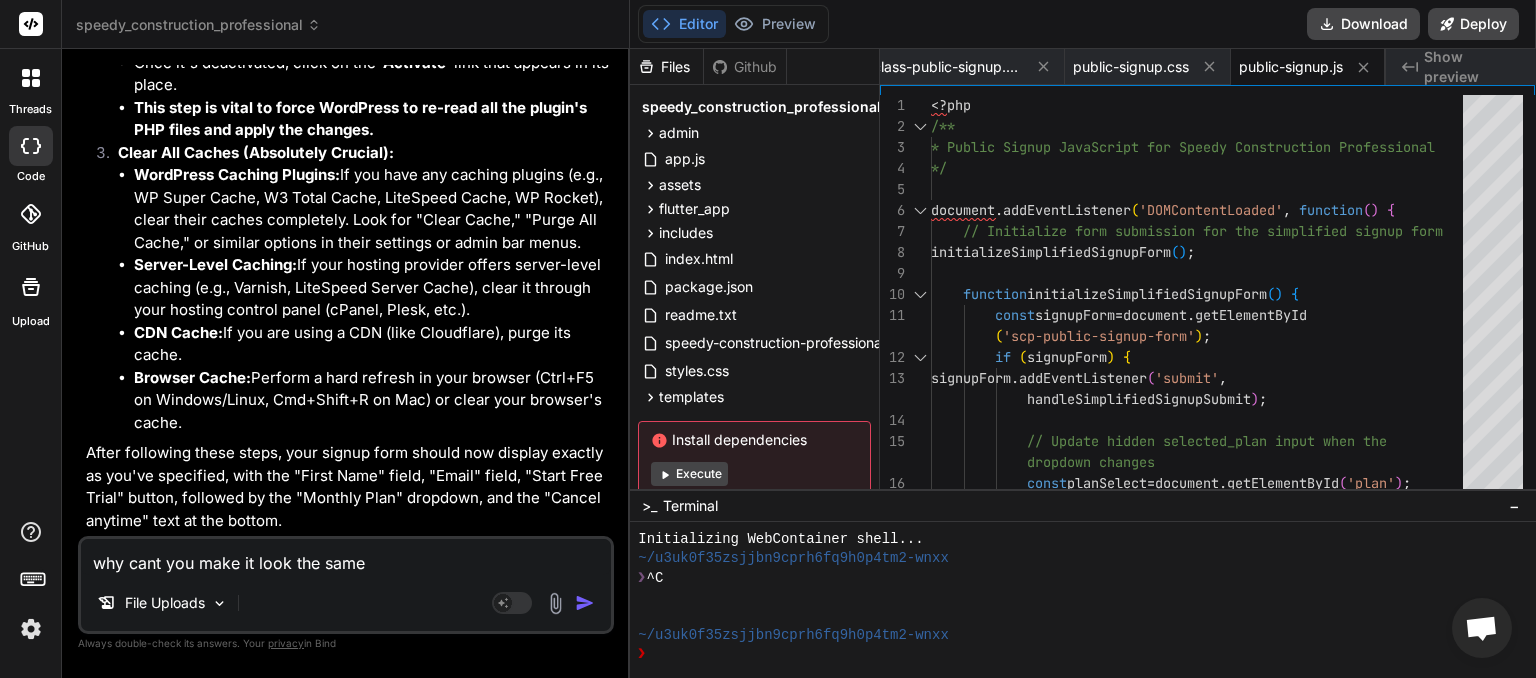 type on "why cant you make it look the same" 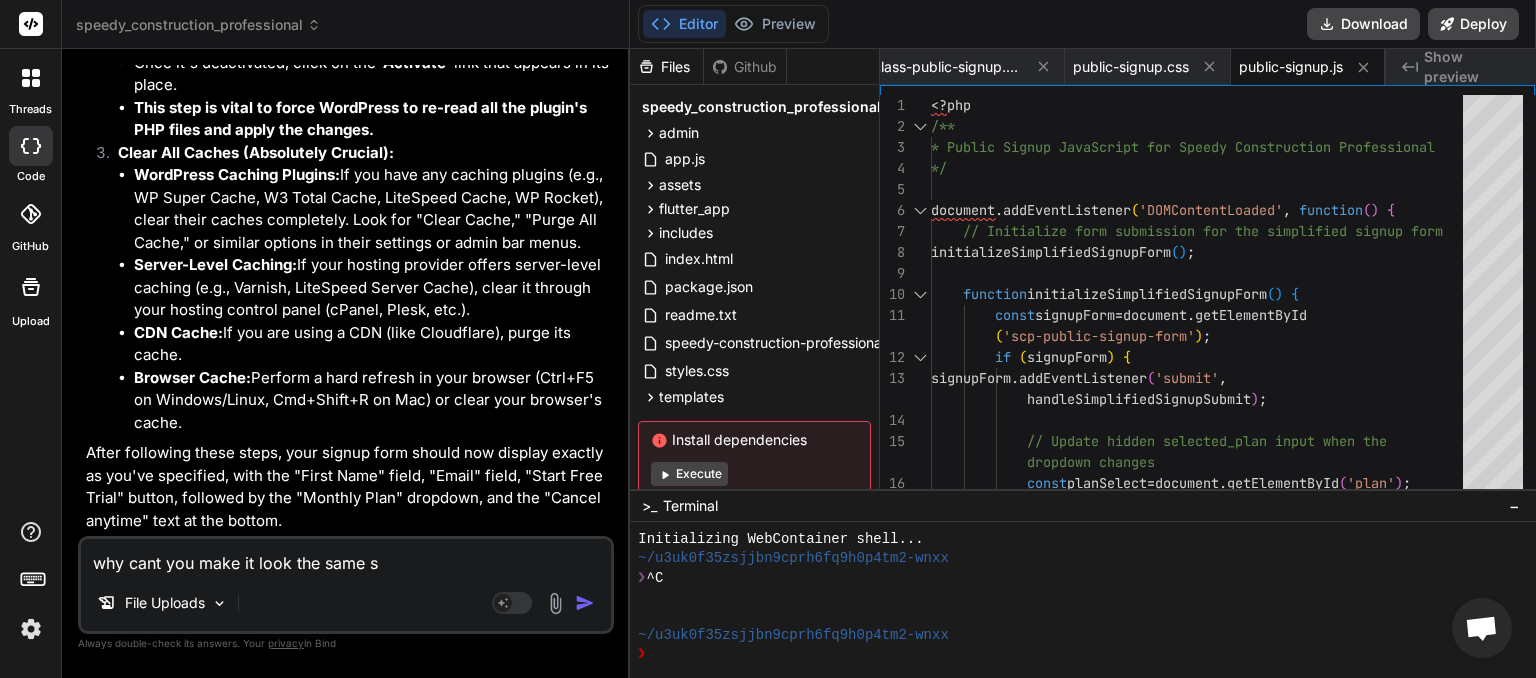 type on "why cant you make it look the same sy" 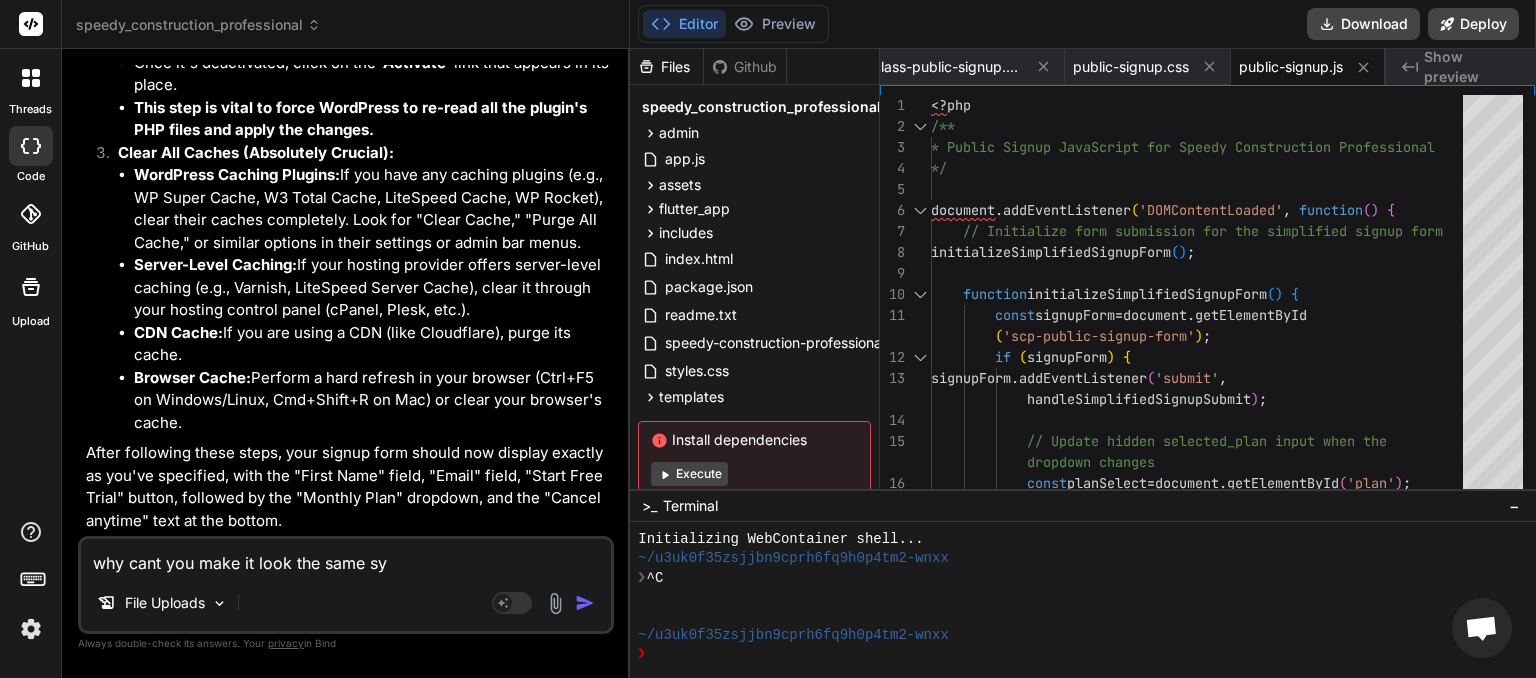 type on "why cant you make it look the same s" 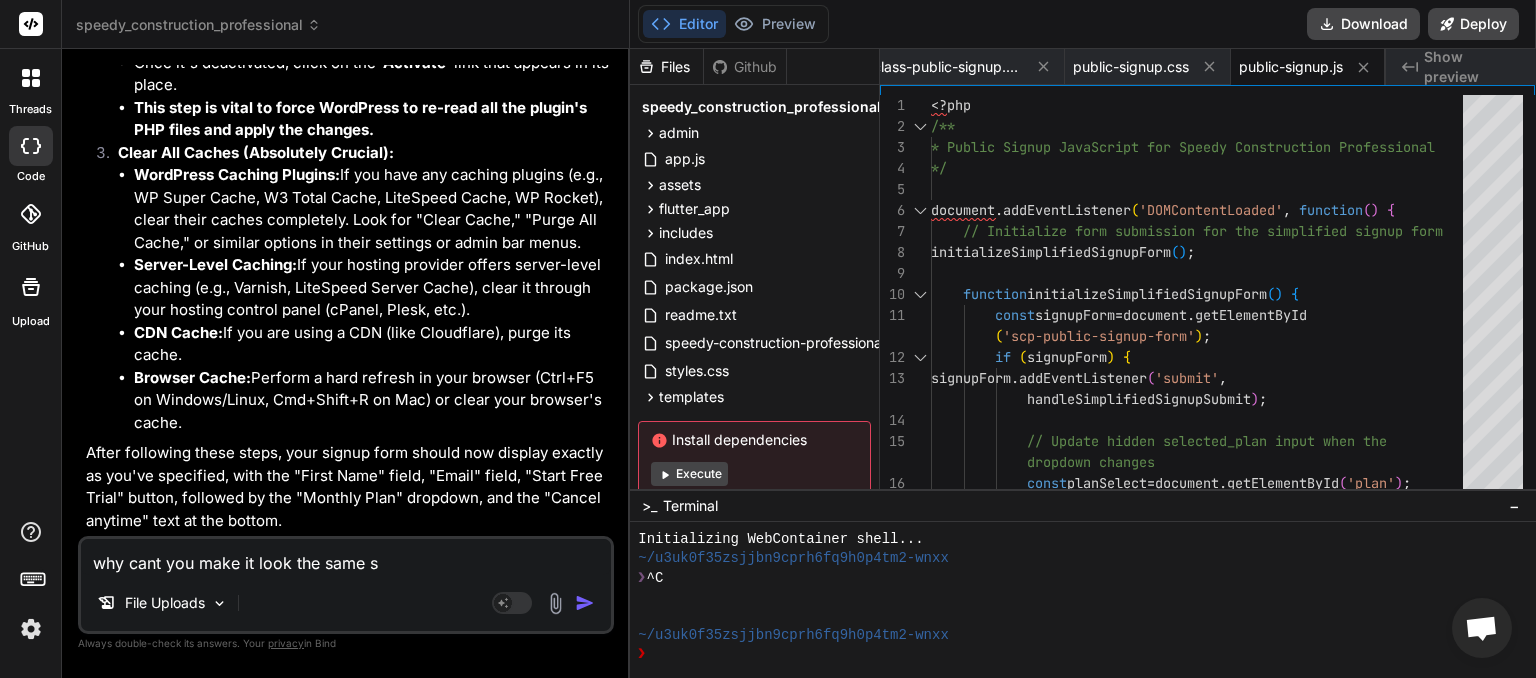 type on "why cant you make it look the same st" 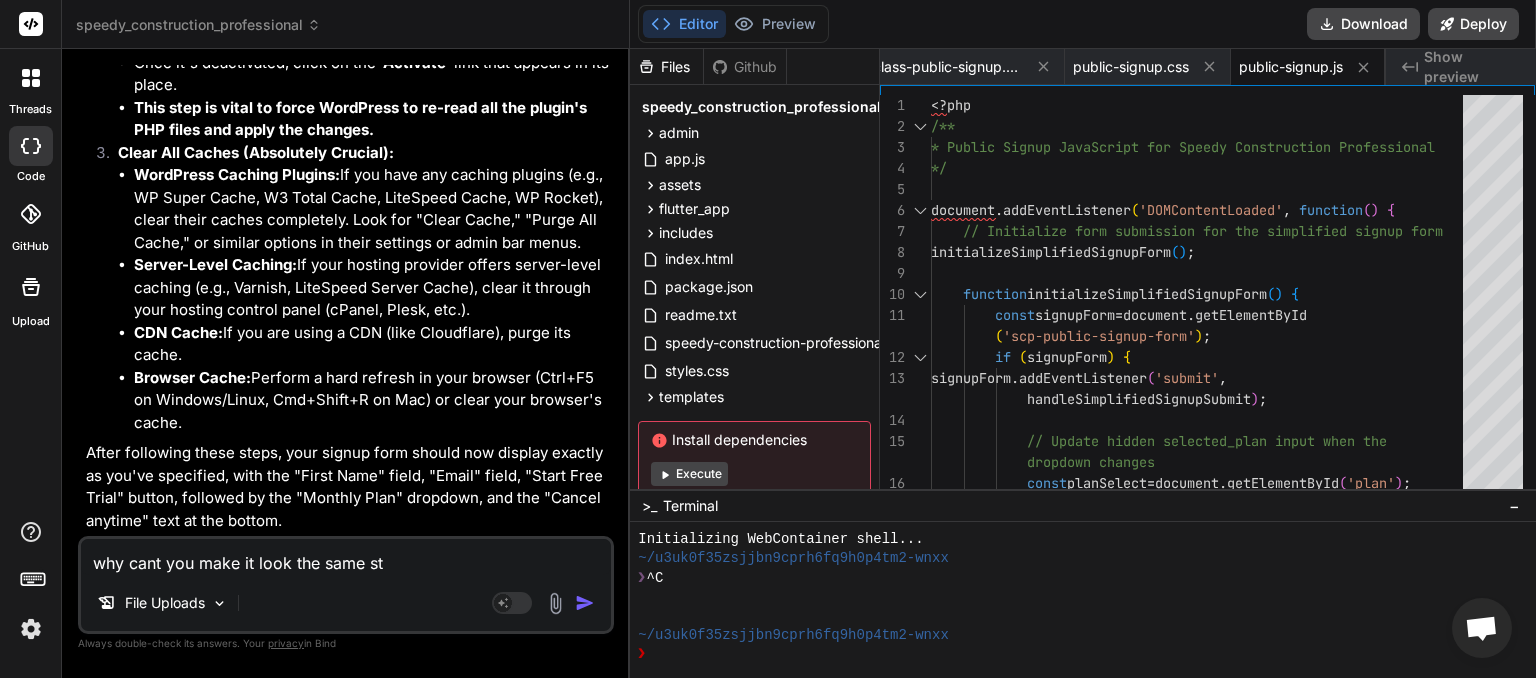 type on "why cant you make it look the same sty" 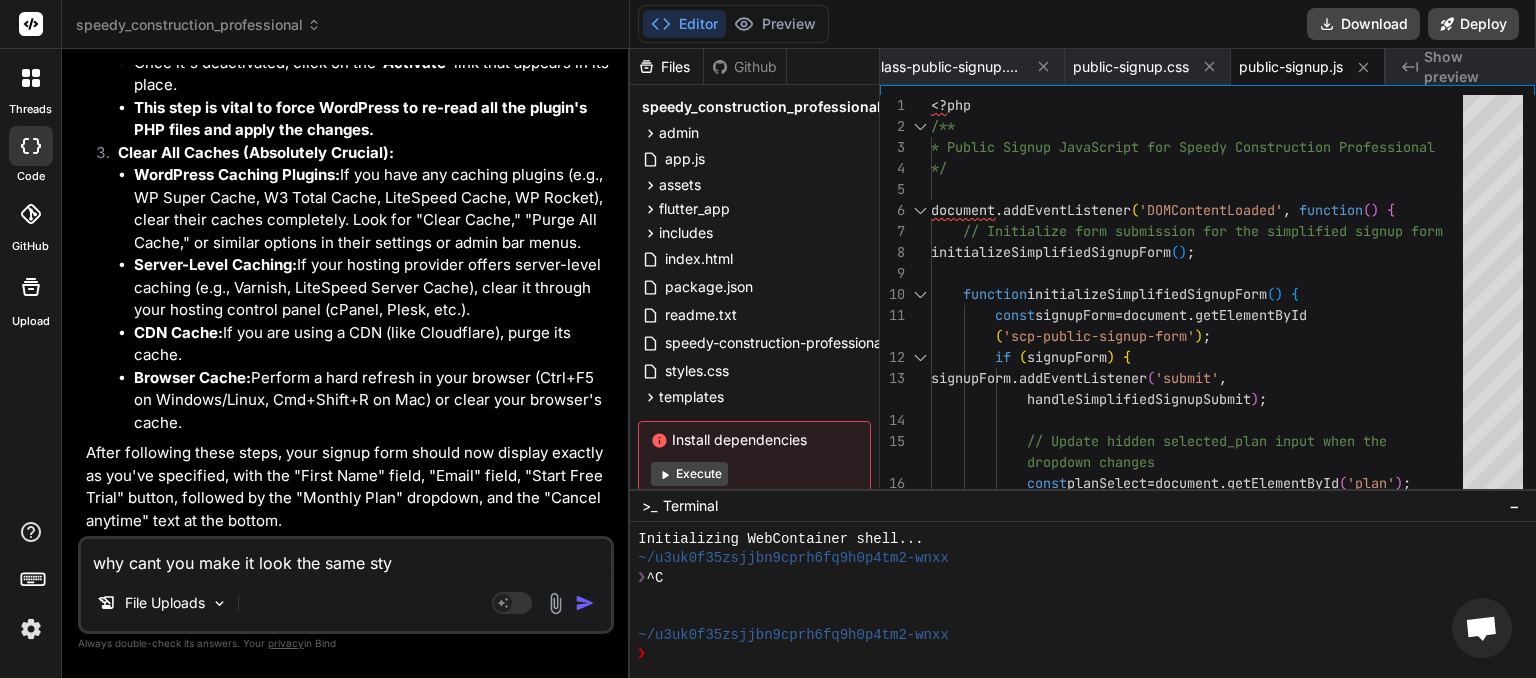 type on "why cant you make it look the same styl" 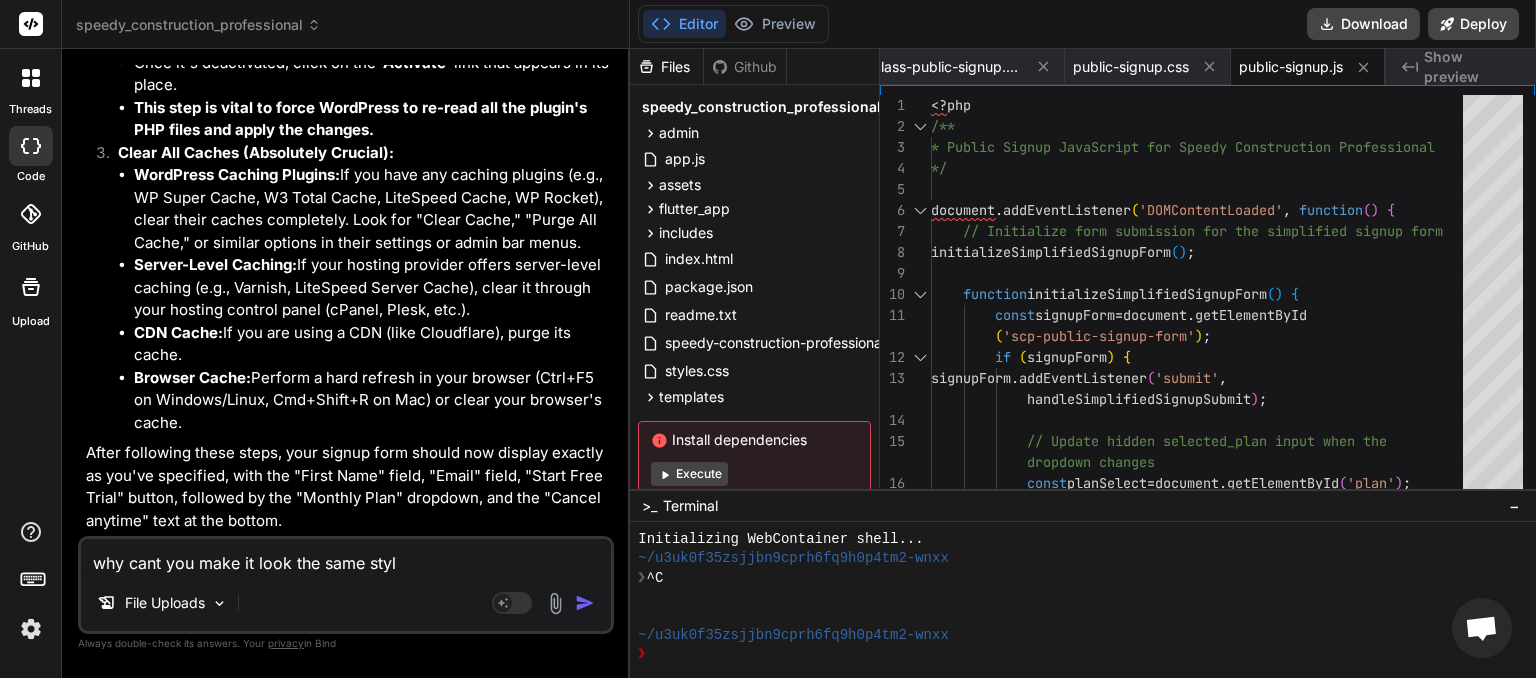 type on "why cant you make it look the same style" 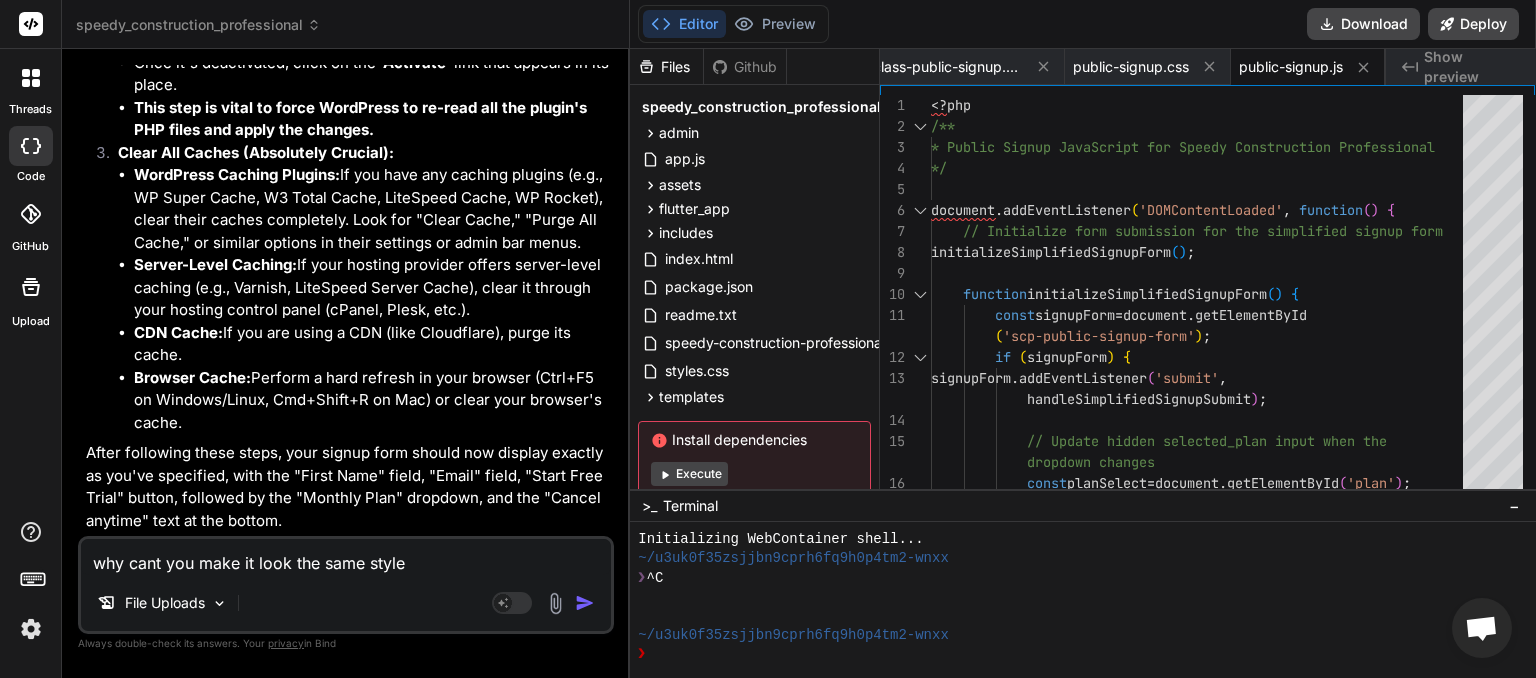 type on "why cant you make it look the same style" 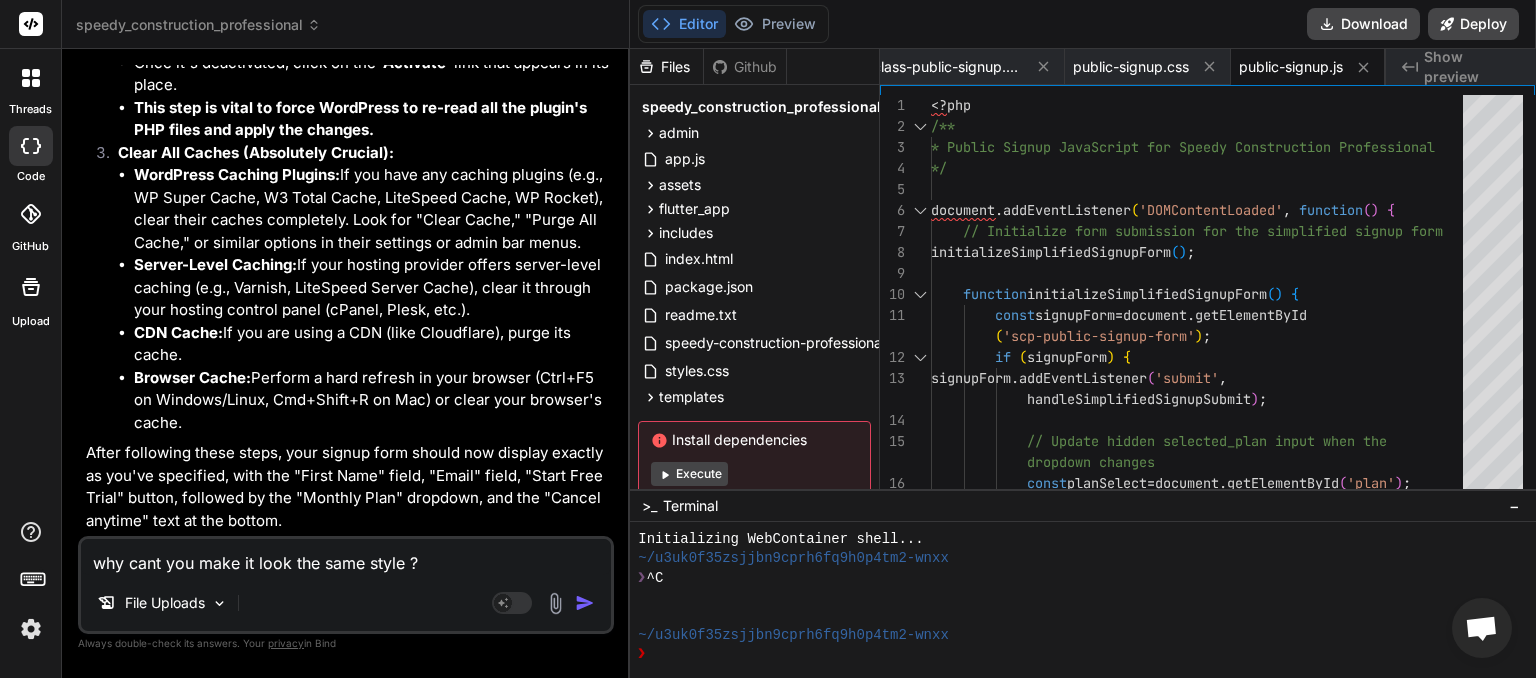 type on "x" 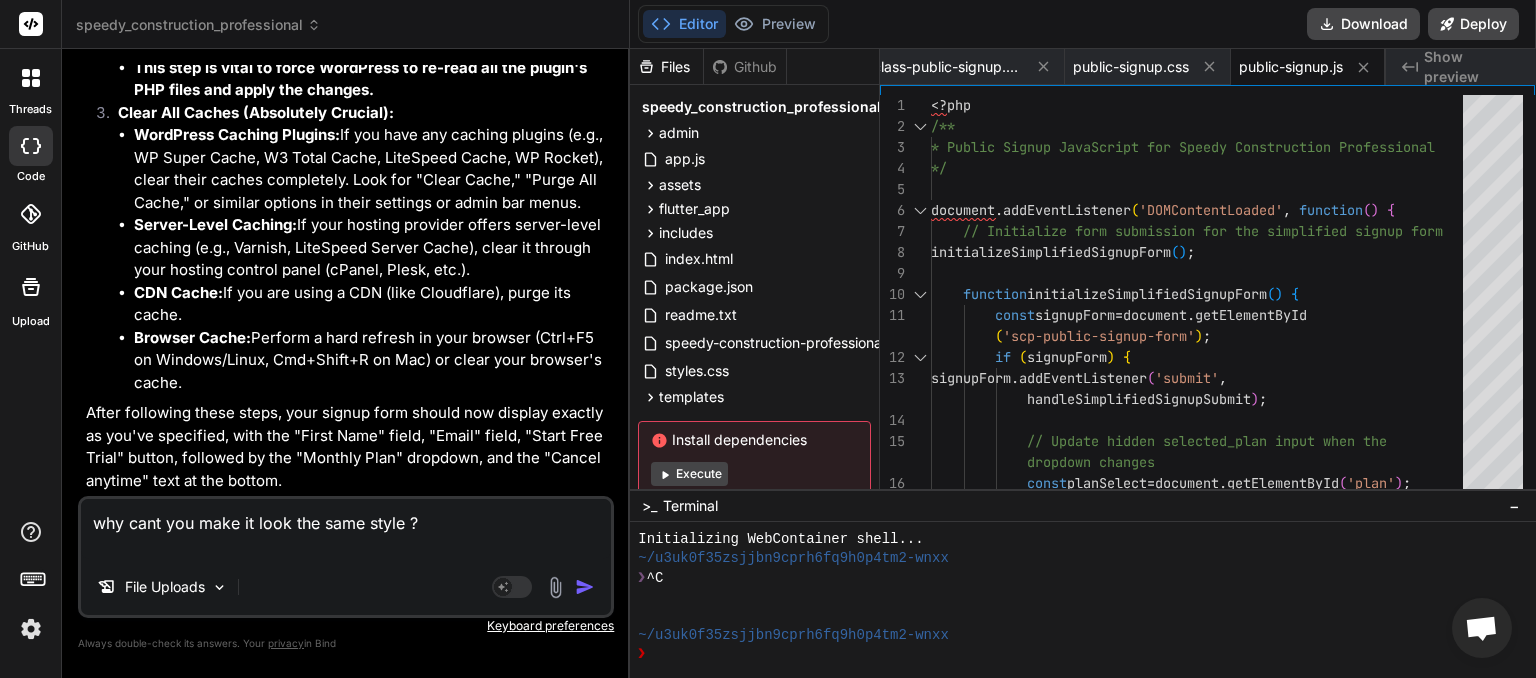 type on "why cant you make it look the same style ?
d" 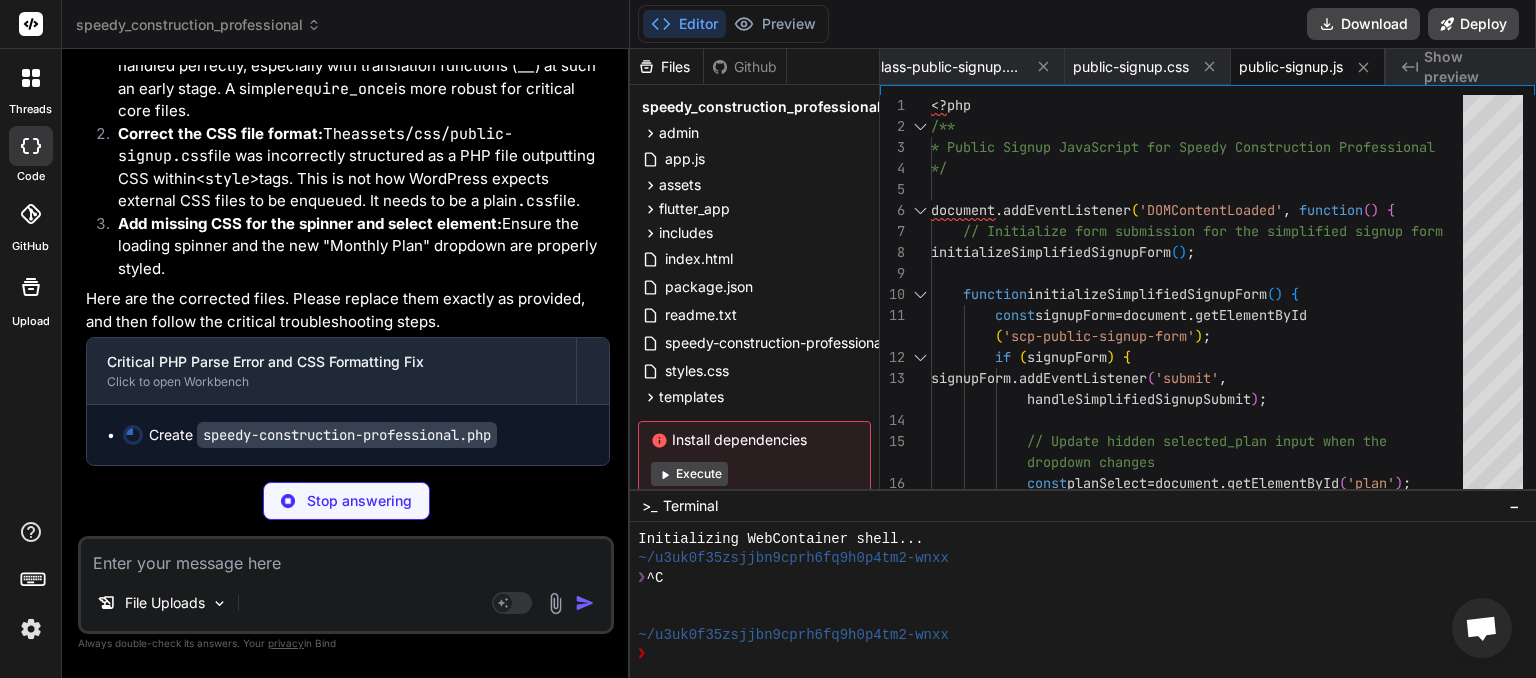 scroll, scrollTop: 9999, scrollLeft: 0, axis: vertical 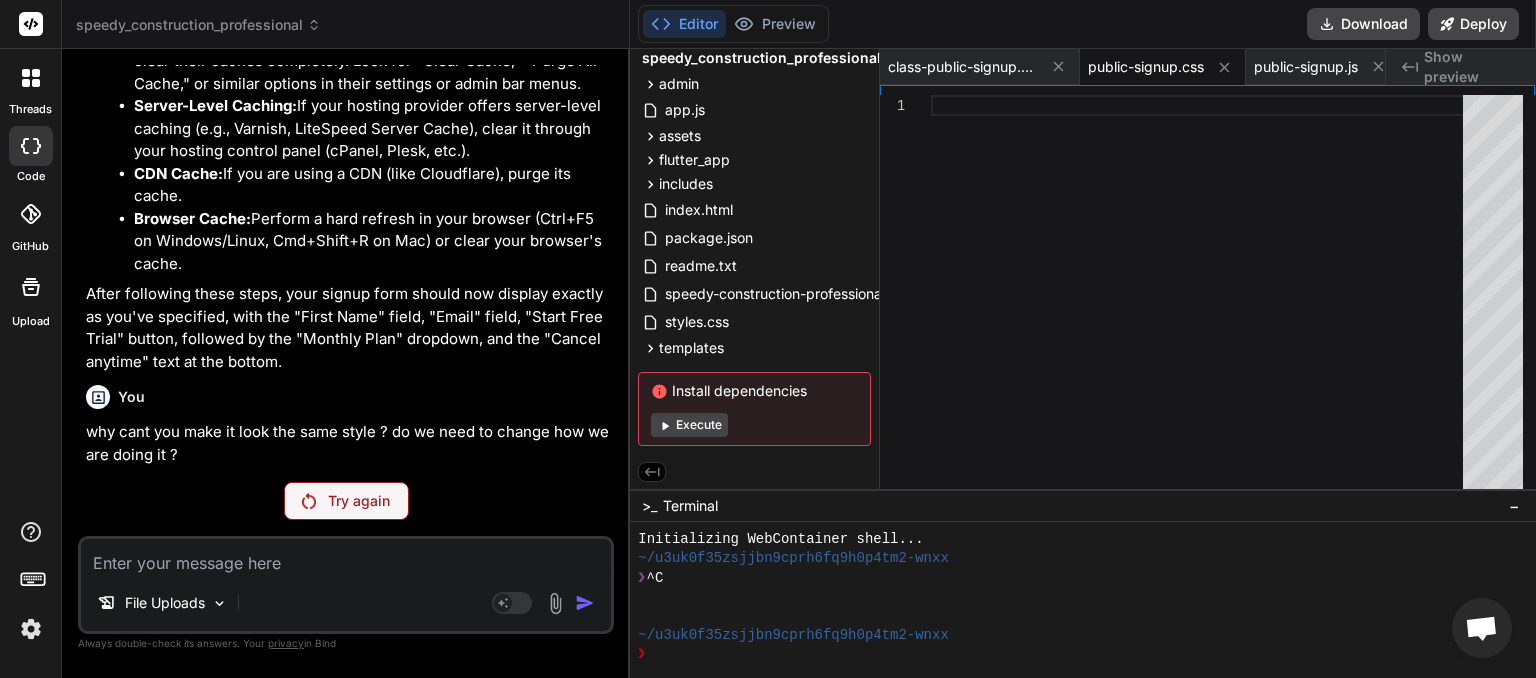 click on "Try again" at bounding box center [346, 501] 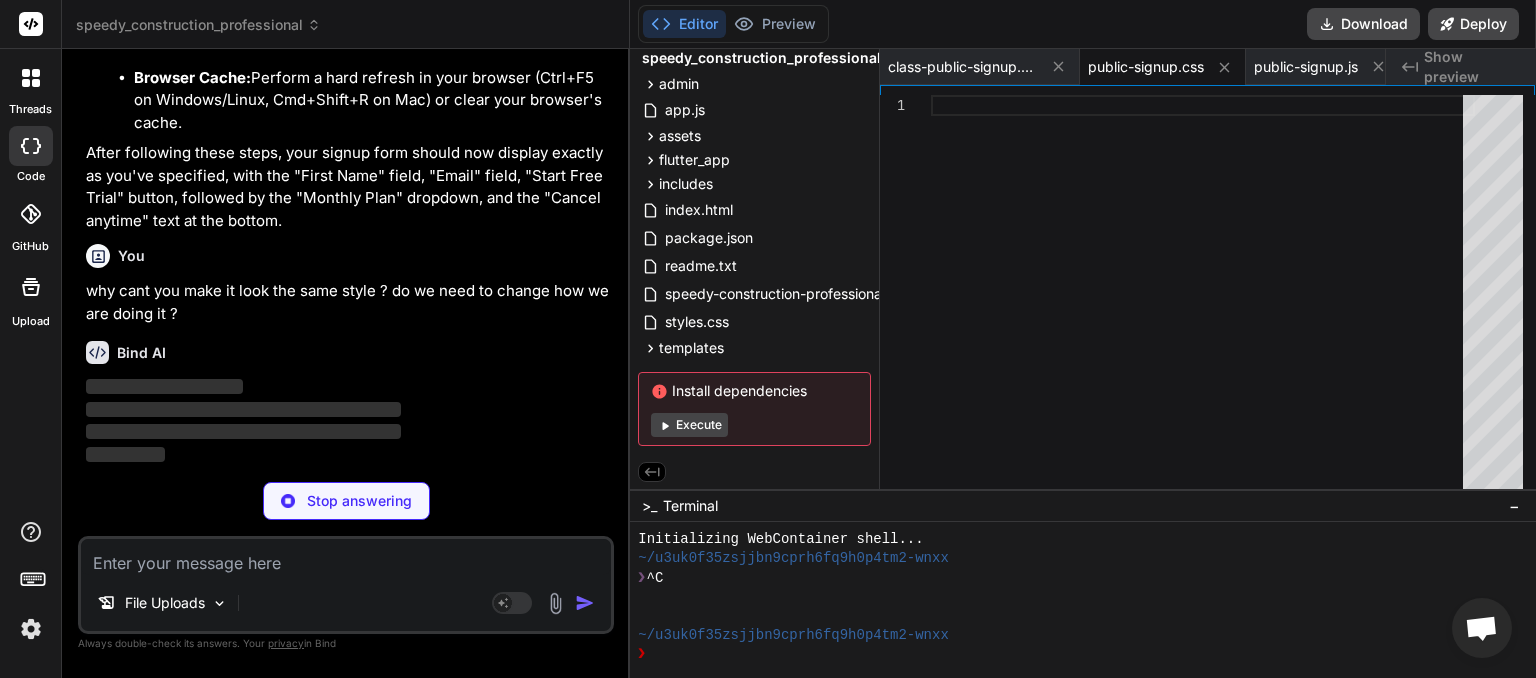 scroll, scrollTop: 9016, scrollLeft: 0, axis: vertical 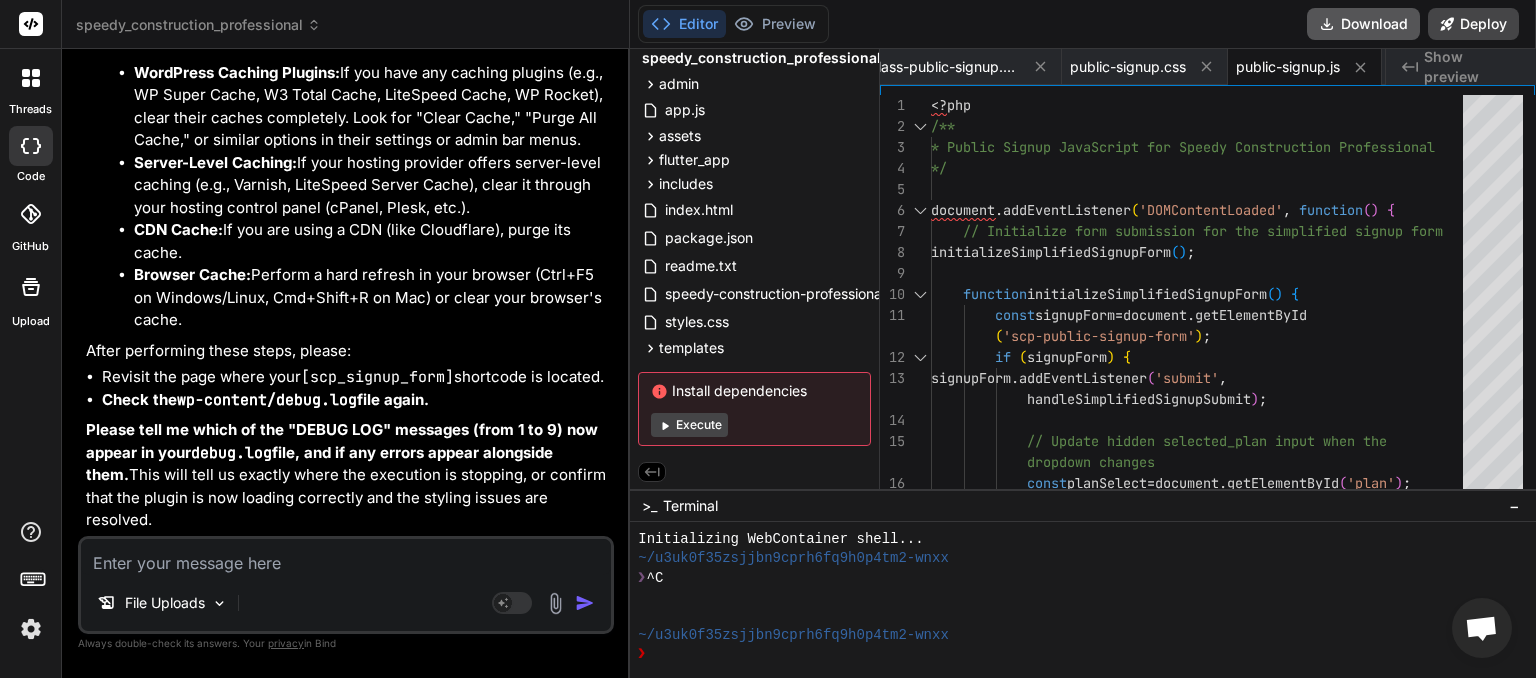 click on "Download" at bounding box center [1363, 24] 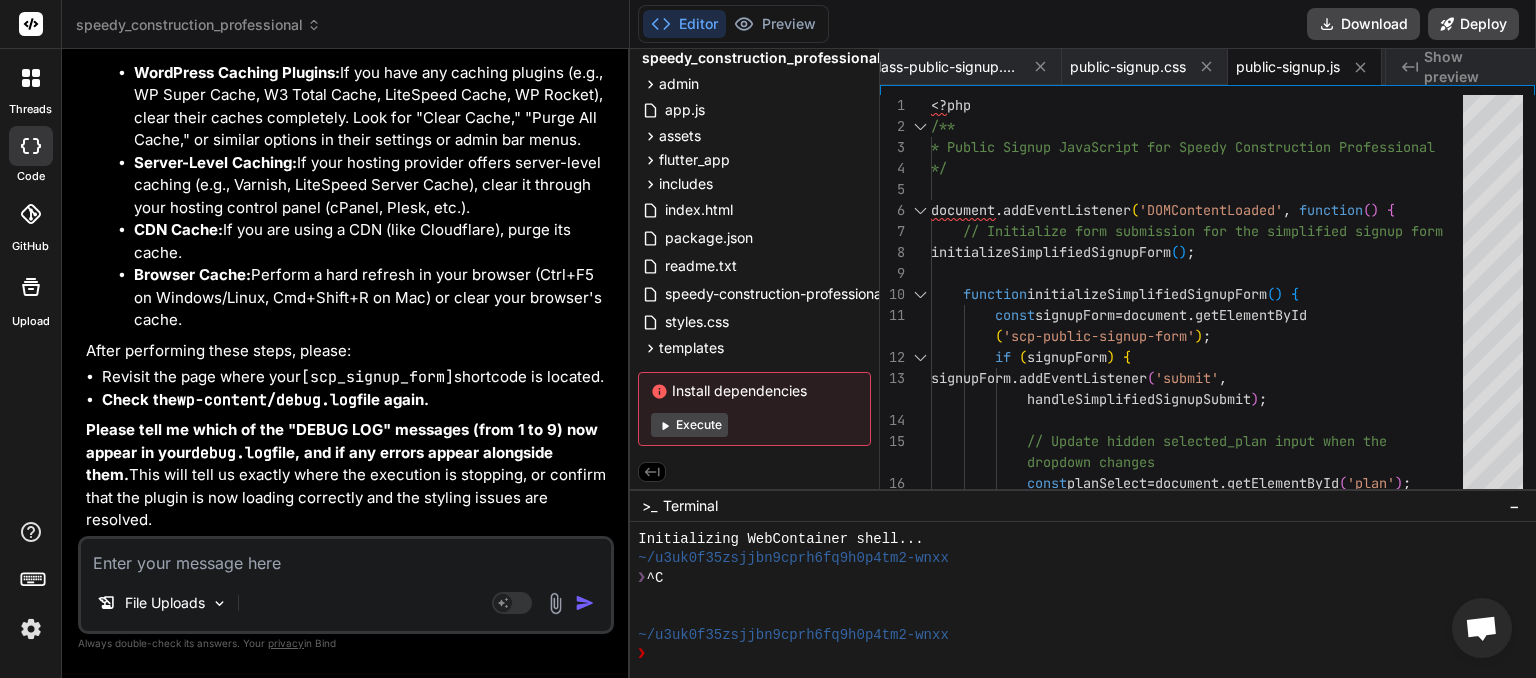 scroll, scrollTop: 0, scrollLeft: 18, axis: horizontal 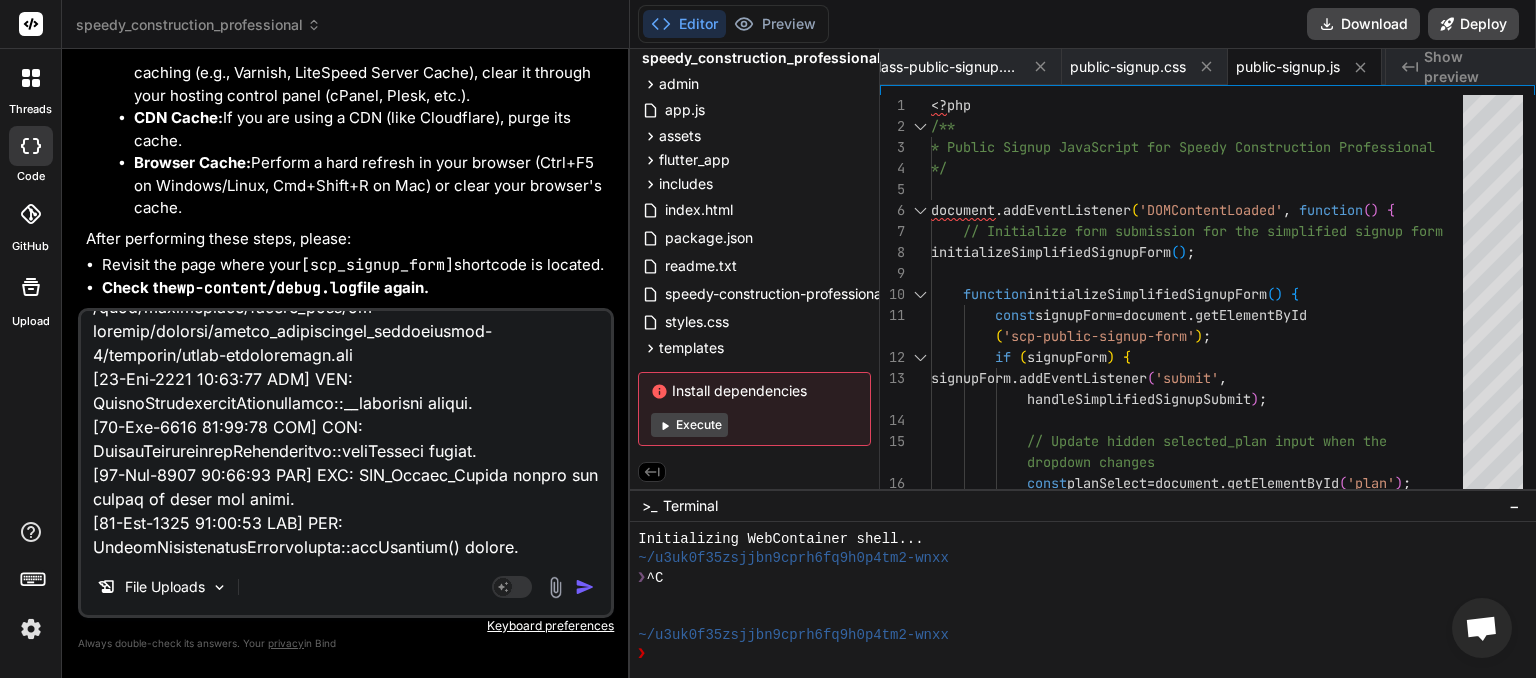 click at bounding box center [585, 587] 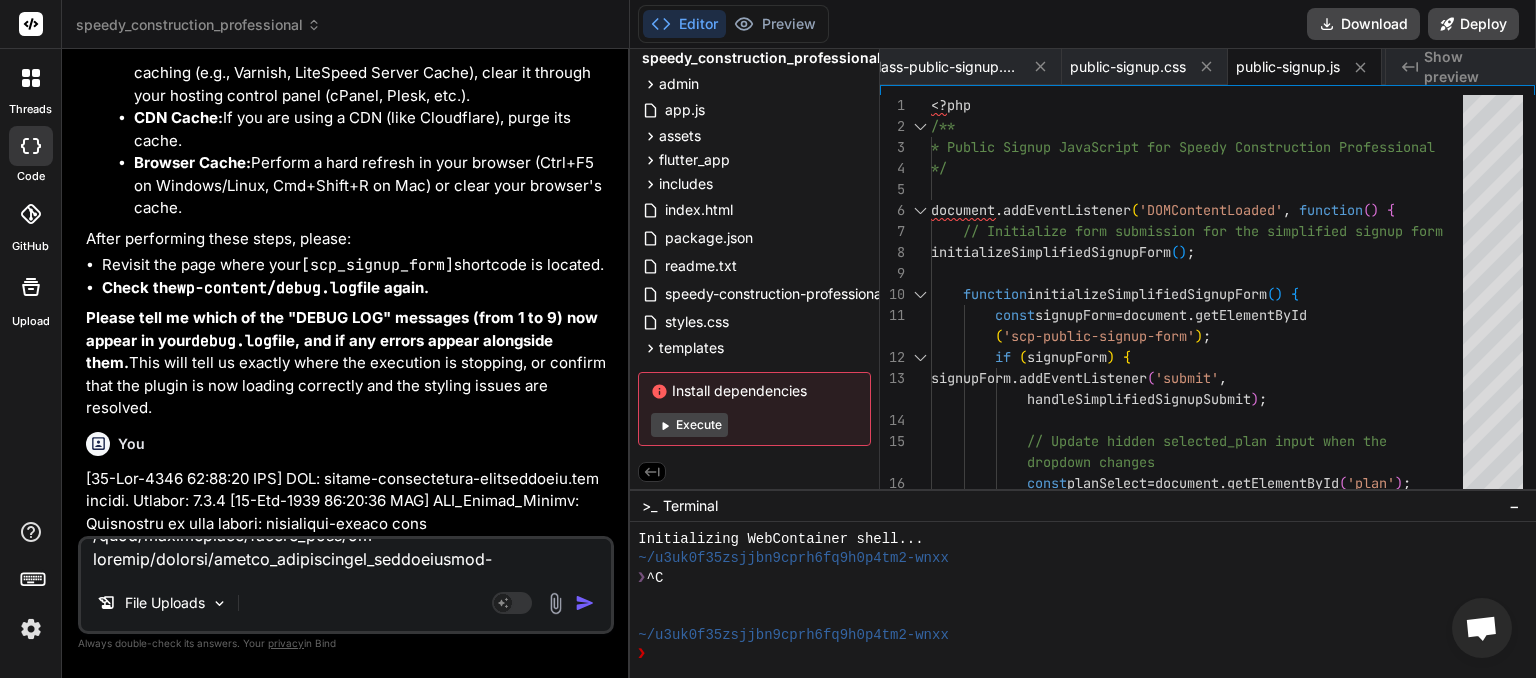 scroll, scrollTop: 0, scrollLeft: 0, axis: both 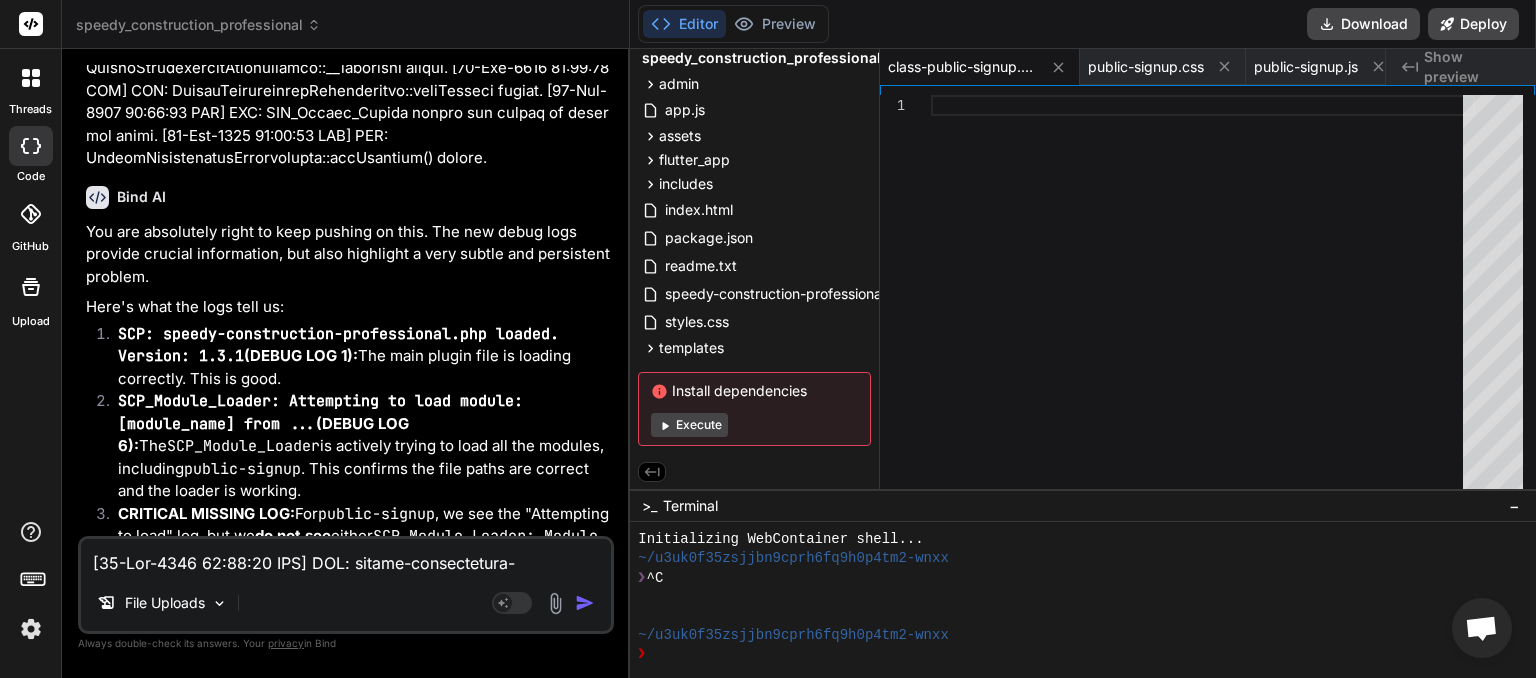 drag, startPoint x: 211, startPoint y: 518, endPoint x: 127, endPoint y: 497, distance: 86.58522 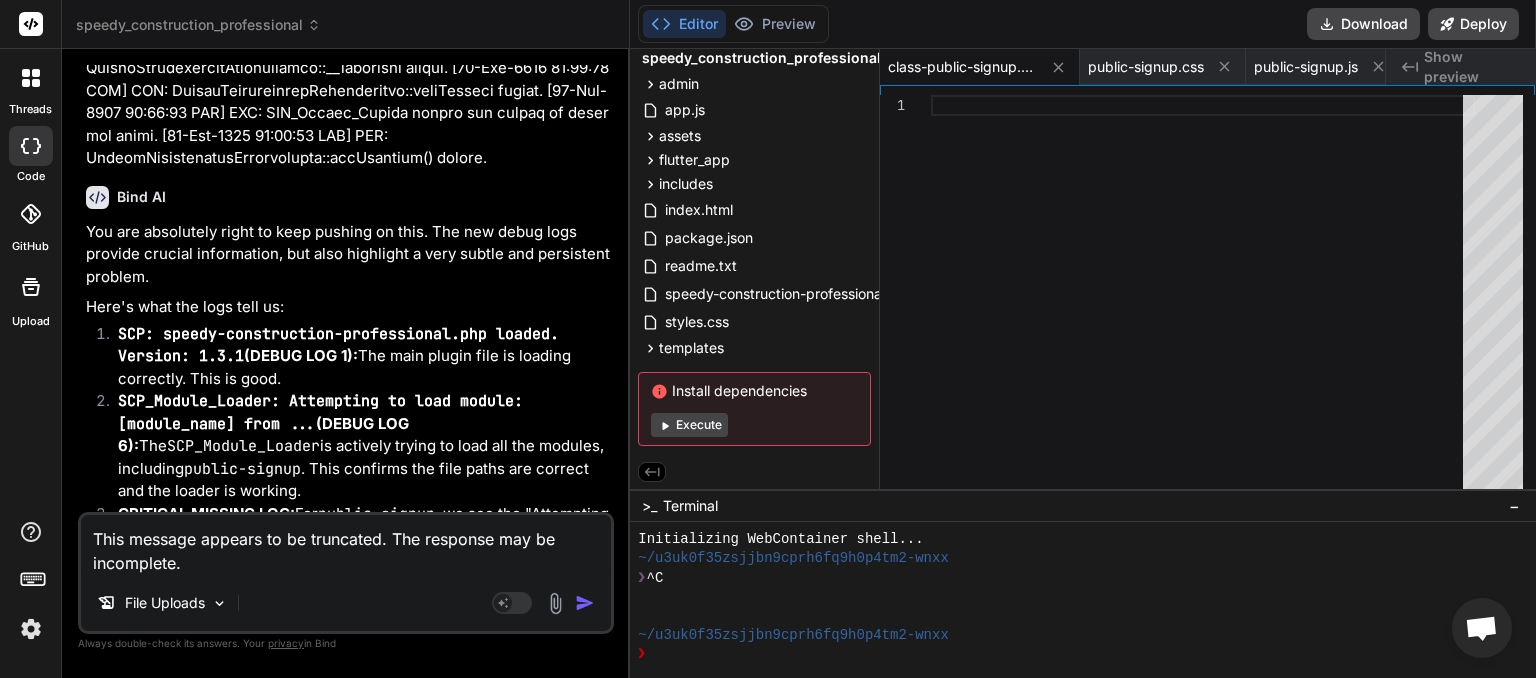 click at bounding box center (585, 603) 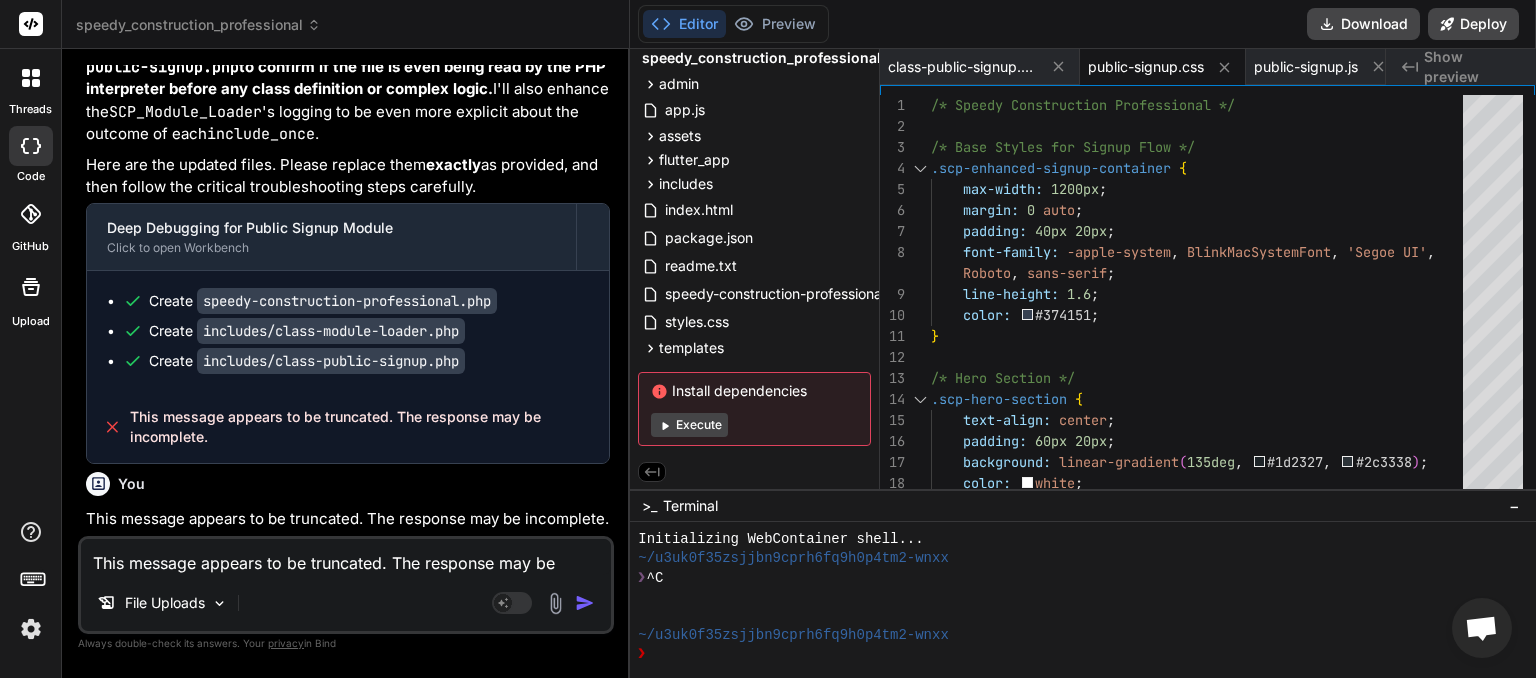 scroll, scrollTop: 21149, scrollLeft: 0, axis: vertical 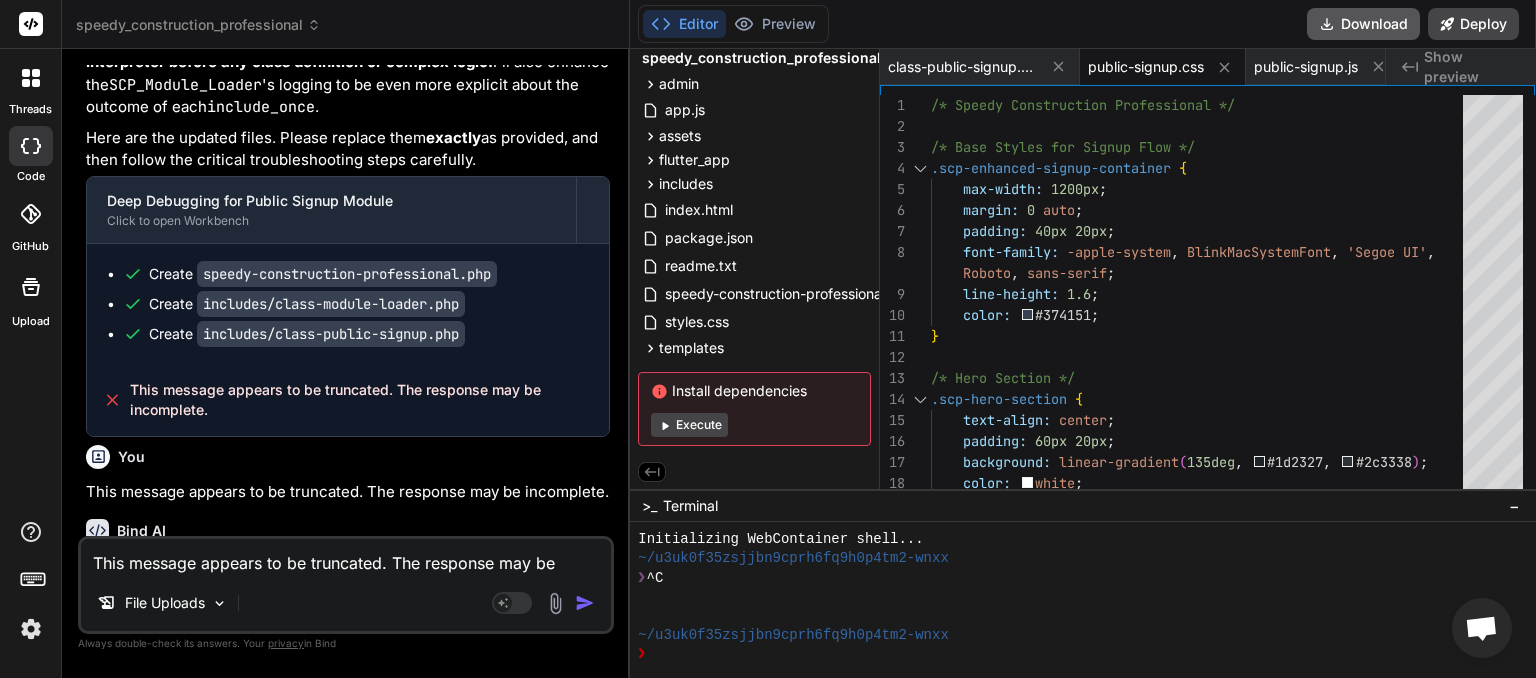 click on "Download" at bounding box center (1363, 24) 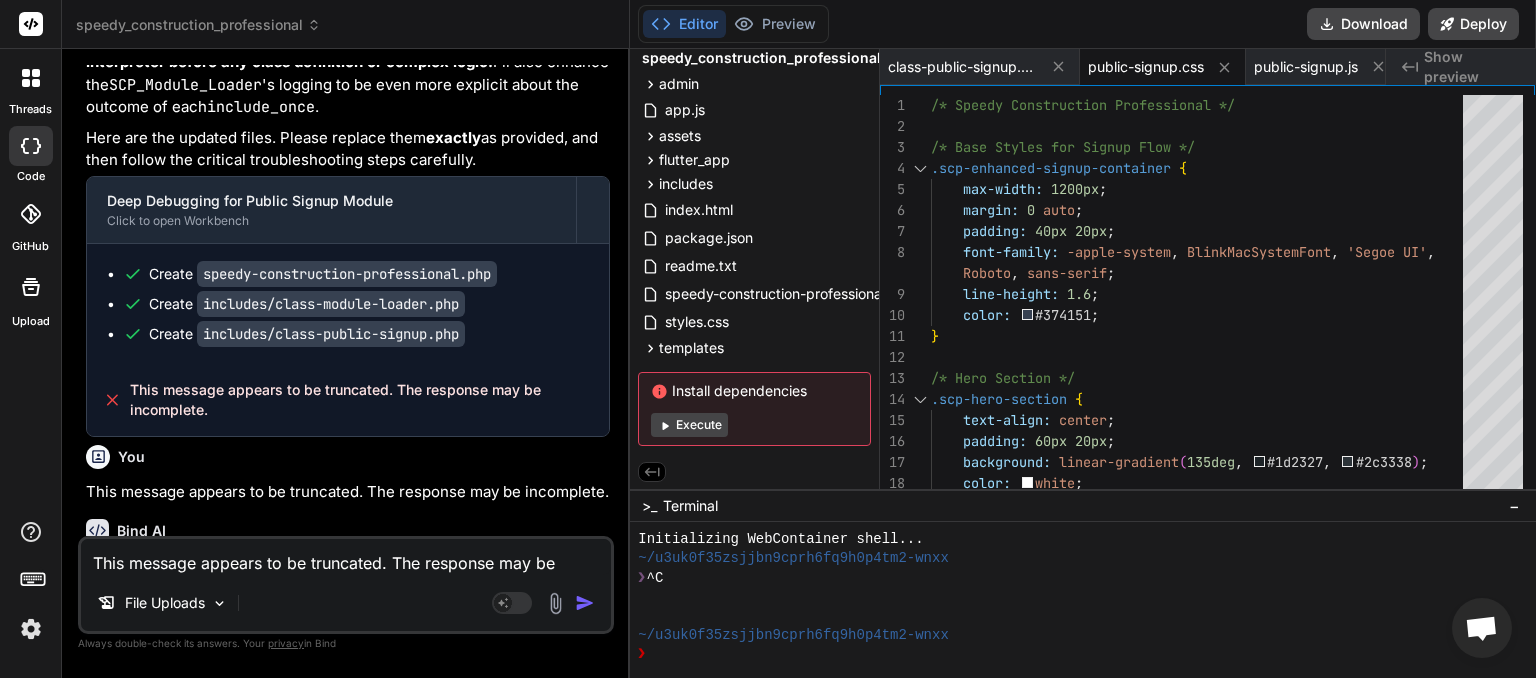 paste on "[05-Aug-2025 20:25:20 UTC] SCP: speedy-construction-professional.php loaded. Version: 1.3.1
[05-Aug-2025 20:25:20 UTC] SCP_Module_Loader: Attempting to load module: onboarding-wizard from /home/myinspector/public_html/wp-content/plugins/speedy_construction_professional-1/includes/class-onboarding-wizard.php
[05-Aug-2025 20:25:20 UTC] SCP_Module_Loader: Successfully included file: /home/myinspector/public_html/wp-content/plugins/speedy_construction_professional-1/includes/class-onboarding-wizard.php
[05-Aug-2025 20:25:20 UTC] SCP_Module_Loader: Attempting to load module: dashboard from /home/myinspector/public_html/wp-content/plugins/speedy_construction_professional-1/includes/class-dashboard.php
[05-Aug-2025 20:25:20 UTC] SCP_Module_Loader: Successfully included file: /home/myinspector/public_html/wp-content/plugins/speedy_construction_professional-1/includes/class-dashboard.php
[05-Aug-2025 20:25:20 UTC] SCP_Module_Loader: Attempting to load module: job-manager from /home/myinspector/public_html/wp-conten..." 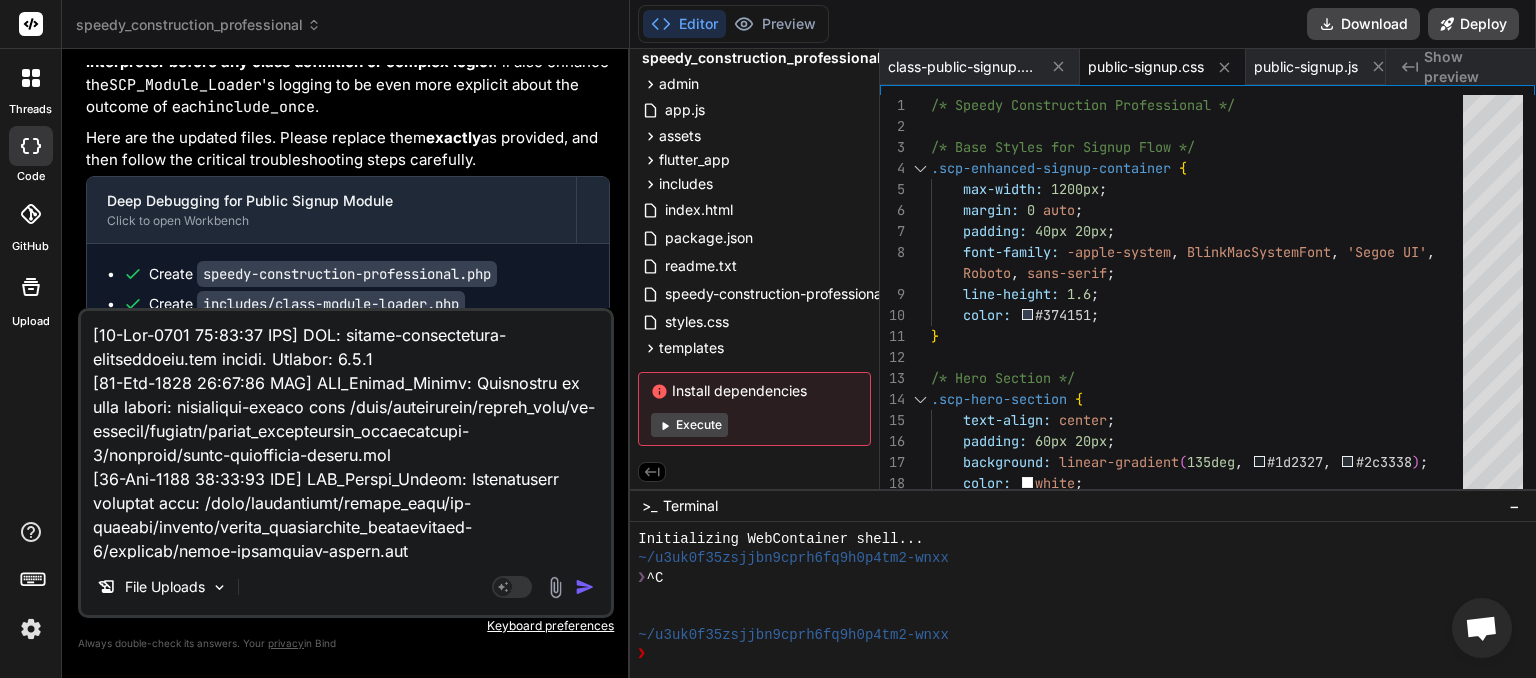 scroll, scrollTop: 12004, scrollLeft: 0, axis: vertical 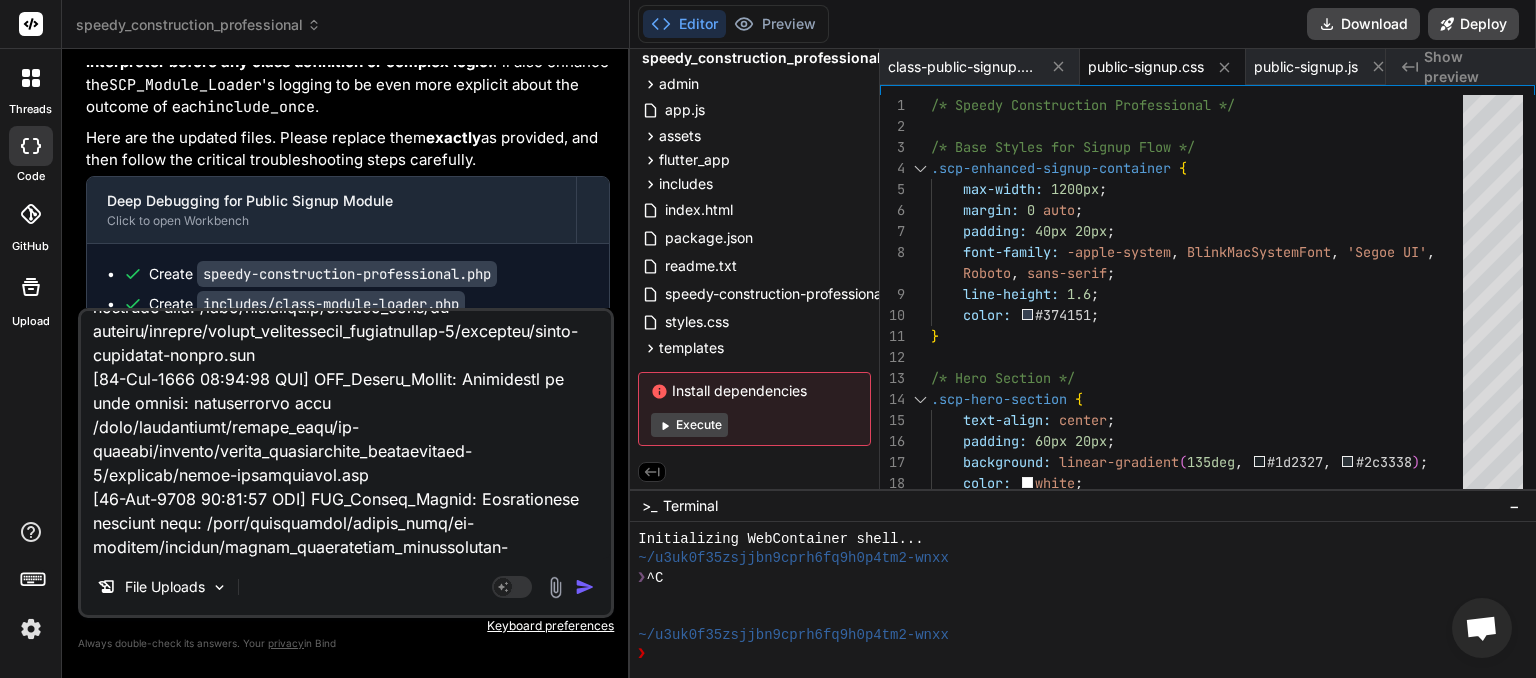 click at bounding box center (585, 587) 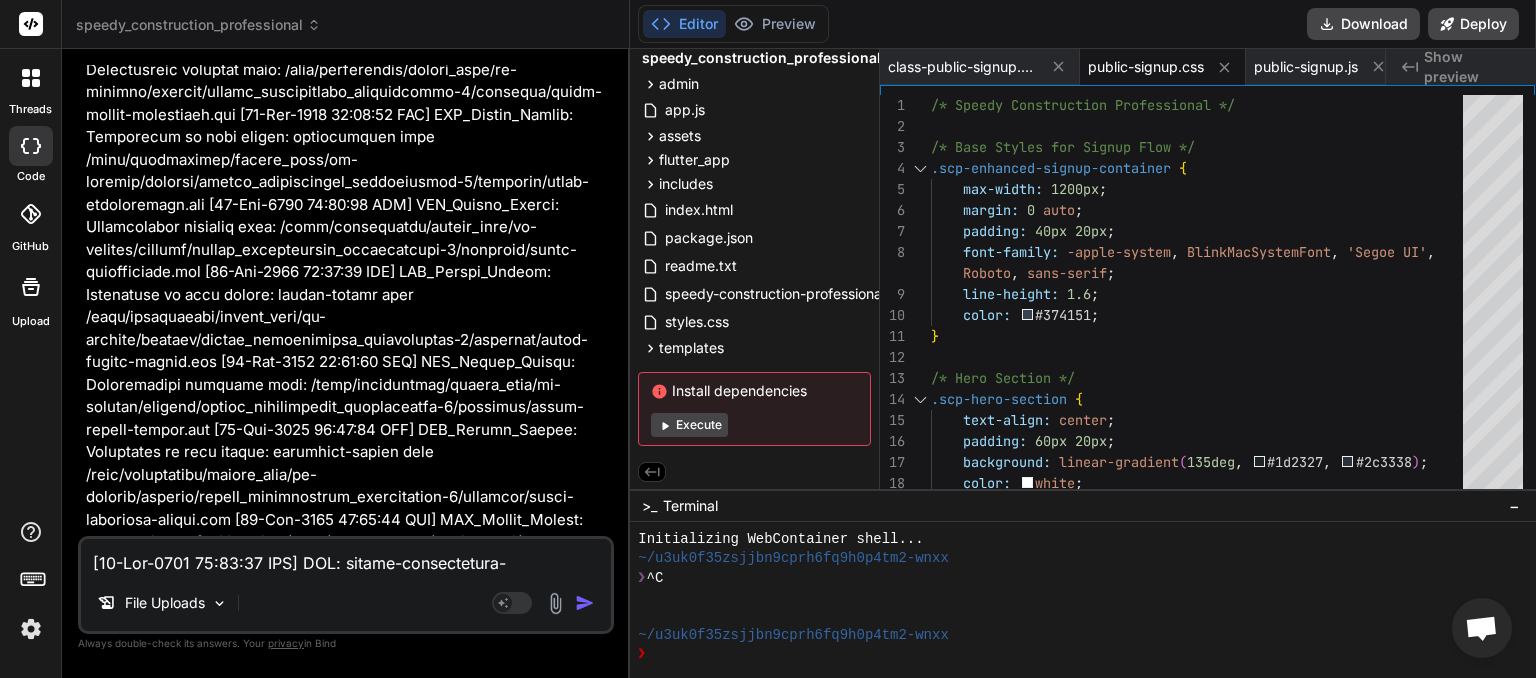 scroll, scrollTop: 30066, scrollLeft: 0, axis: vertical 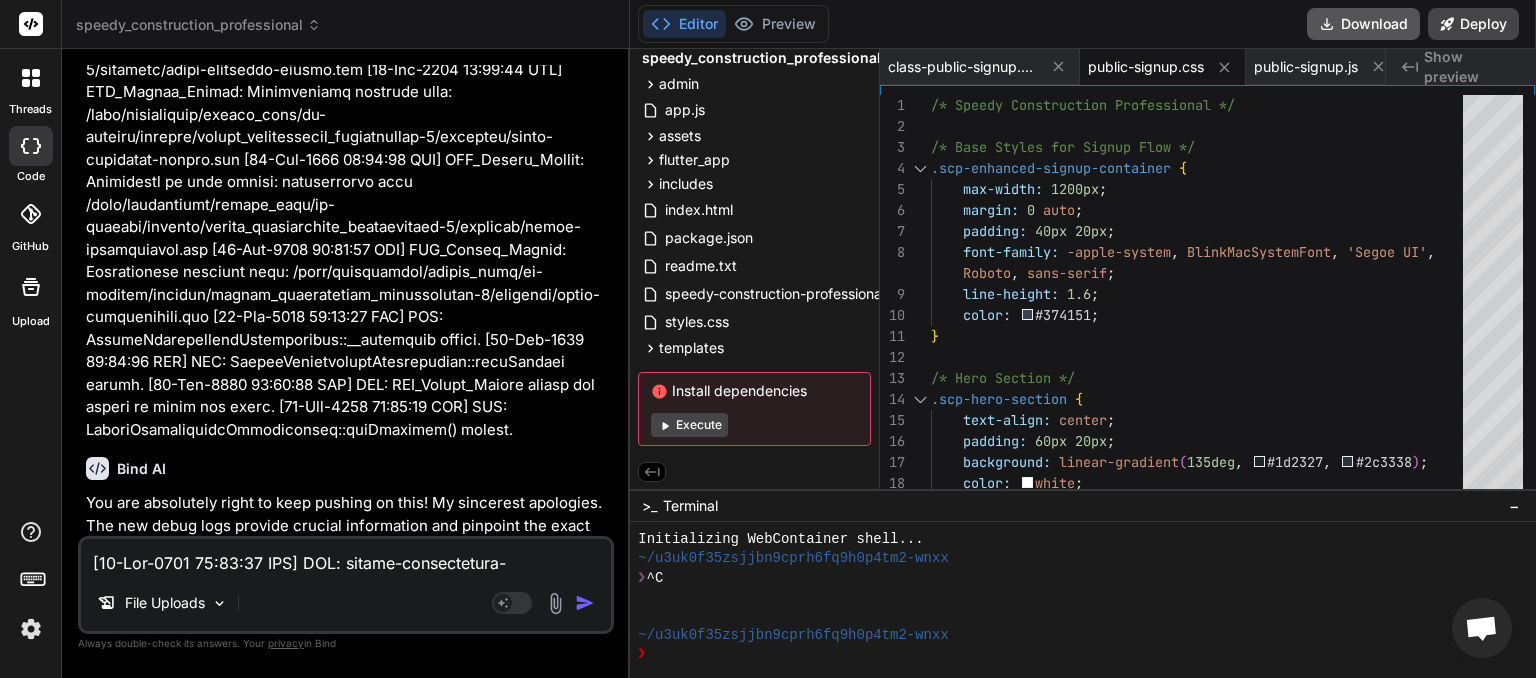 click on "Download" at bounding box center (1363, 24) 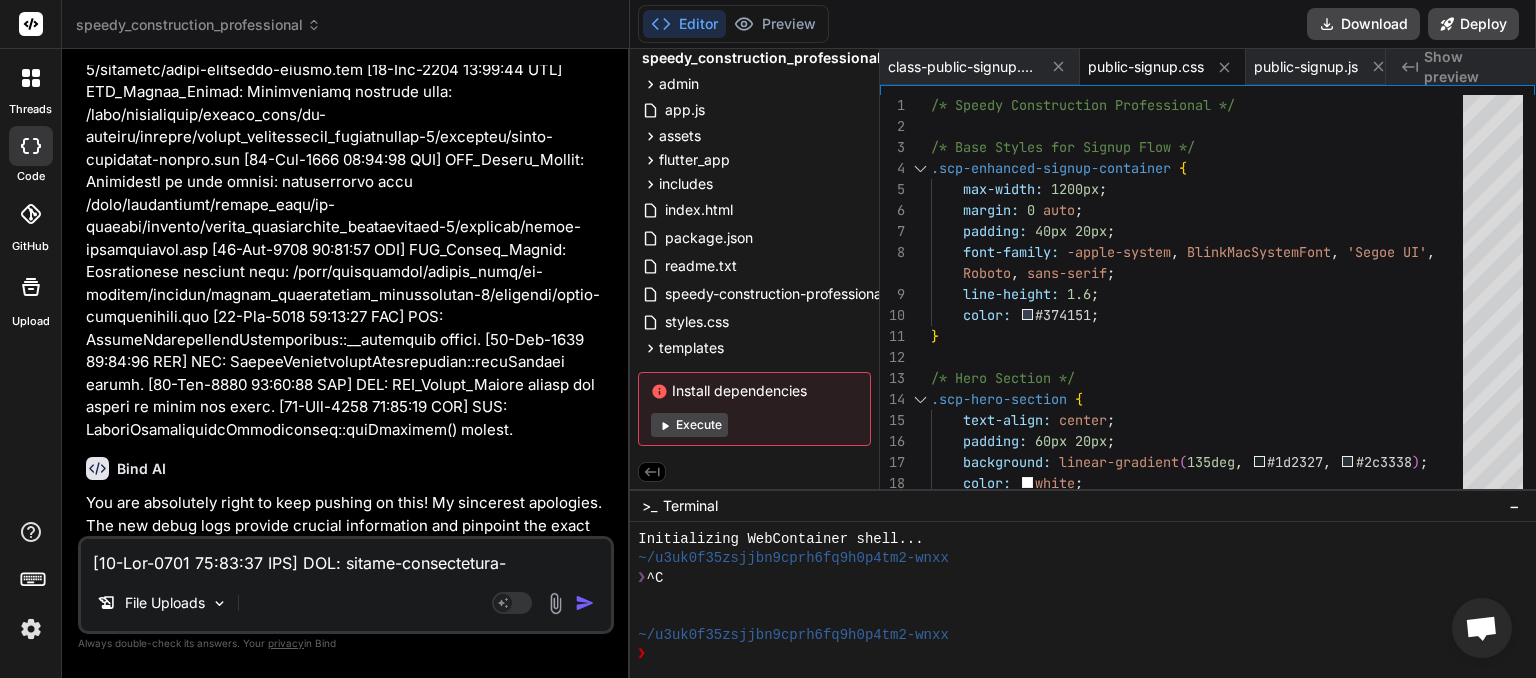 paste on "9:03 UTC] SCP: speedy-construction-professional.php loaded. Version: 1.3.1
[05-Aug-2025 20:29:03 UTC] SCP_Module_Loader: Attempting to load module: onboarding-wizard from /home/myinspector/public_html/wp-content/plugins/speedy_construction_professional-1/includes/class-onboarding-wizard.php
[05-Aug-2025 20:29:03 UTC] SCP_Module_Loader: Successfully included file: /home/myinspector/public_html/wp-content/plugins/speedy_construction_professional-1/includes/class-onboarding-wizard.php
[05-Aug-2025 20:29:03 UTC] SCP_Module_Loader: Attempting to load module: dashboard from /home/myinspector/public_html/wp-content/plugins/speedy_construction_professional-1/includes/class-dashboard.php
[05-Aug-2025 20:29:03 UTC] SCP_Module_Loader: Successfully included file: /home/myinspector/public_html/wp-content/plugins/speedy_construction_professional-1/includes/class-dashboard.php
[05-Aug-2025 20:29:03 UTC] SCP_Module_Loader: Attempting to load module: job-manager from /home/myinspector/public_html/wp-content/plugins/speedy_..." 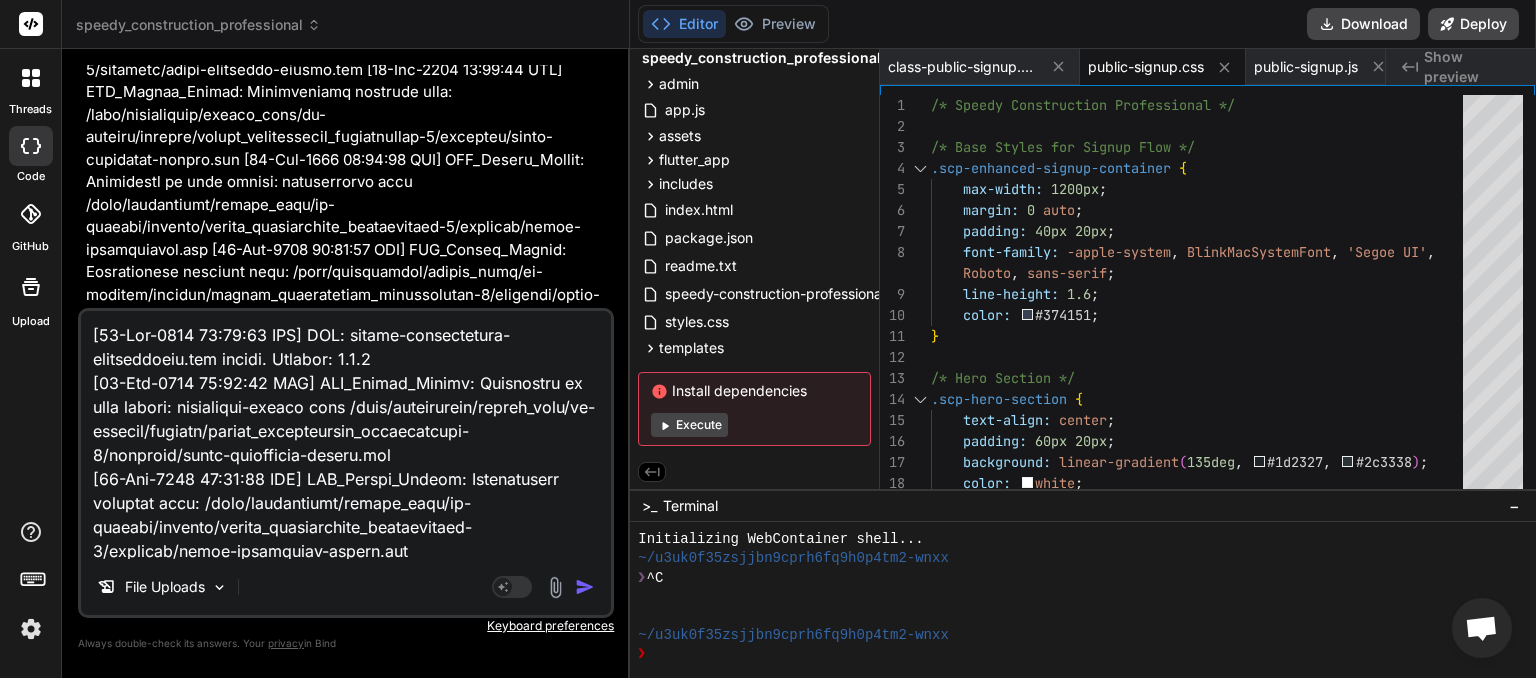 scroll, scrollTop: 11716, scrollLeft: 0, axis: vertical 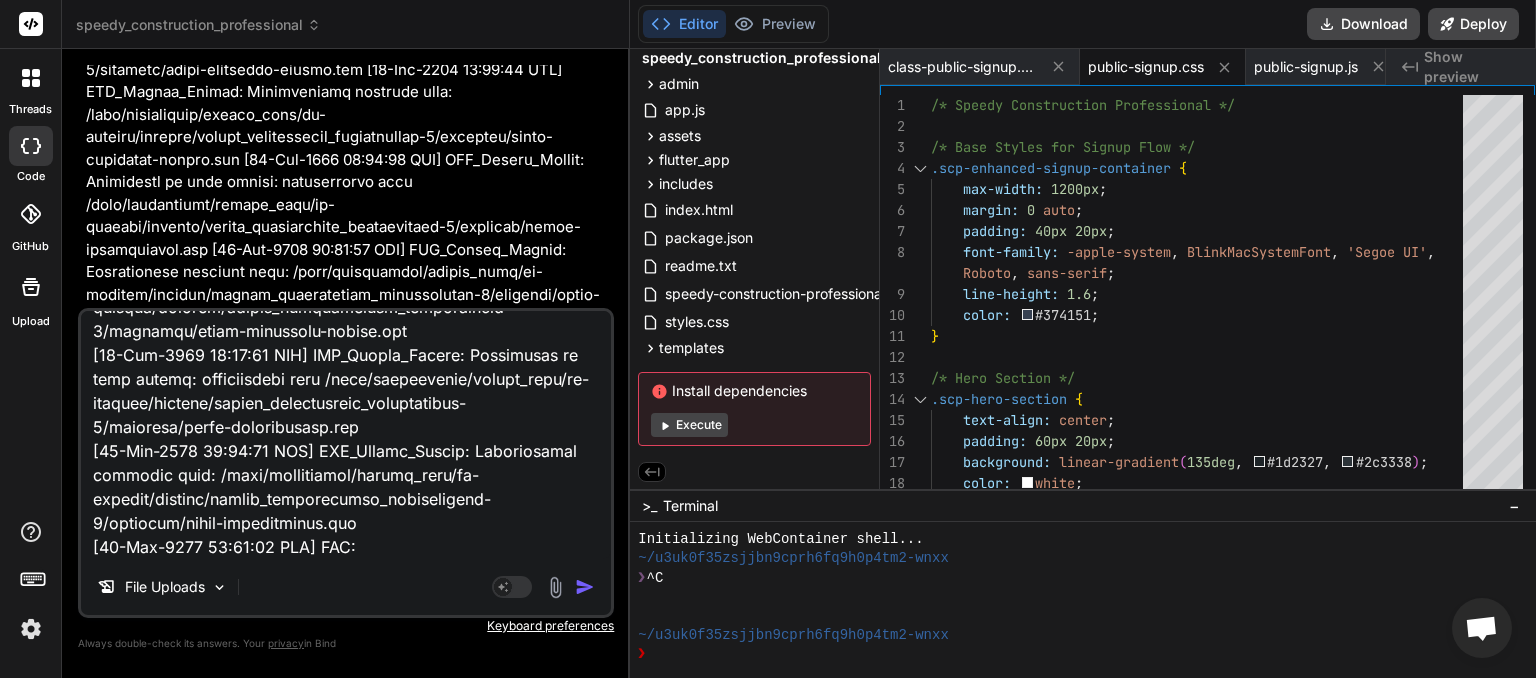 click at bounding box center [585, 587] 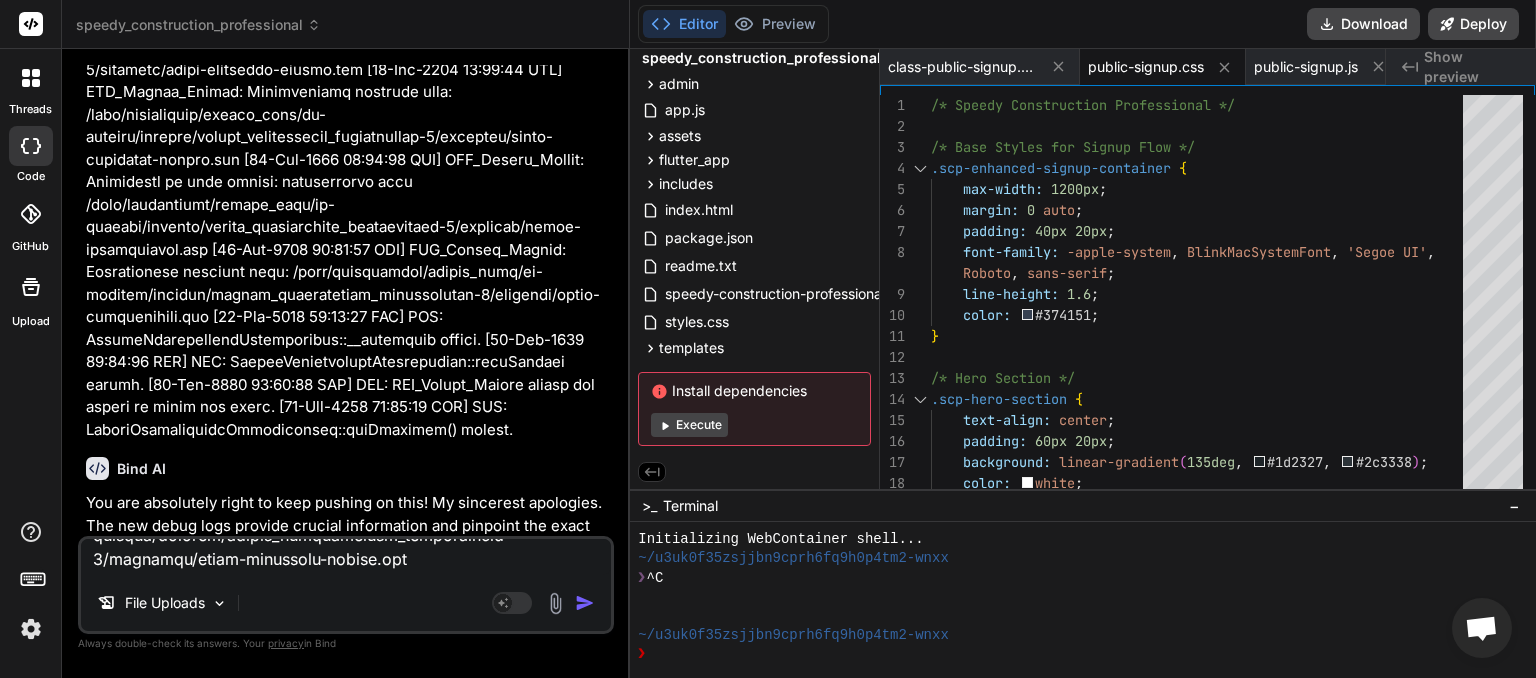 scroll, scrollTop: 0, scrollLeft: 0, axis: both 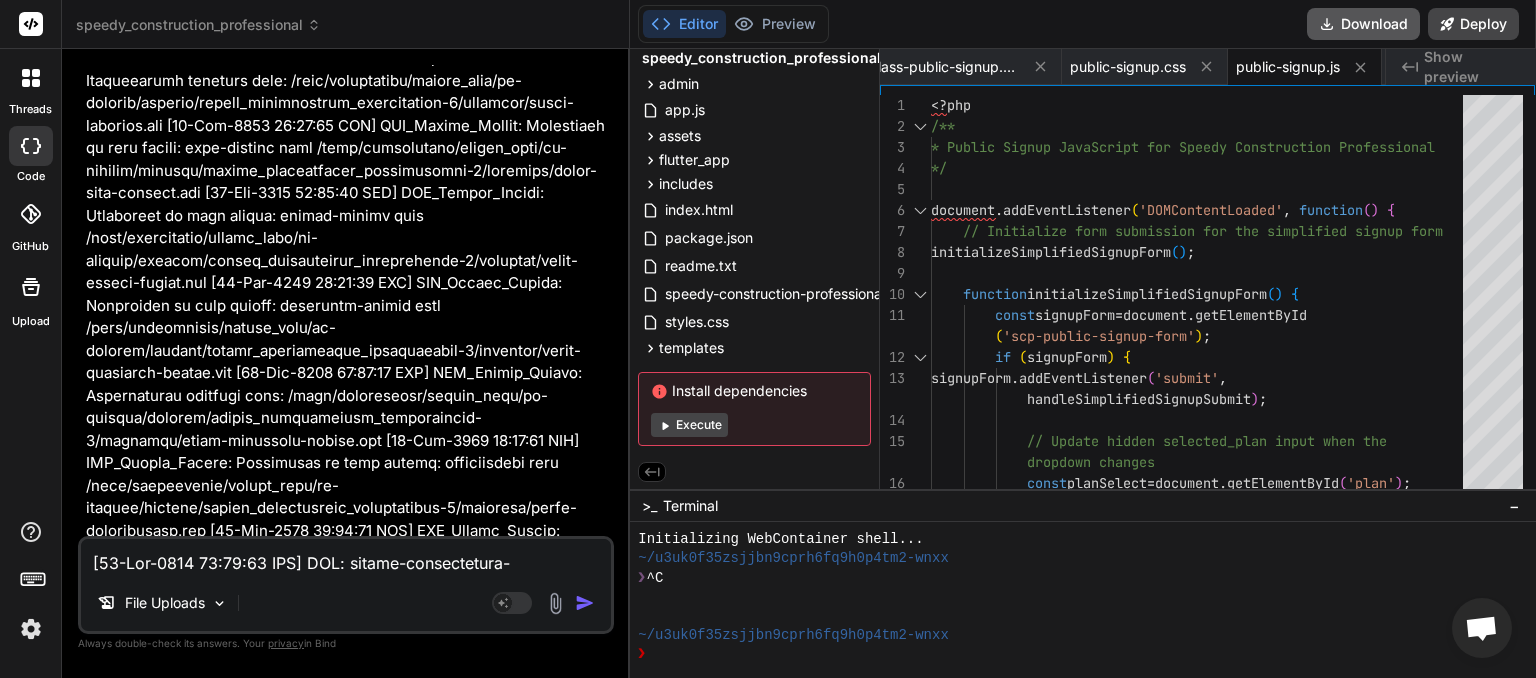 click on "Download" at bounding box center (1363, 24) 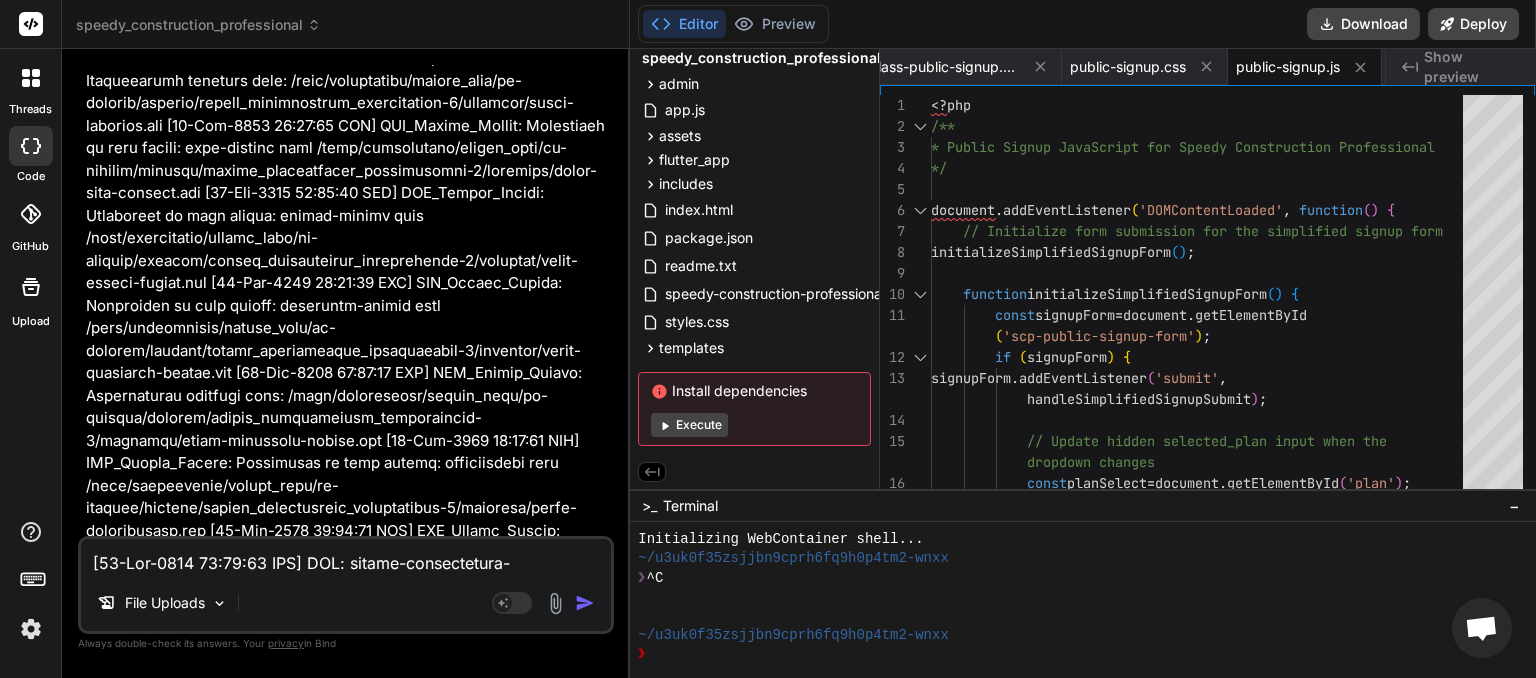 scroll, scrollTop: 0, scrollLeft: 18, axis: horizontal 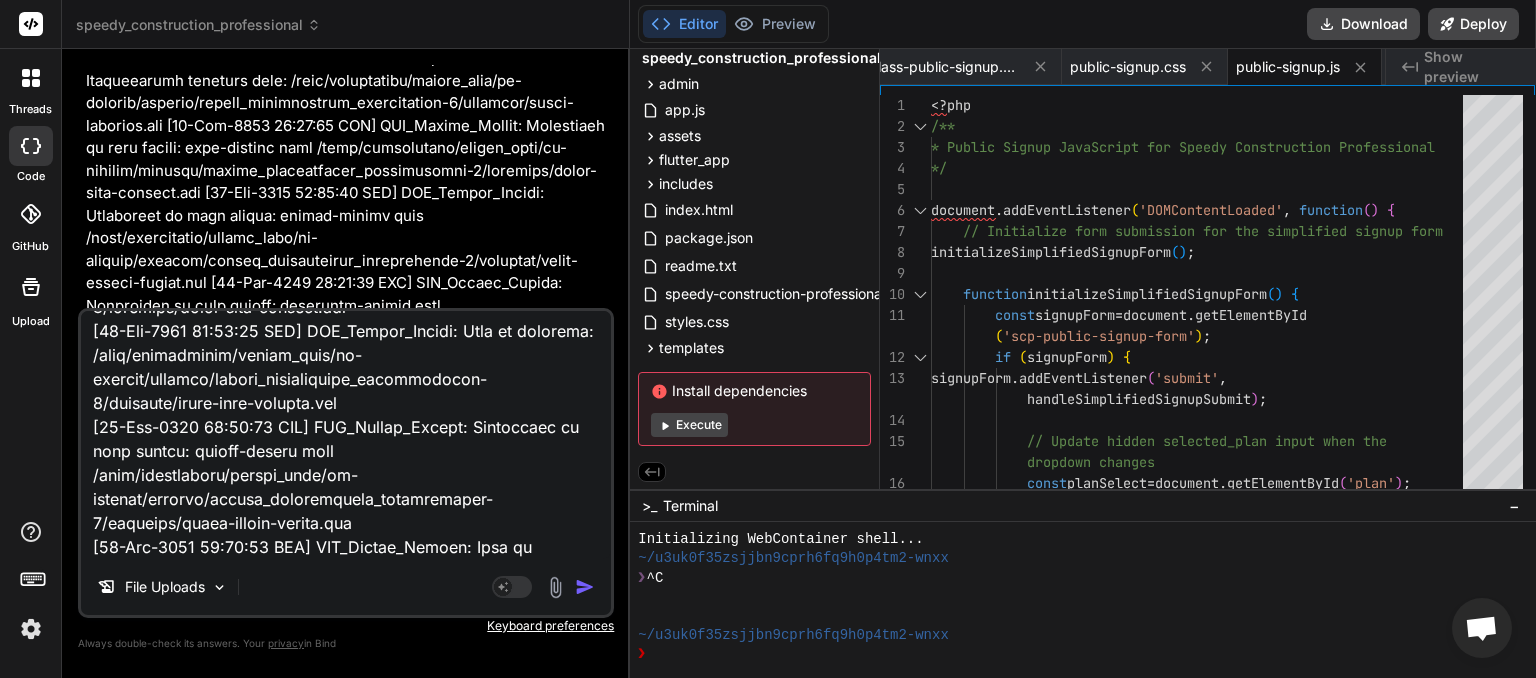 click at bounding box center [585, 587] 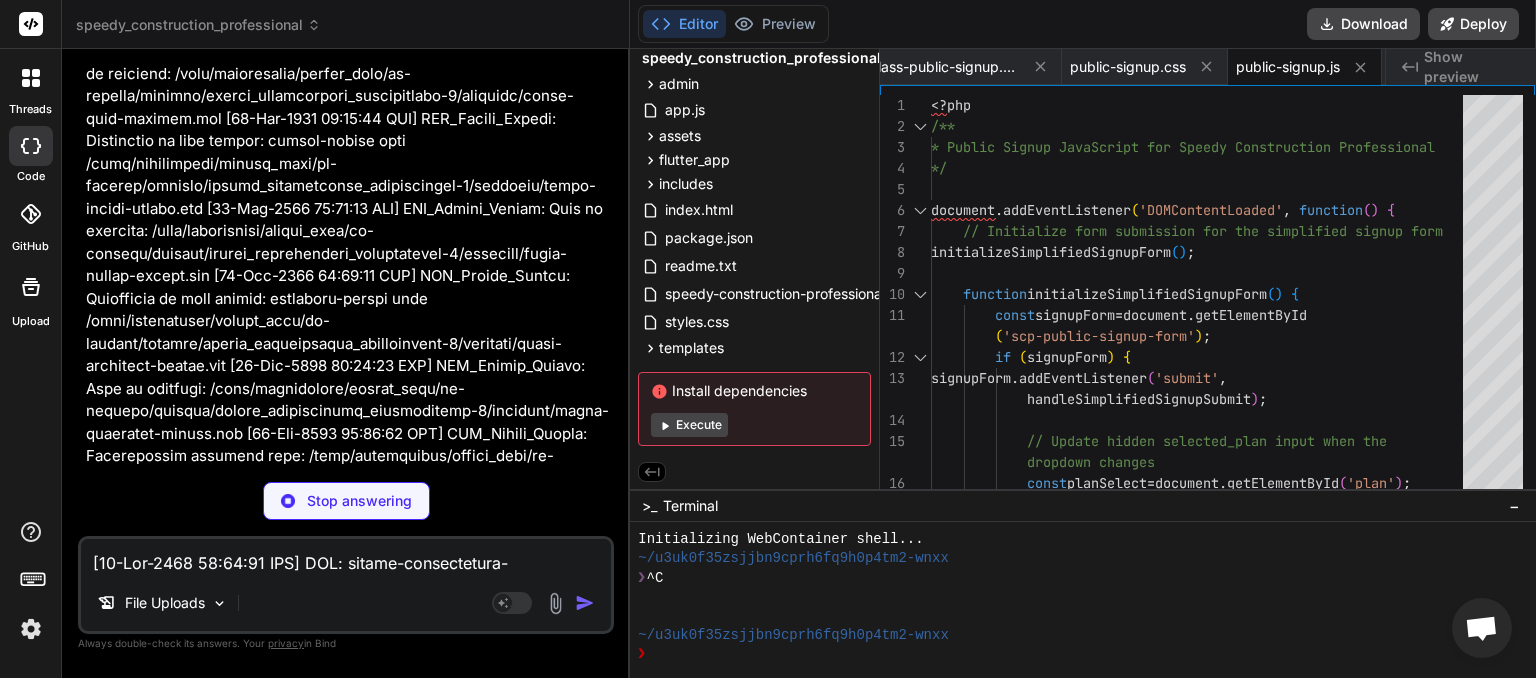 scroll, scrollTop: 65606, scrollLeft: 0, axis: vertical 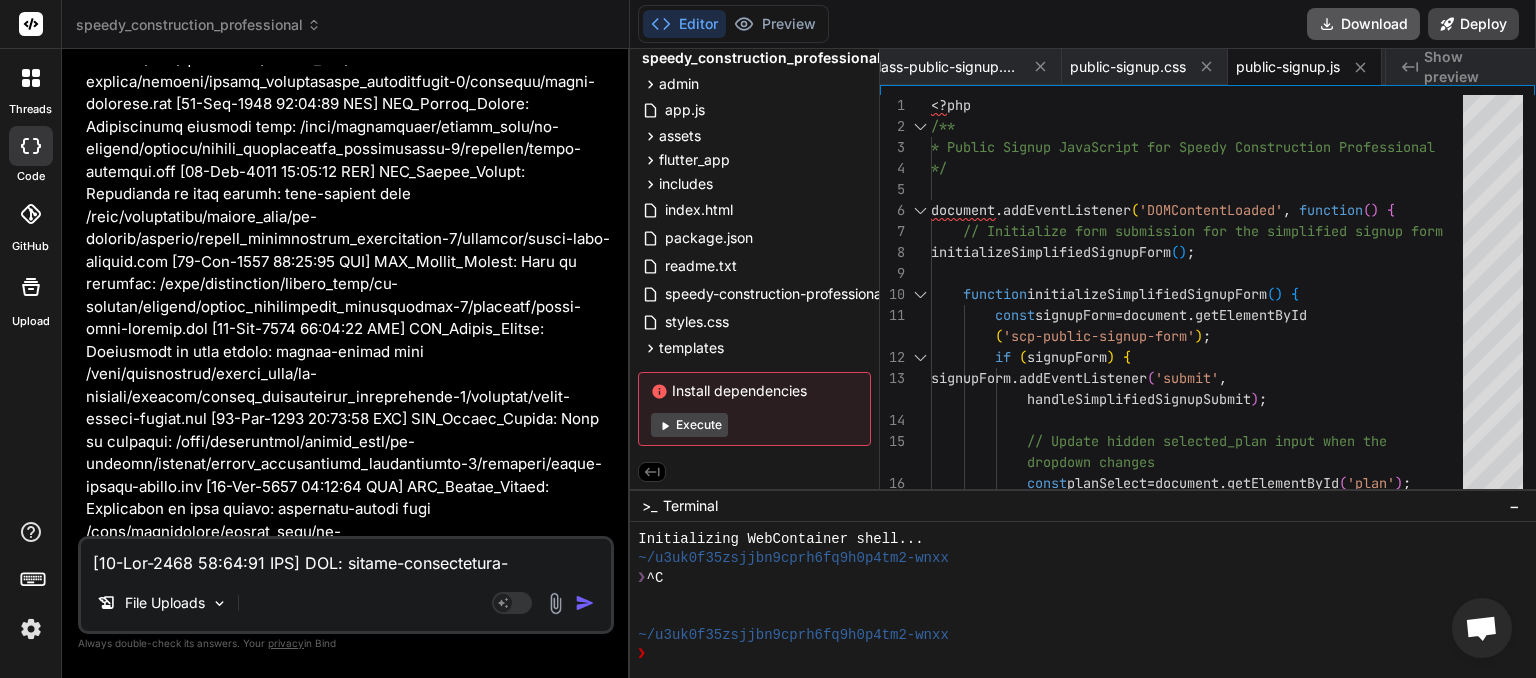 click on "Download" at bounding box center [1363, 24] 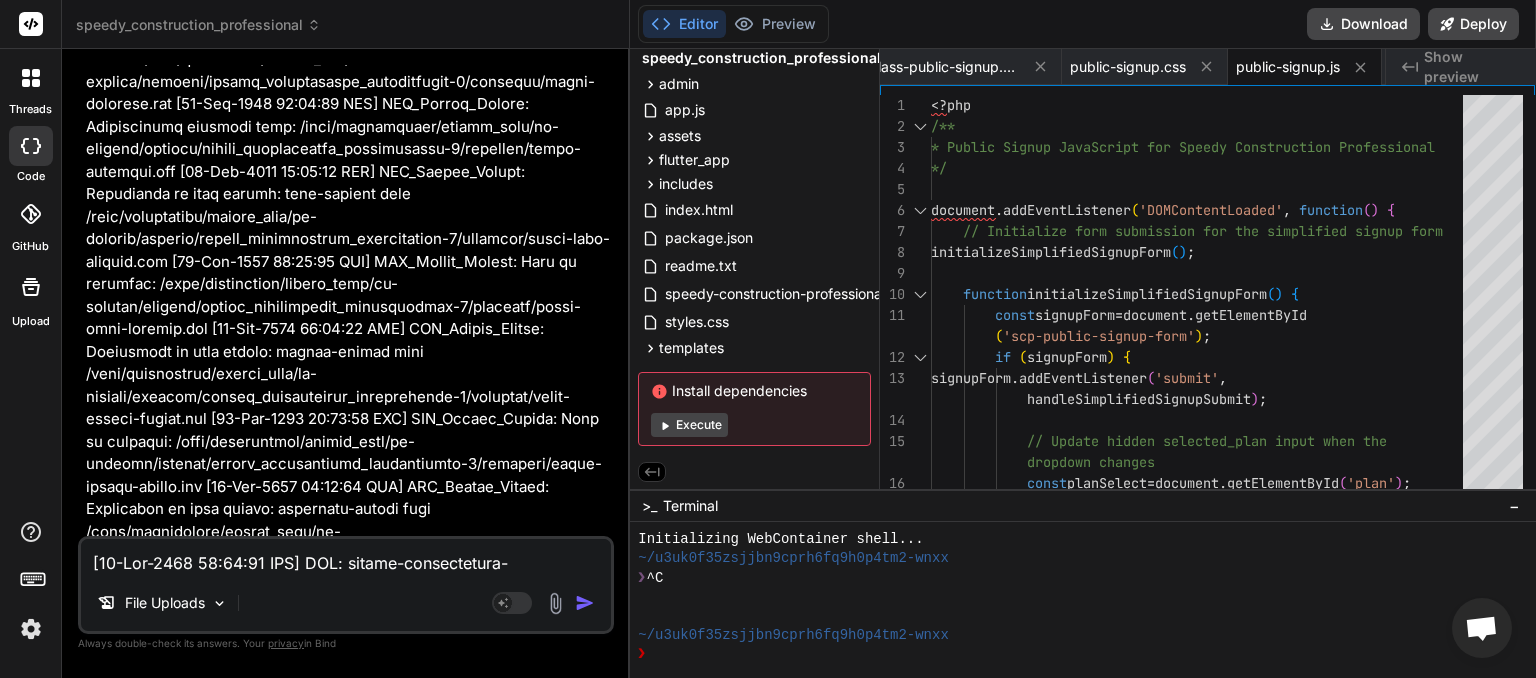 scroll, scrollTop: 0, scrollLeft: 18, axis: horizontal 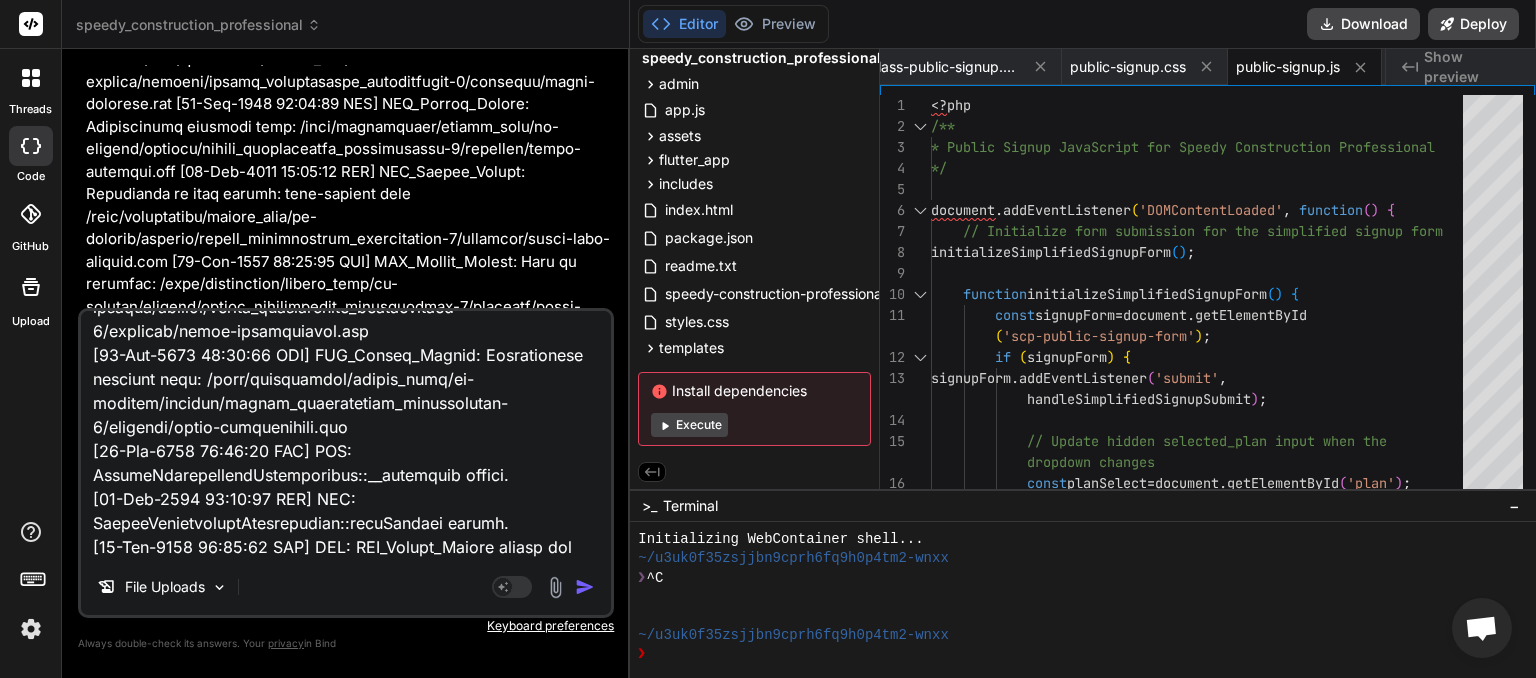 click at bounding box center (585, 587) 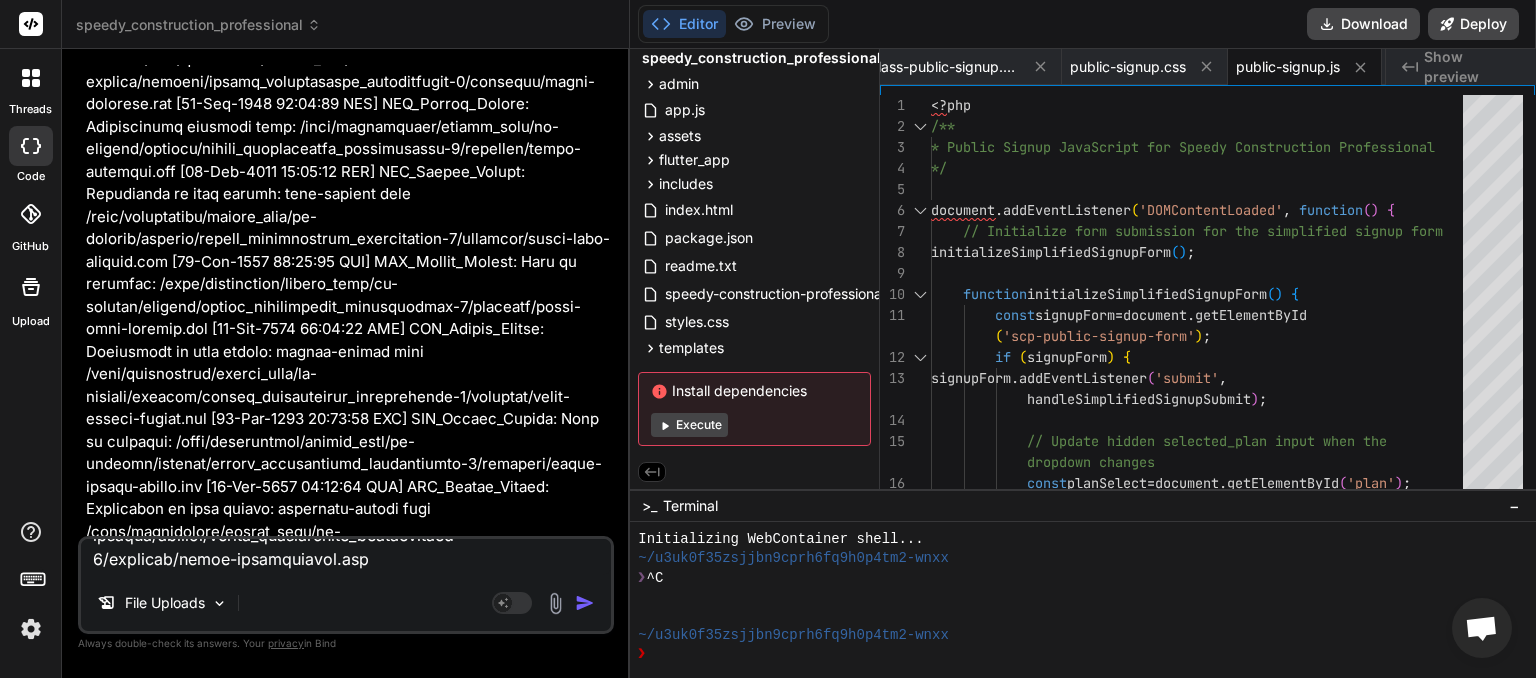 scroll, scrollTop: 0, scrollLeft: 0, axis: both 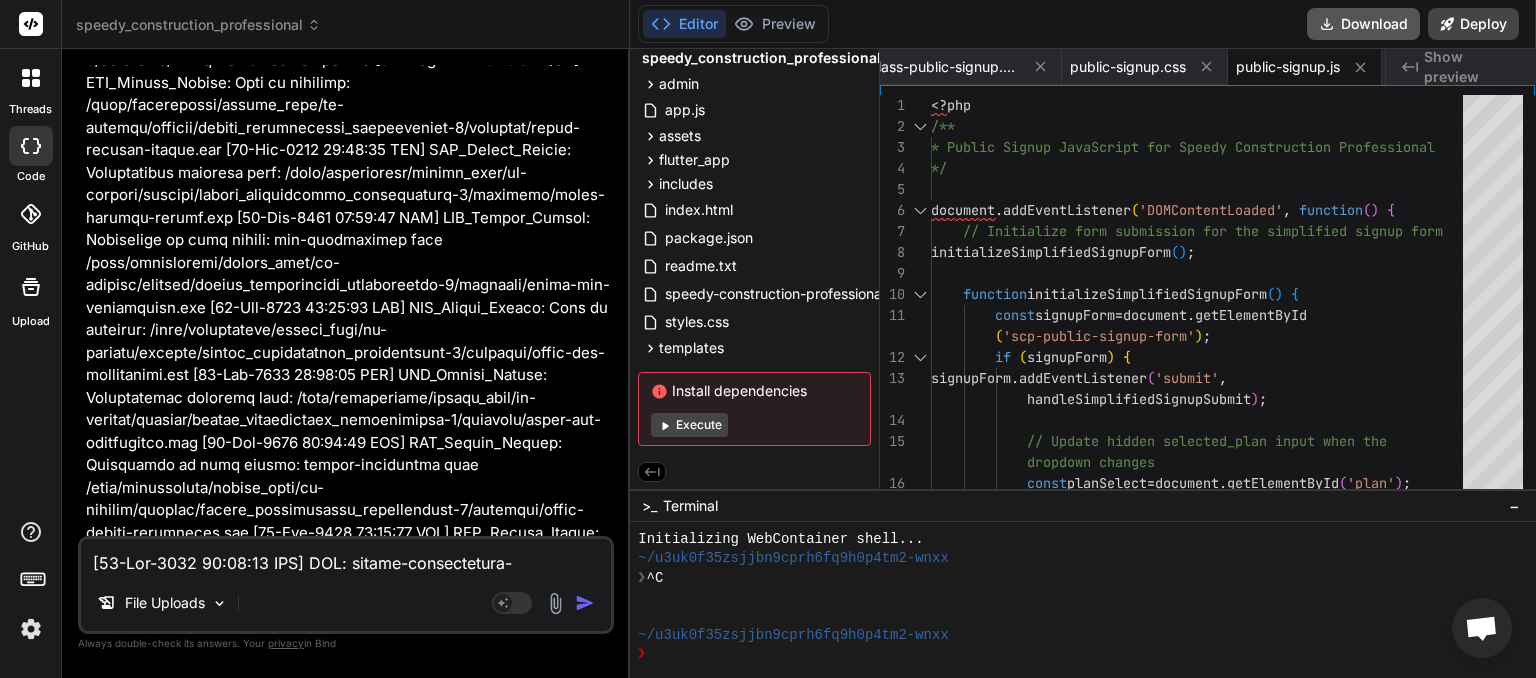 click on "Download" at bounding box center [1363, 24] 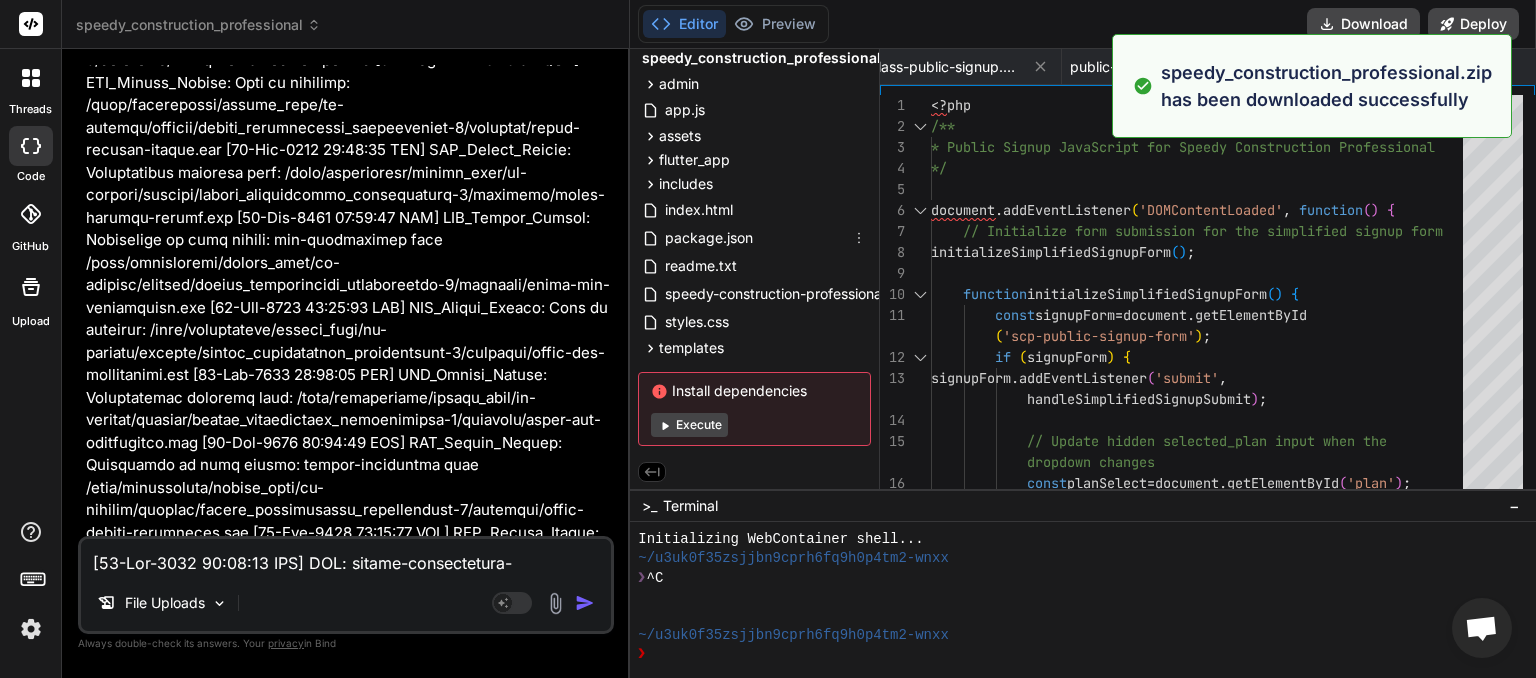 scroll, scrollTop: 0, scrollLeft: 18, axis: horizontal 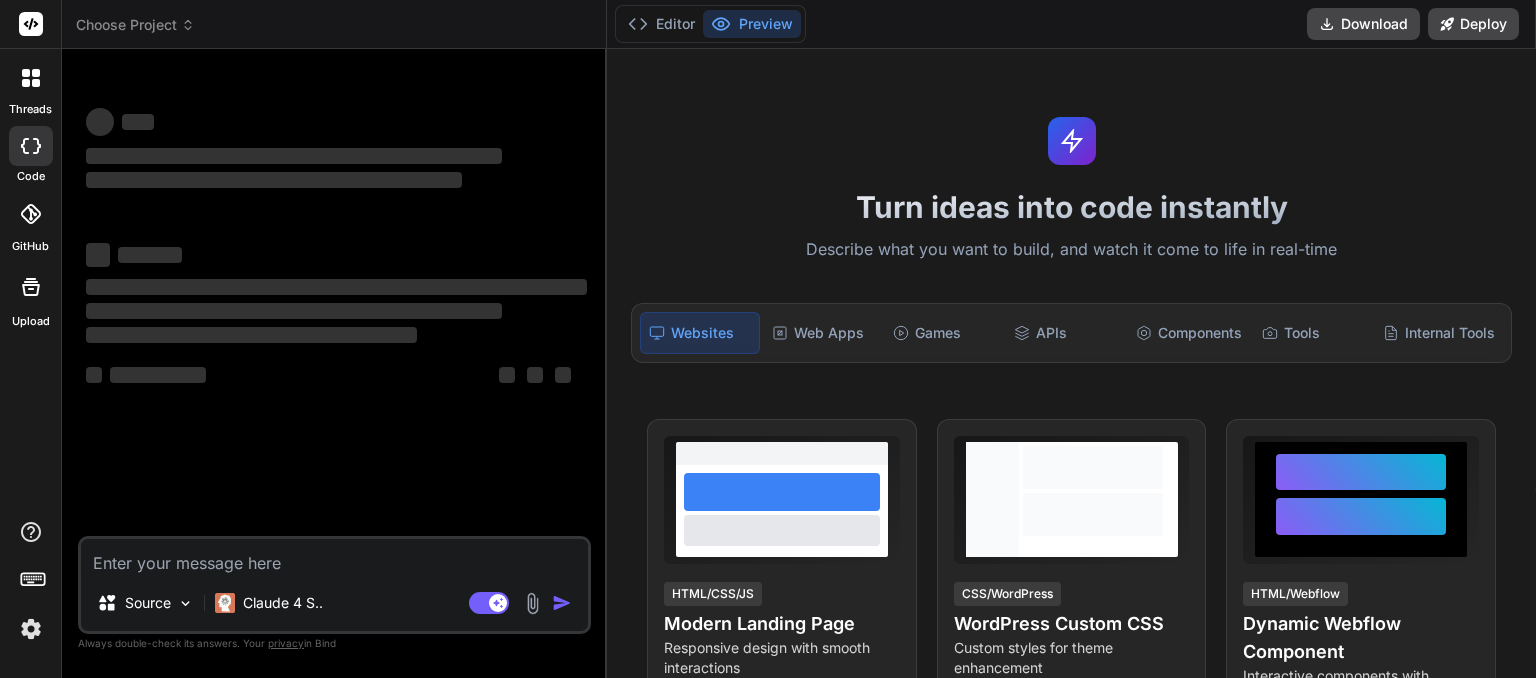 click 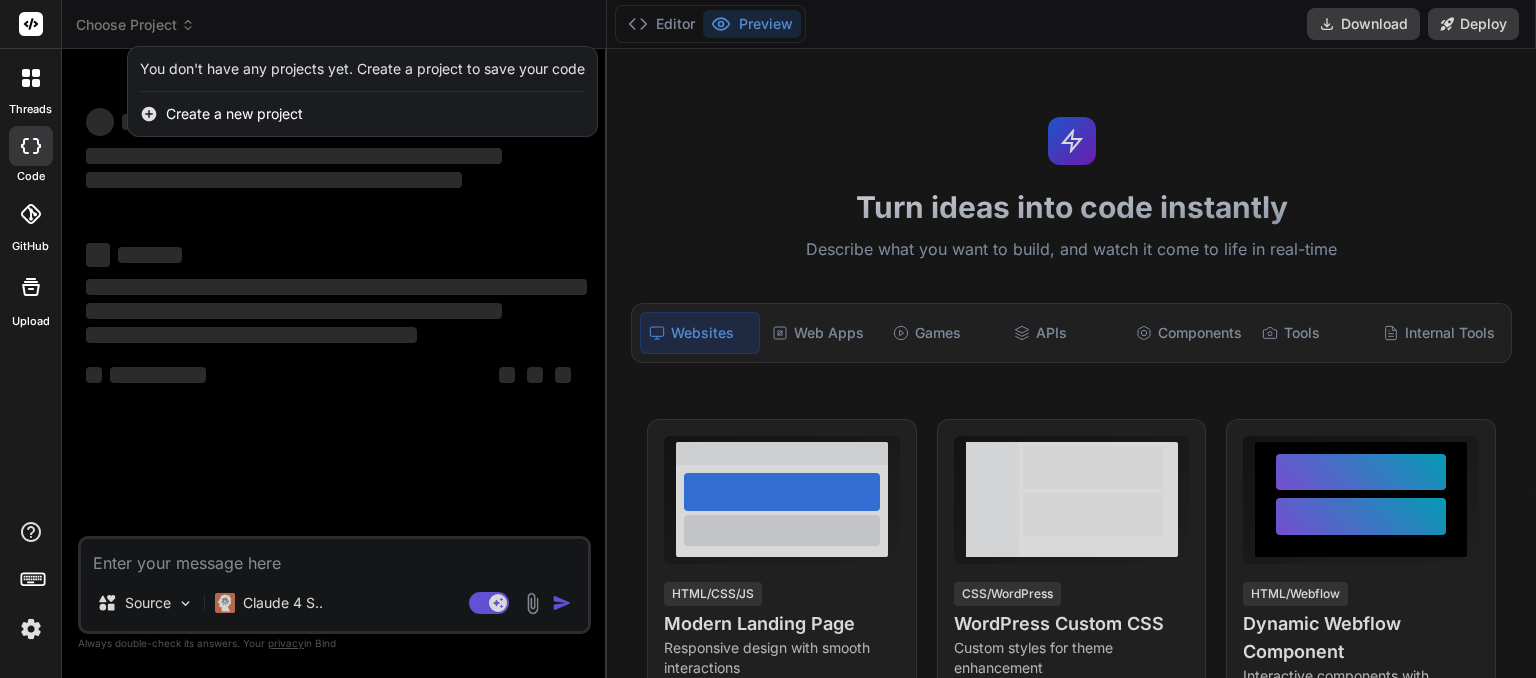 click at bounding box center [768, 339] 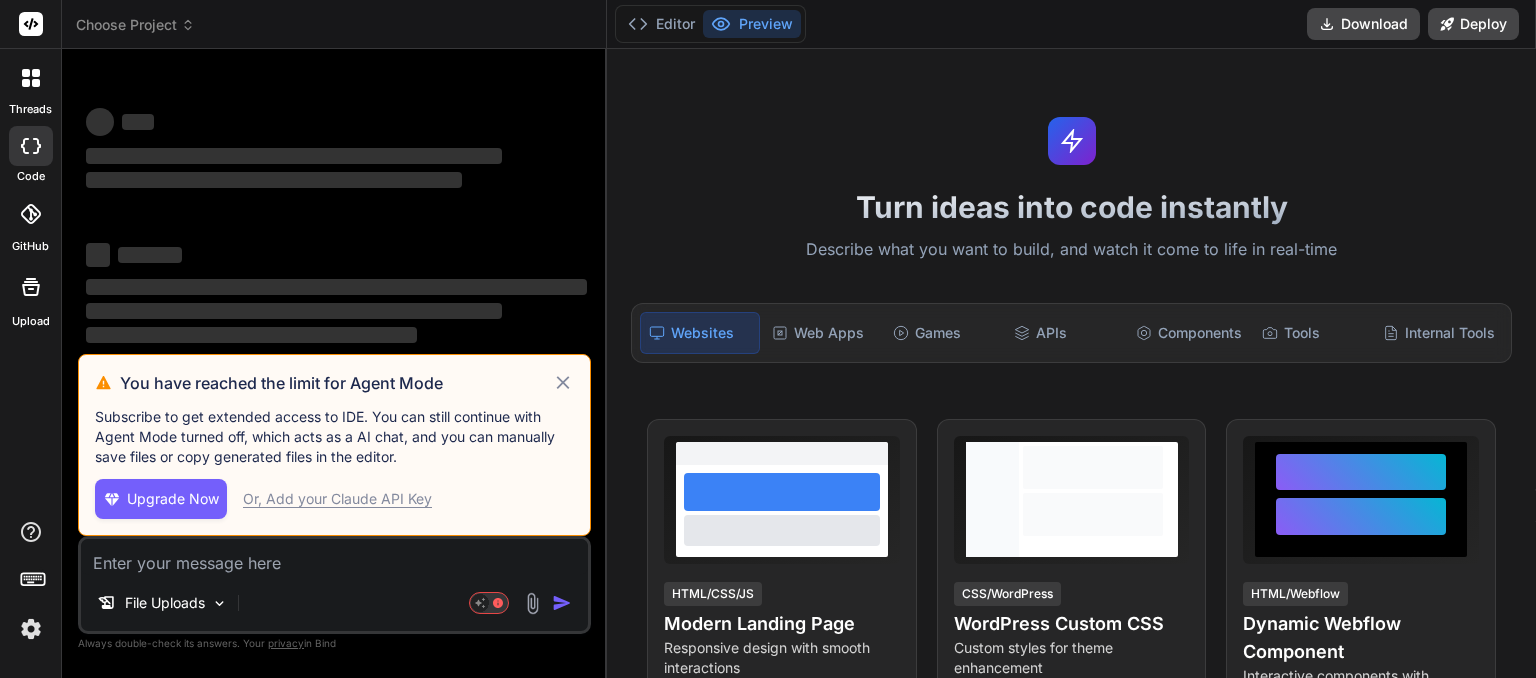 click at bounding box center [31, 629] 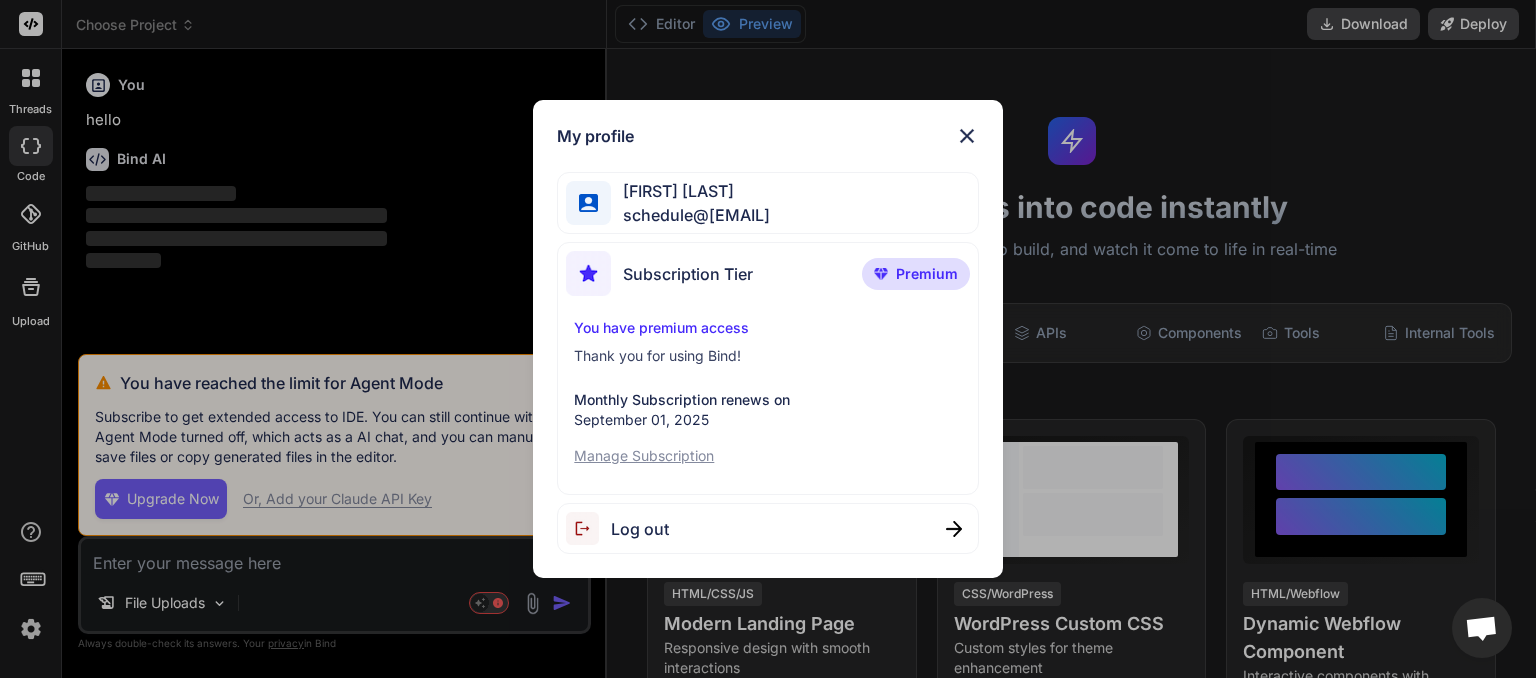 click at bounding box center (967, 136) 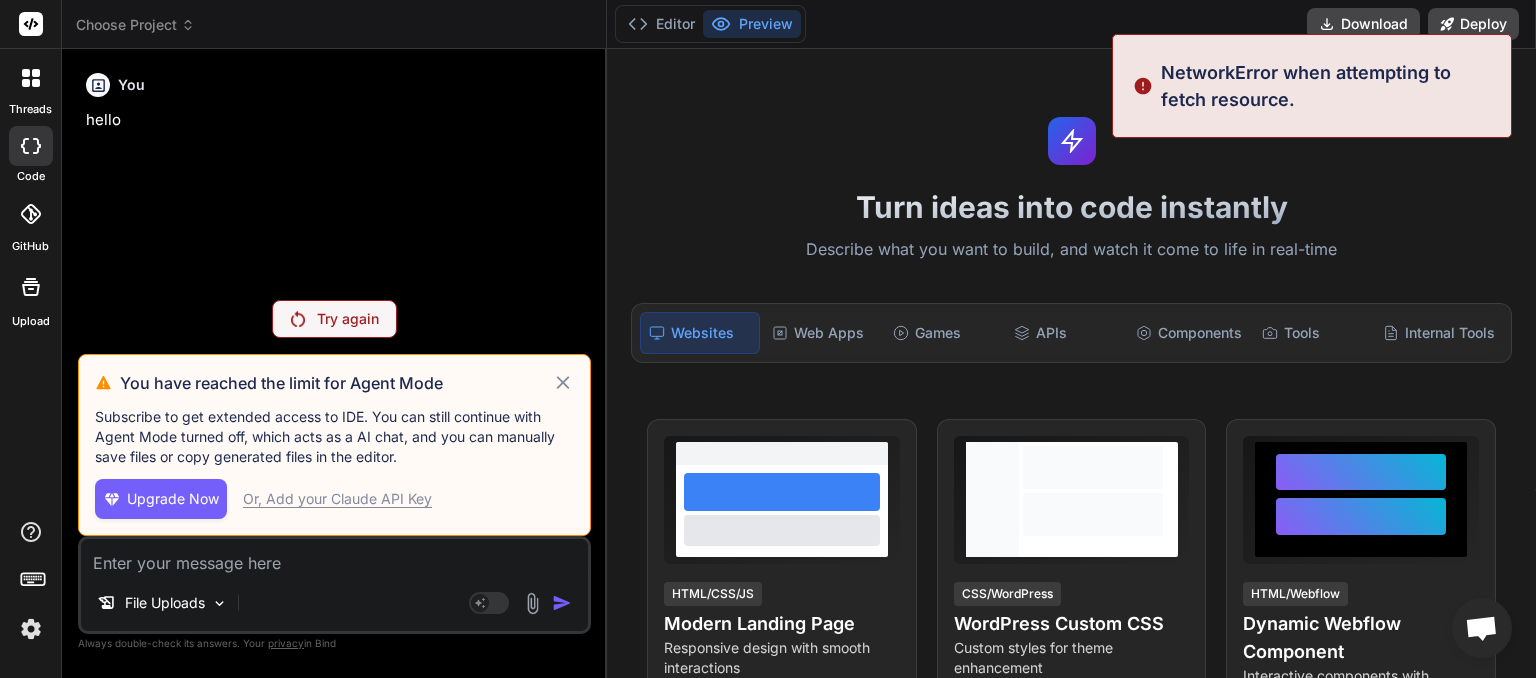 click on "Choose Project" at bounding box center (135, 25) 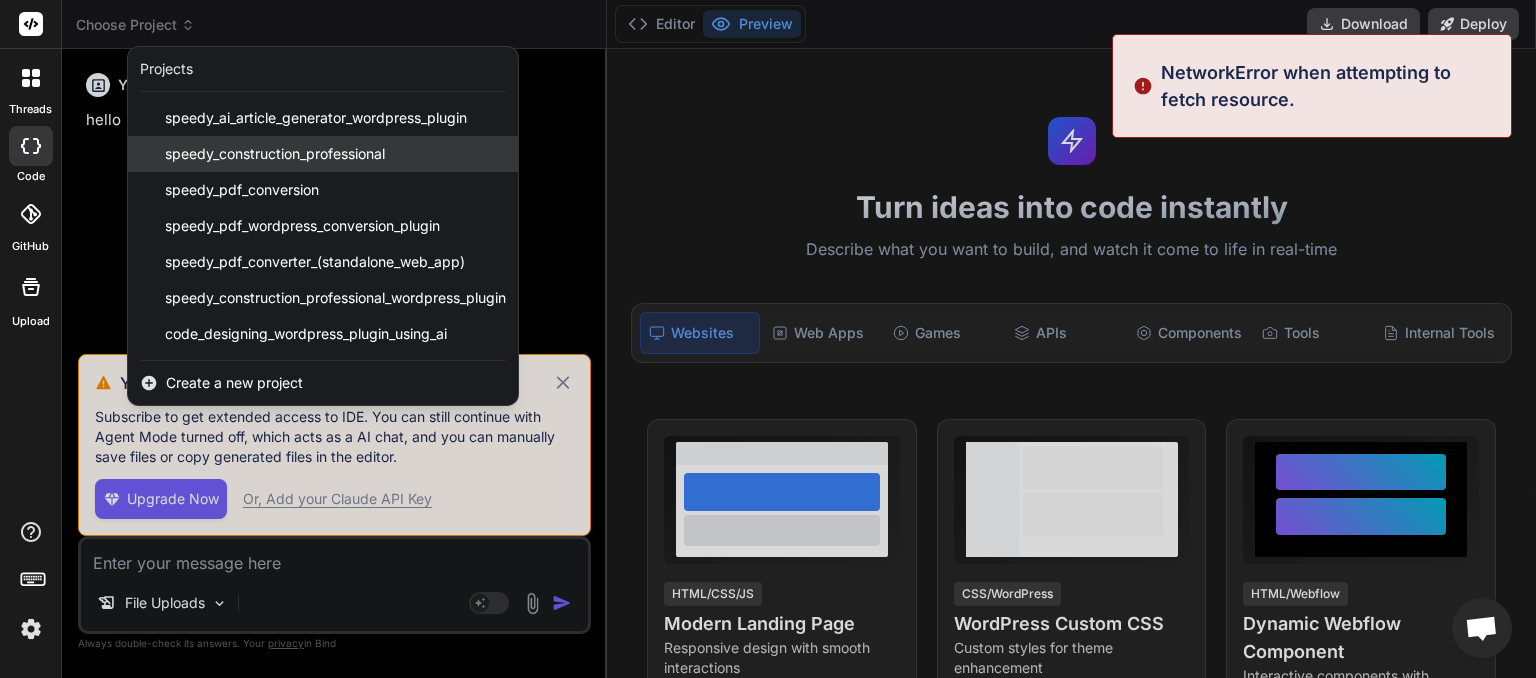 click on "speedy_construction_professional" at bounding box center (275, 154) 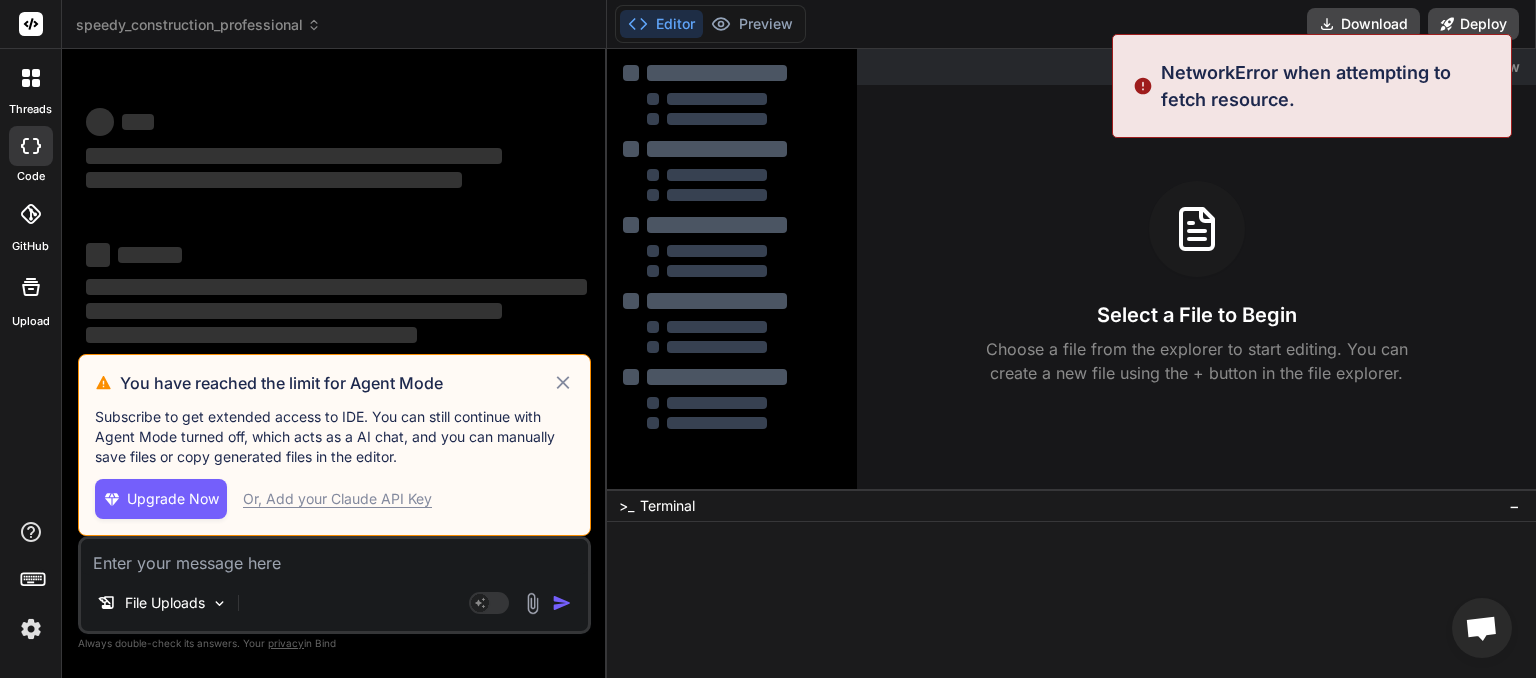 scroll, scrollTop: 19, scrollLeft: 0, axis: vertical 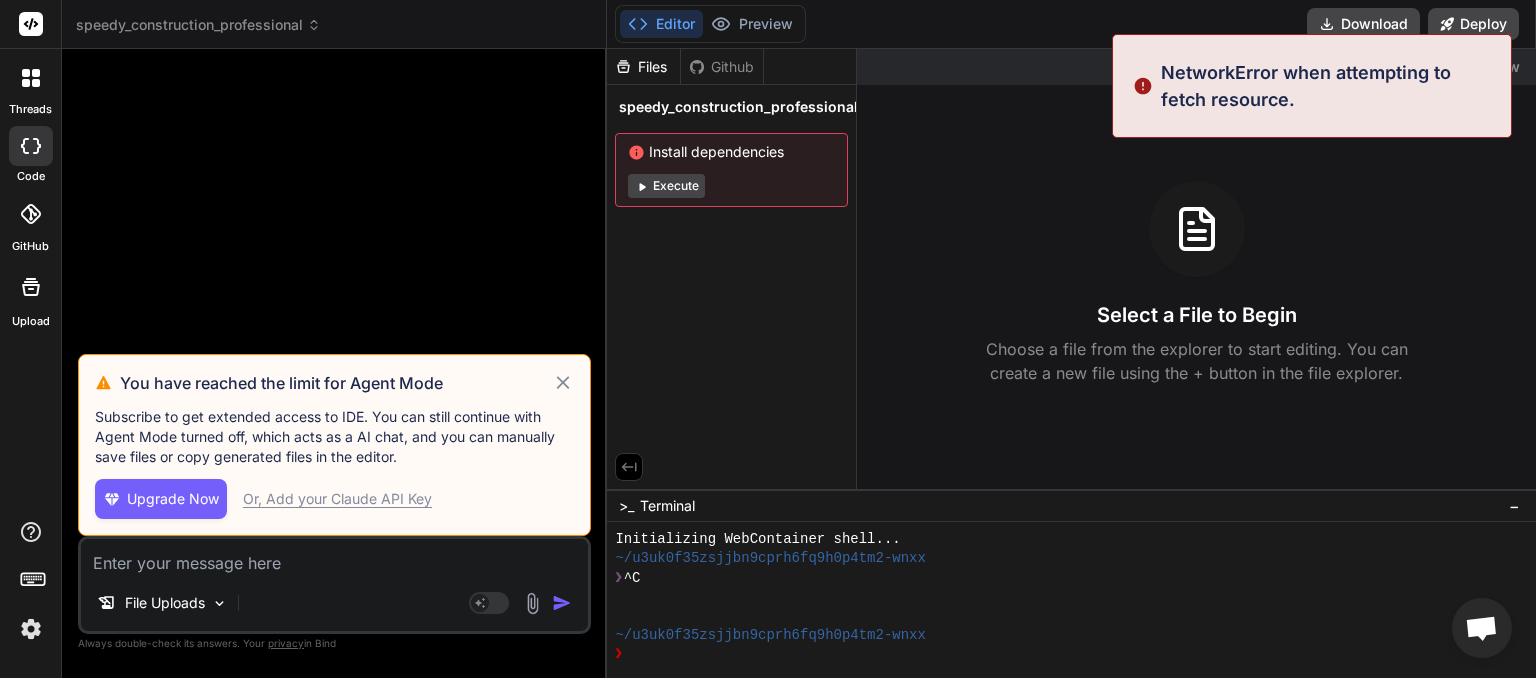click 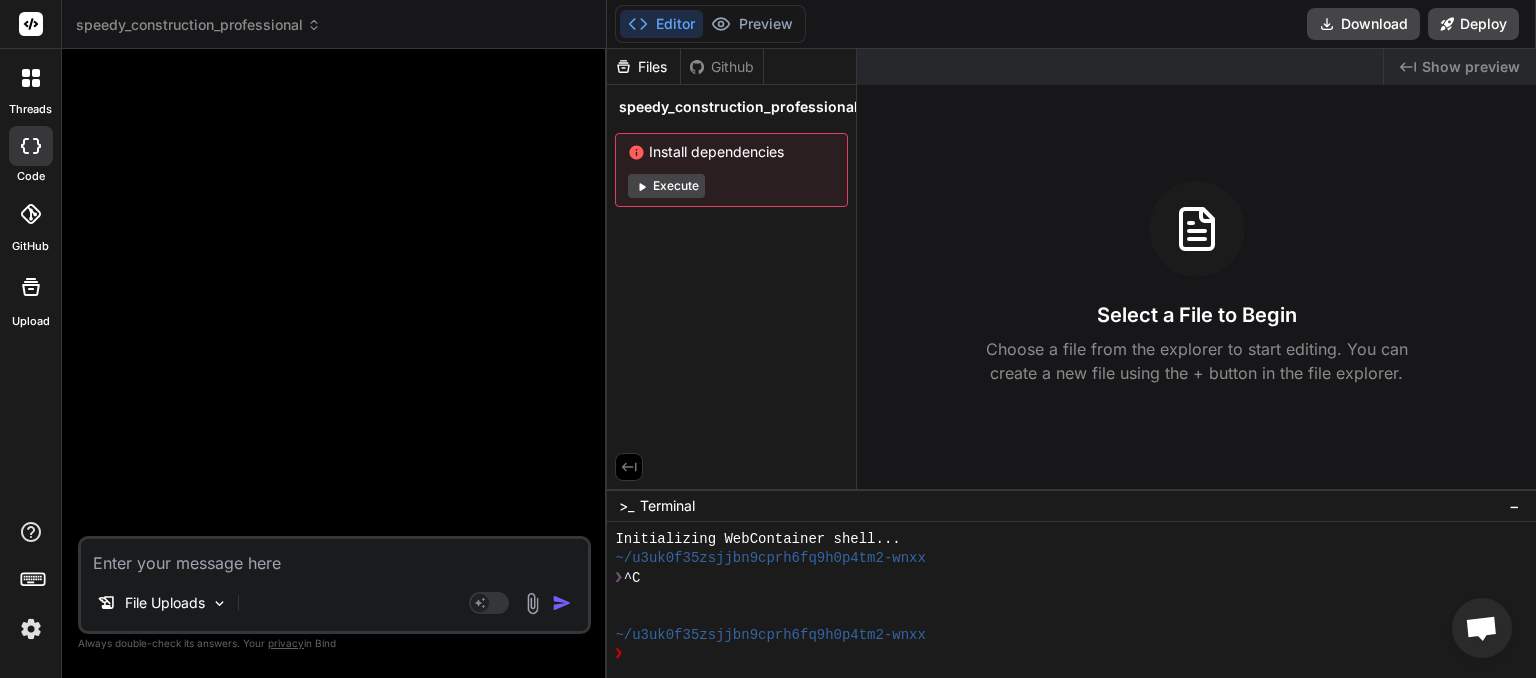 click at bounding box center (334, 557) 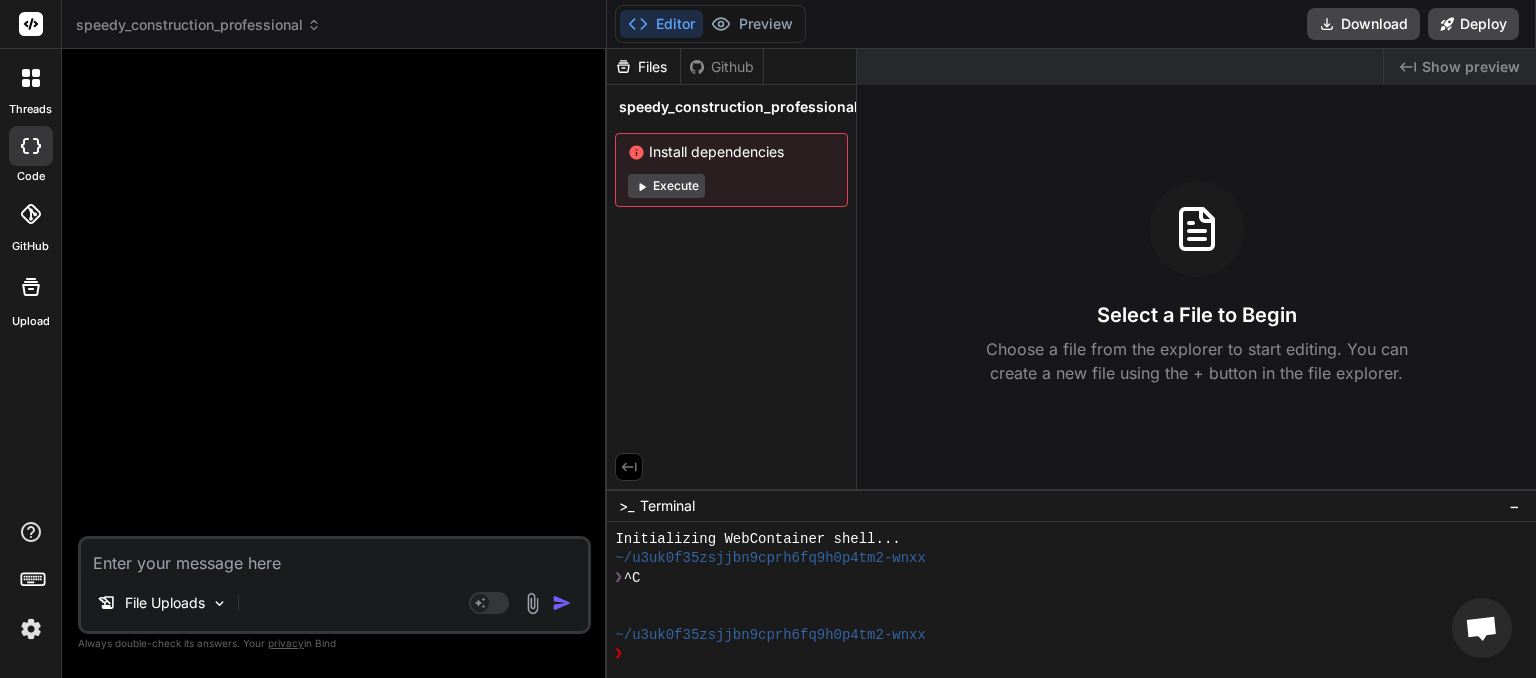 paste on "public-signup: PHP Error: syntax error, unexpected token "endforeach" in /home/myinspector/public_html/wp-content/plugins/speedy_construction_professional-1/includes/class-public-signup.php on line 910" 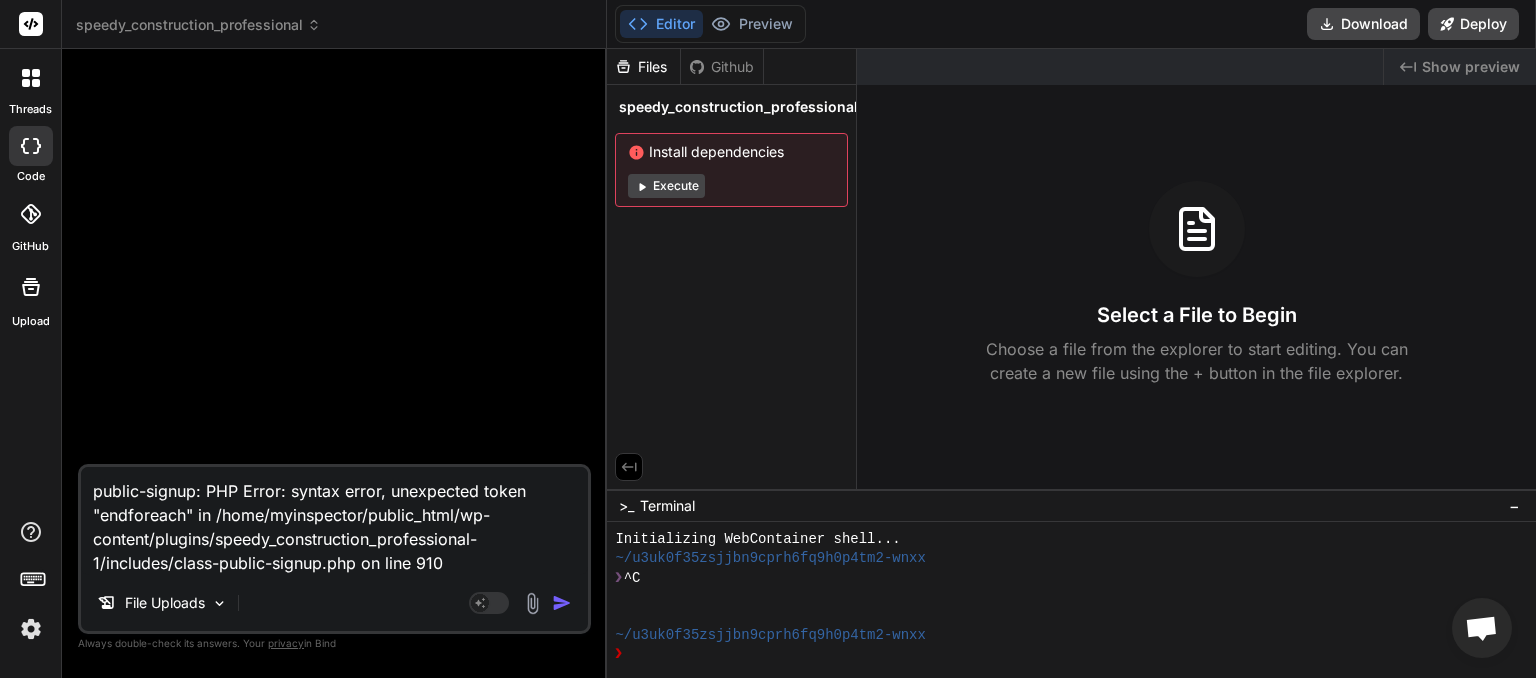 type on "public-signup: PHP Error: syntax error, unexpected token "endforeach" in /home/myinspector/public_html/wp-content/plugins/speedy_construction_professional-1/includes/class-public-signup.php on line 910" 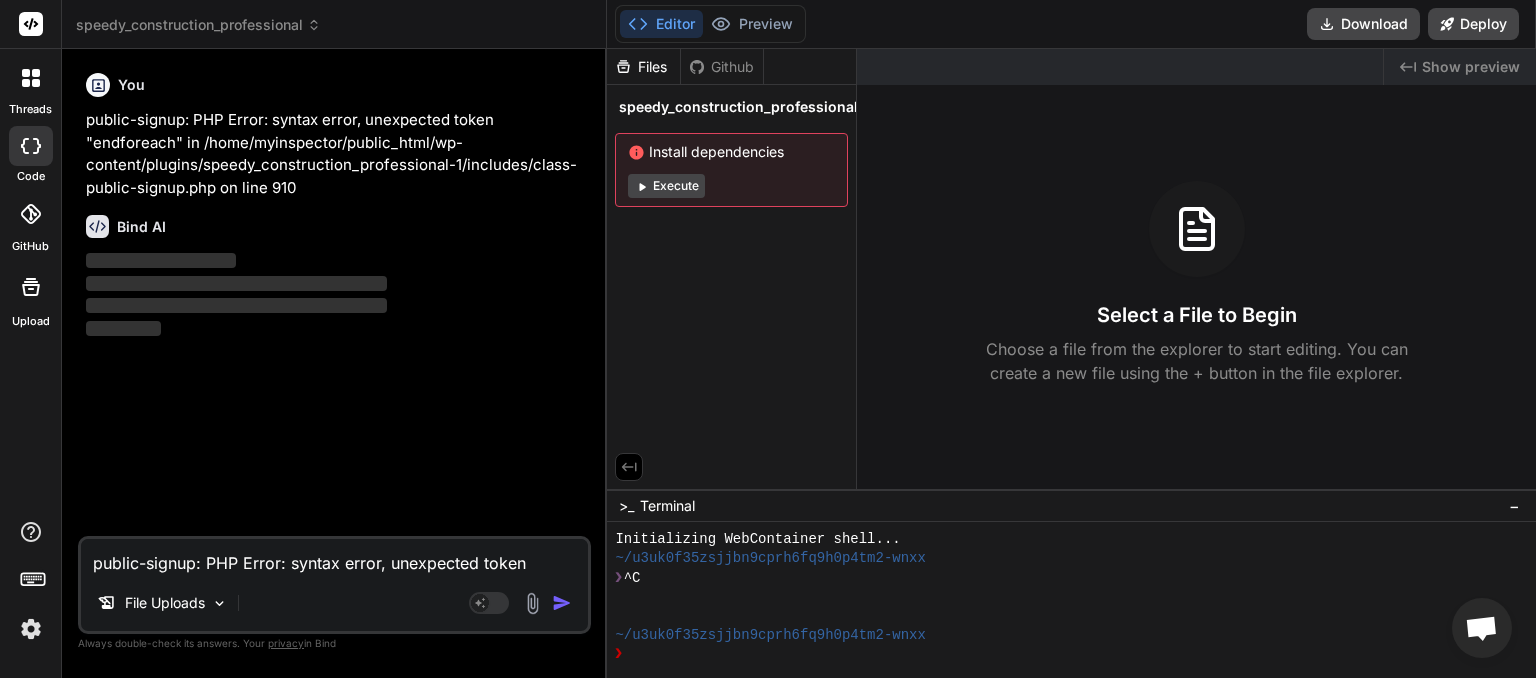 click on "Execute" at bounding box center [666, 186] 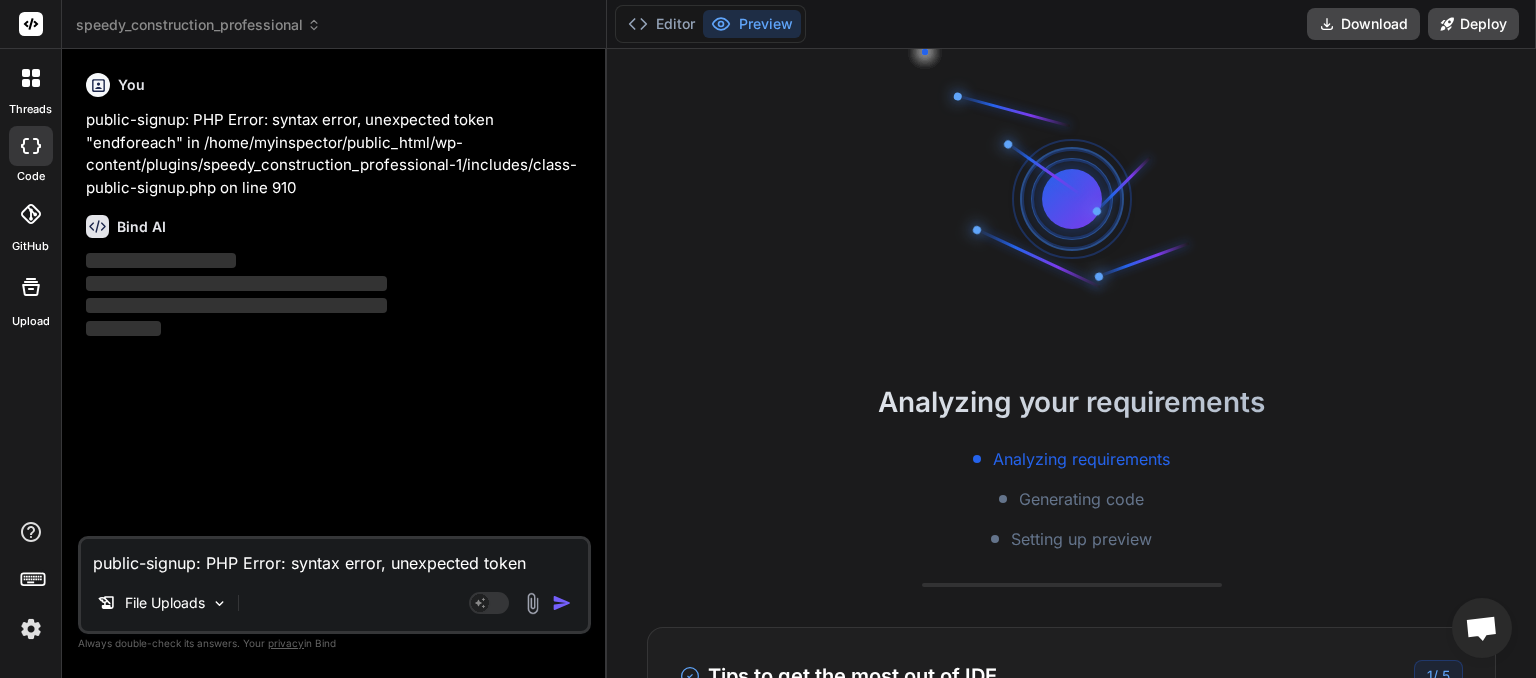 scroll, scrollTop: 115, scrollLeft: 0, axis: vertical 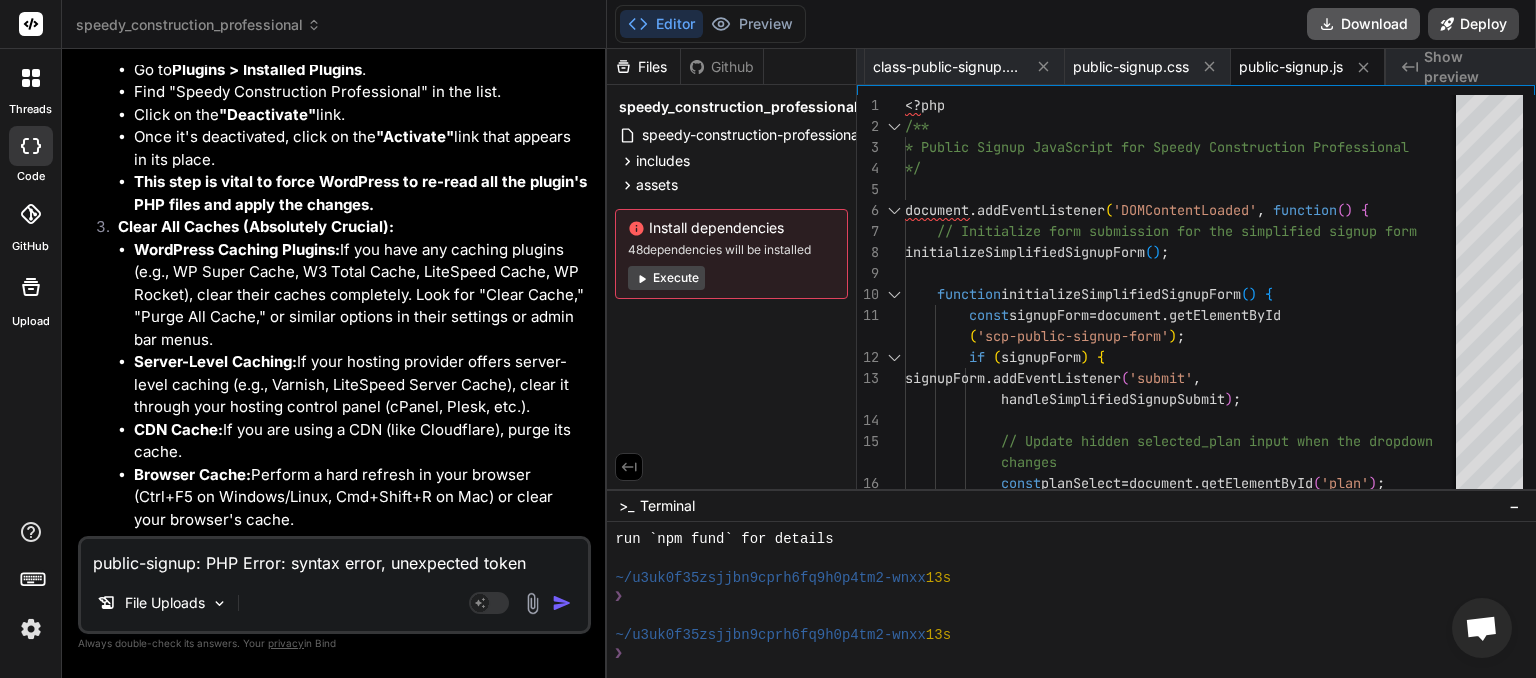 click on "Download" at bounding box center [1363, 24] 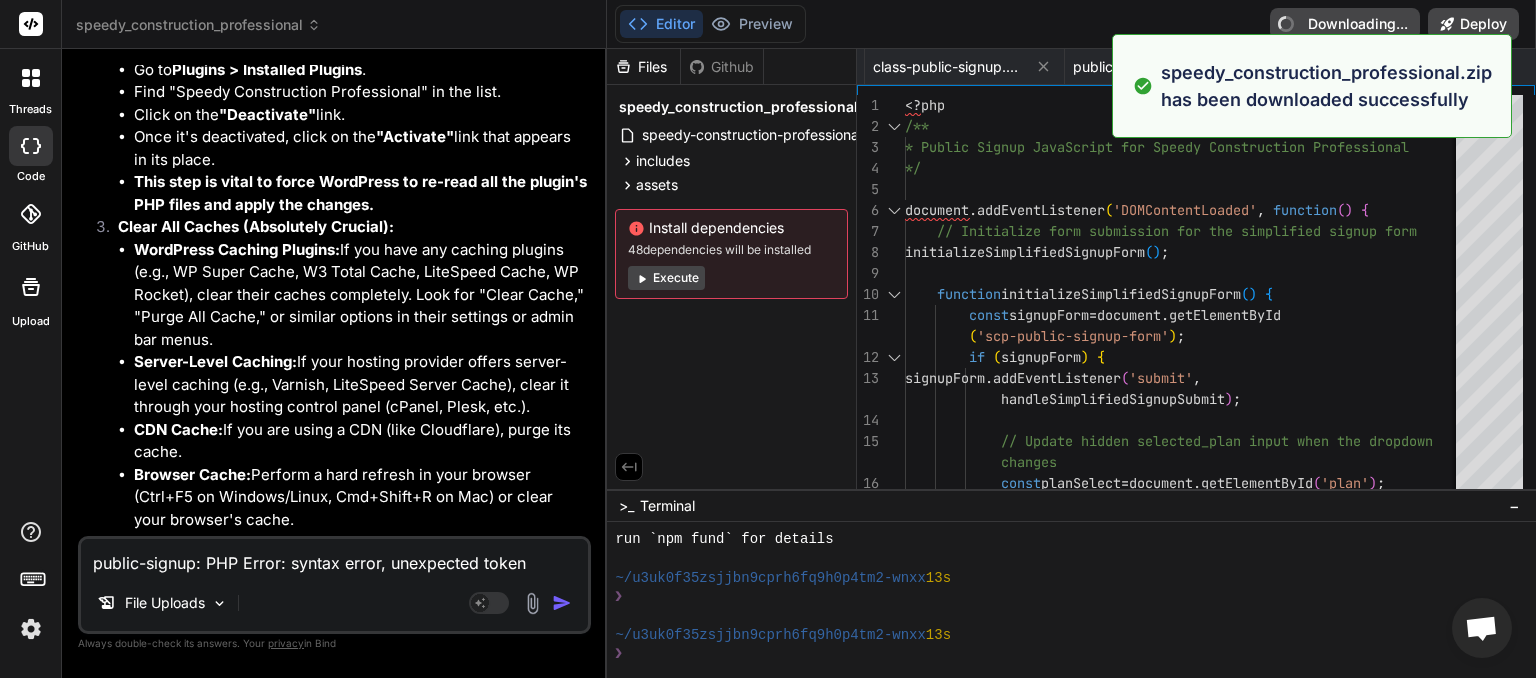 type on "x" 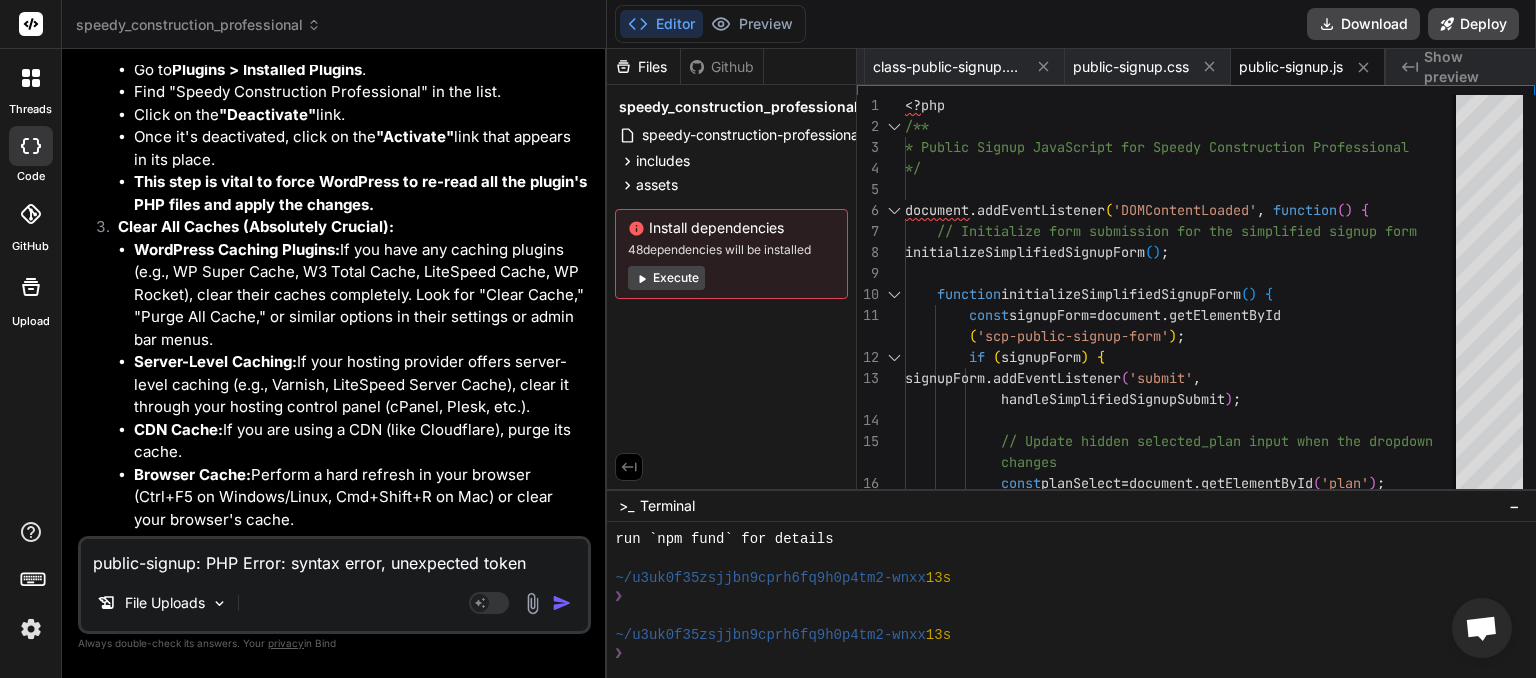 click on "public-signup: PHP Error: syntax error, unexpected token "endforeach" in /home/myinspector/public_html/wp-content/plugins/speedy_construction_professional-1/includes/class-public-signup.php on line 910" at bounding box center (334, 557) 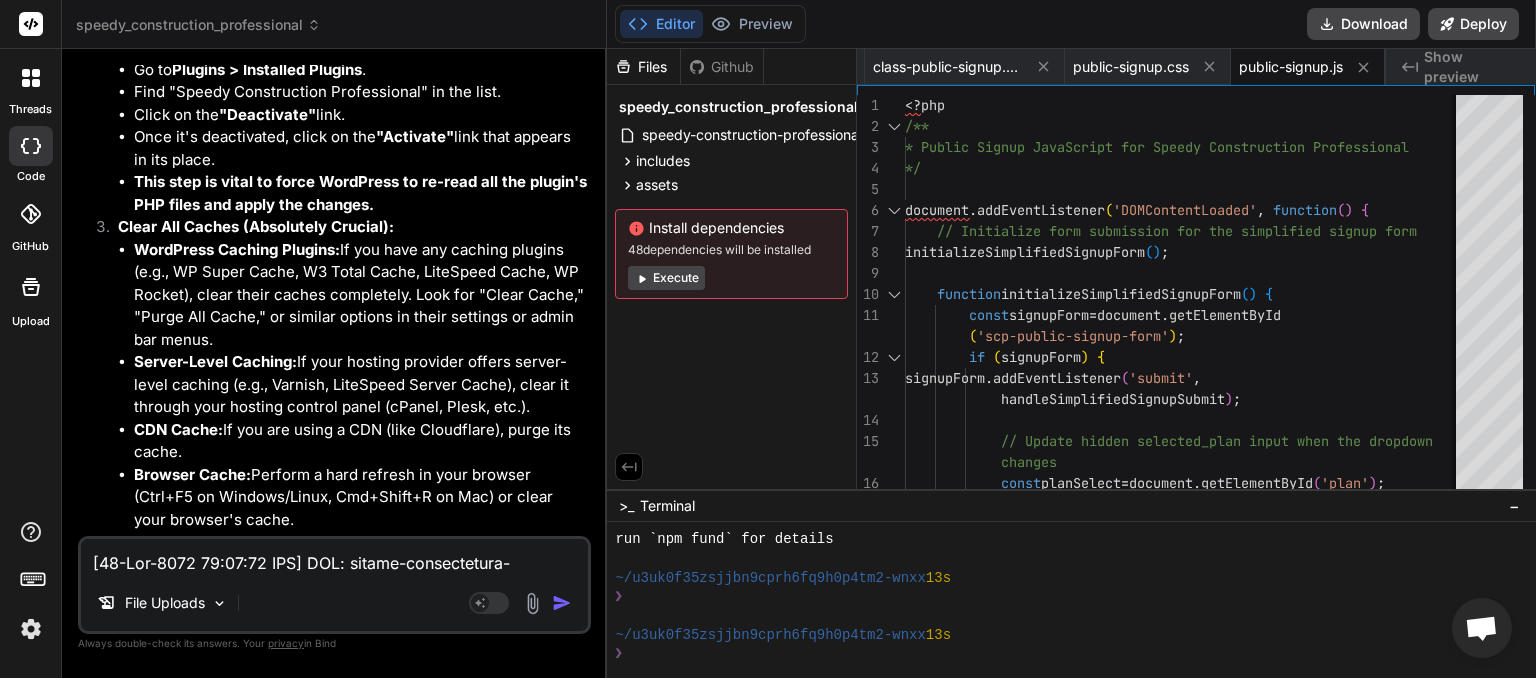 scroll, scrollTop: 481, scrollLeft: 0, axis: vertical 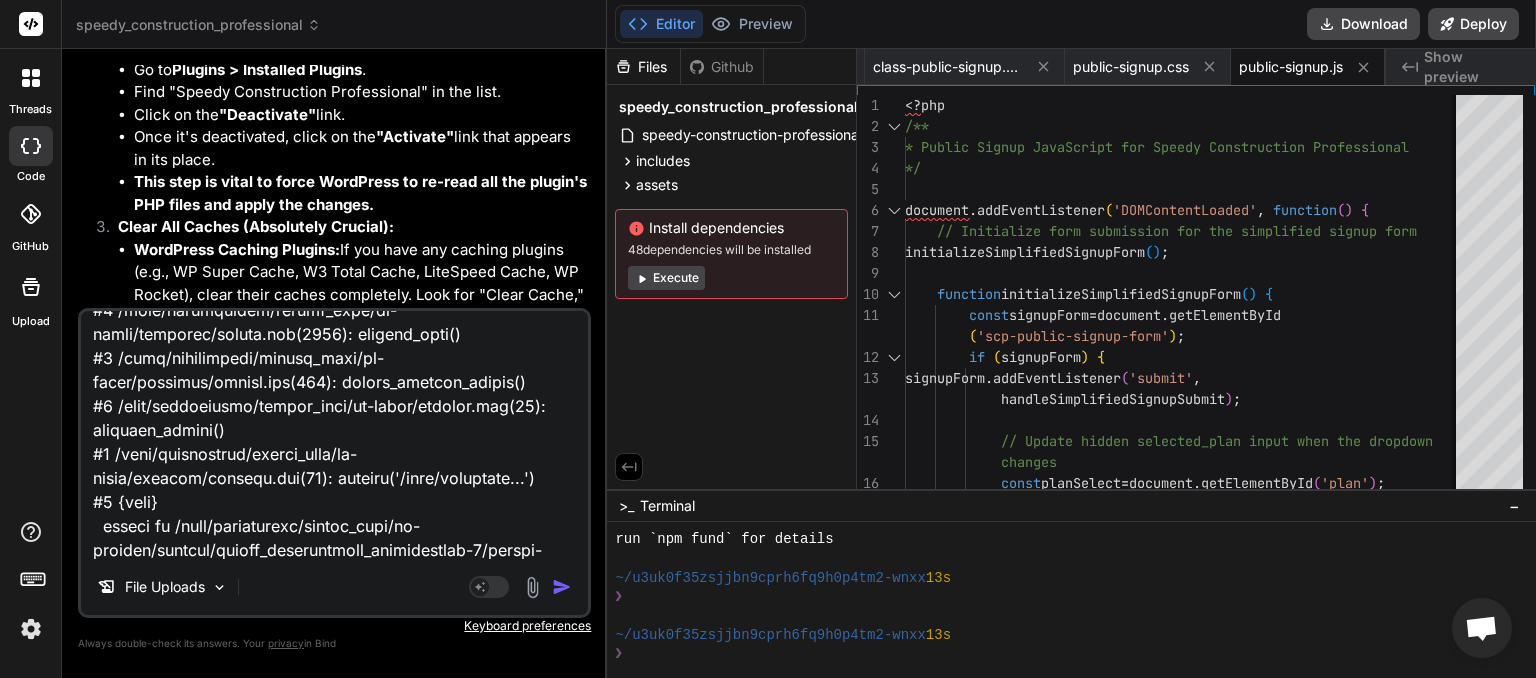 type on "[05-Aug-2025 21:16:34 UTC] SCP: speedy-construction-professional.php loaded. Version: 1.3.1
[05-Aug-2025 21:16:34 UTC] PHP Warning:  require_once(/home/myinspector/public_html/wp-content/plugins/speedy_construction_professional-1/includes/class-installer.php): Failed to open stream: No such file or directory in /home/myinspector/public_html/wp-content/plugins/speedy_construction_professional-1/speedy-construction-professional.php on line 40
[05-Aug-2025 21:16:34 UTC] PHP Fatal error:  Uncaught Error: Failed opening required '/home/myinspector/public_html/wp-content/plugins/speedy_construction_professional-1/includes/class-installer.php' (include_path='.:/opt/alt/php83/usr/share/pear:/opt/alt/php83/usr/share/php:/usr/share/pear:/usr/share/php') in /home/myinspector/public_html/wp-content/plugins/speedy_construction_professional-1/speedy-construction-professional.php:40
Stack trace:
#0 /home/myinspector/public_html/wp-admin/includes/plugin.php(2387): include_once()
#1 /home/myinspector/public_html/wp-admin/i..." 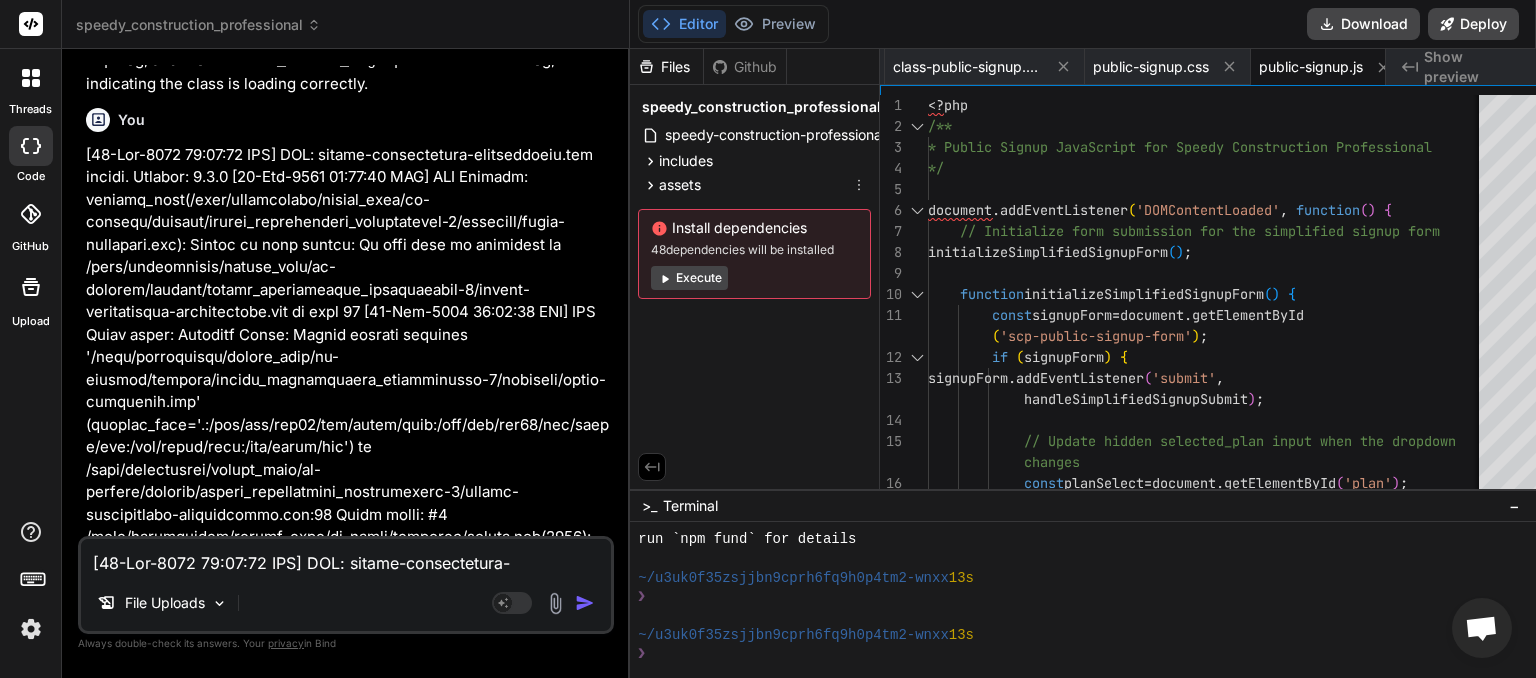 scroll, scrollTop: 2205, scrollLeft: 0, axis: vertical 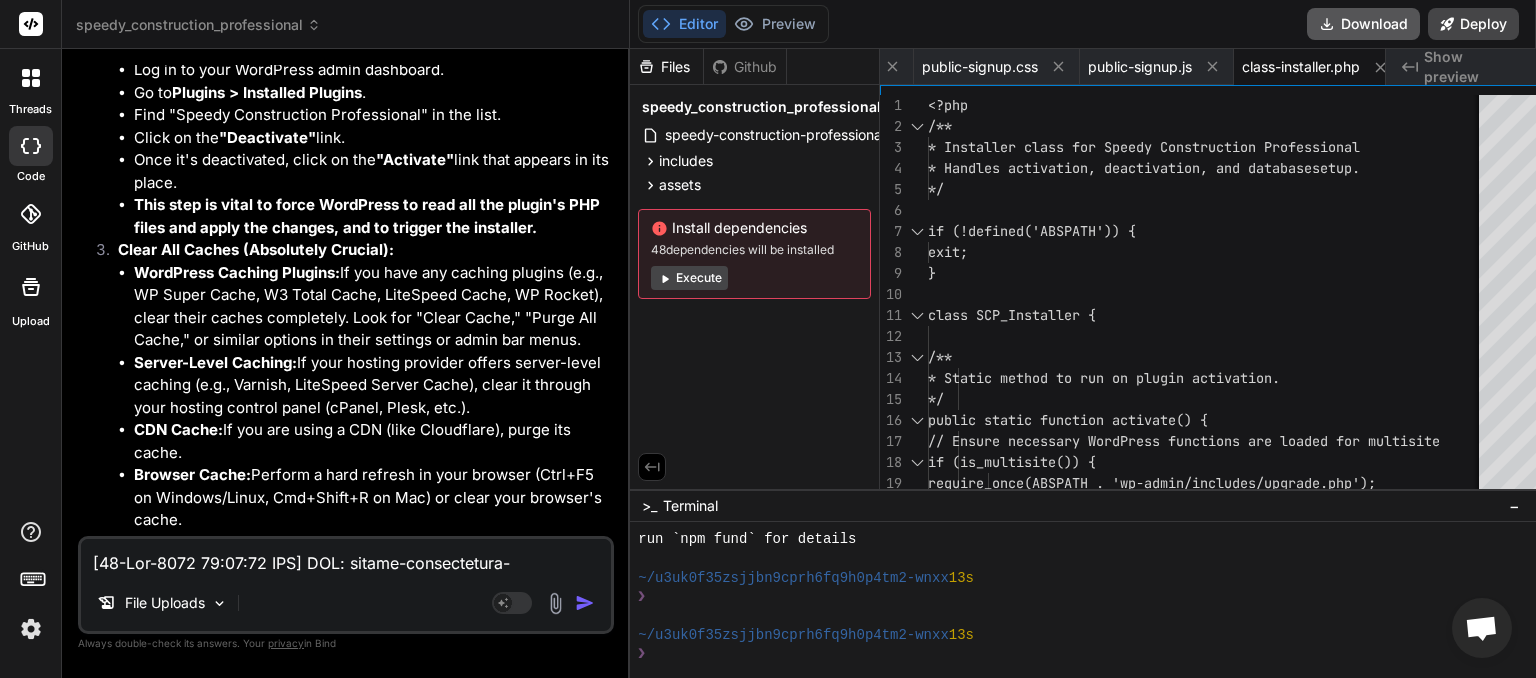 click on "Download" at bounding box center [1363, 24] 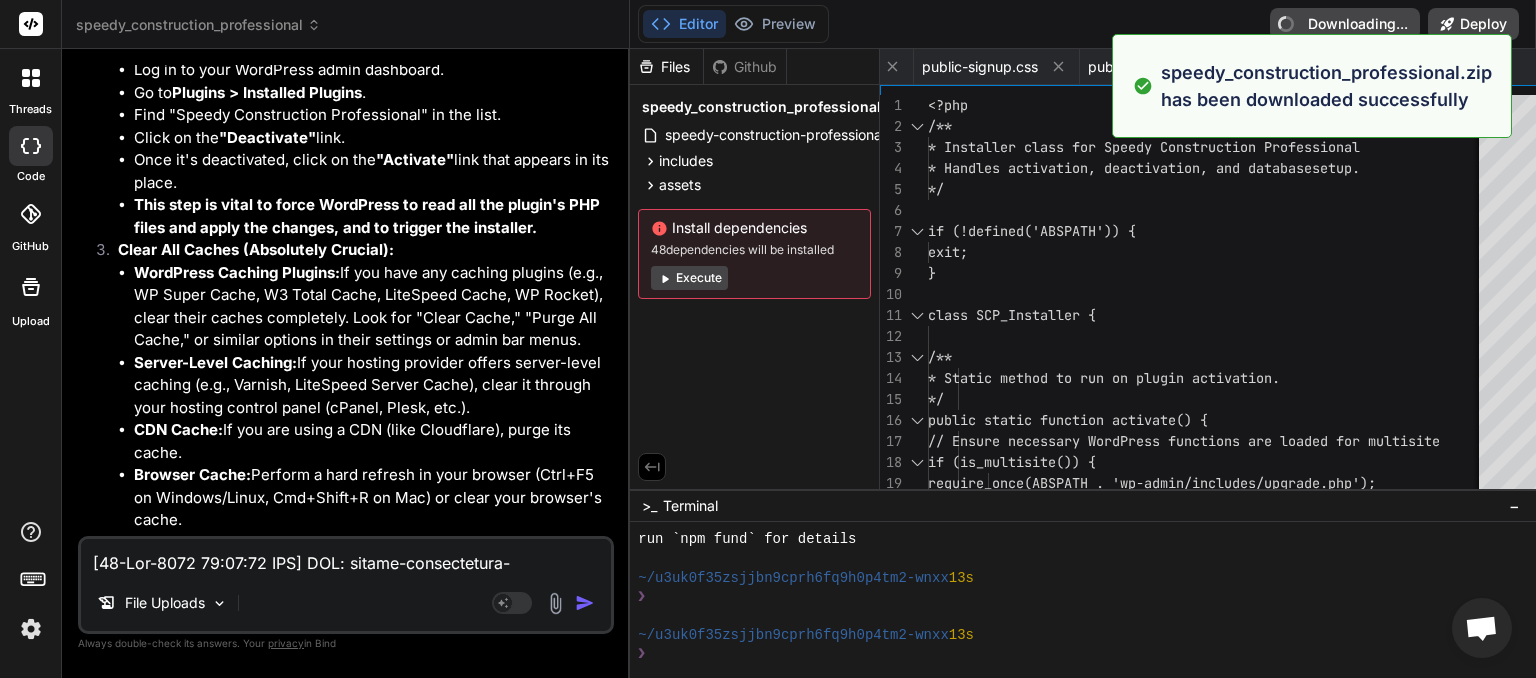 type on "x" 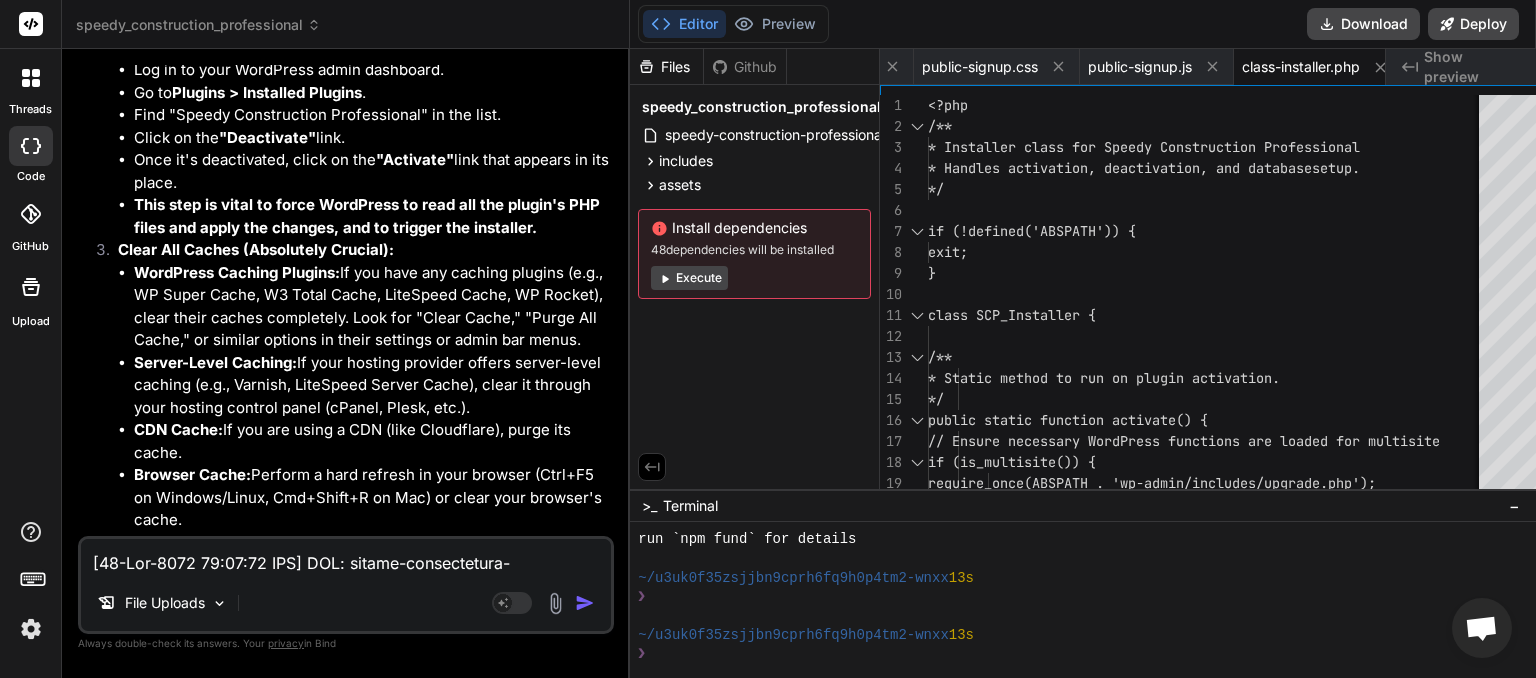 paste on "[05-Aug-2025 21:20:12 UTC] SCP: speedy-construction-professional.php loaded. Version: 1.3.1
[05-Aug-2025 21:20:12 UTC] PHP Warning:  require_once(/home/myinspector/public_html/wp-content/plugins/speedy_construction_professional-1/includes/class-logger.php): Failed to open stream: No such file or directory in /home/myinspector/public_html/wp-content/plugins/speedy_construction_professional-1/speedy-construction-professional.php on line 41
[05-Aug-2025 21:20:12 UTC] PHP Fatal error:  Uncaught Error: Failed opening required '/home/myinspector/public_html/wp-content/plugins/speedy_construction_professional-1/includes/class-logger.php' (include_path='.:/opt/alt/php83/usr/share/pear:/opt/alt/php83/usr/share/php:/usr/share/pear:/usr/share/php') in /home/myinspector/public_html/wp-content/plugins/speedy_construction_professional-1/speedy-construction-professional.php:41
Stack trace:
#0 /home/myinspector/public_html/wp-admin/includes/plugin.php(2387): include_once()
#1 /home/myinspector/public_html/wp-admin/includ..." 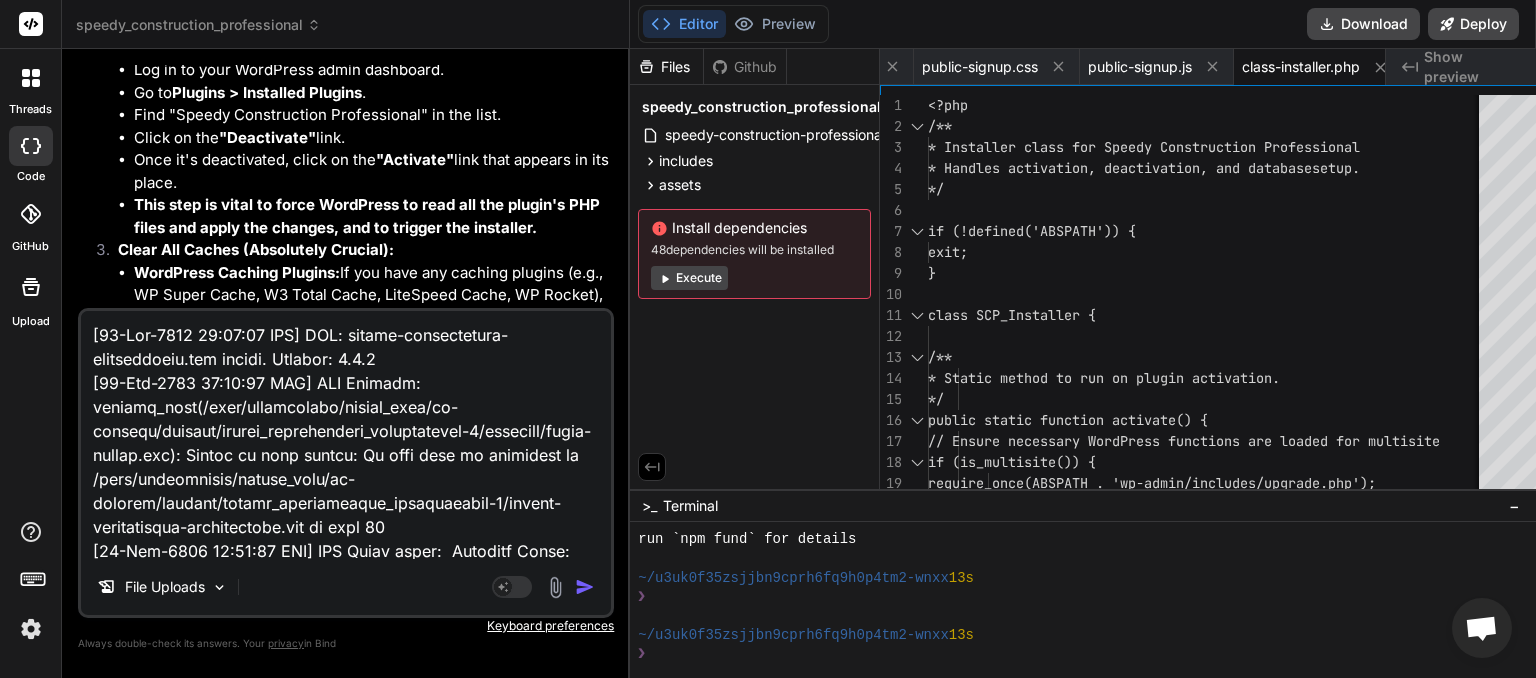 scroll, scrollTop: 532, scrollLeft: 0, axis: vertical 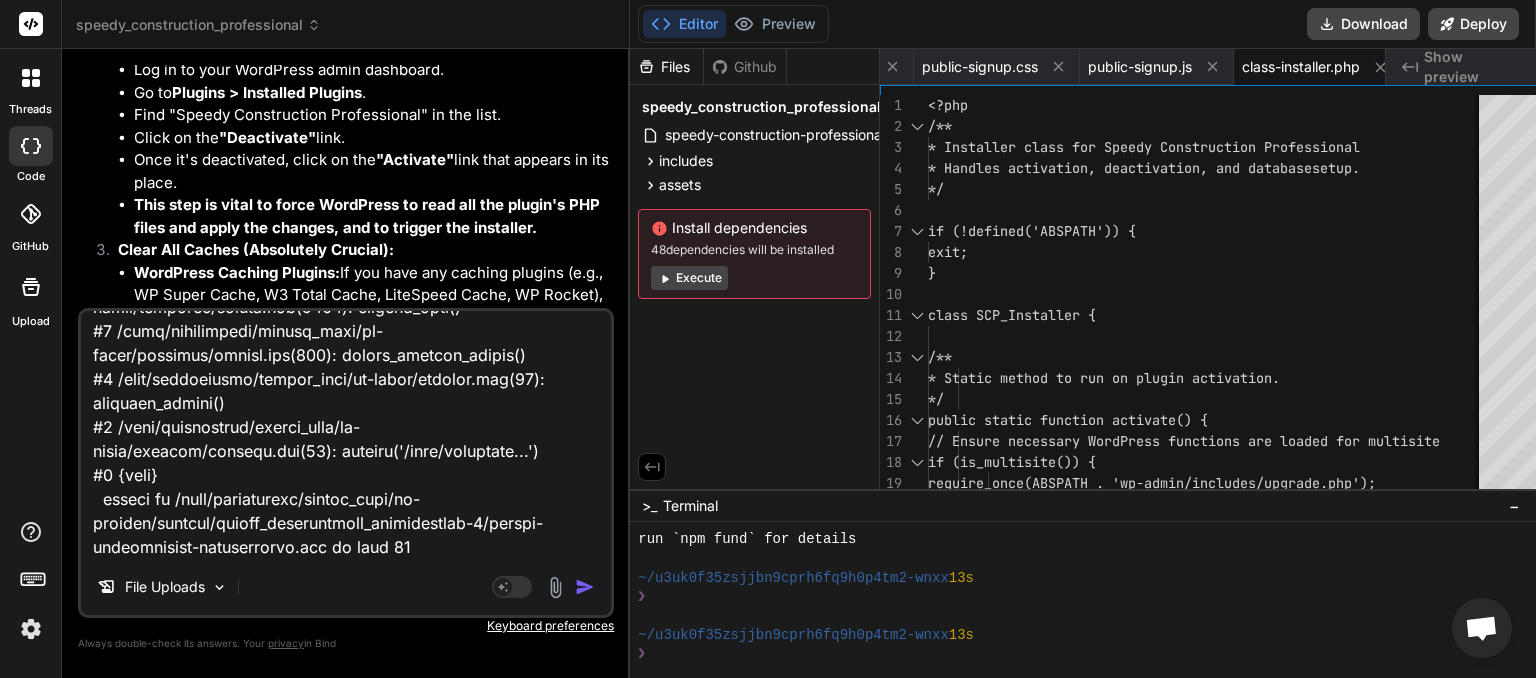 type on "[05-Aug-2025 21:20:12 UTC] SCP: speedy-construction-professional.php loaded. Version: 1.3.1
[05-Aug-2025 21:20:12 UTC] PHP Warning:  require_once(/home/myinspector/public_html/wp-content/plugins/speedy_construction_professional-1/includes/class-logger.php): Failed to open stream: No such file or directory in /home/myinspector/public_html/wp-content/plugins/speedy_construction_professional-1/speedy-construction-professional.php on line 41
[05-Aug-2025 21:20:12 UTC] PHP Fatal error:  Uncaught Error: Failed opening required '/home/myinspector/public_html/wp-content/plugins/speedy_construction_professional-1/includes/class-logger.php' (include_path='.:/opt/alt/php83/usr/share/pear:/opt/alt/php83/usr/share/php:/usr/share/pear:/usr/share/php') in /home/myinspector/public_html/wp-content/plugins/speedy_construction_professional-1/speedy-construction-professional.php:41
Stack trace:
#0 /home/myinspector/public_html/wp-admin/includes/plugin.php(2387): include_once()
#1 /home/myinspector/public_html/wp-admin/includ..." 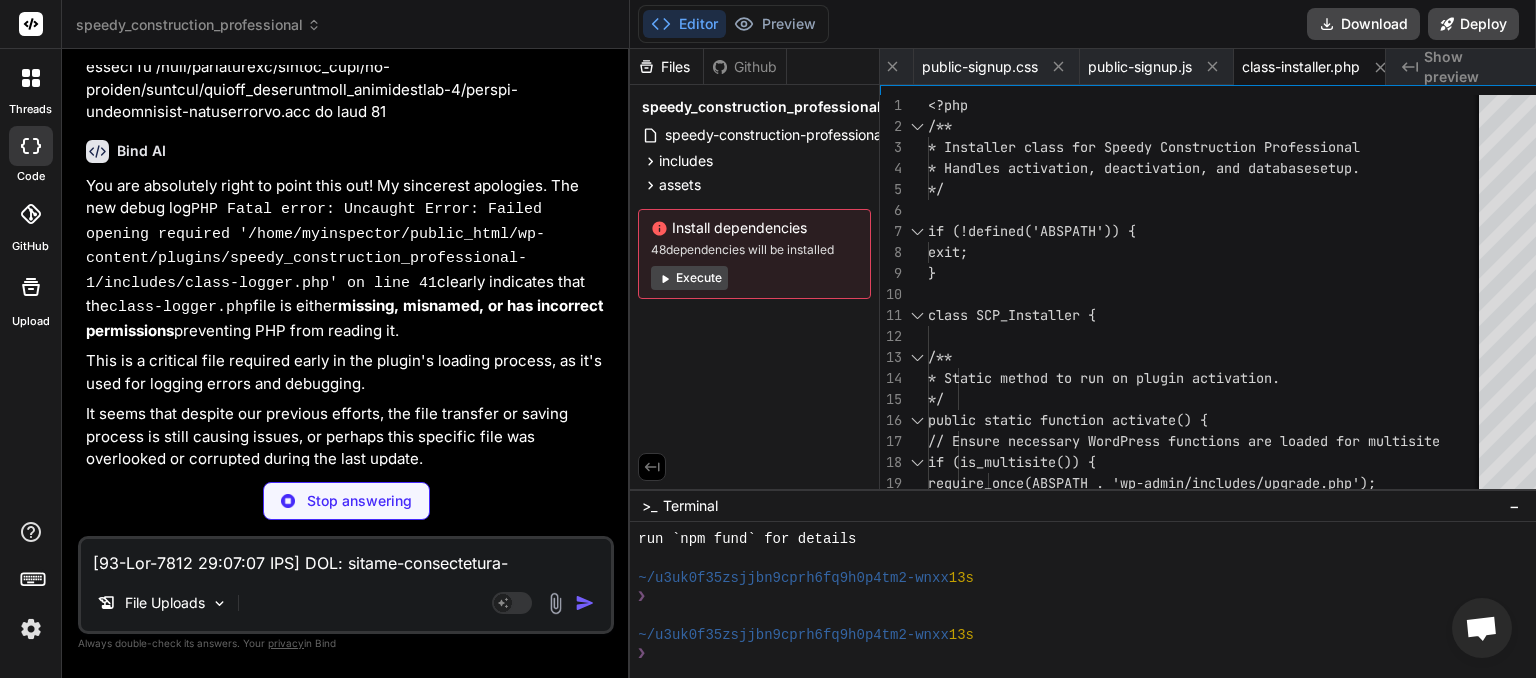 scroll, scrollTop: 5585, scrollLeft: 0, axis: vertical 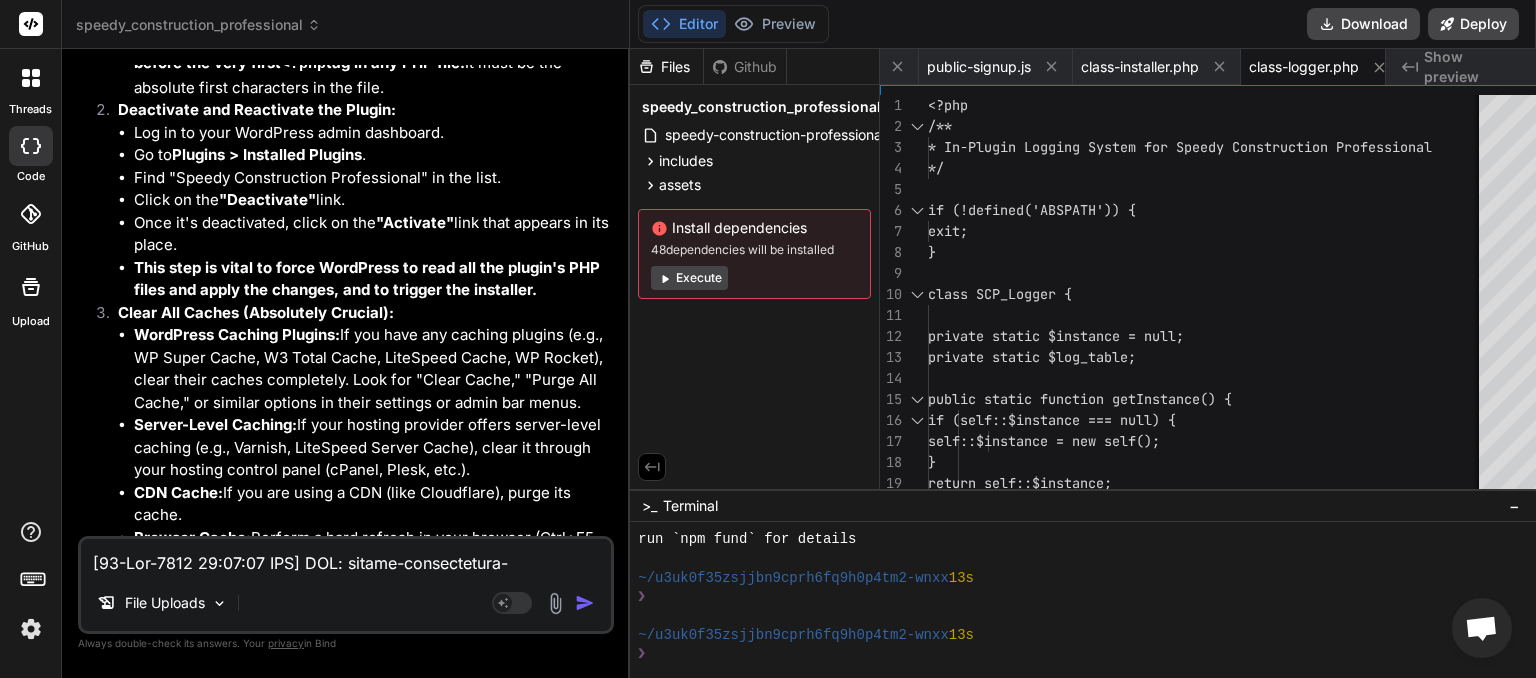 click at bounding box center [346, 557] 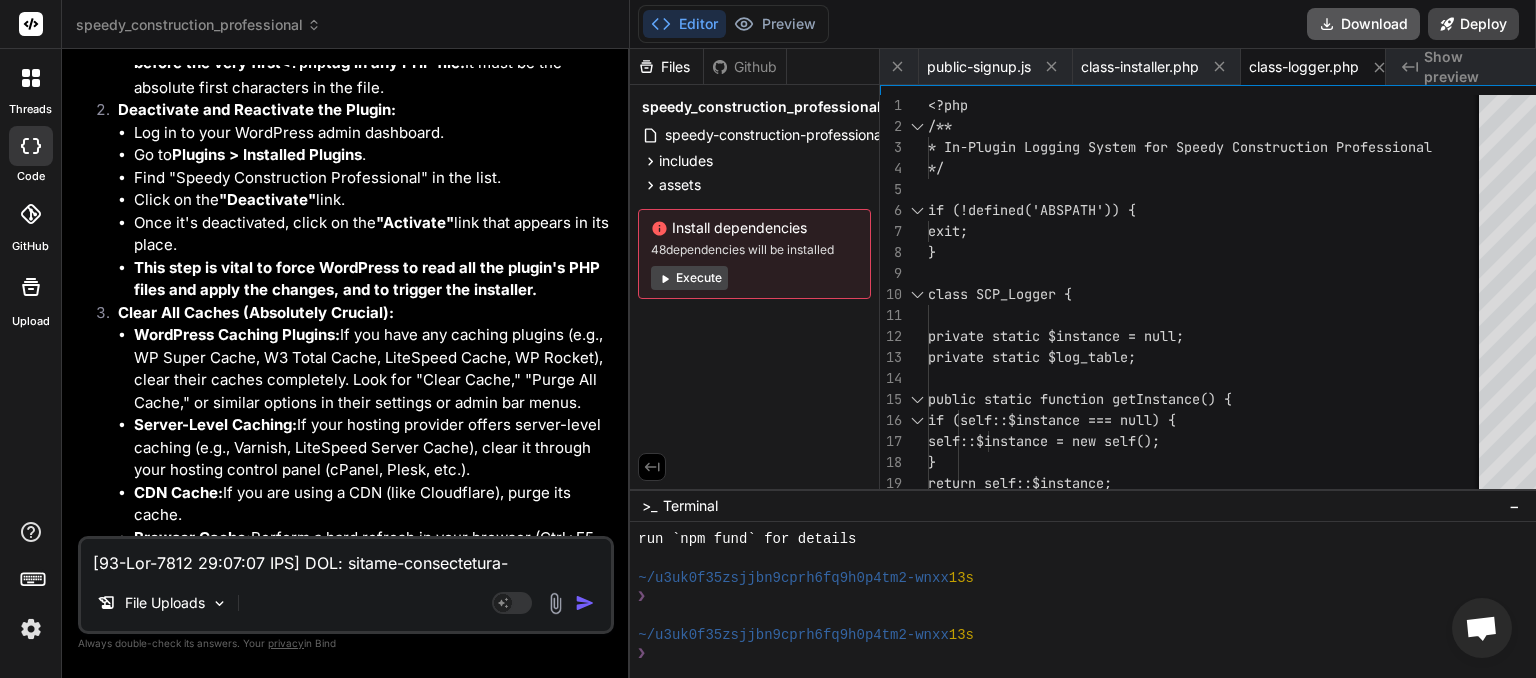 scroll, scrollTop: 0, scrollLeft: 727, axis: horizontal 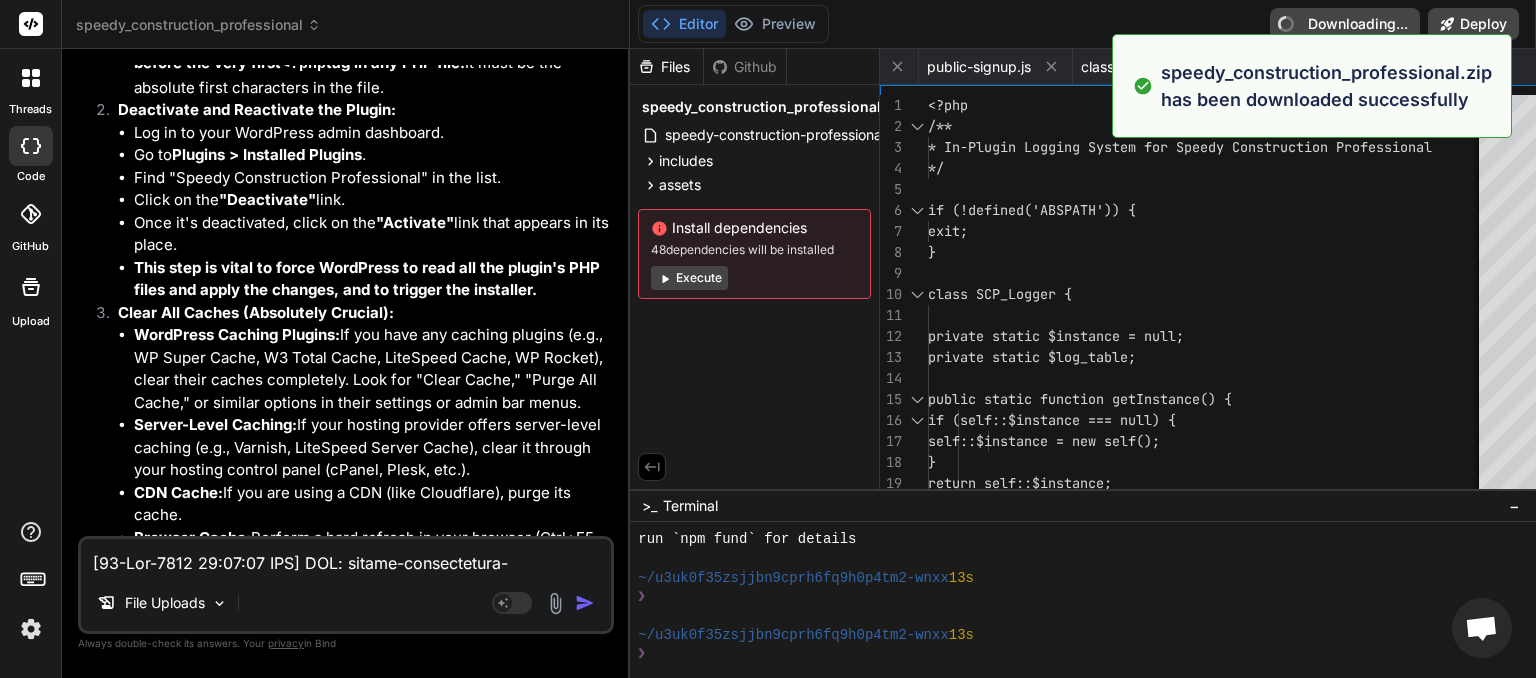 type on "x" 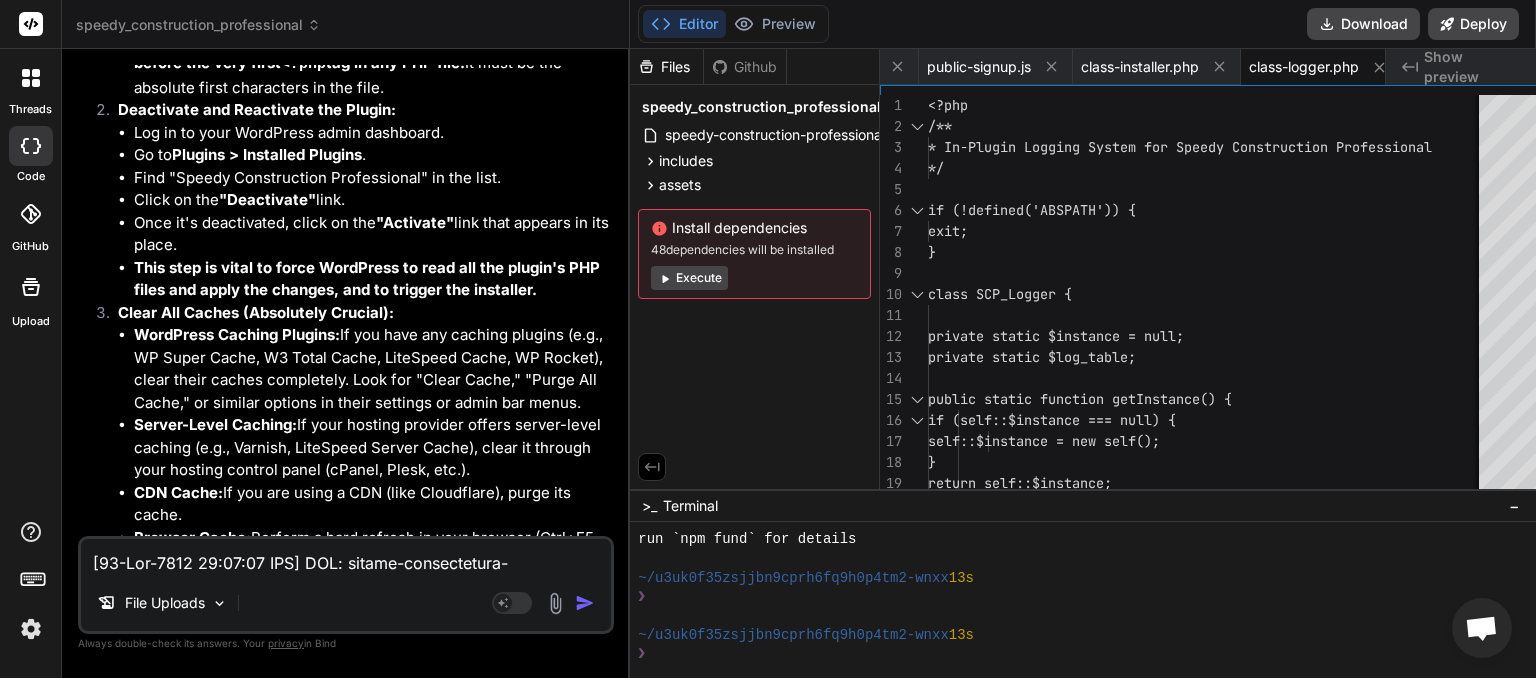 paste on "[DATE] [TIME] SCP: speedy-construction-professional.php loaded. Version: 1.3.1
[DATE] [TIME] PHP Warning:  require_once(/home/myinspector/public_html/wp-content/plugins/speedy_construction_professional-1/includes/class-system-status.php): Failed to open stream: No such file or directory in /home/myinspector/public_html/wp-content/plugins/speedy_construction_professional-1/speedy-construction-professional.php on line 42
[DATE] [TIME] PHP Fatal error:  Uncaught Error: Failed opening required '/home/myinspector/public_html/wp-content/plugins/speedy_construction_professional-1/includes/class-system-status.php' (include_path='.:/opt/alt/php83/usr/share/pear:/opt/alt/php83/usr/share/php:/usr/share/pear:/usr/share/php') in /home/myinspector/public_html/wp-content/plugins/speedy_construction_professional-1/speedy-construction-professional.php:42
Stack trace:
#0 /home/myinspector/public_html/wp..." 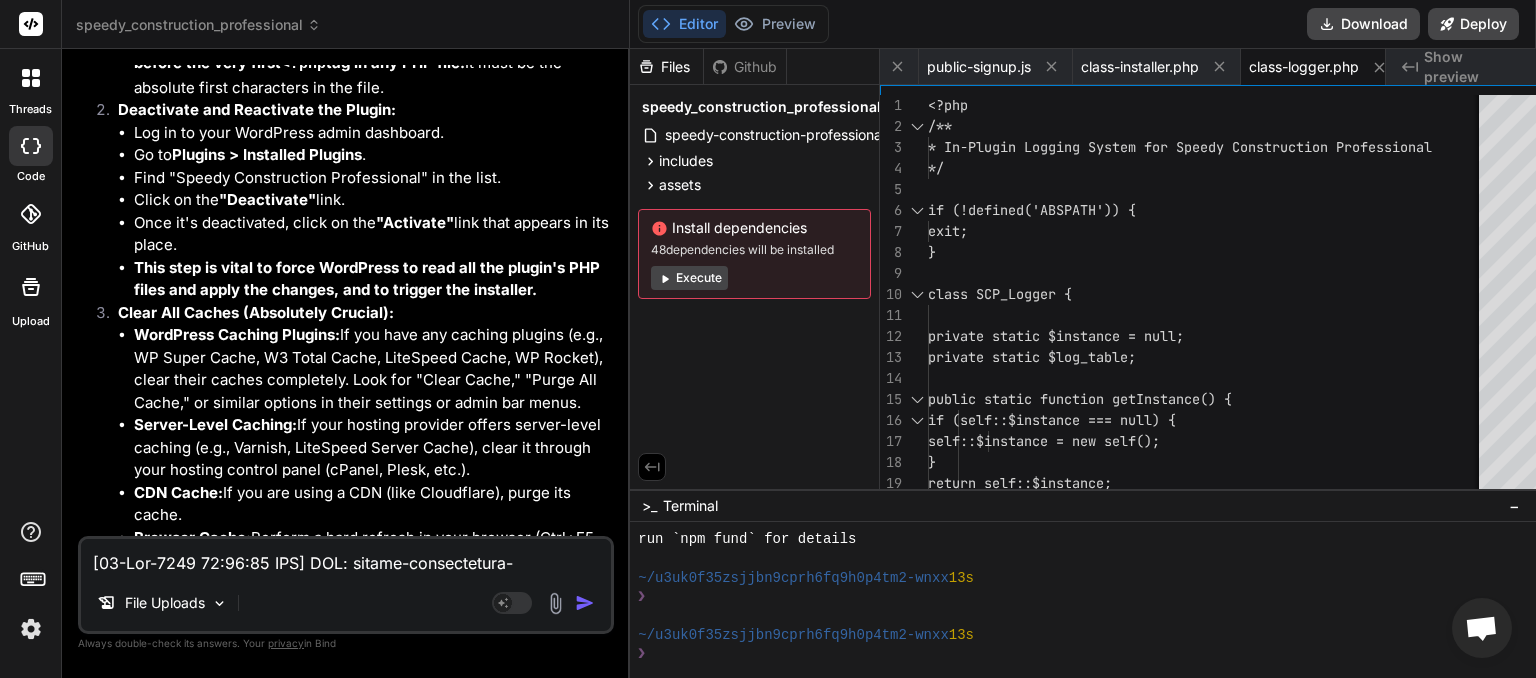 scroll, scrollTop: 508, scrollLeft: 0, axis: vertical 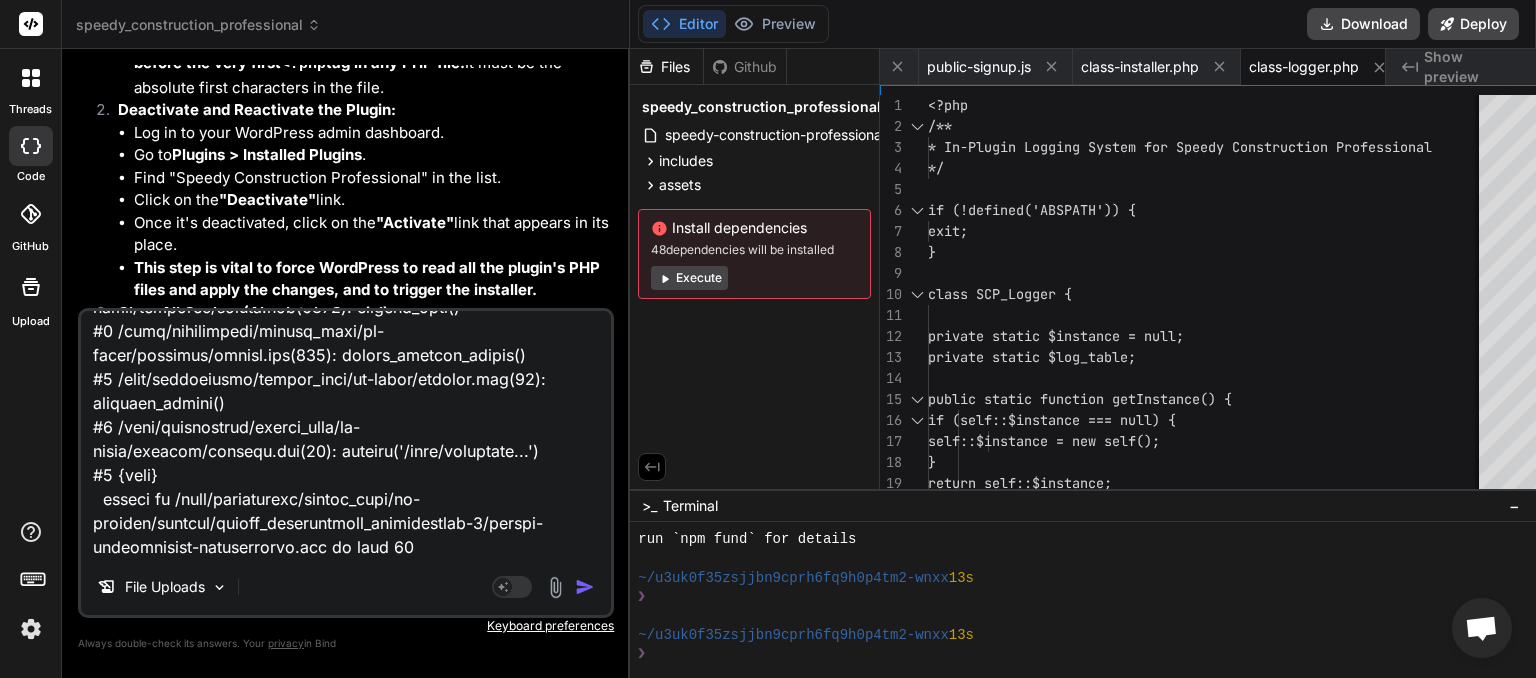 type on "[DATE] [TIME] SCP: speedy-construction-professional.php loaded. Version: 1.3.1
[DATE] [TIME] PHP Warning:  require_once(/home/myinspector/public_html/wp-content/plugins/speedy_construction_professional-1/includes/class-system-status.php): Failed to open stream: No such file or directory in /home/myinspector/public_html/wp-content/plugins/speedy_construction_professional-1/speedy-construction-professional.php on line 42
[DATE] [TIME] PHP Fatal error:  Uncaught Error: Failed opening required '/home/myinspector/public_html/wp-content/plugins/speedy_construction_professional-1/includes/class-system-status.php' (include_path='.:/opt/alt/php83/usr/share/pear:/opt/alt/php83/usr/share/php:/usr/share/pear:/usr/share/php') in /home/myinspector/public_html/wp-content/plugins/speedy_construction_professional-1/speedy-construction-professional.php:42
Stack trace:
#0 /home/myinspector/public_html/wp..." 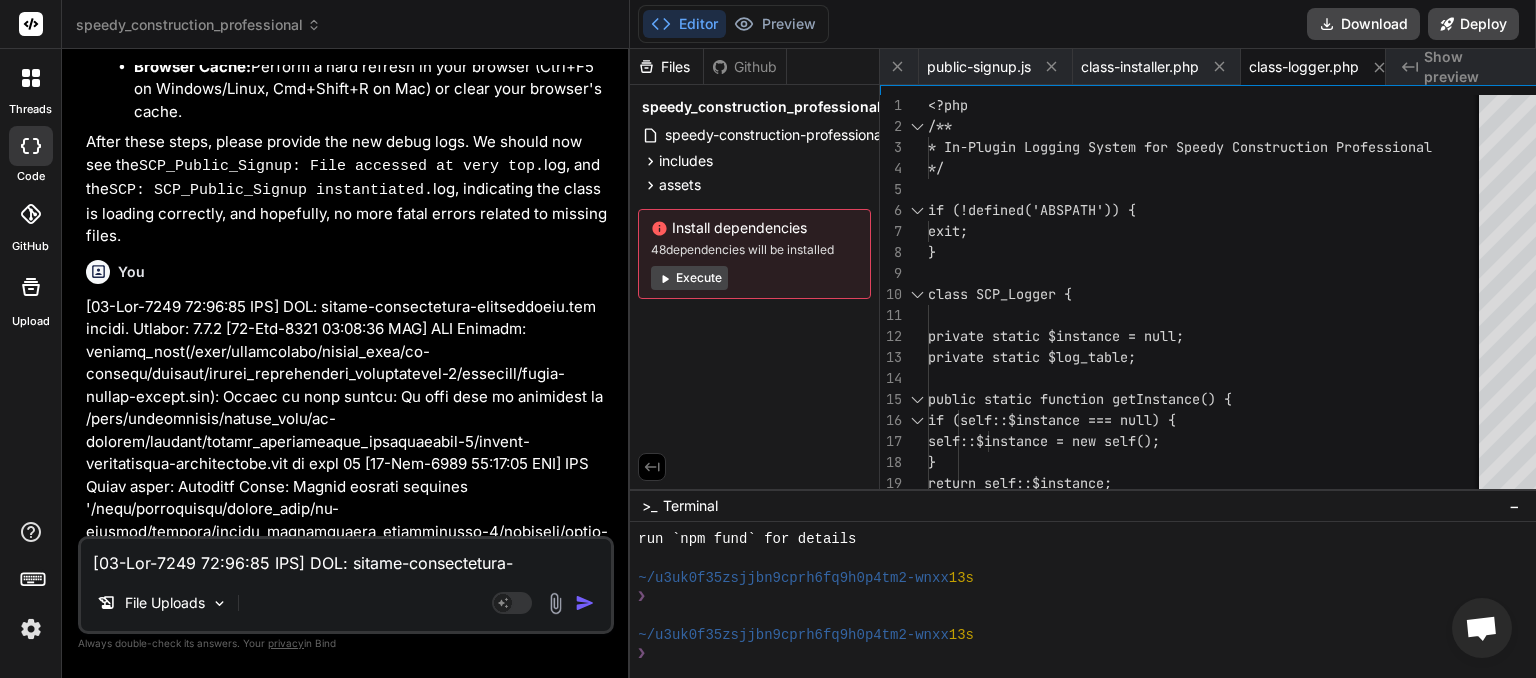 scroll, scrollTop: 7383, scrollLeft: 0, axis: vertical 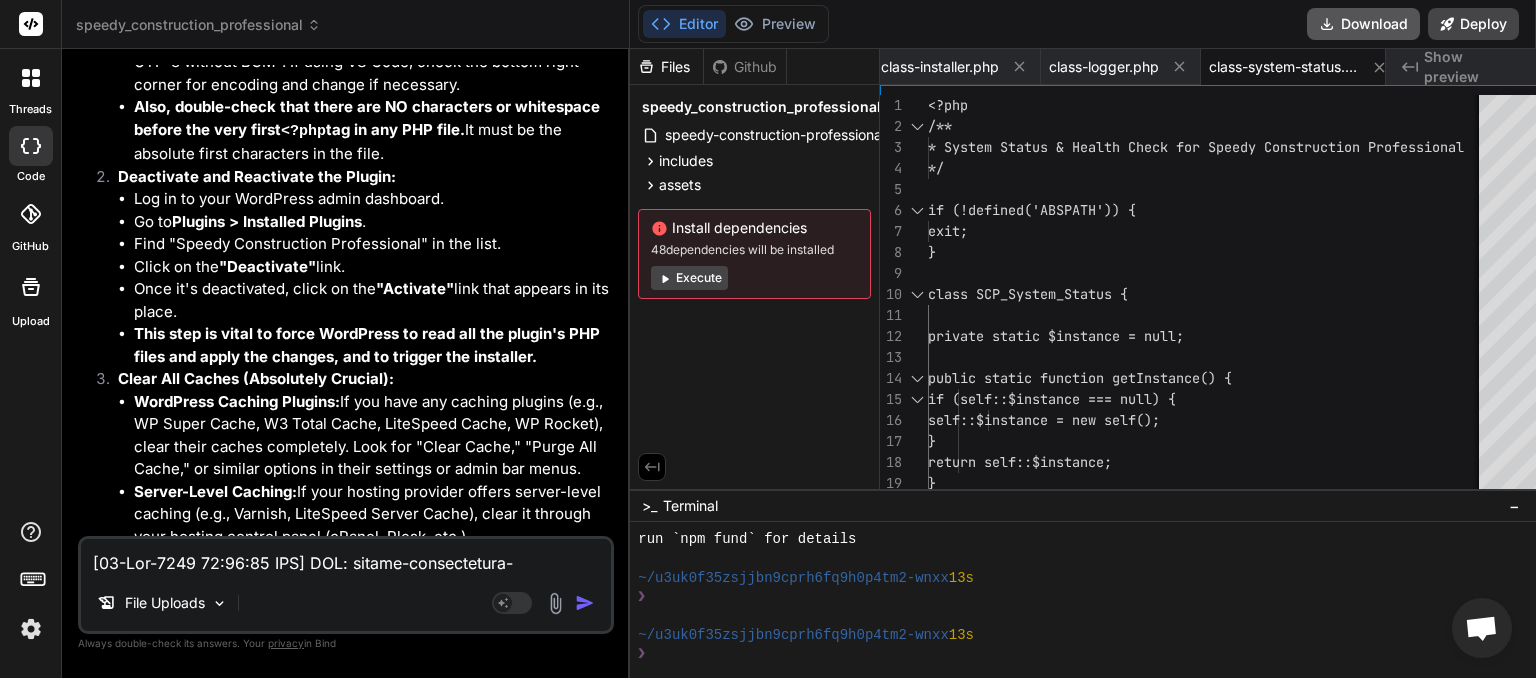 click on "Download" at bounding box center [1363, 24] 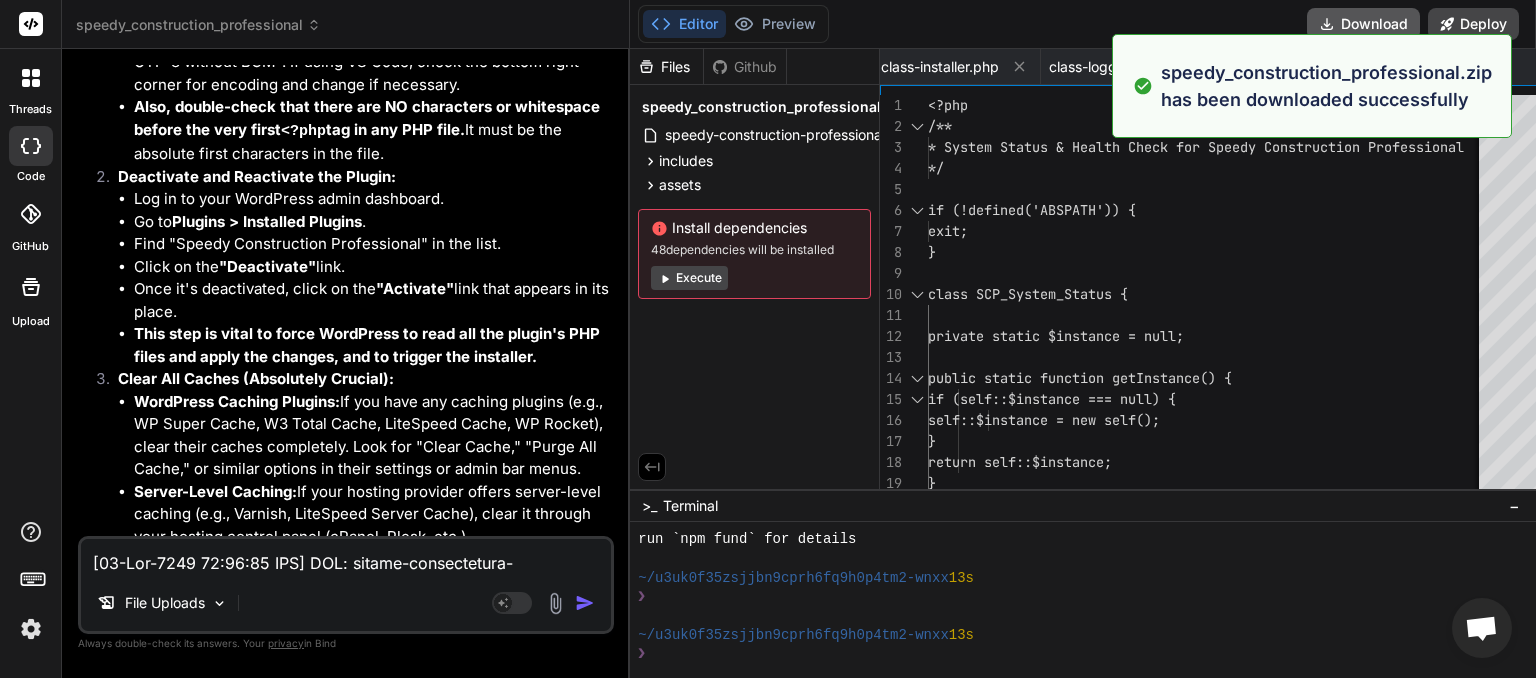 type on "x" 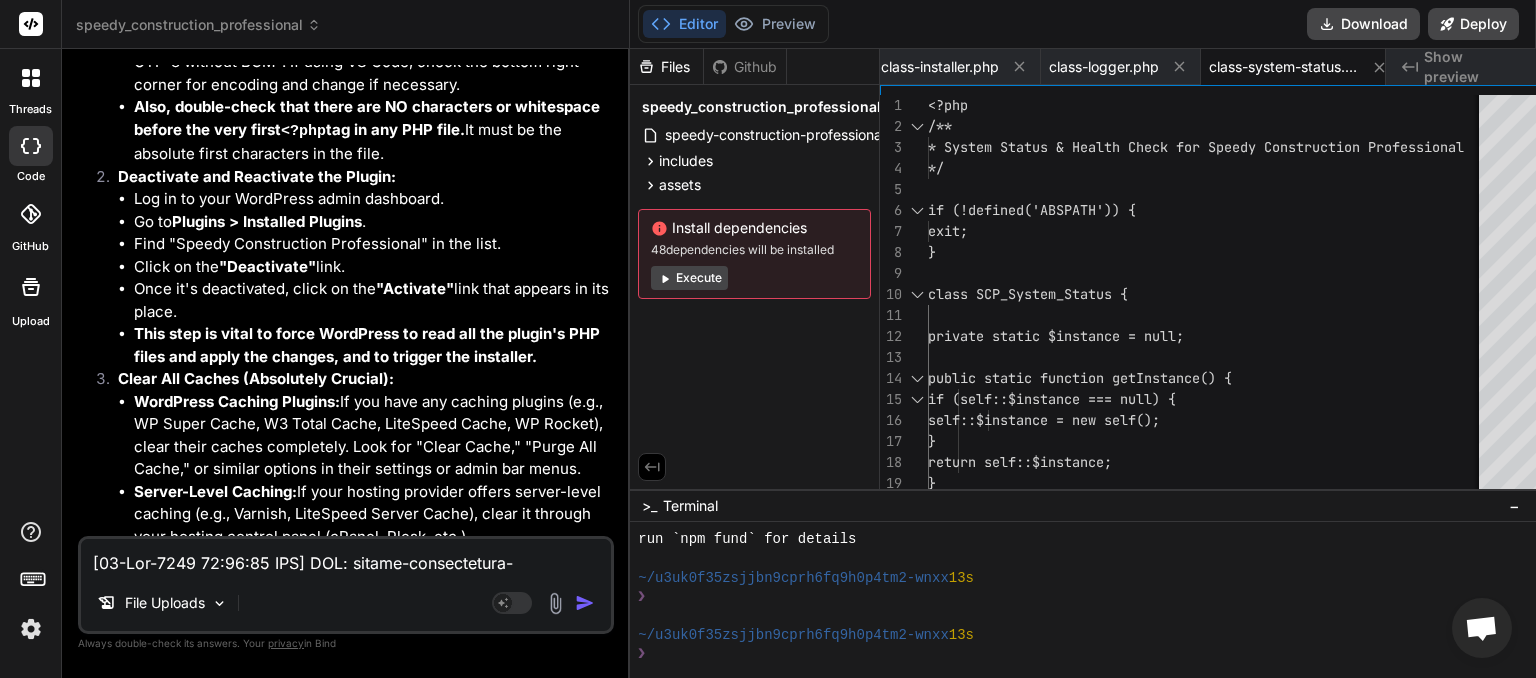 click at bounding box center [346, 557] 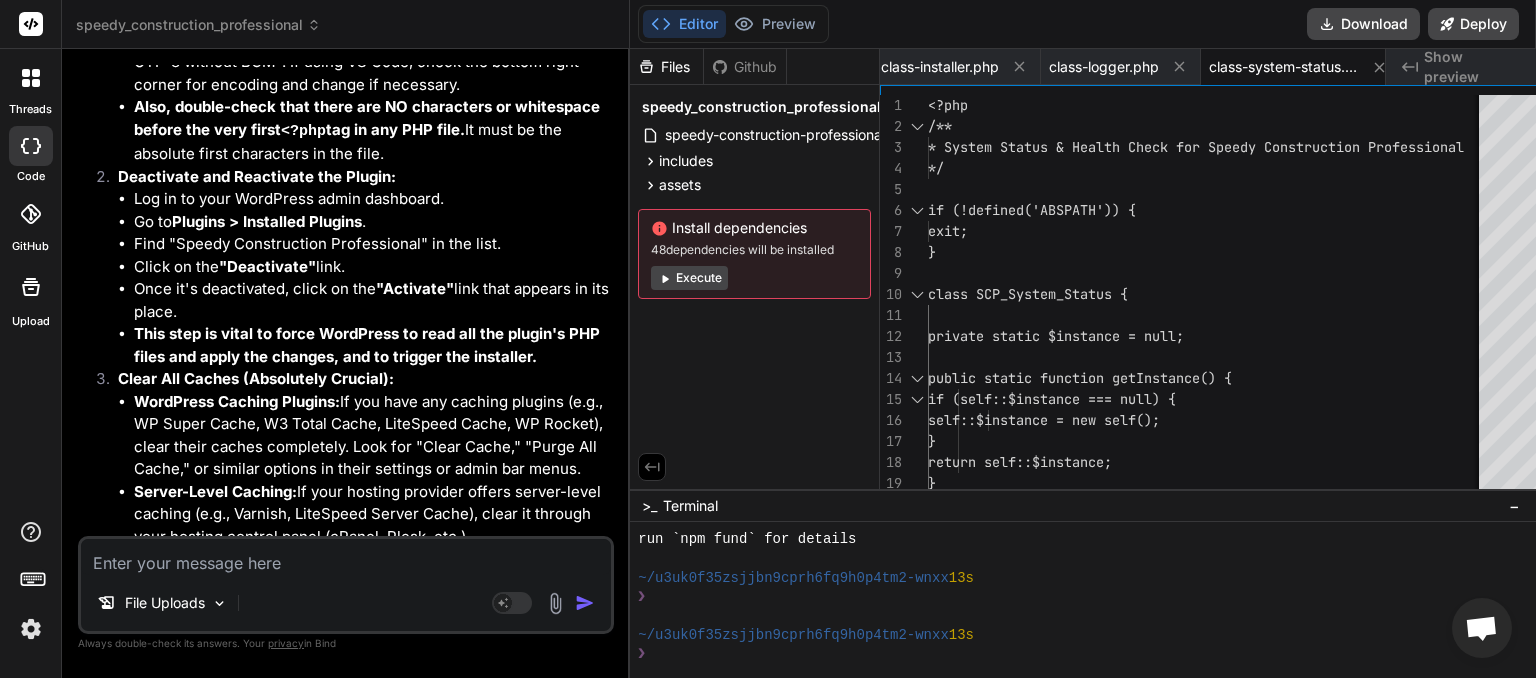 type on "i" 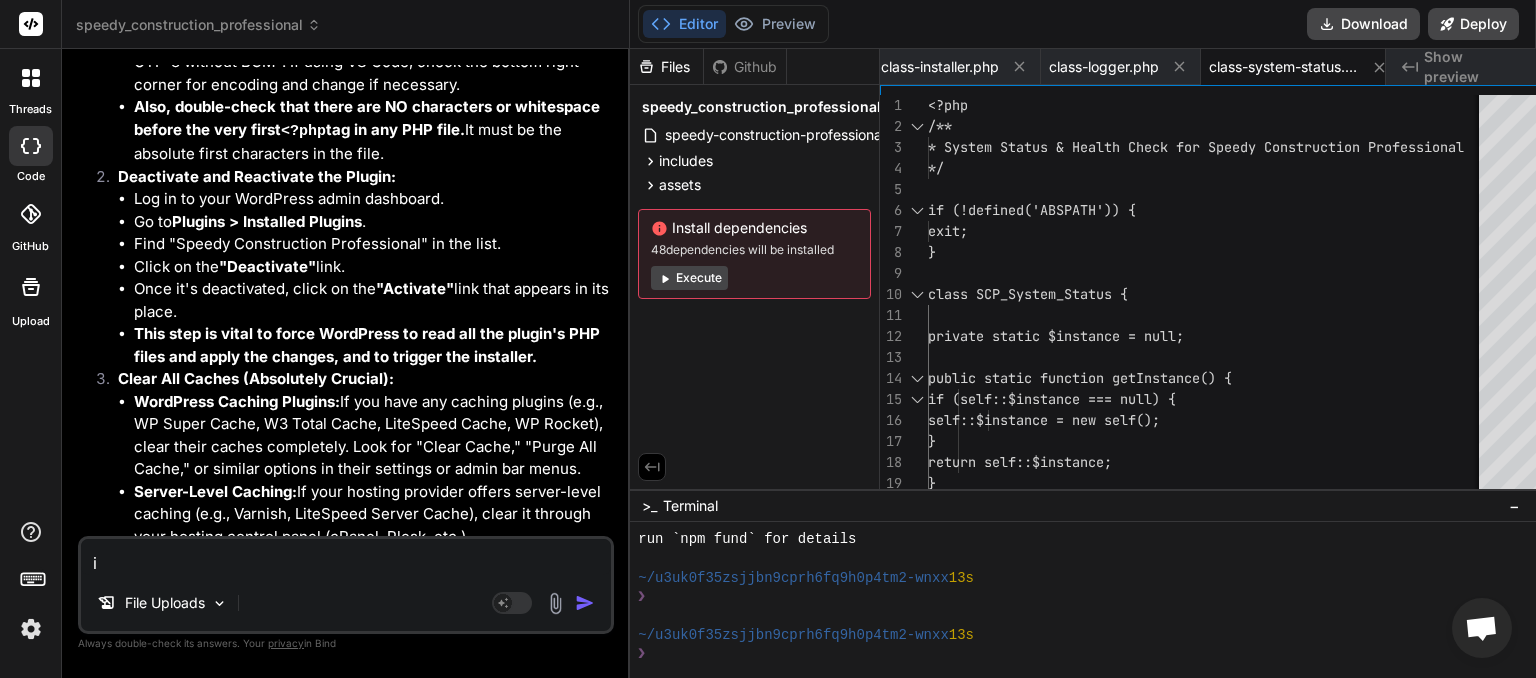 type on "i" 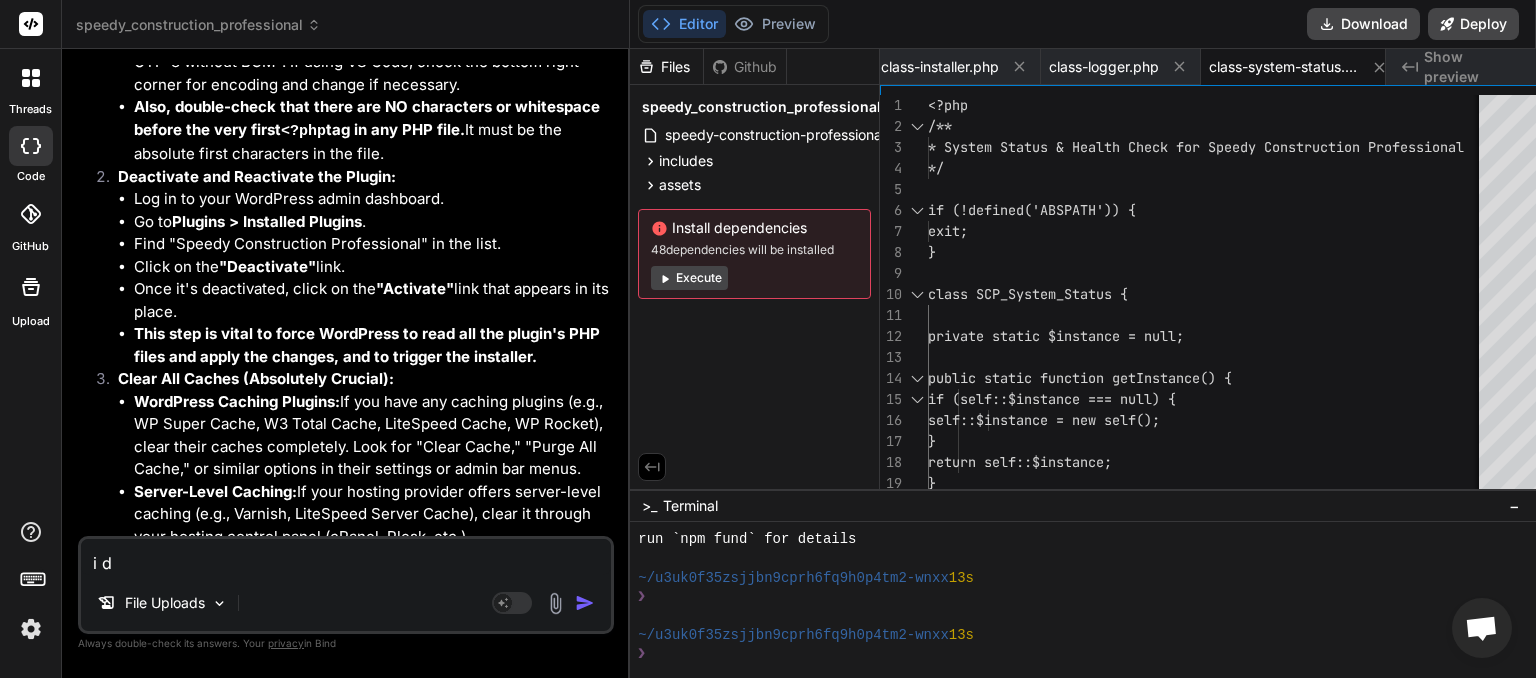 type on "i do" 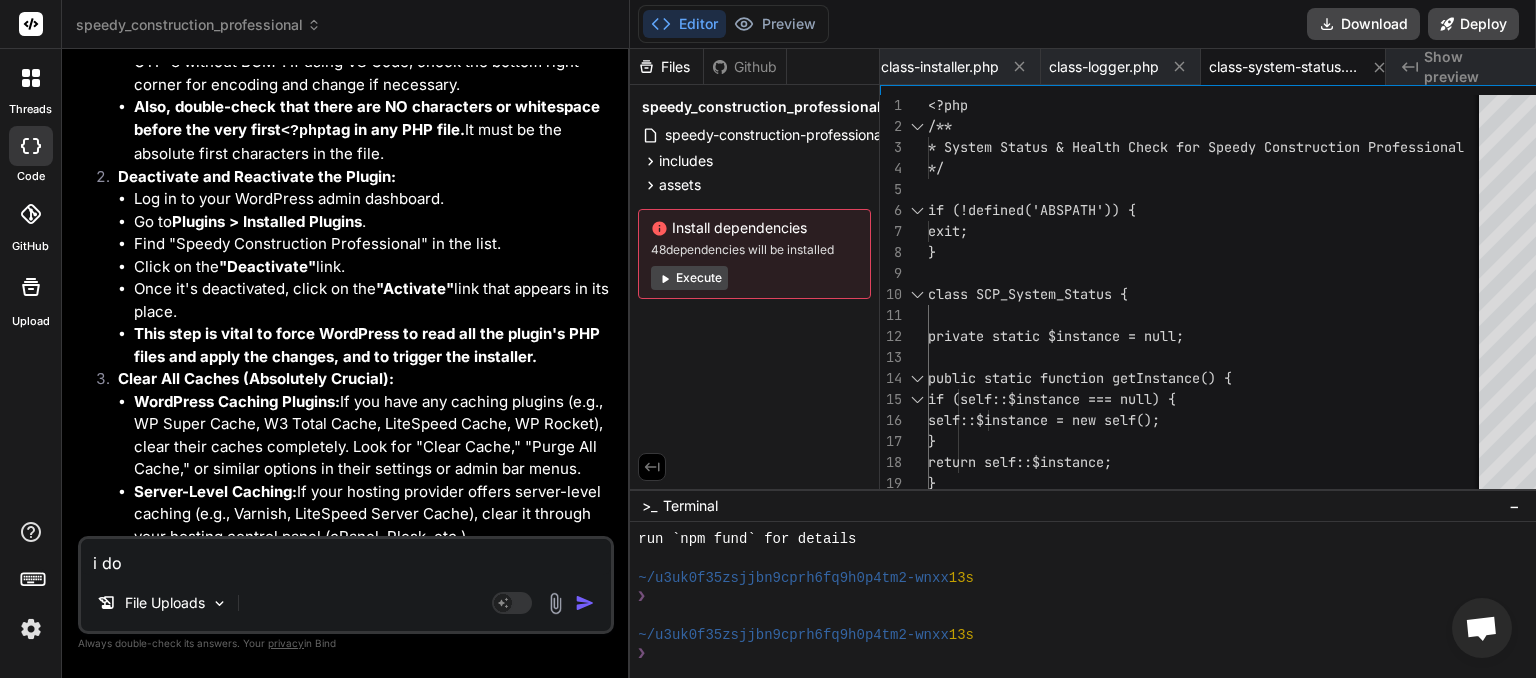 type on "i don" 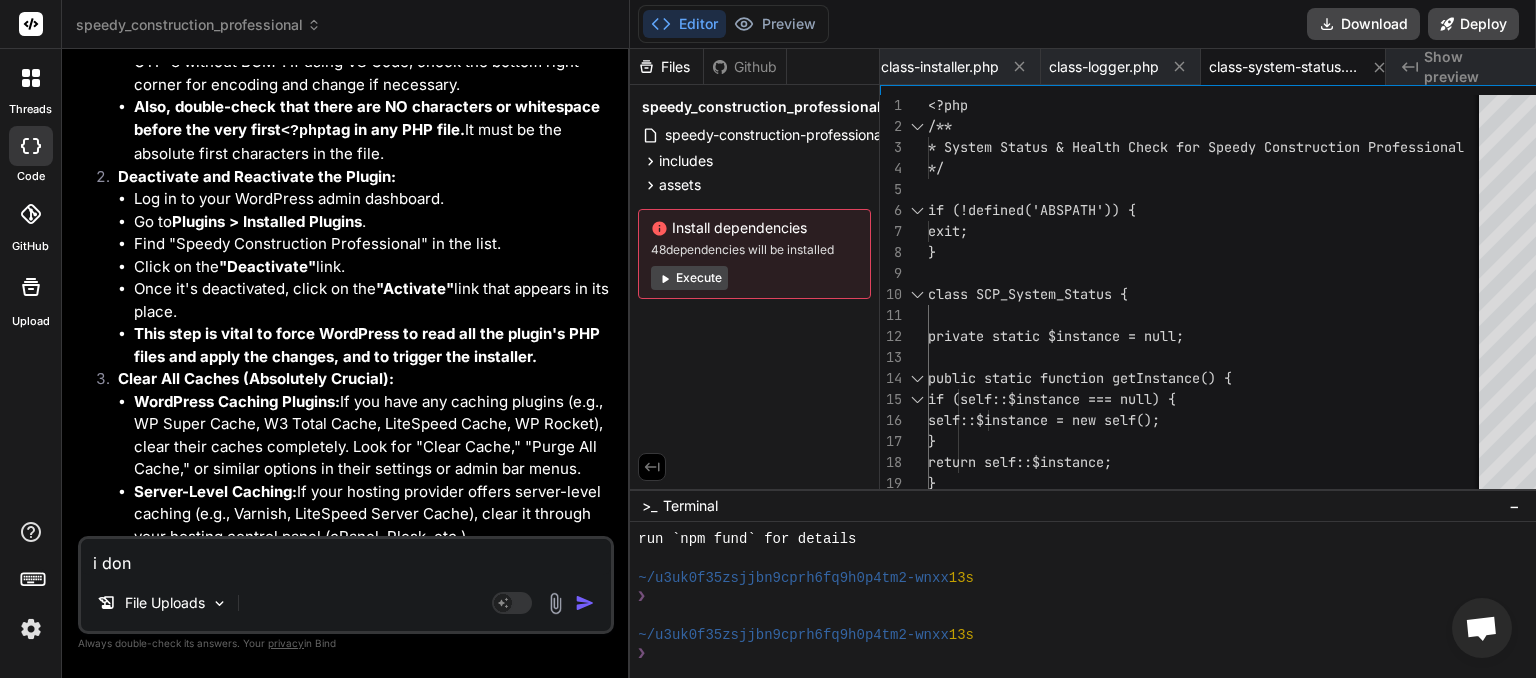 type on "i dont" 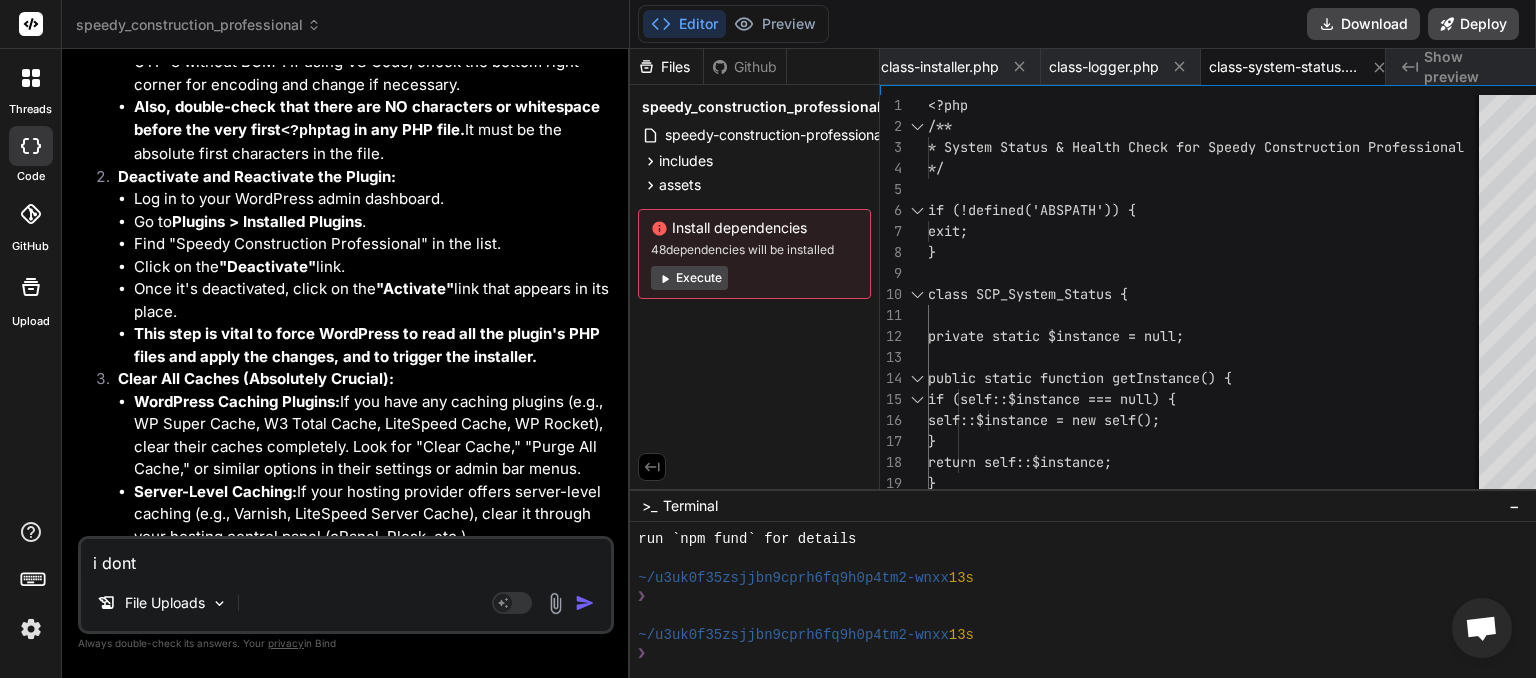 type on "i donmt" 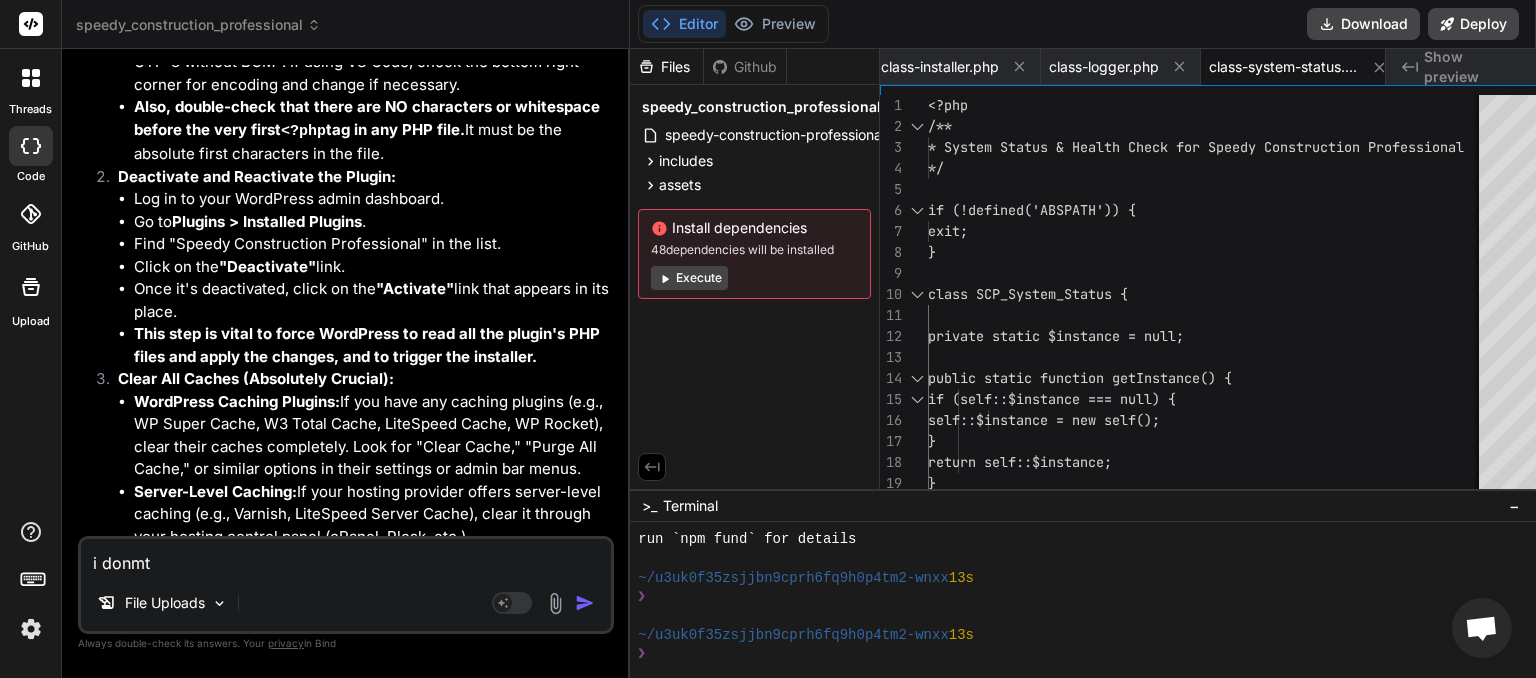 type on "i dont" 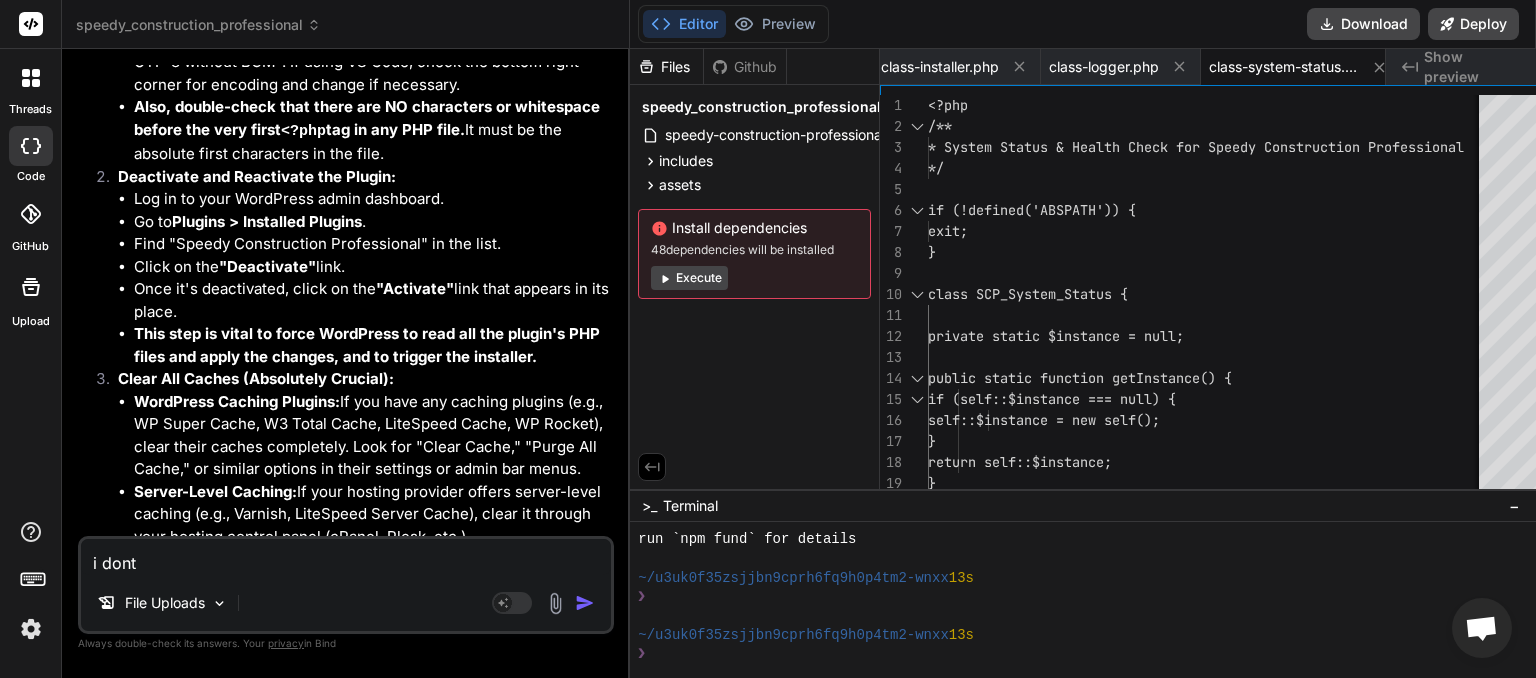 type on "i don" 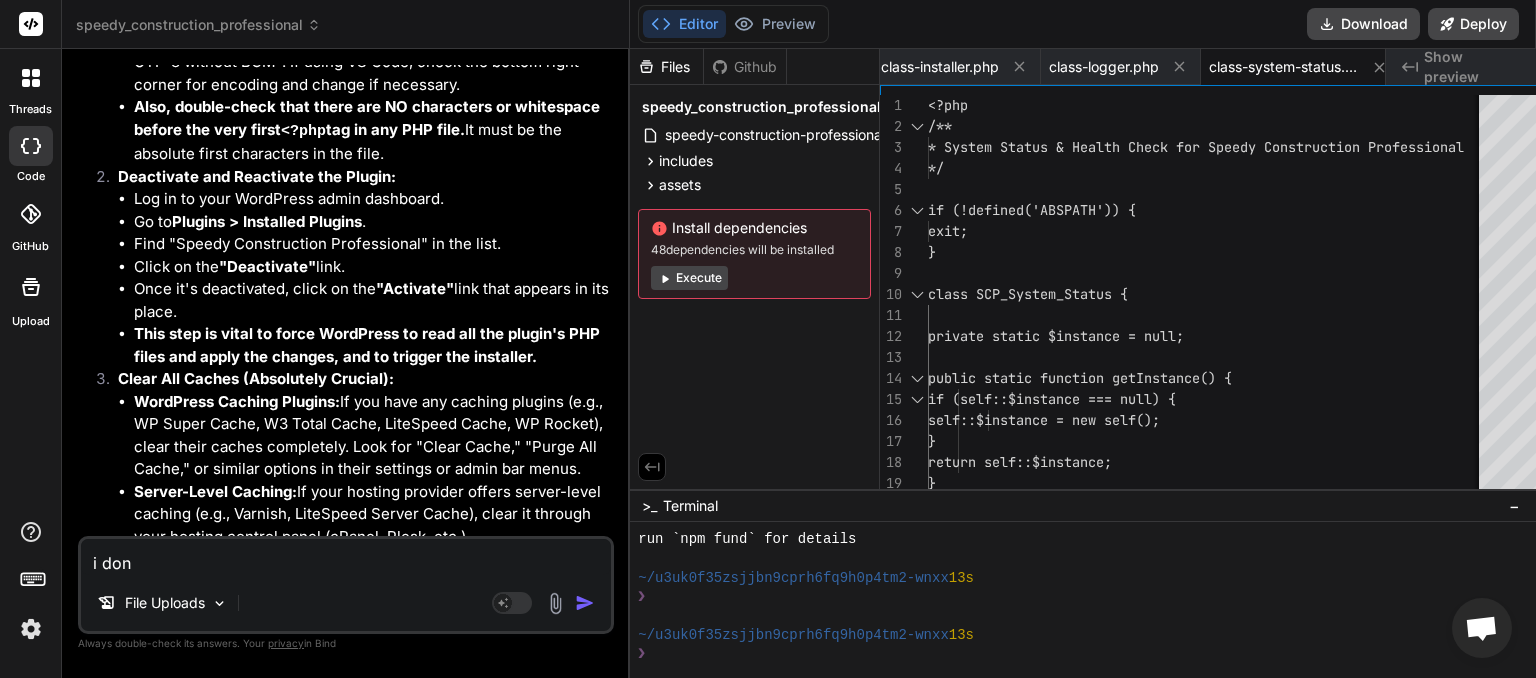 type on "i dont" 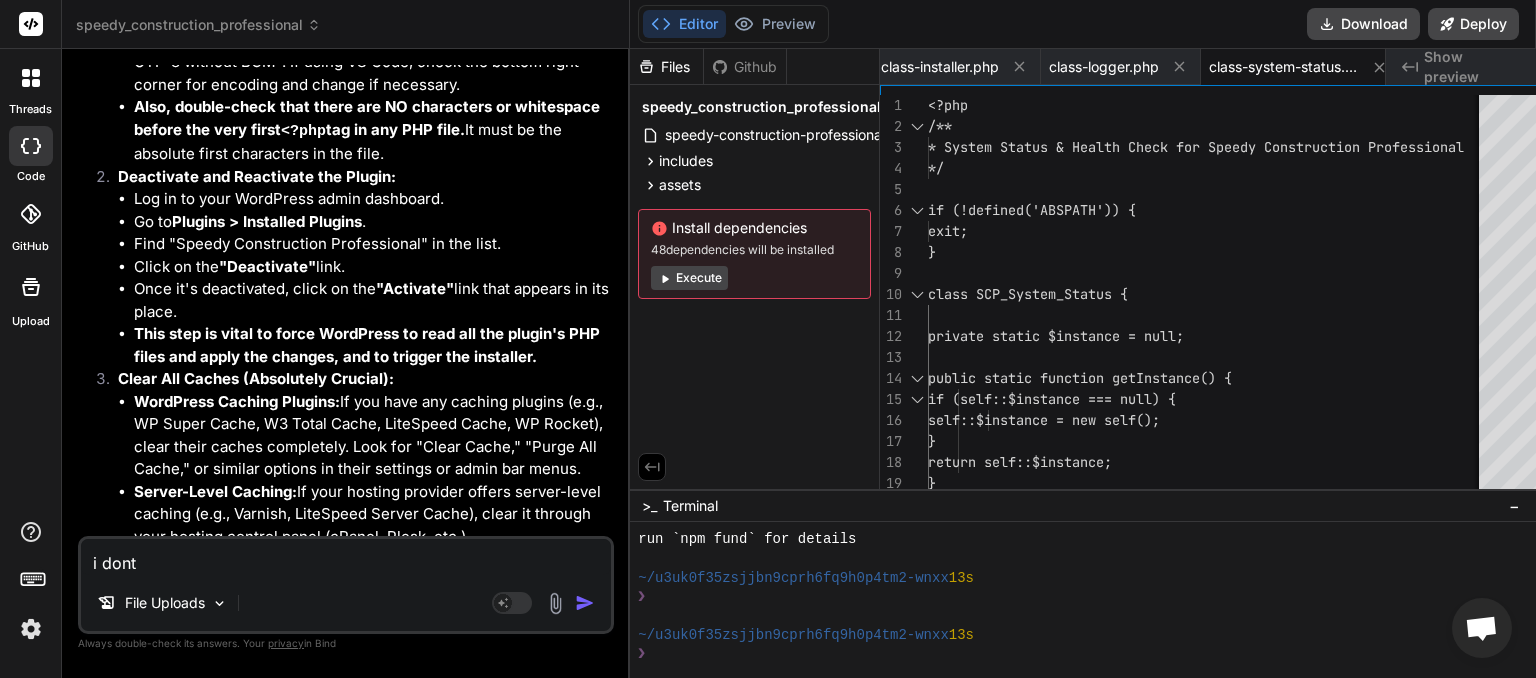 type on "i dont" 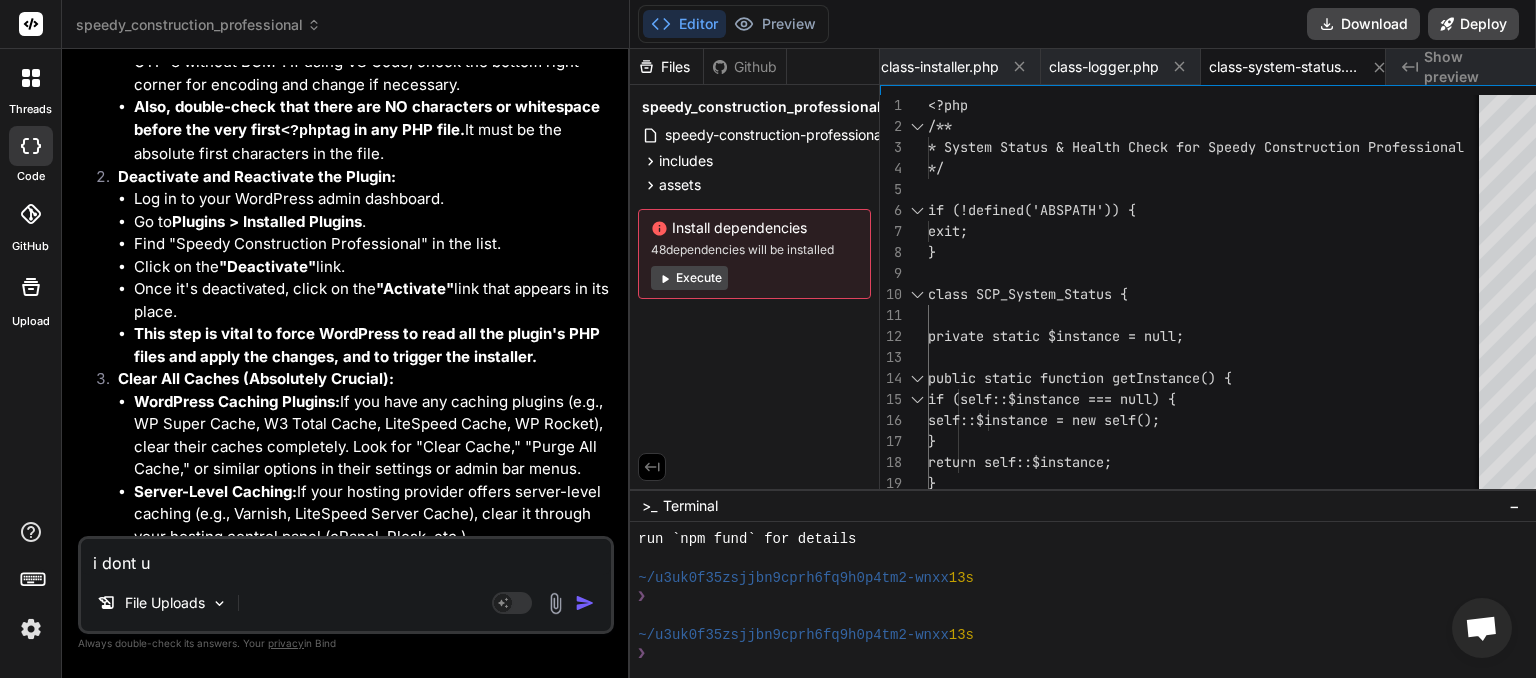 type on "i dont un" 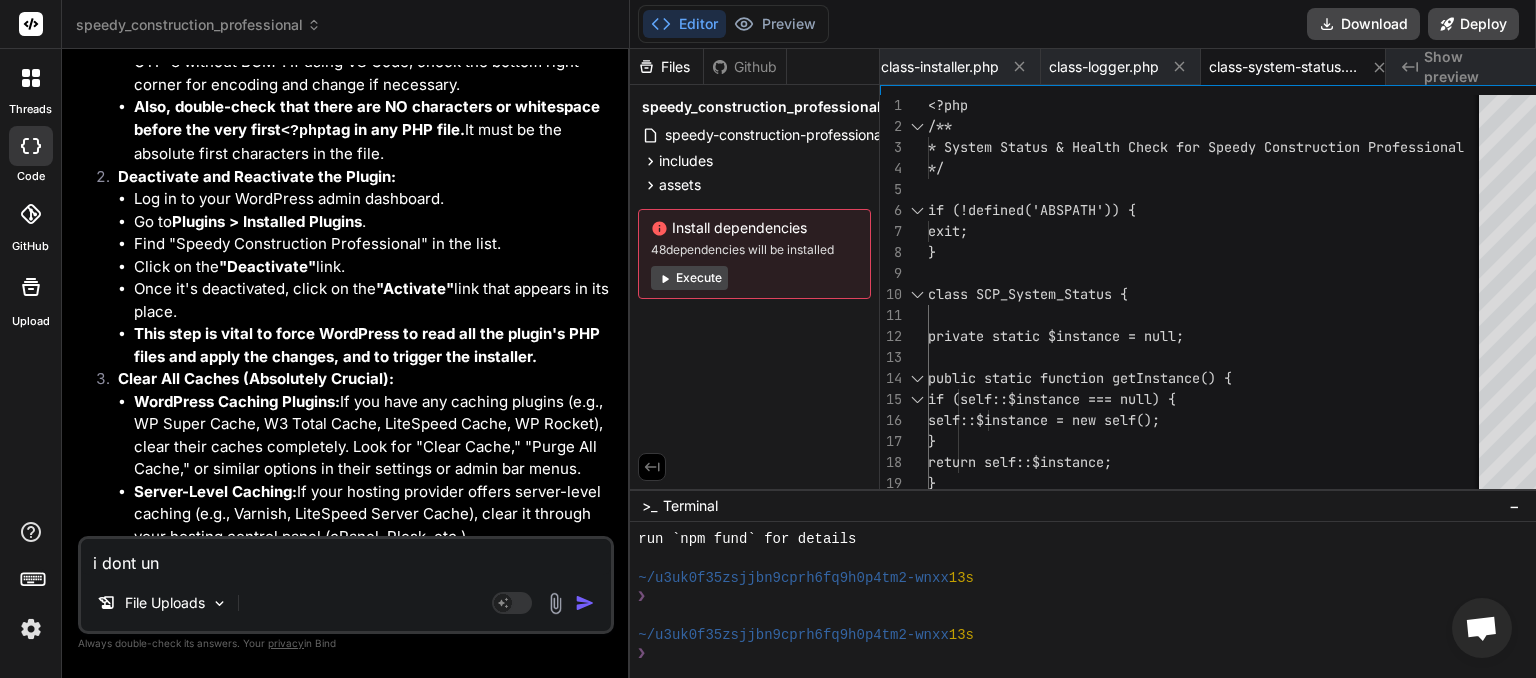 type on "i dont und" 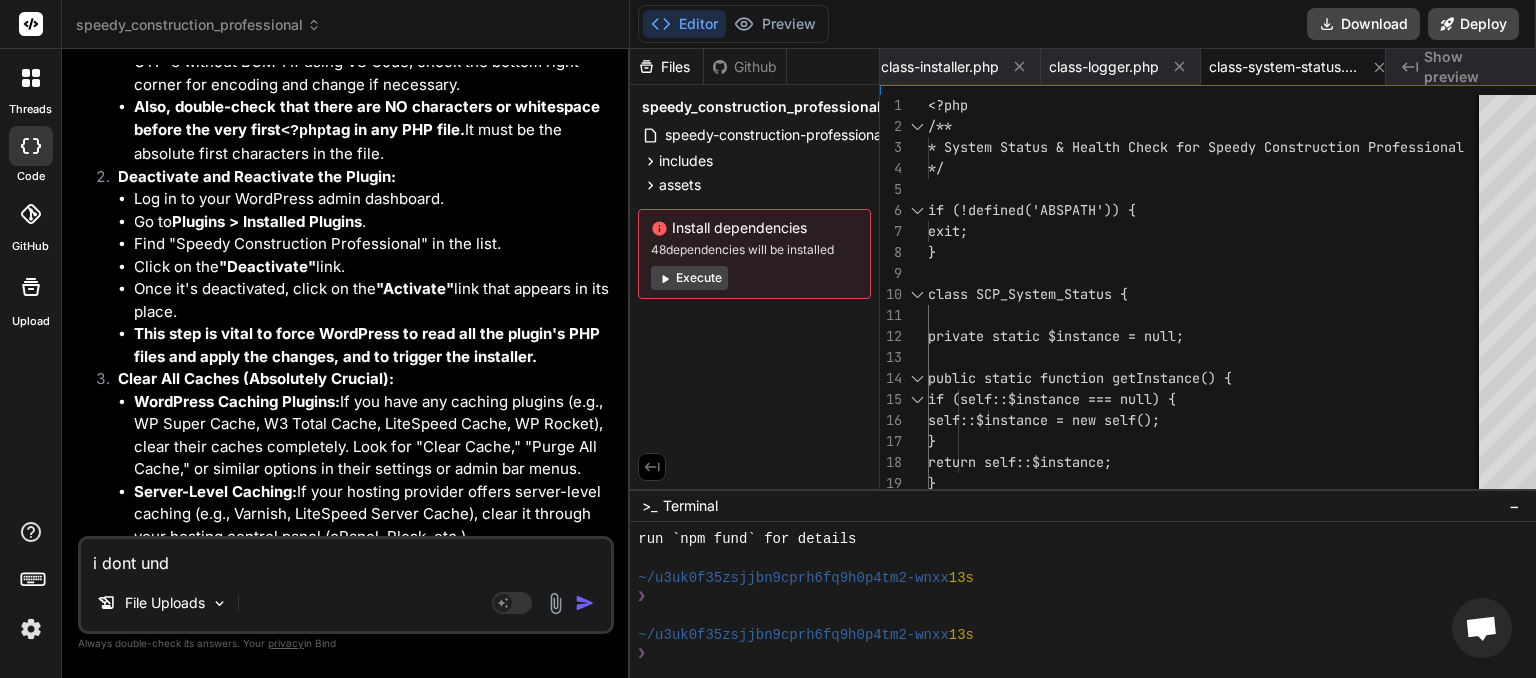 type on "i dont unde" 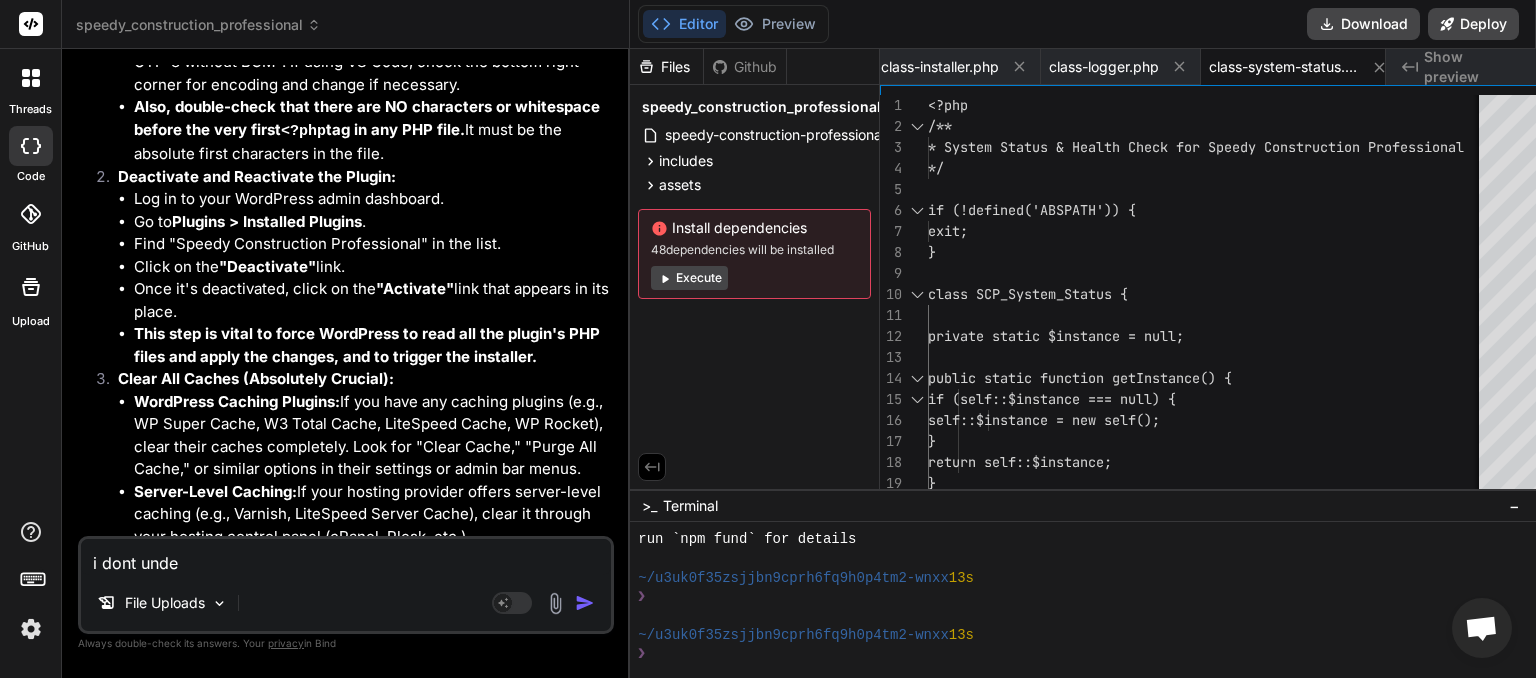 type on "i dont under" 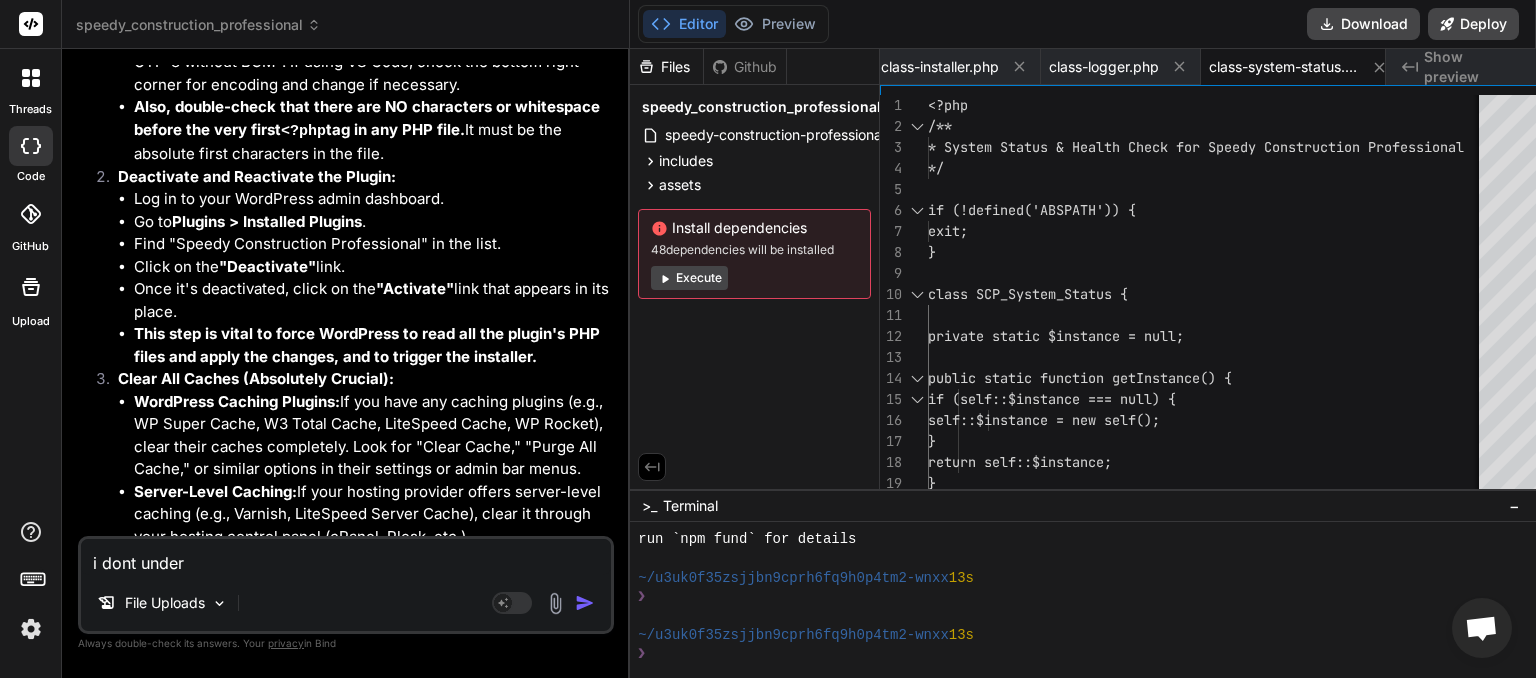 type on "i dont unders" 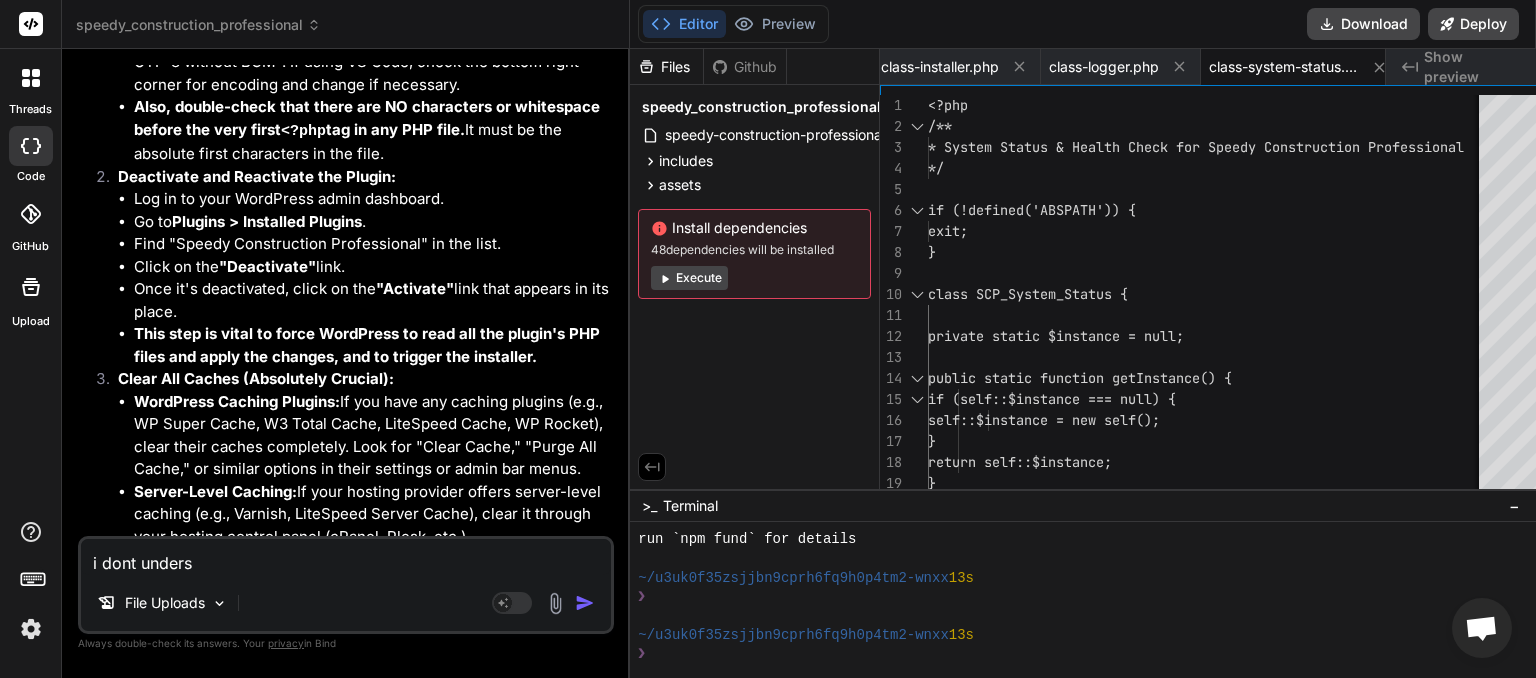 type on "i dont underst" 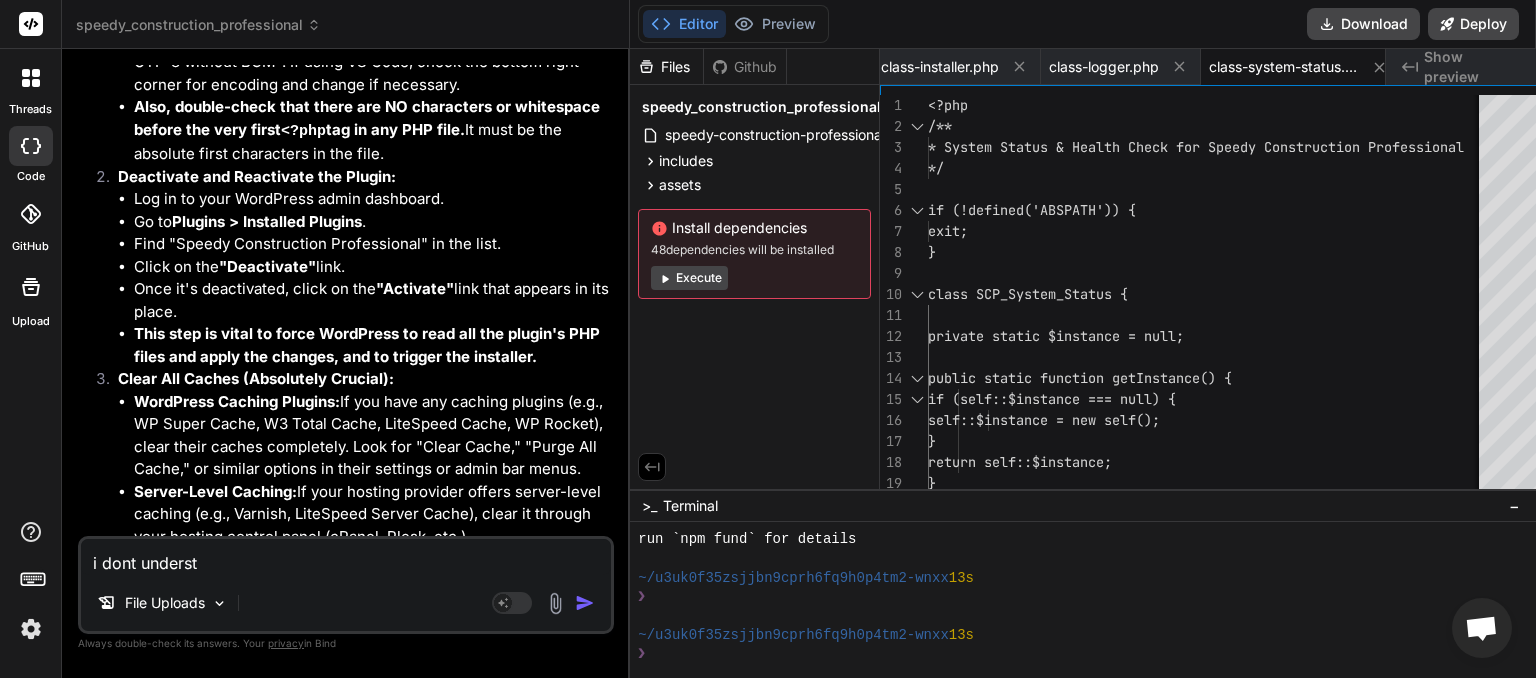 type on "i dont understa" 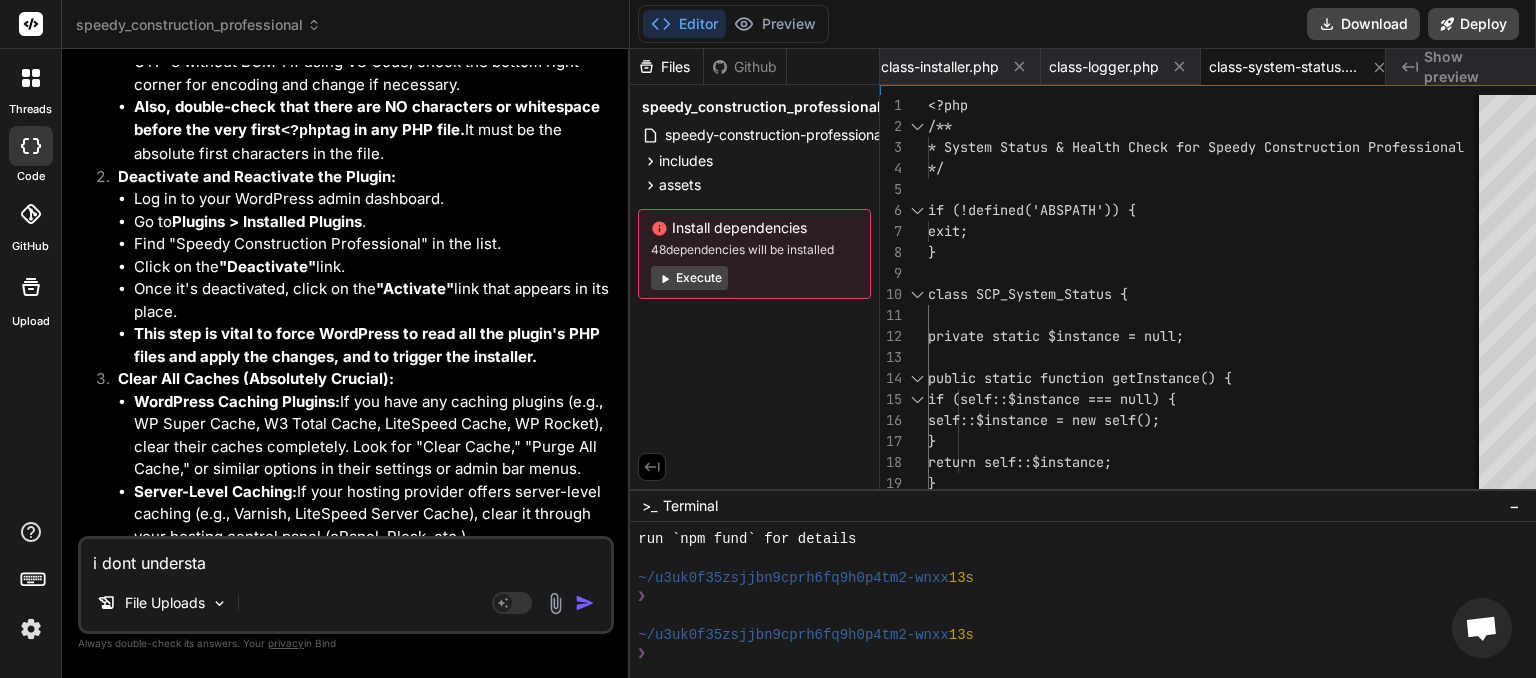 type on "i dont understan" 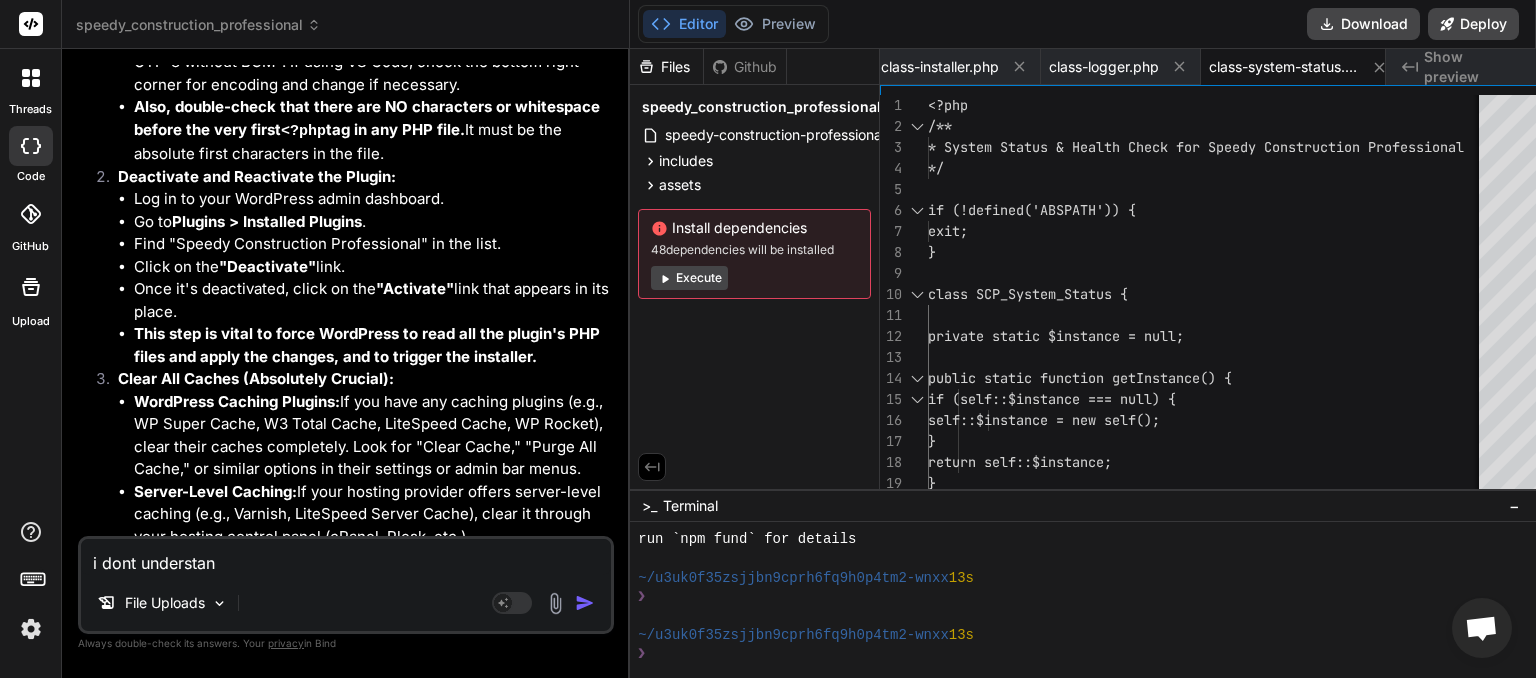 type on "i dont understand" 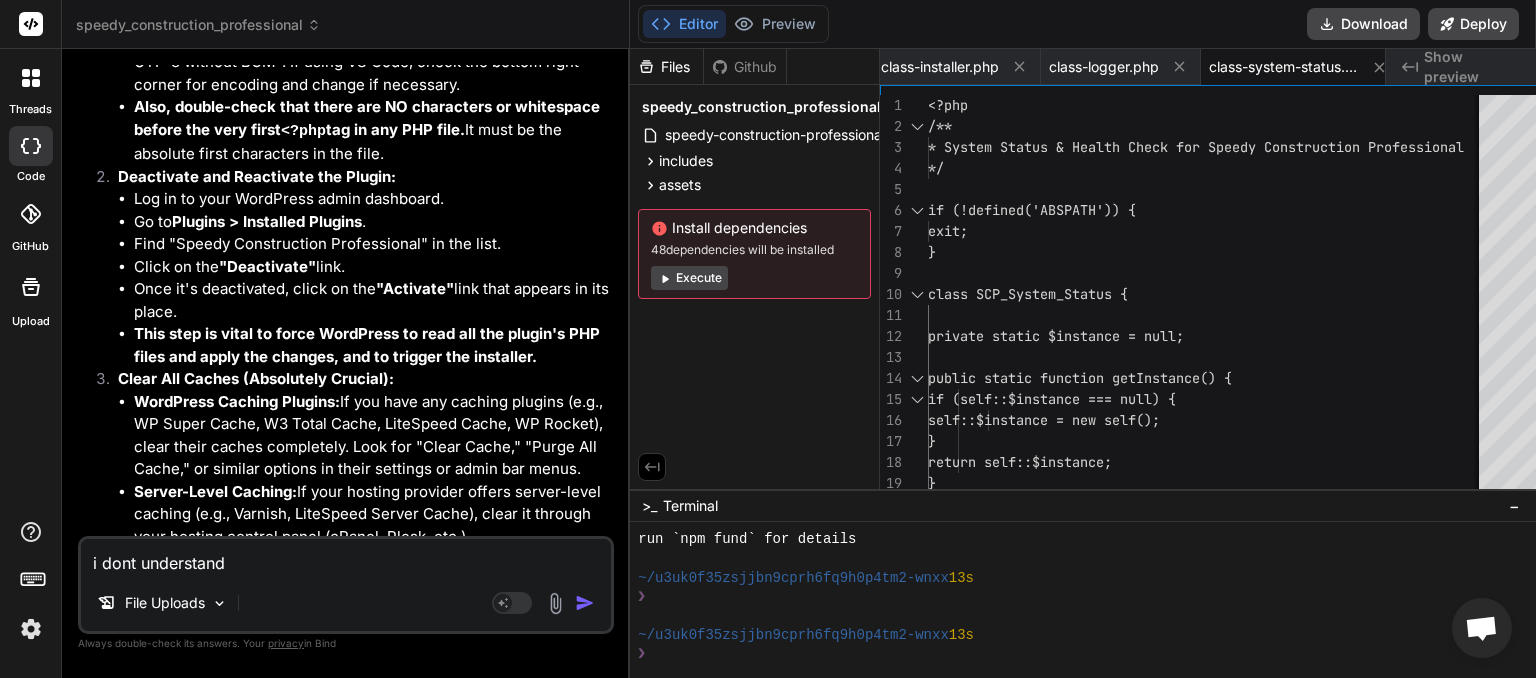 type on "i dont understand" 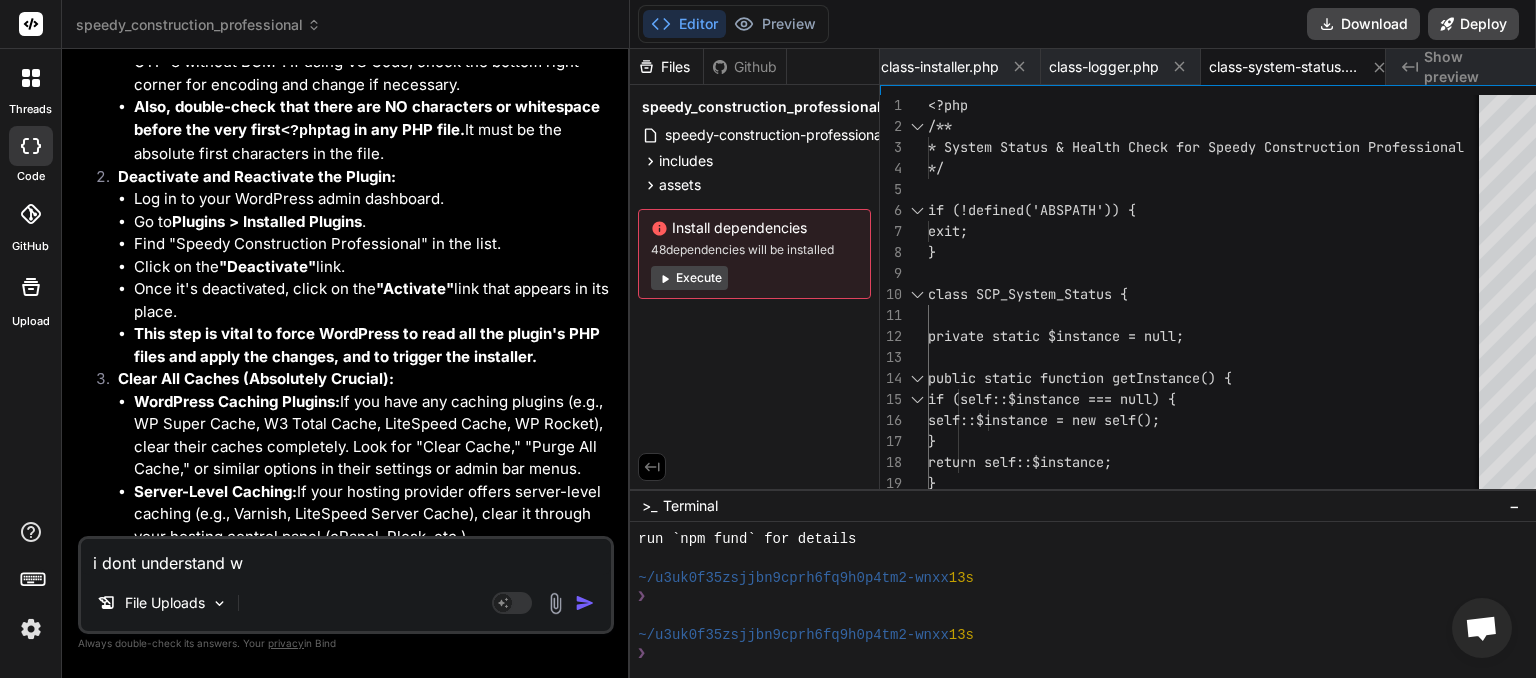 type on "i dont understand wh" 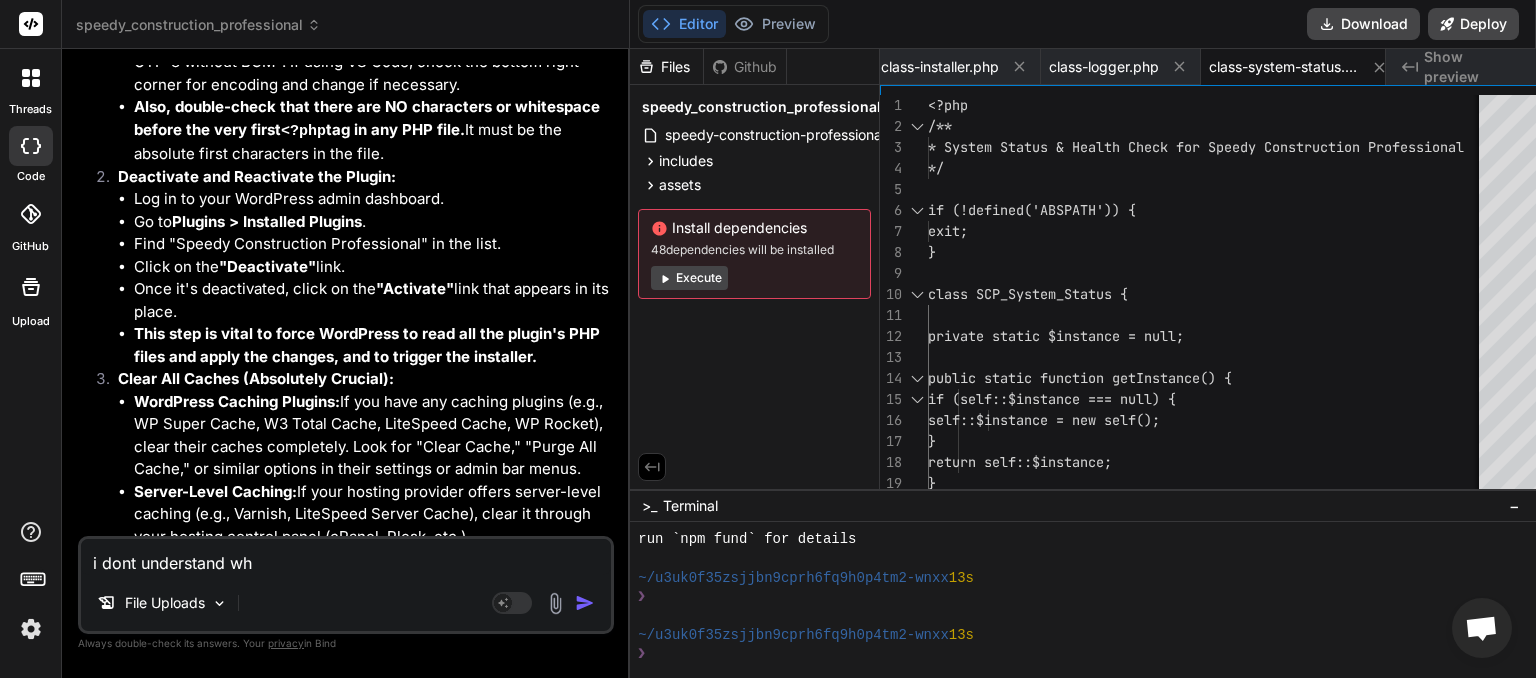 type on "i dont understand why" 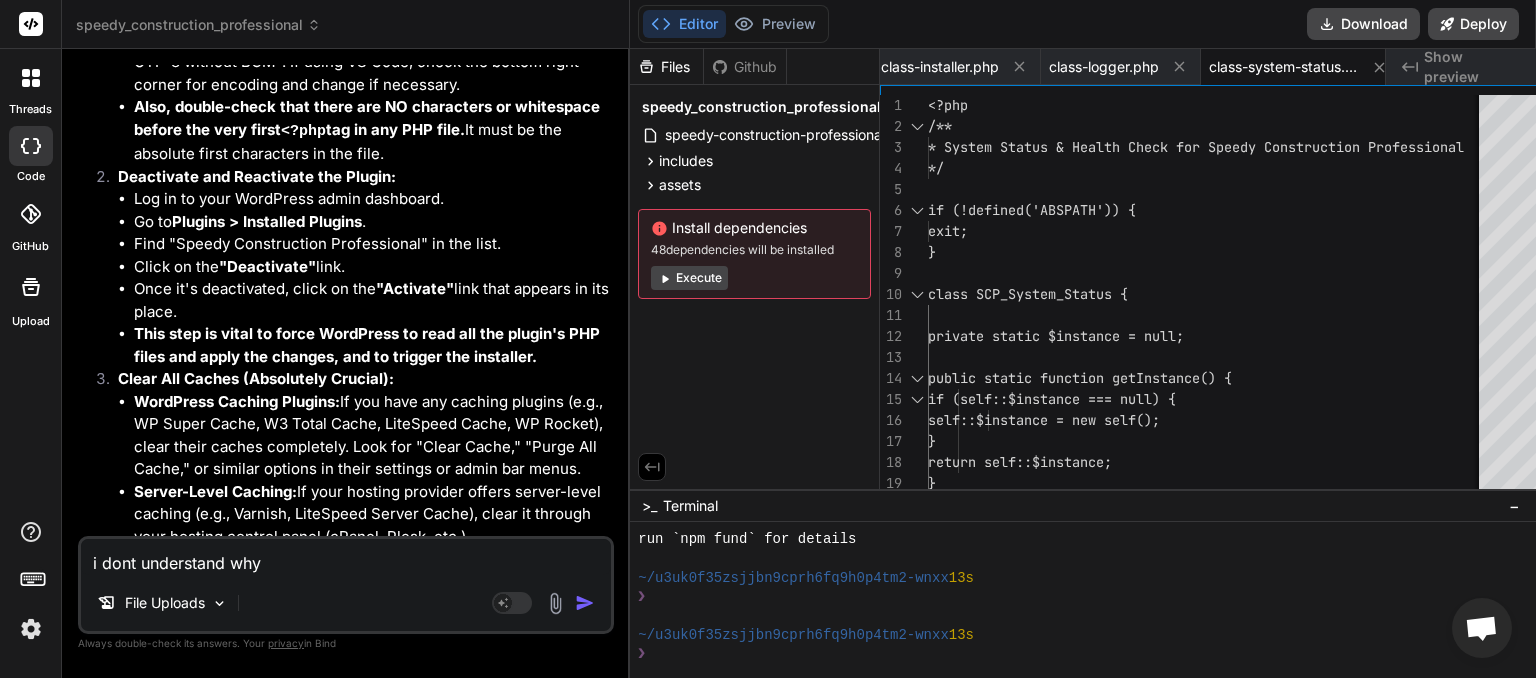 type on "i dont understand why" 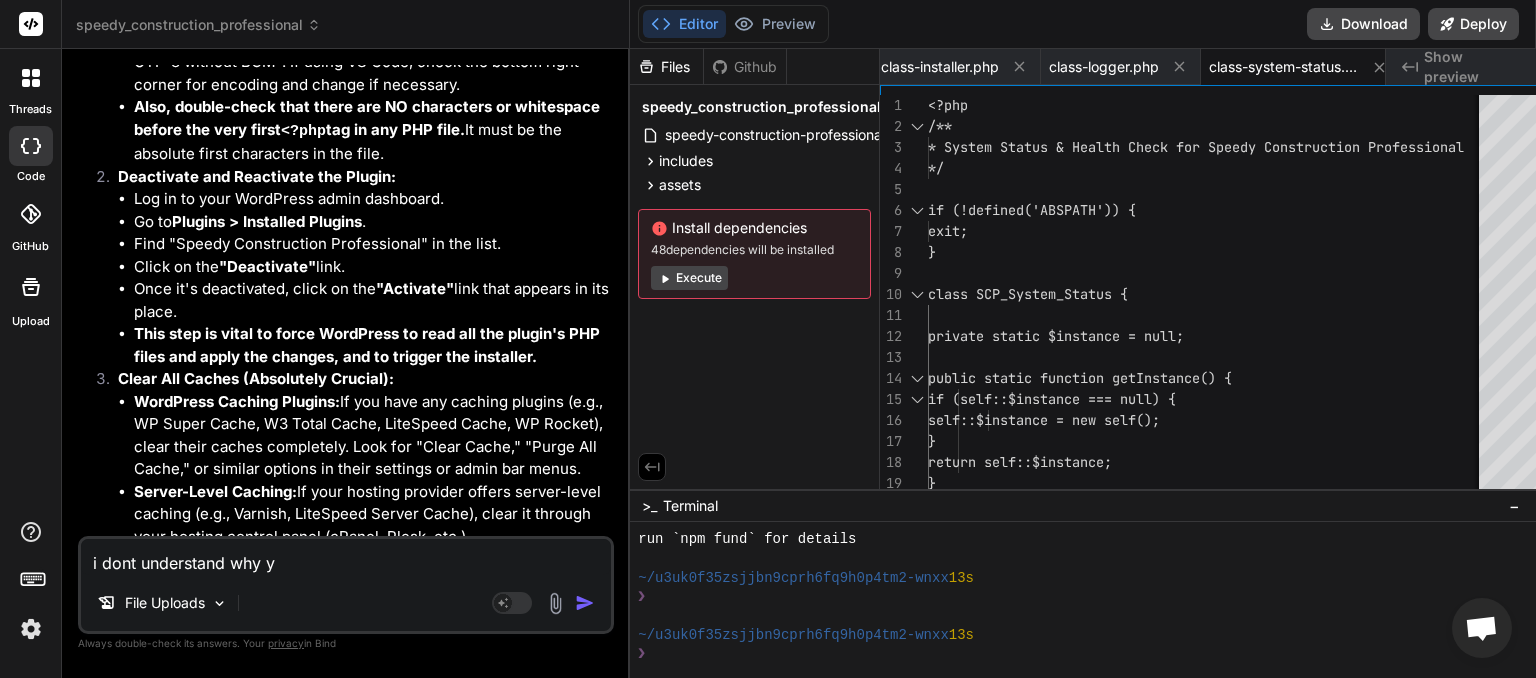 type on "i dont understand why yo" 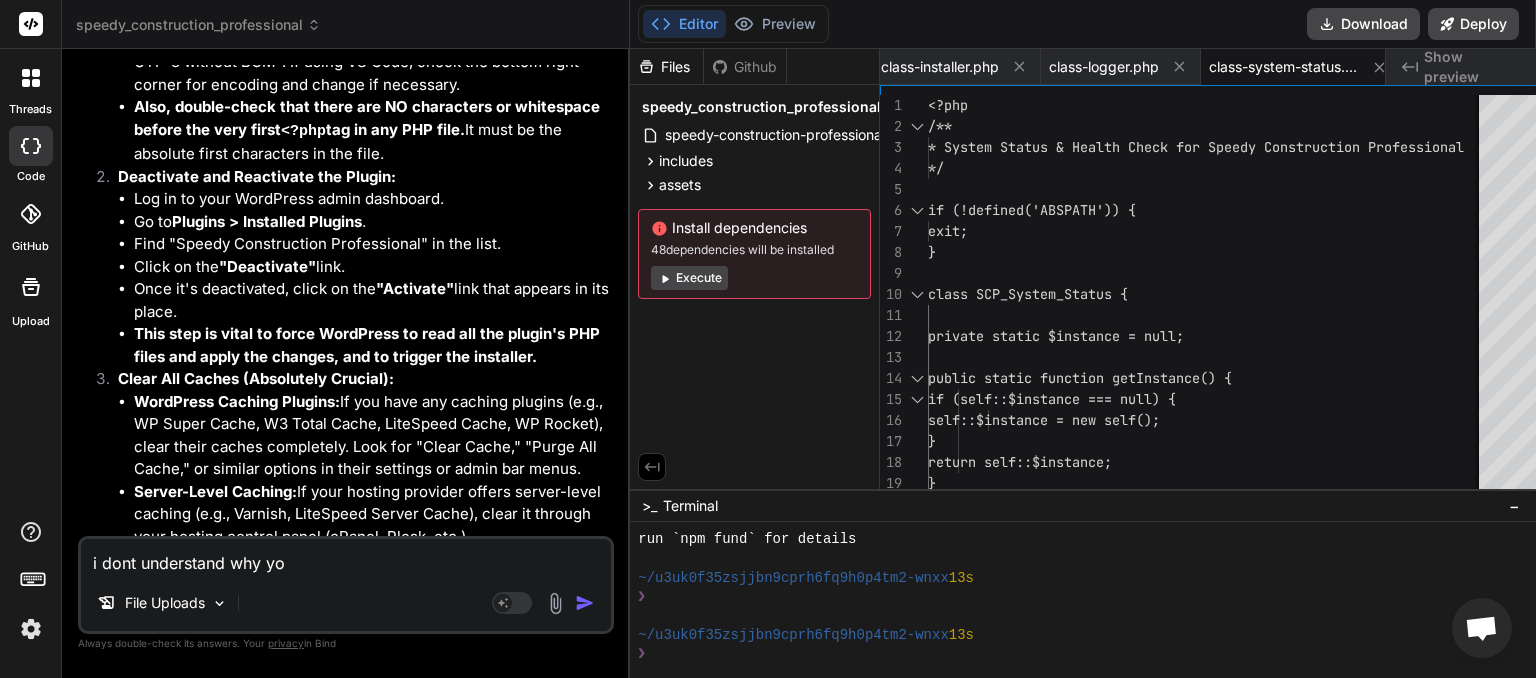 type on "i dont understand why you" 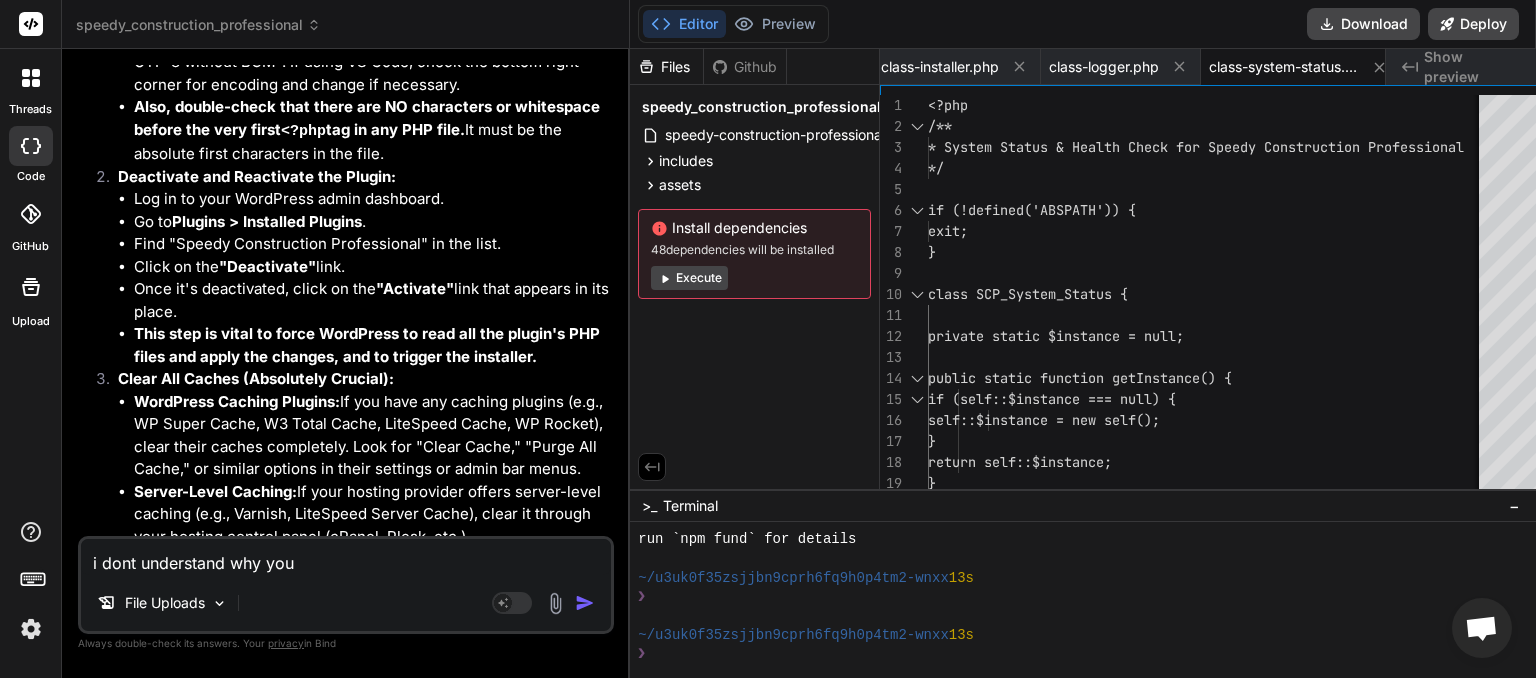 type on "i dont understand why your" 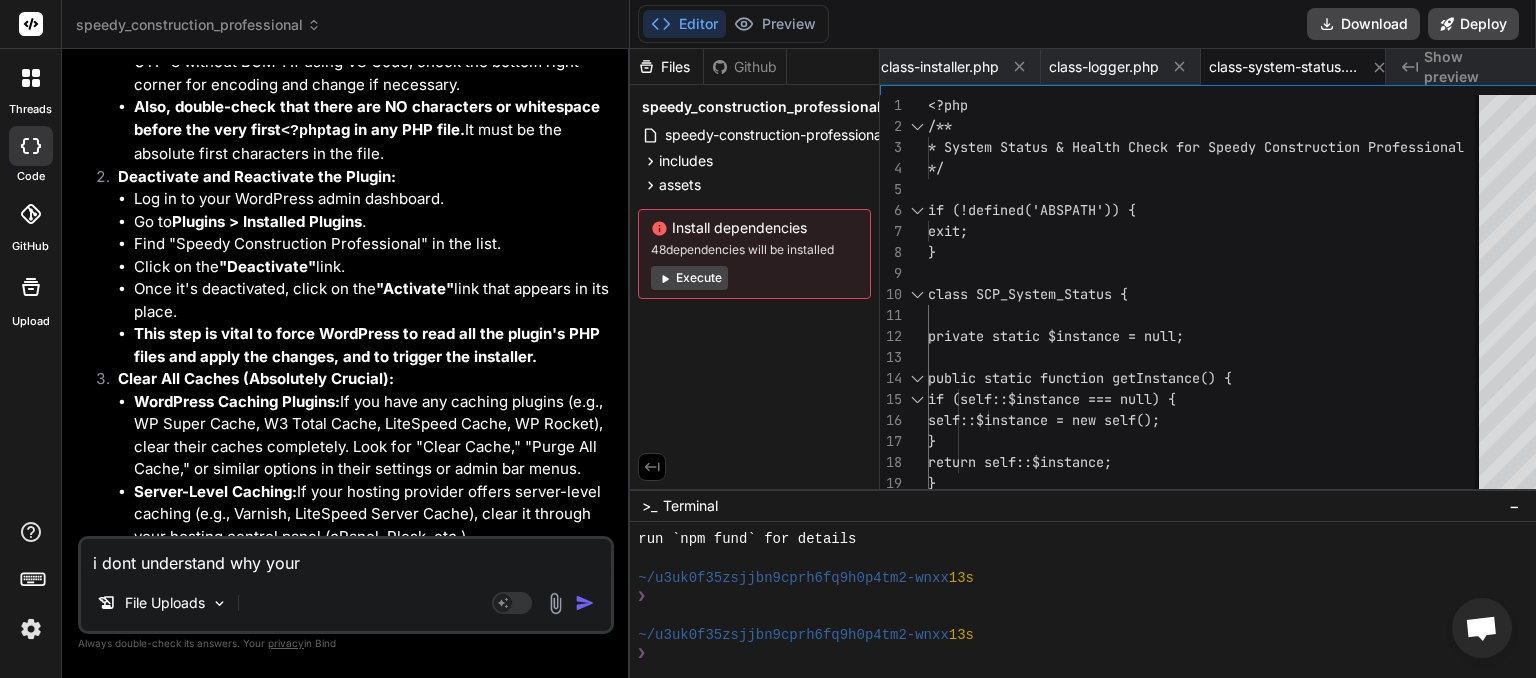 type on "i dont understand why your" 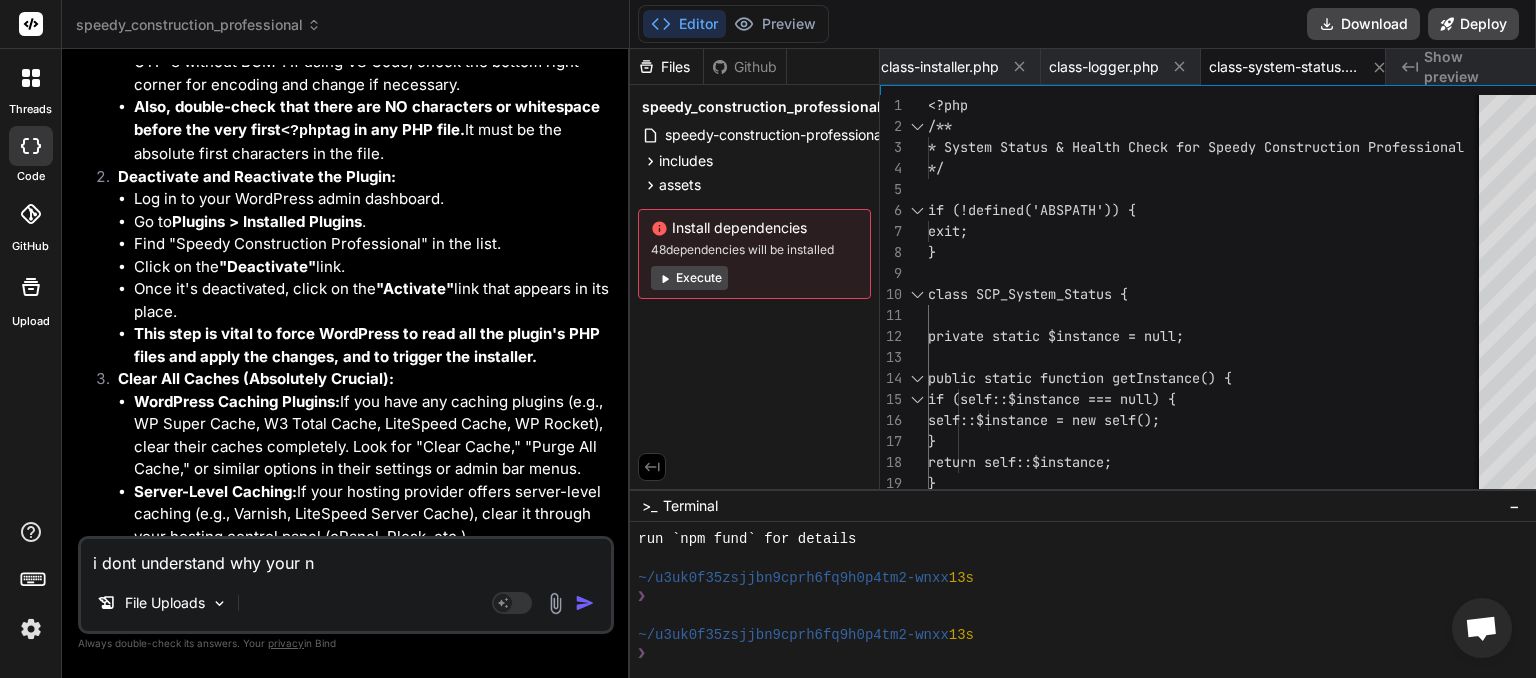 type on "i dont understand why your no" 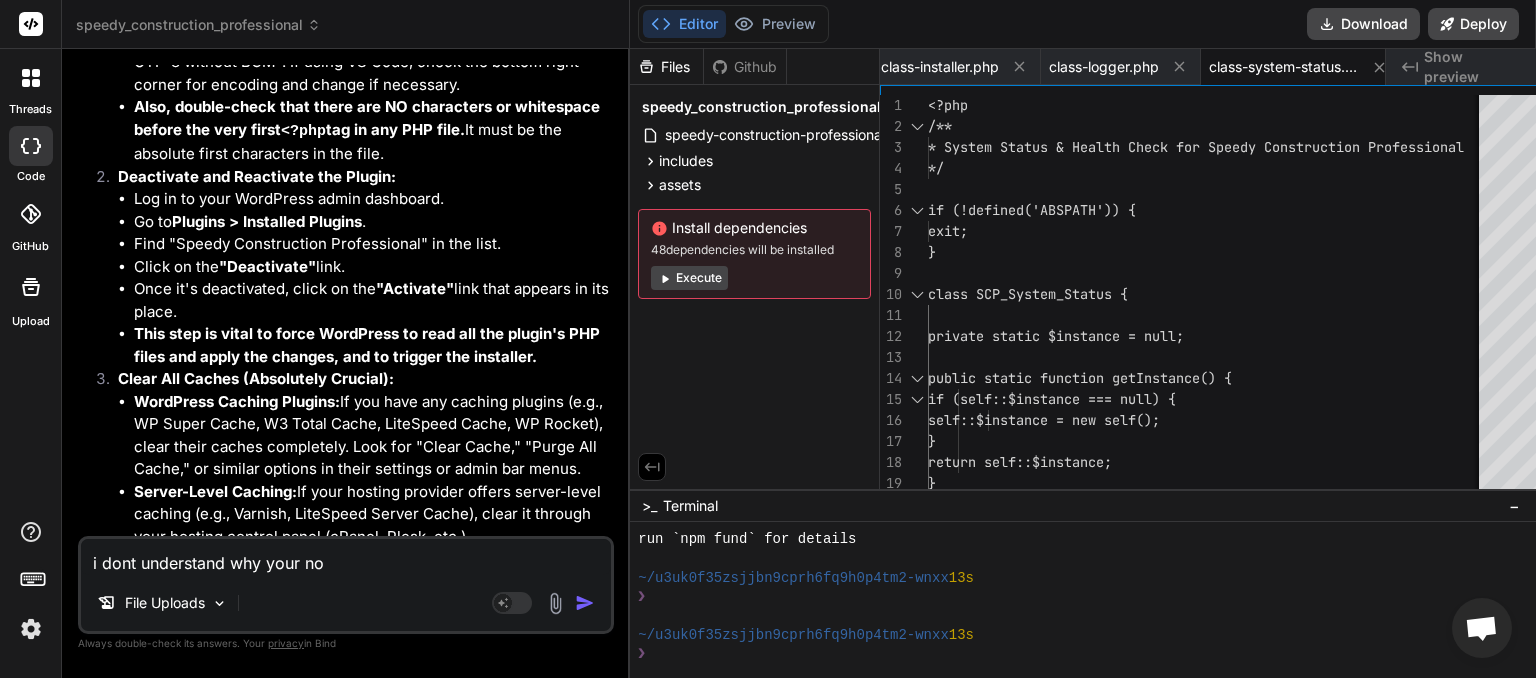 type on "i dont understand why your not" 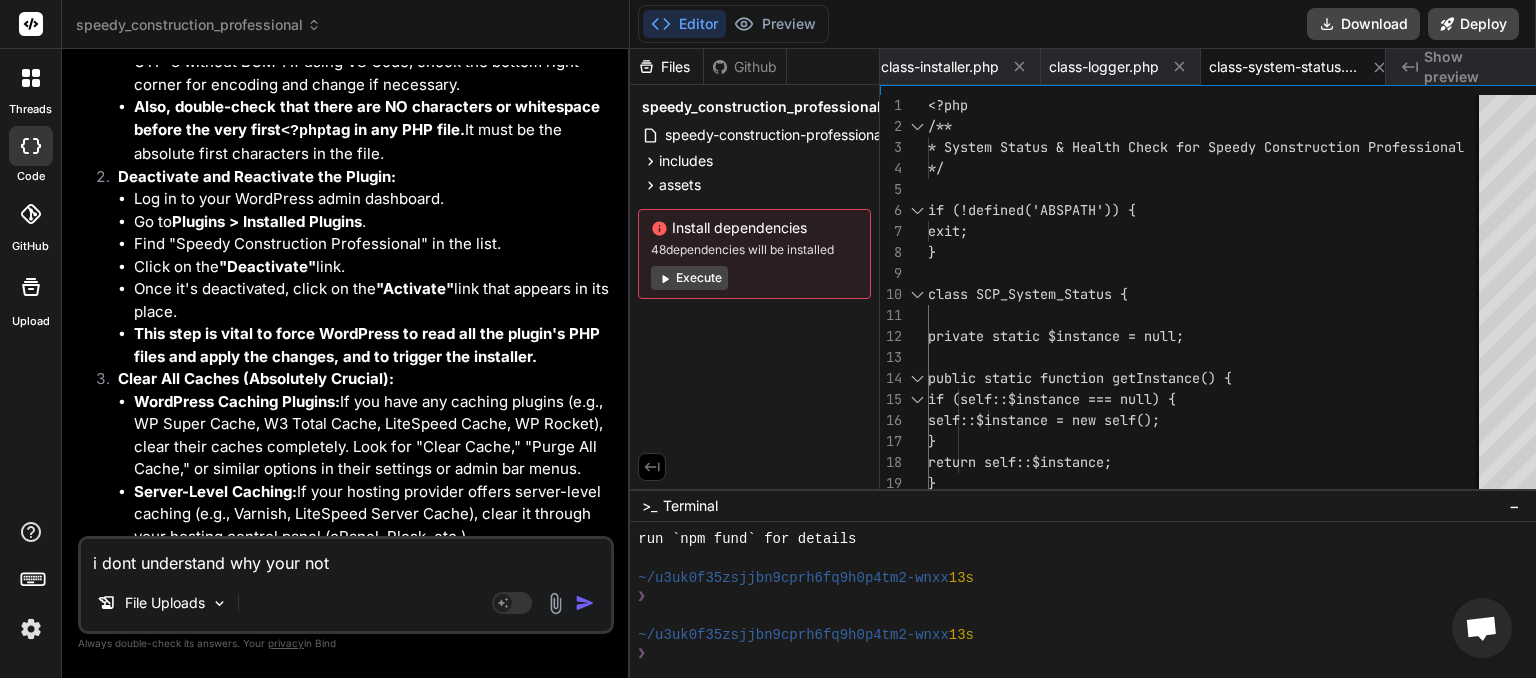 type on "i dont understand why your not" 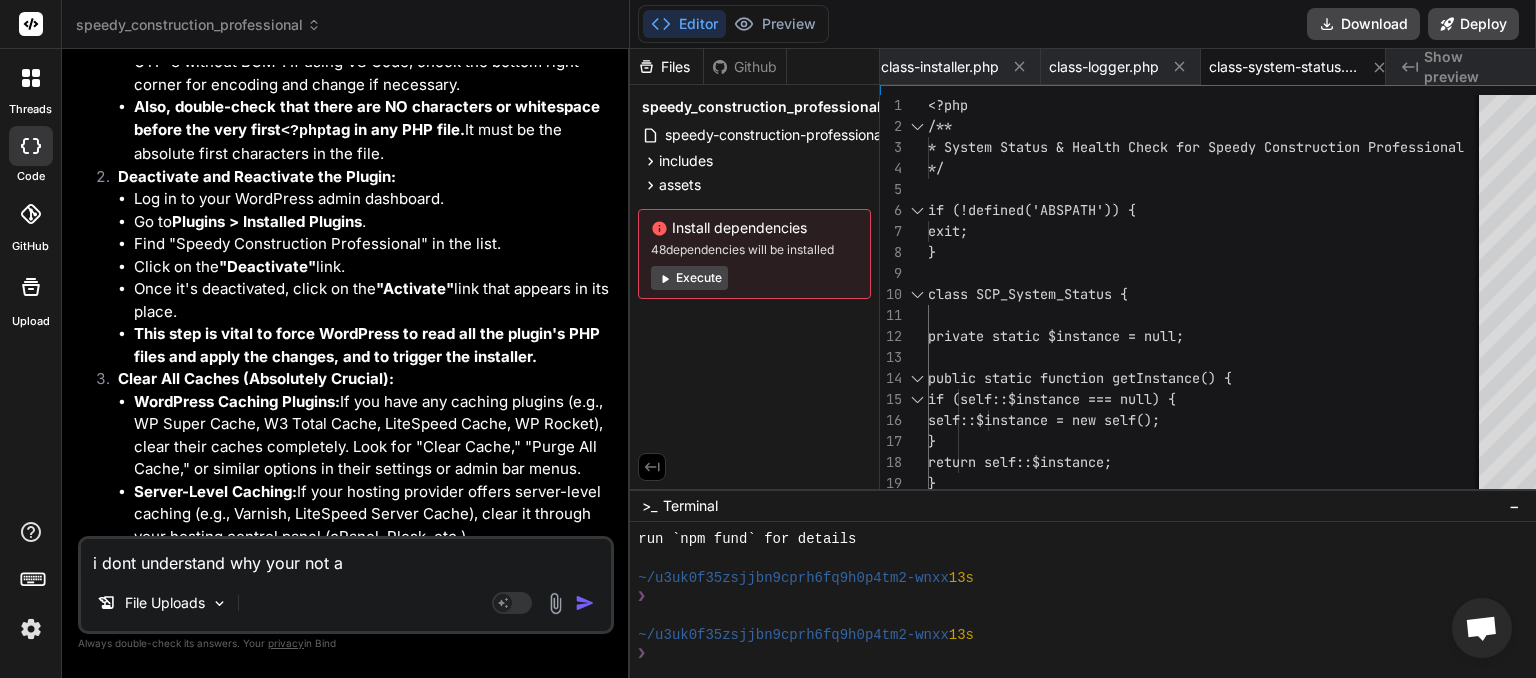 type on "i dont understand why your not ab" 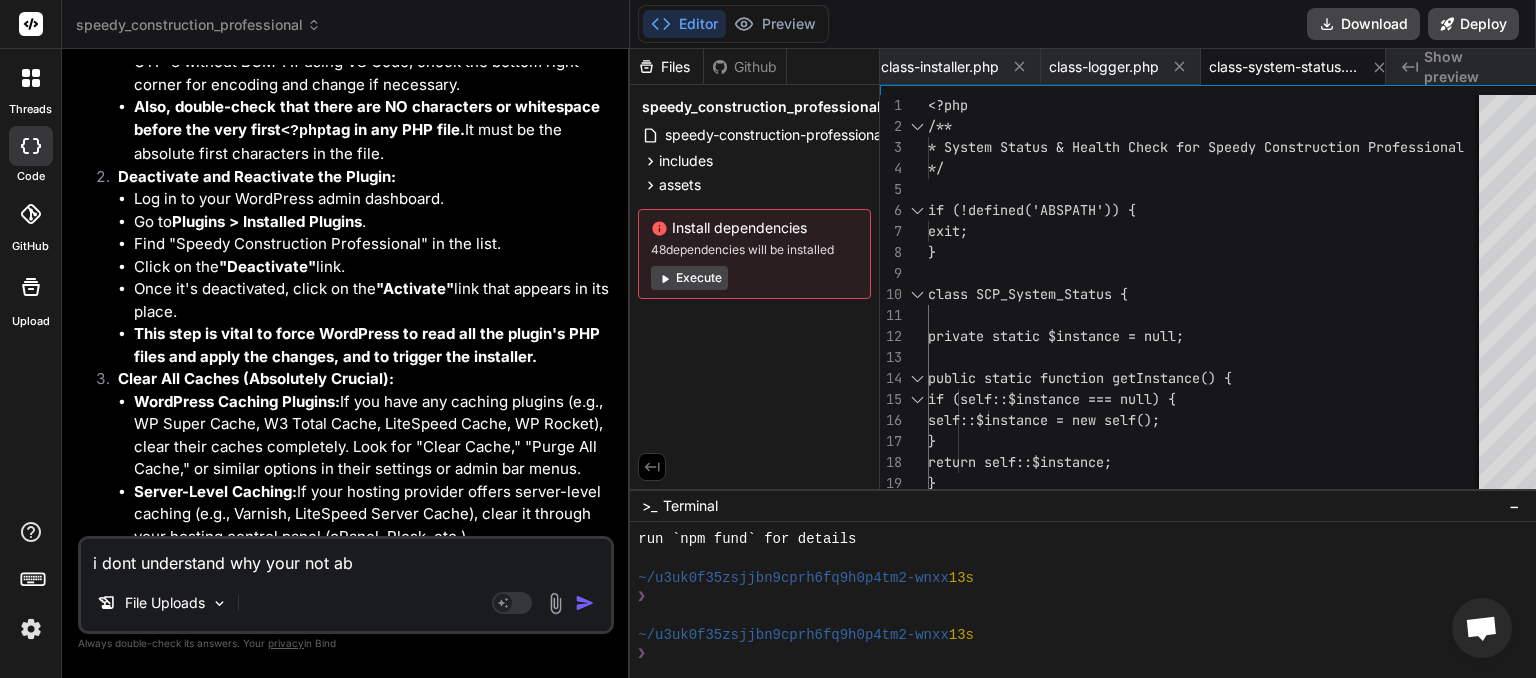 type on "i dont understand why your not abl" 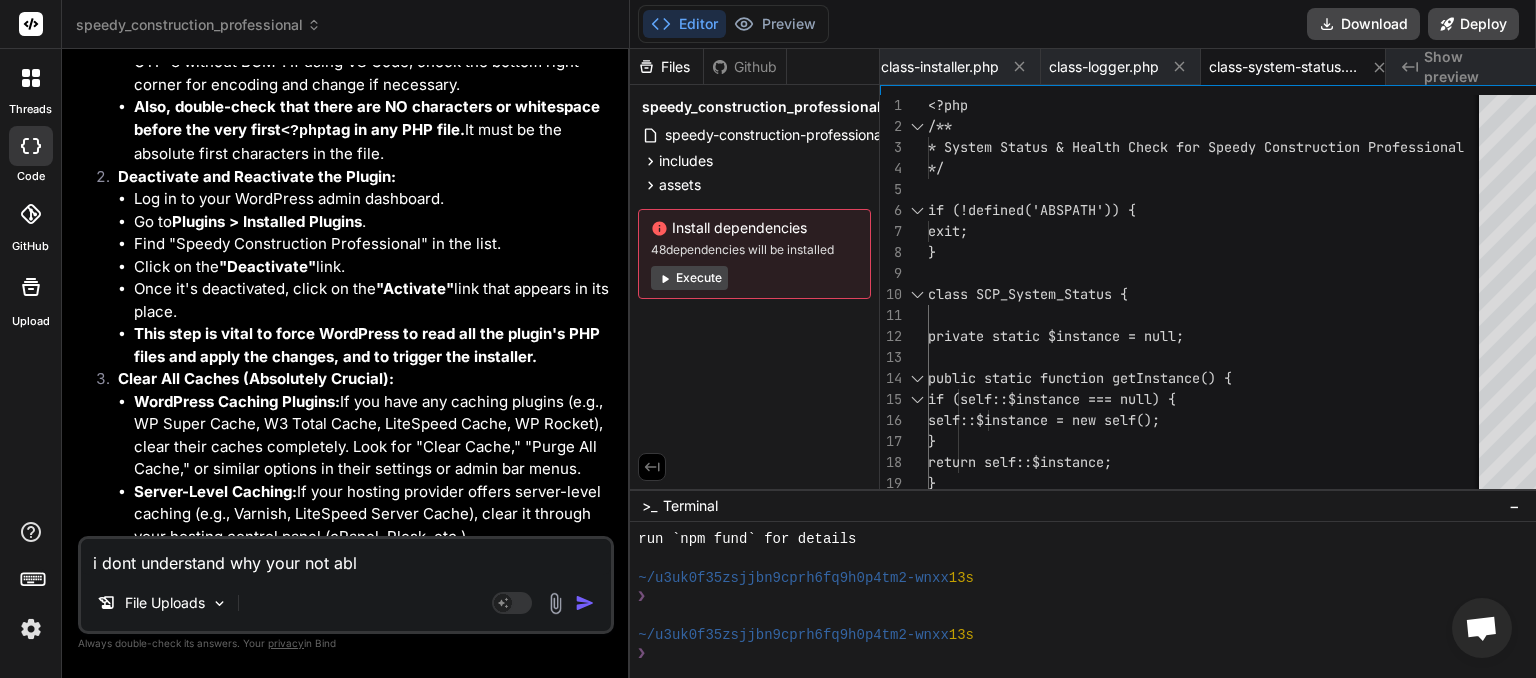 type on "i dont understand why your not able" 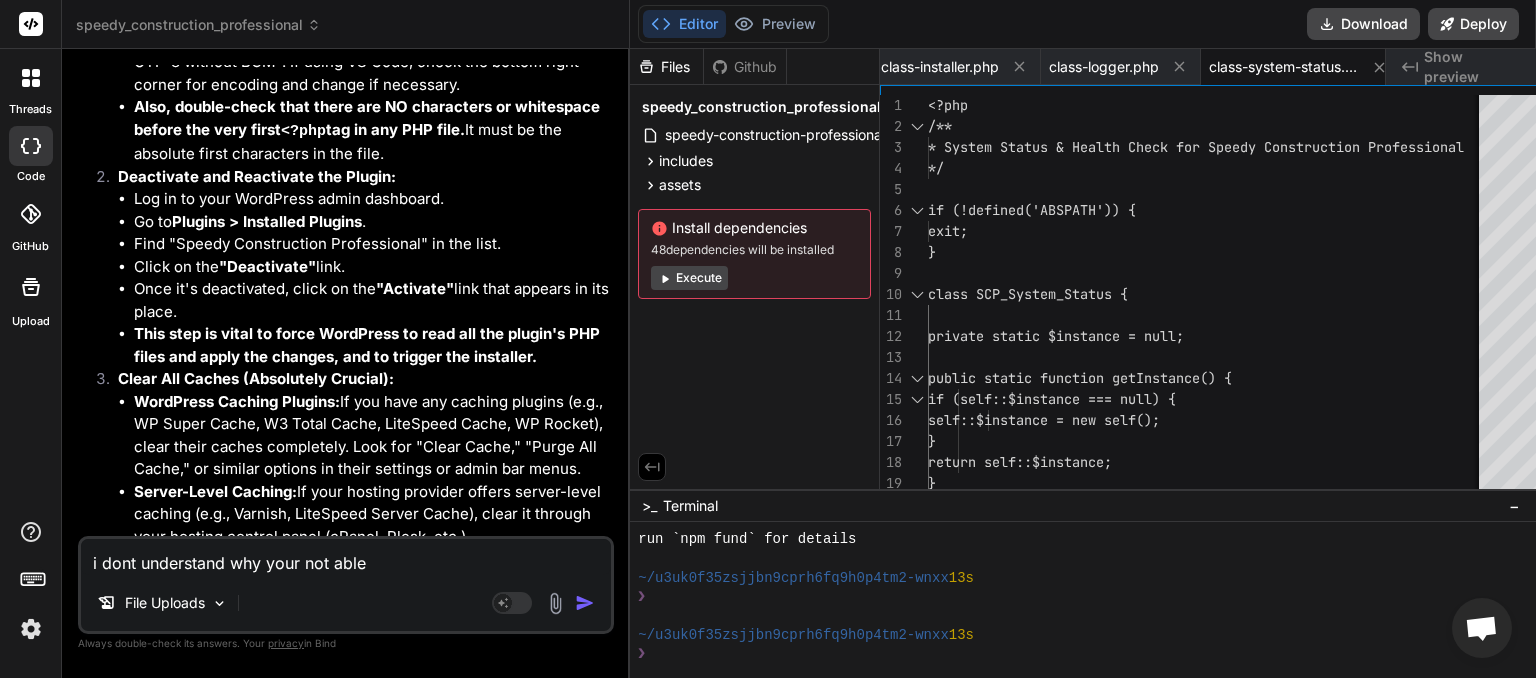 type on "i dont understand why your not ablew" 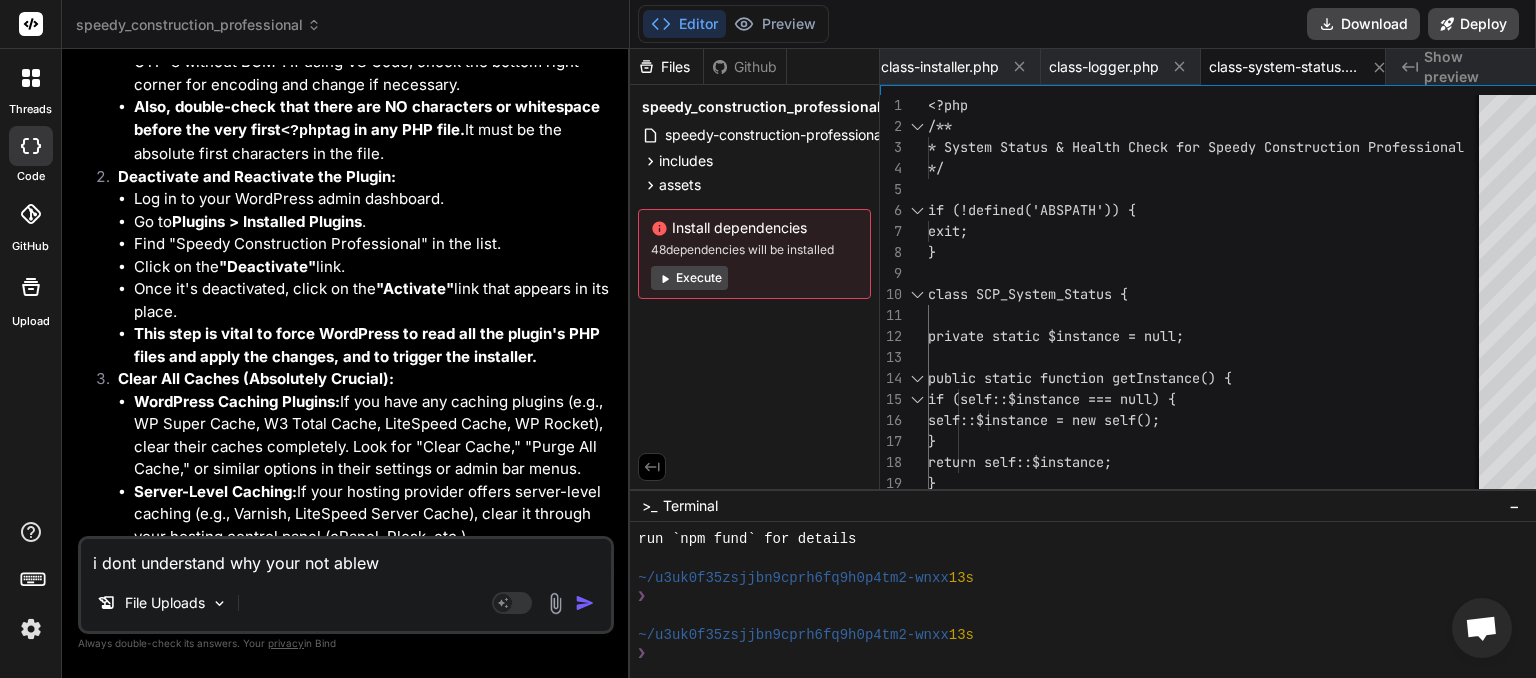 type on "i dont understand why your not ablew" 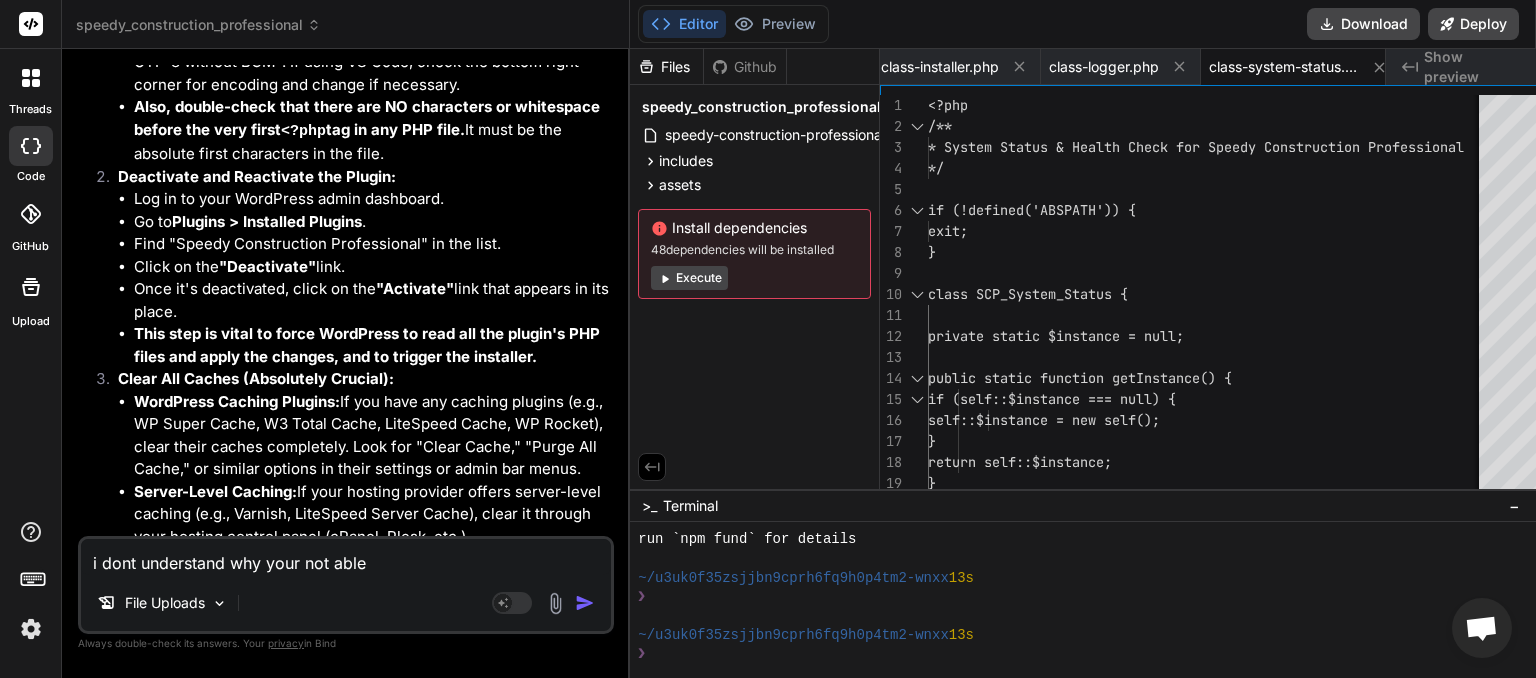 type on "i dont understand why your not able" 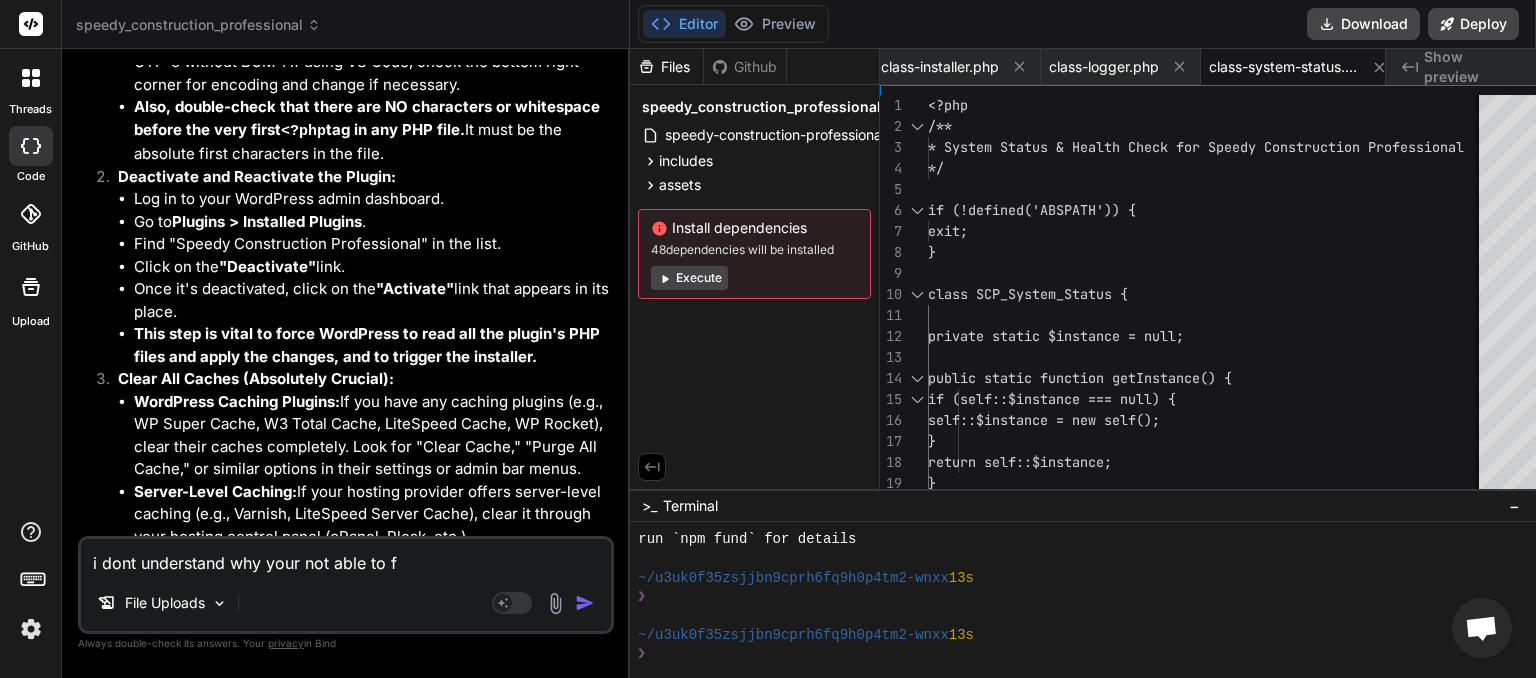type on "i dont understand why your not able to" 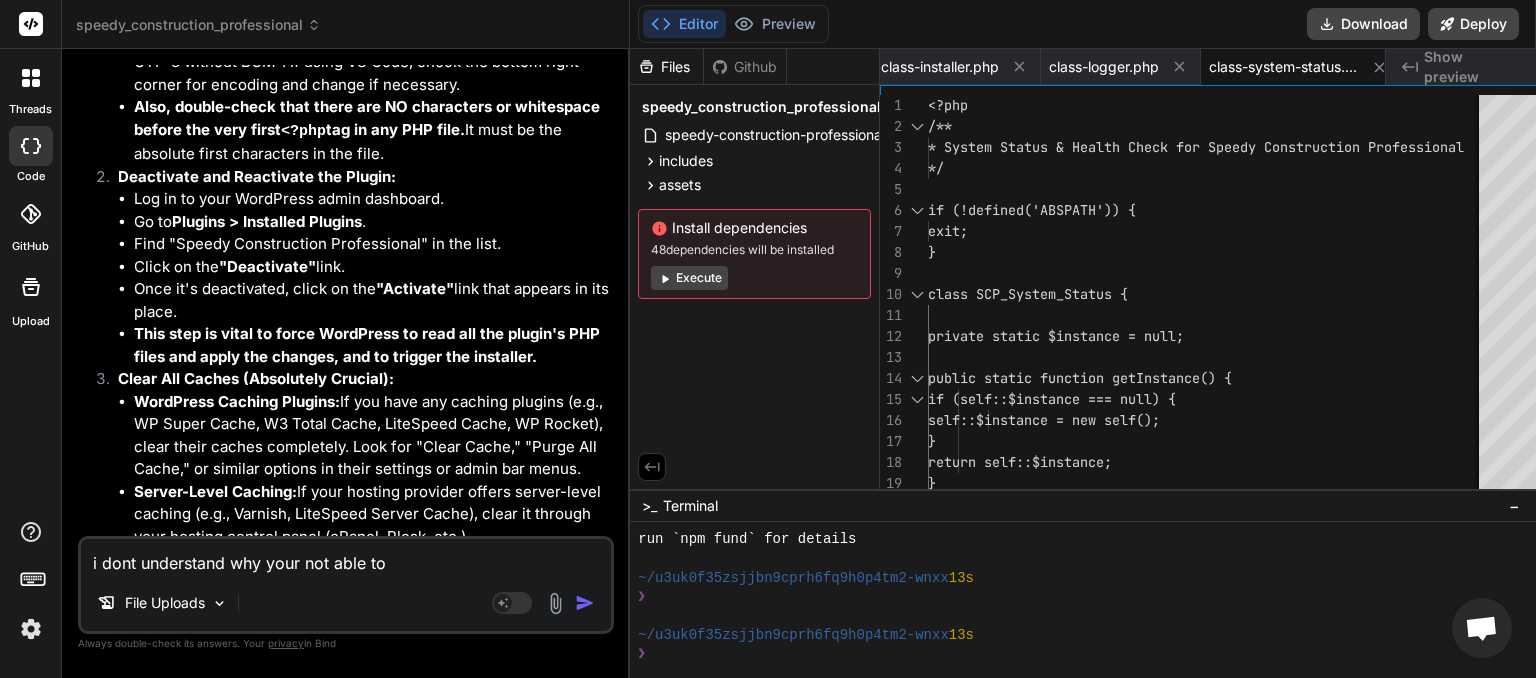 type on "i dont understand why your not able to" 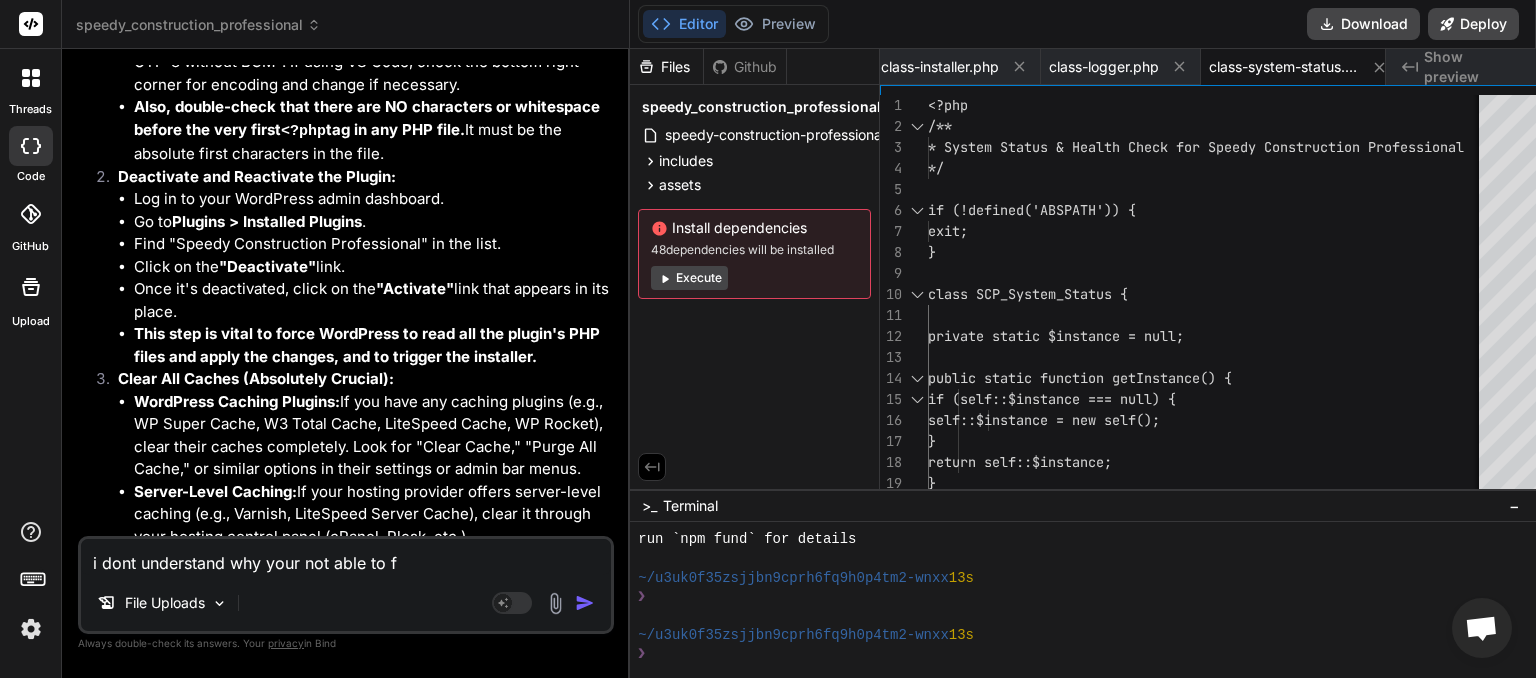 type on "i dont understand why your not able to fi" 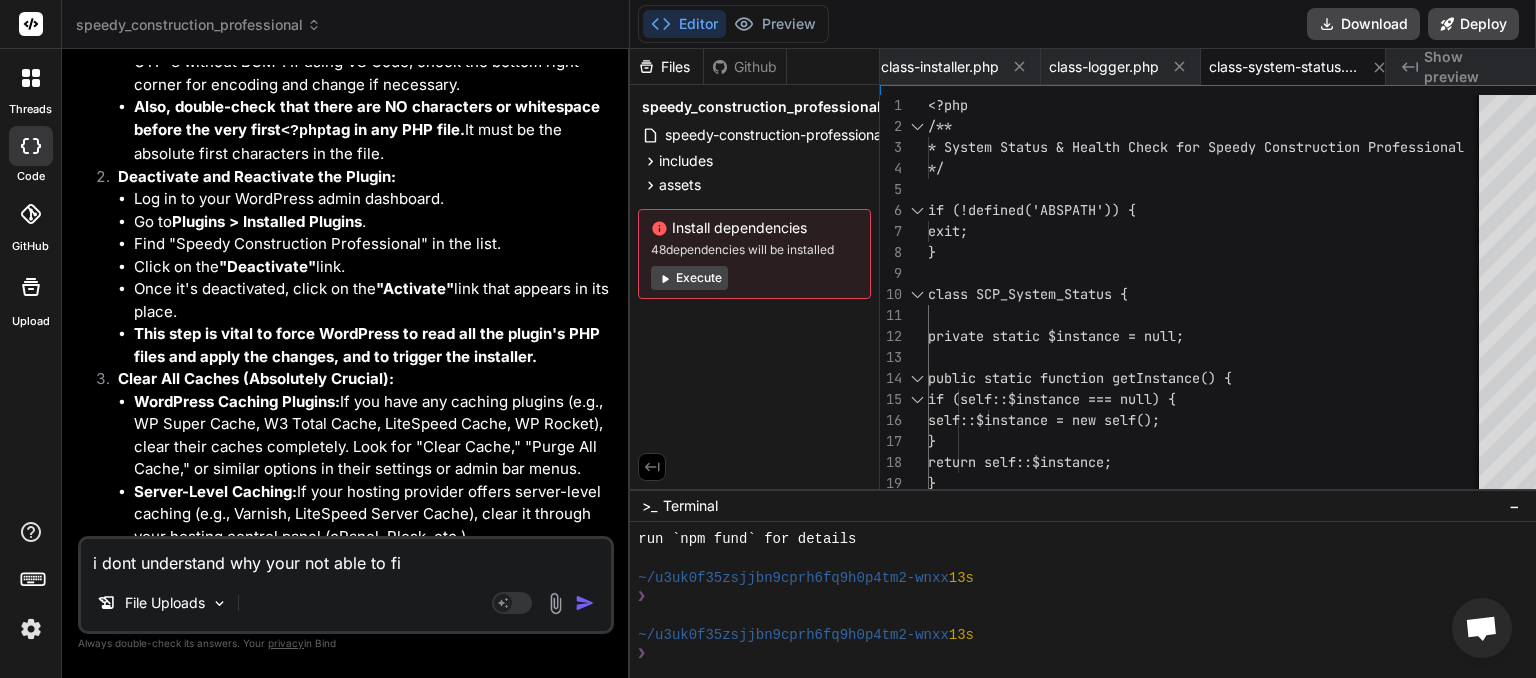 type on "i dont understand why your not able to fix" 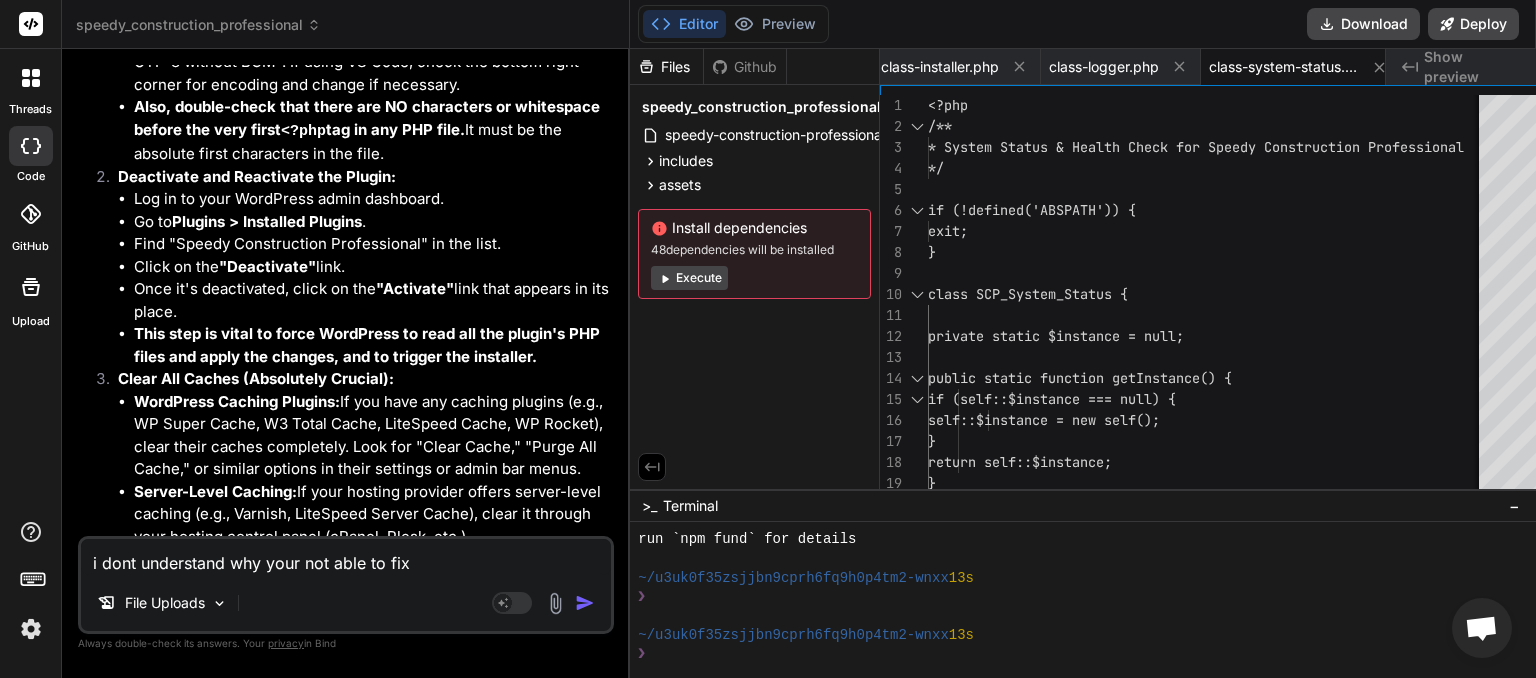 type on "i dont understand why your not able to fix" 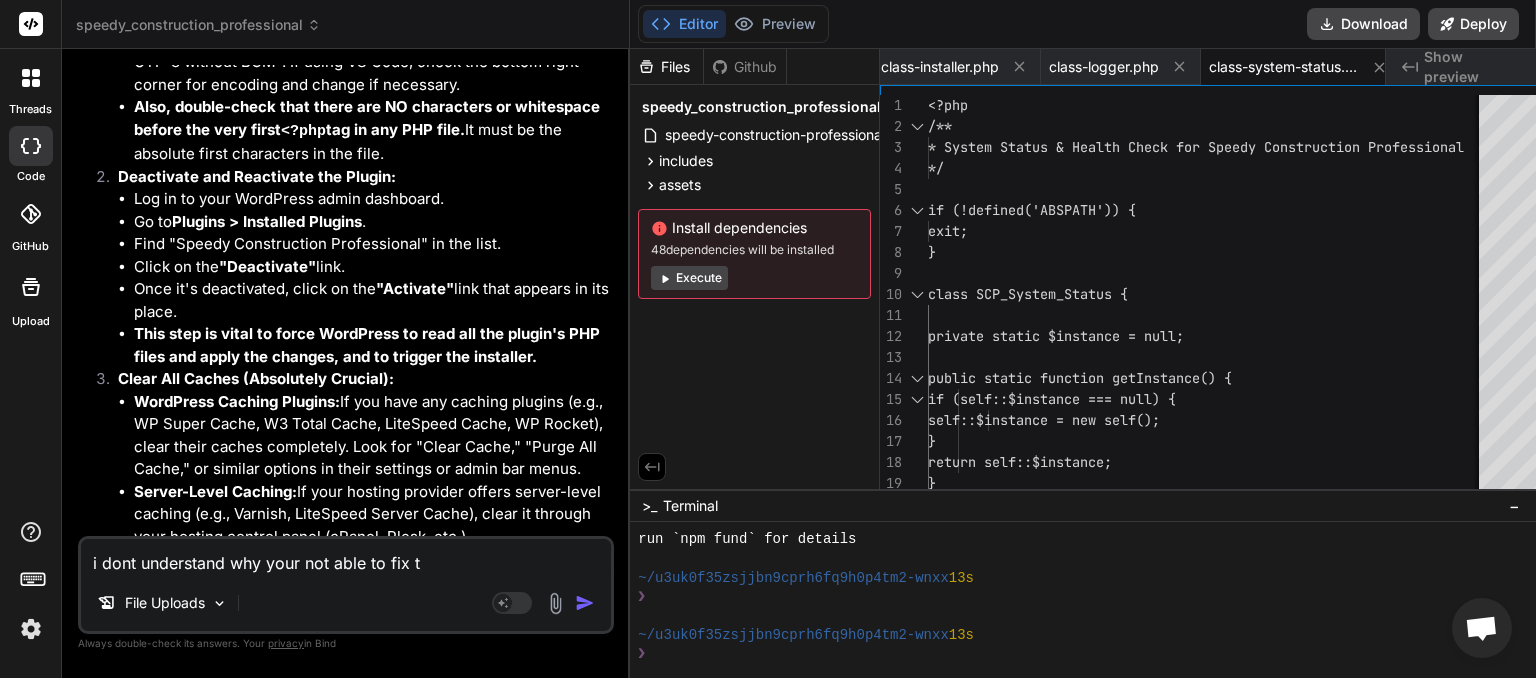 type on "i dont understand why your not able to fix th" 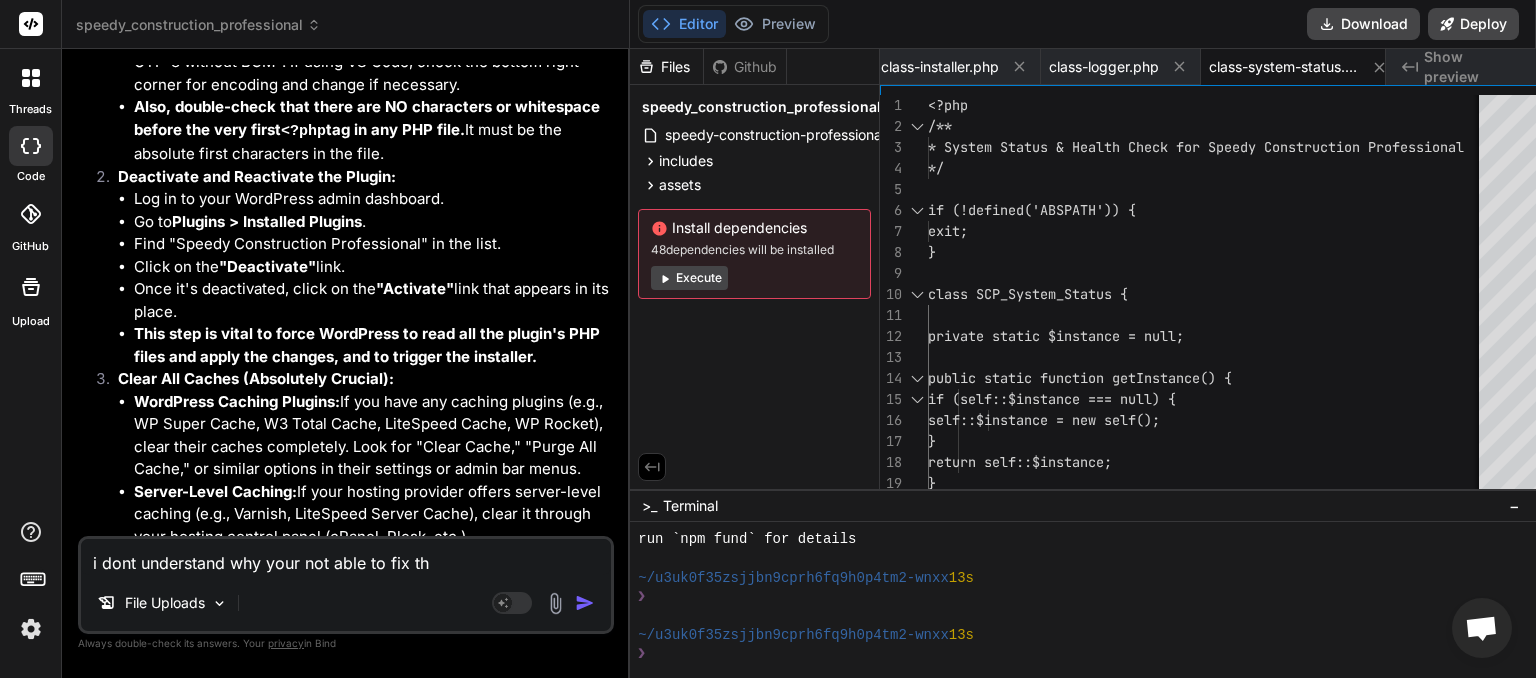 type on "i dont understand why your not able to fix thi" 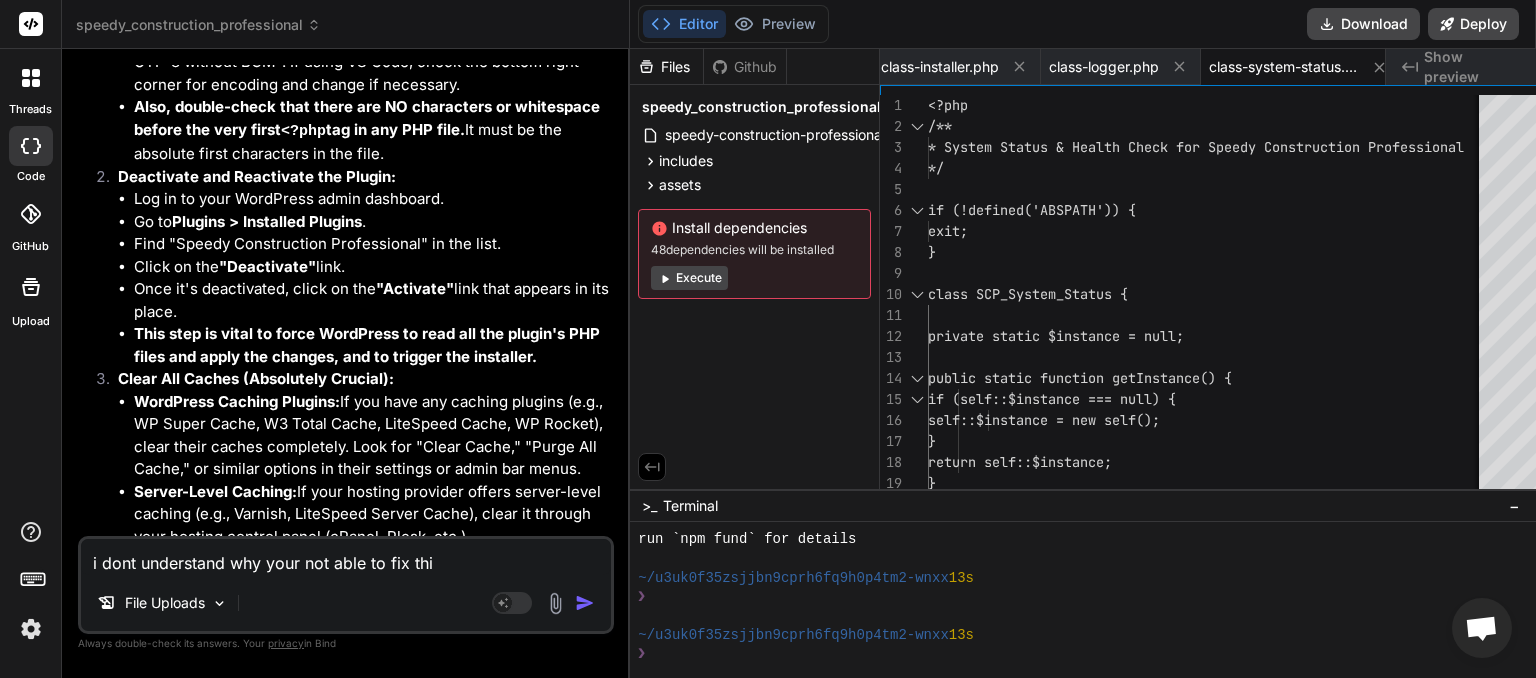 type on "i dont understand why your not able to fix this" 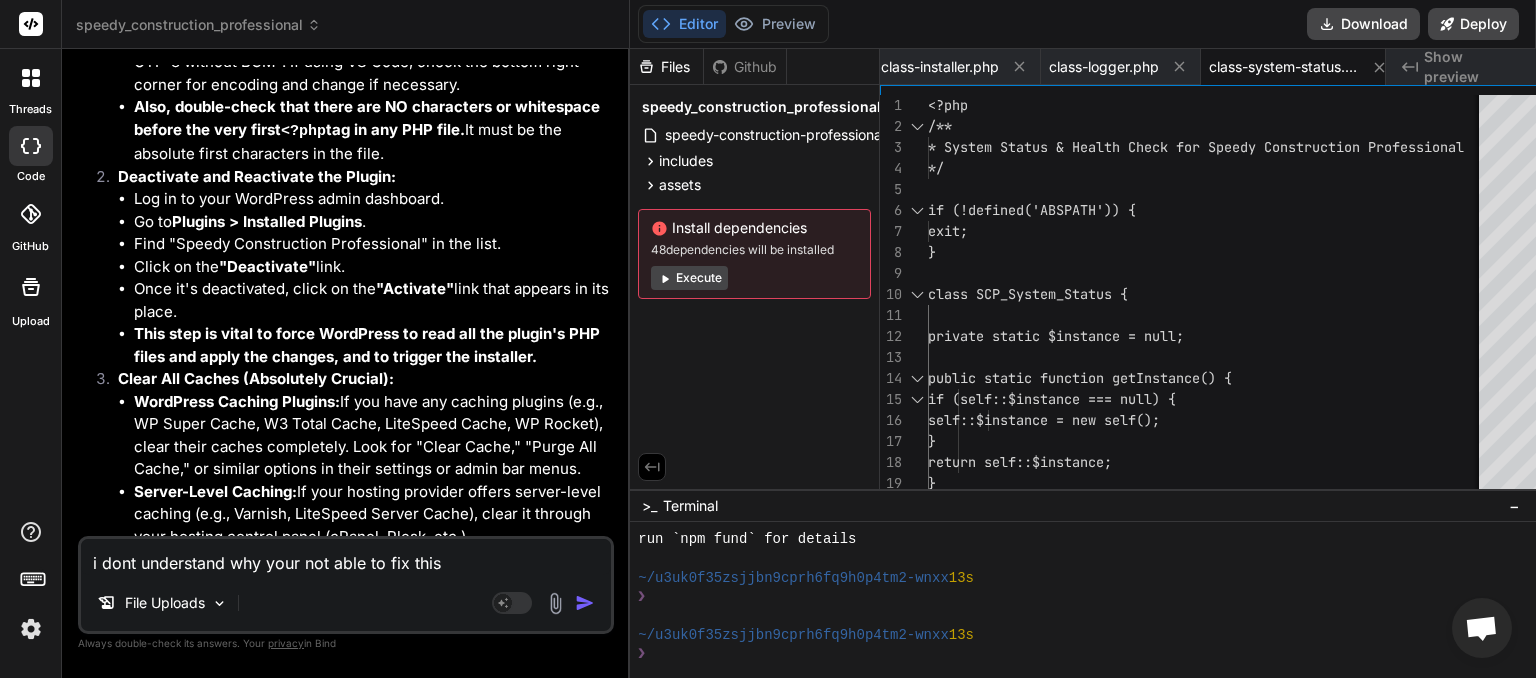 type on "i dont understand why your not able to fix this," 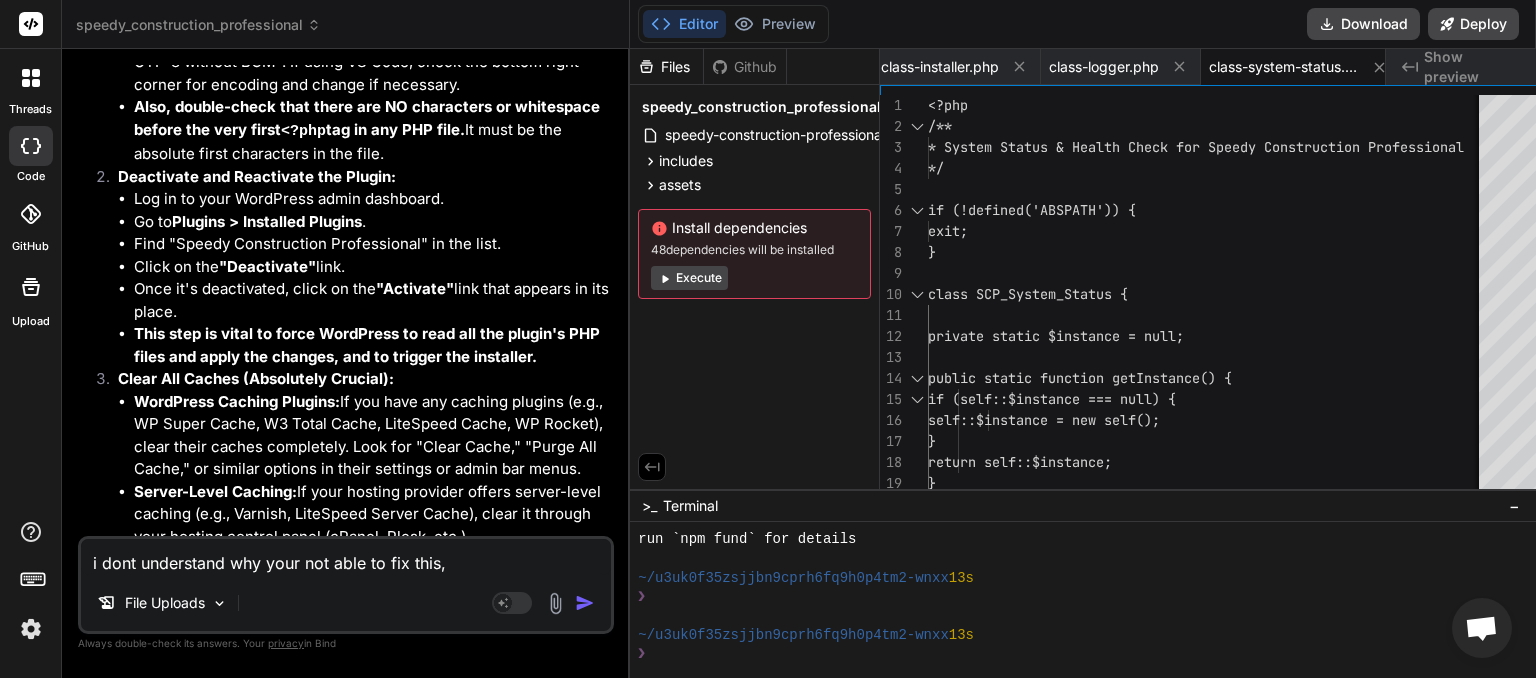 type on "i dont understand why your not able to fix this," 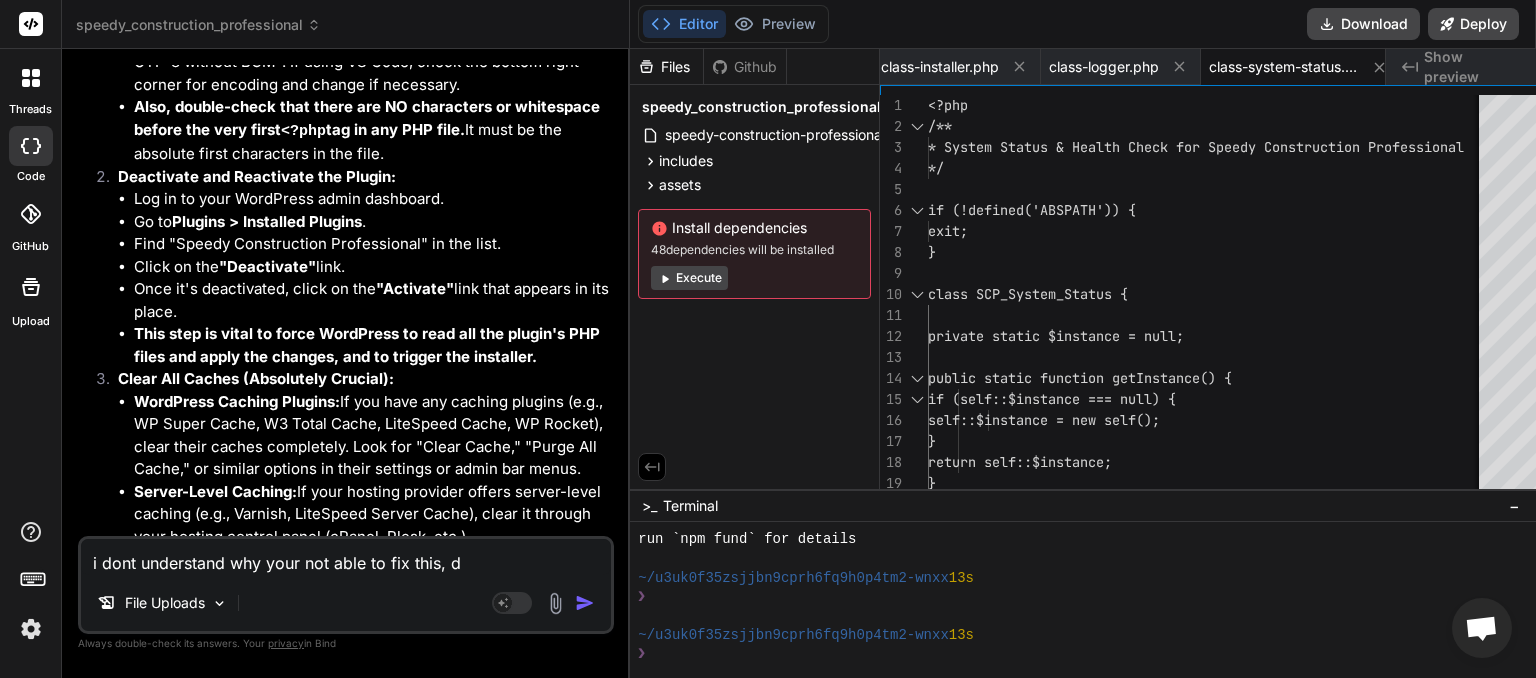 type on "i dont understand why your not able to fix this, do" 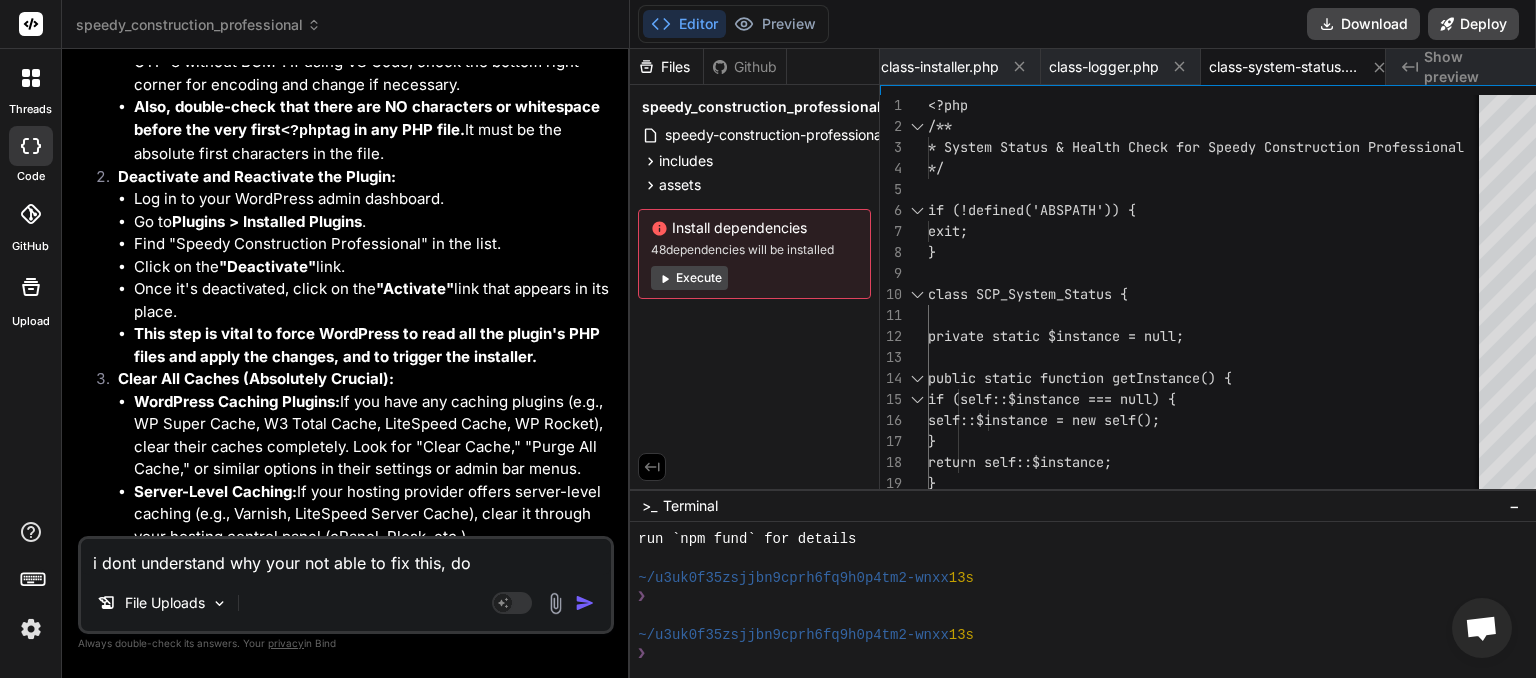 type on "i dont understand why your not able to fix this, do" 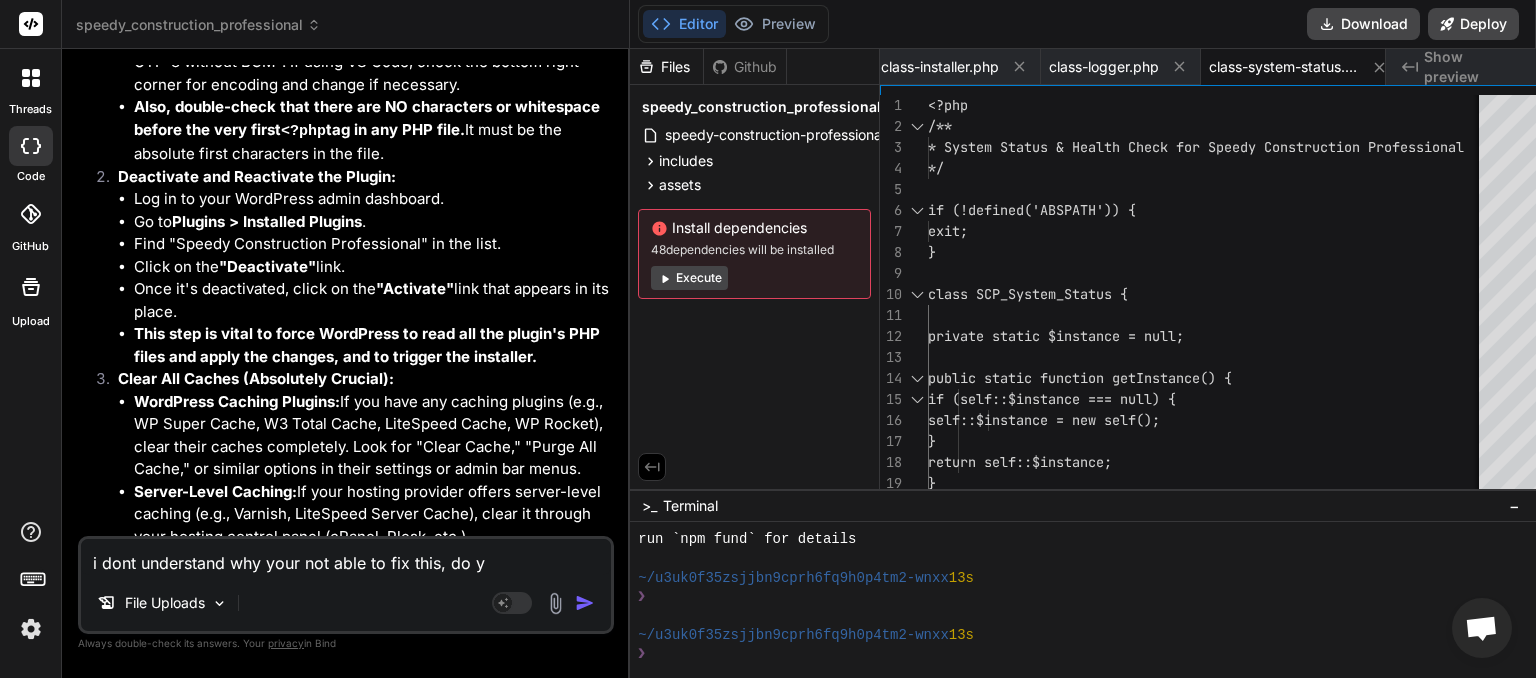 type on "i dont understand why your not able to fix this, do yo" 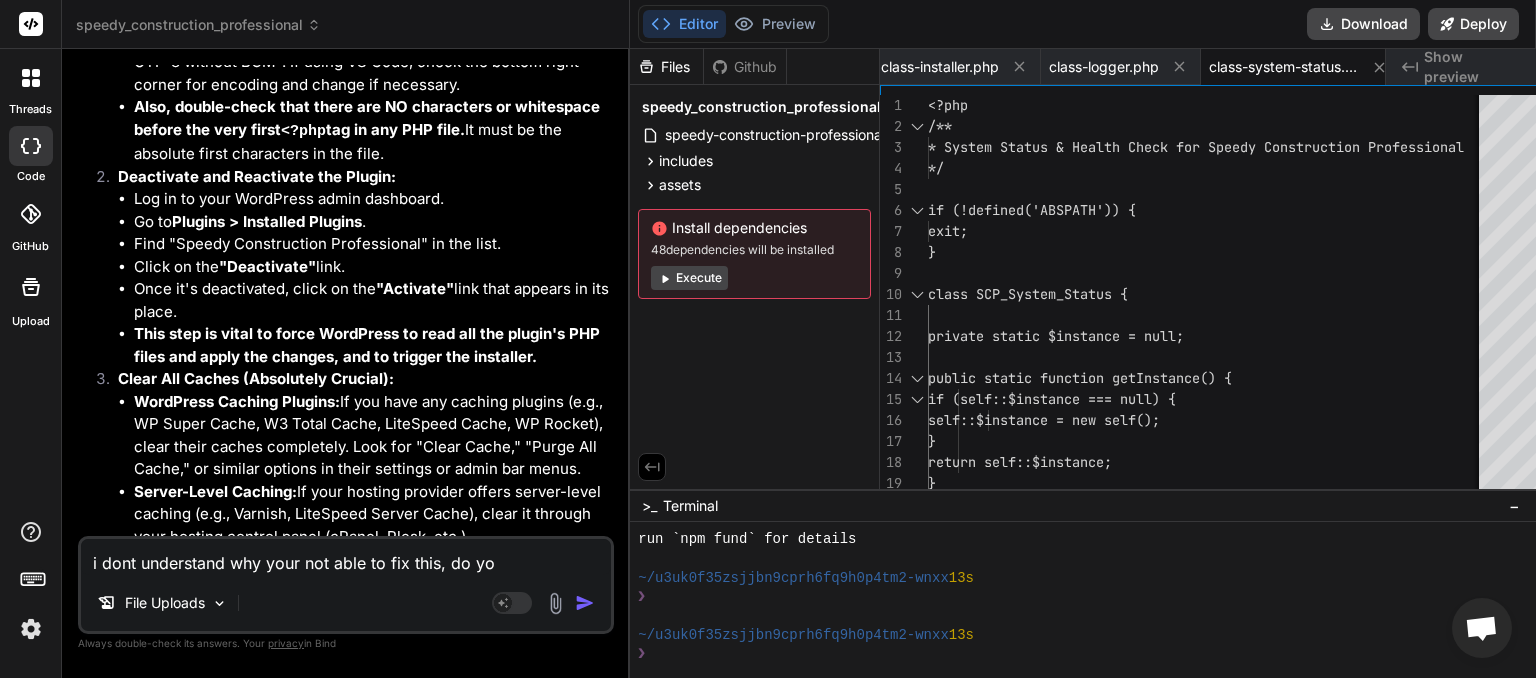 type on "i dont understand why your not able to fix this, do you" 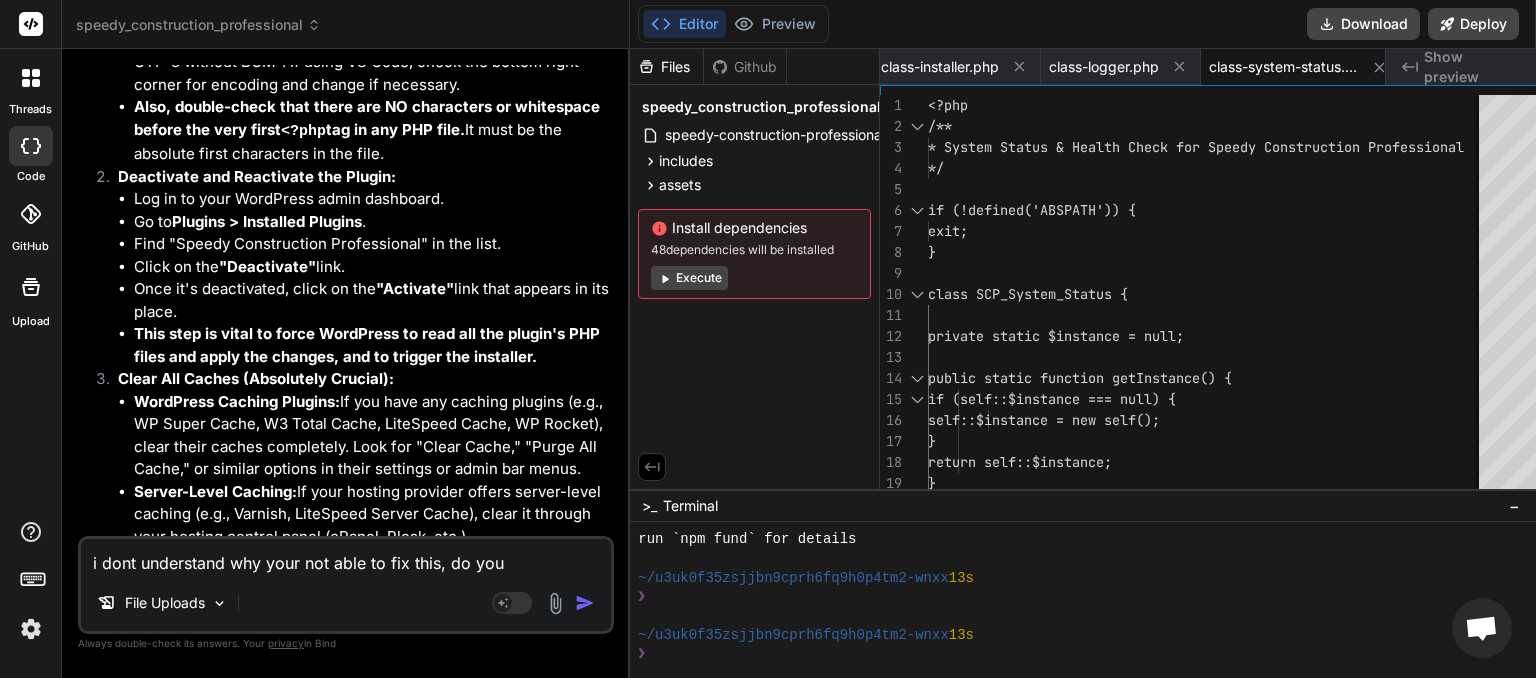 type on "i dont understand why your not able to fix this, do you" 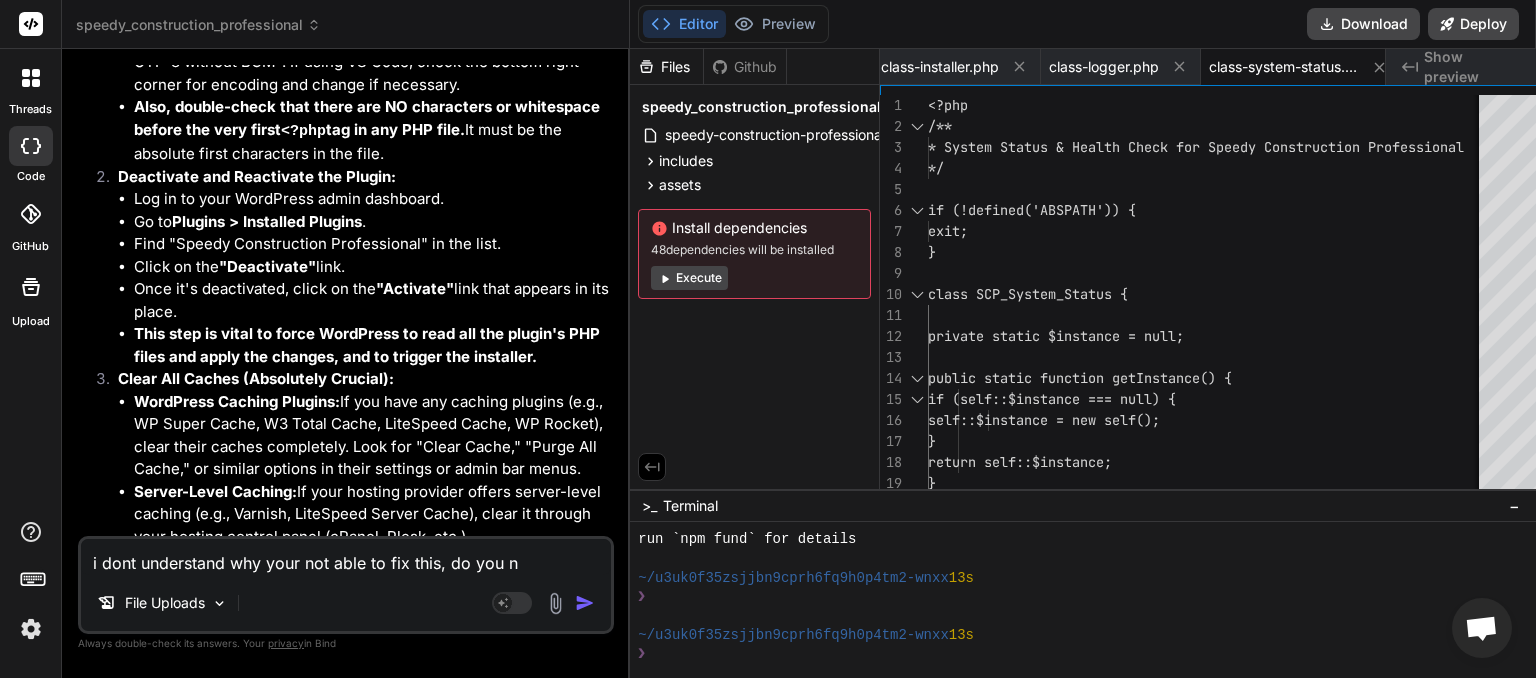 type on "i dont understand why your not able to fix this, do you ne" 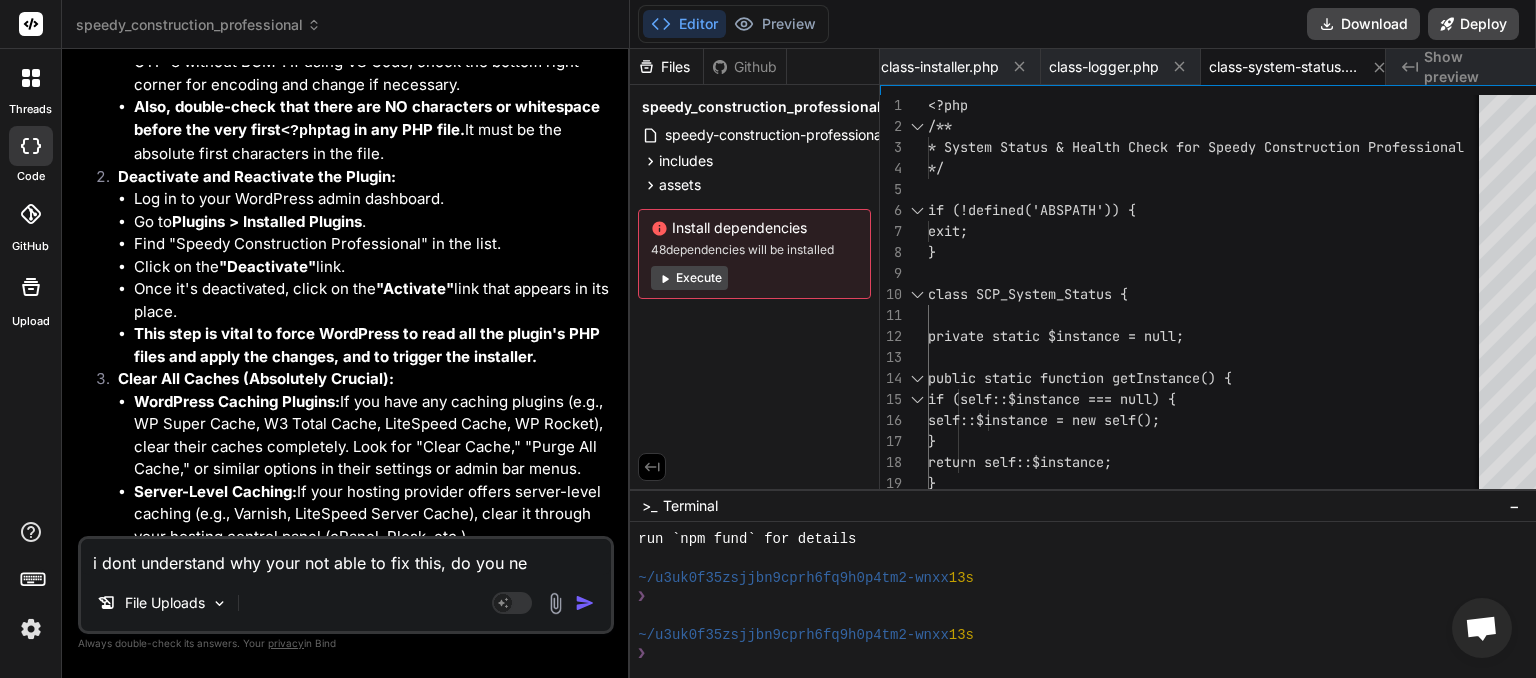 type on "i dont understand why your not able to fix this, do you nee" 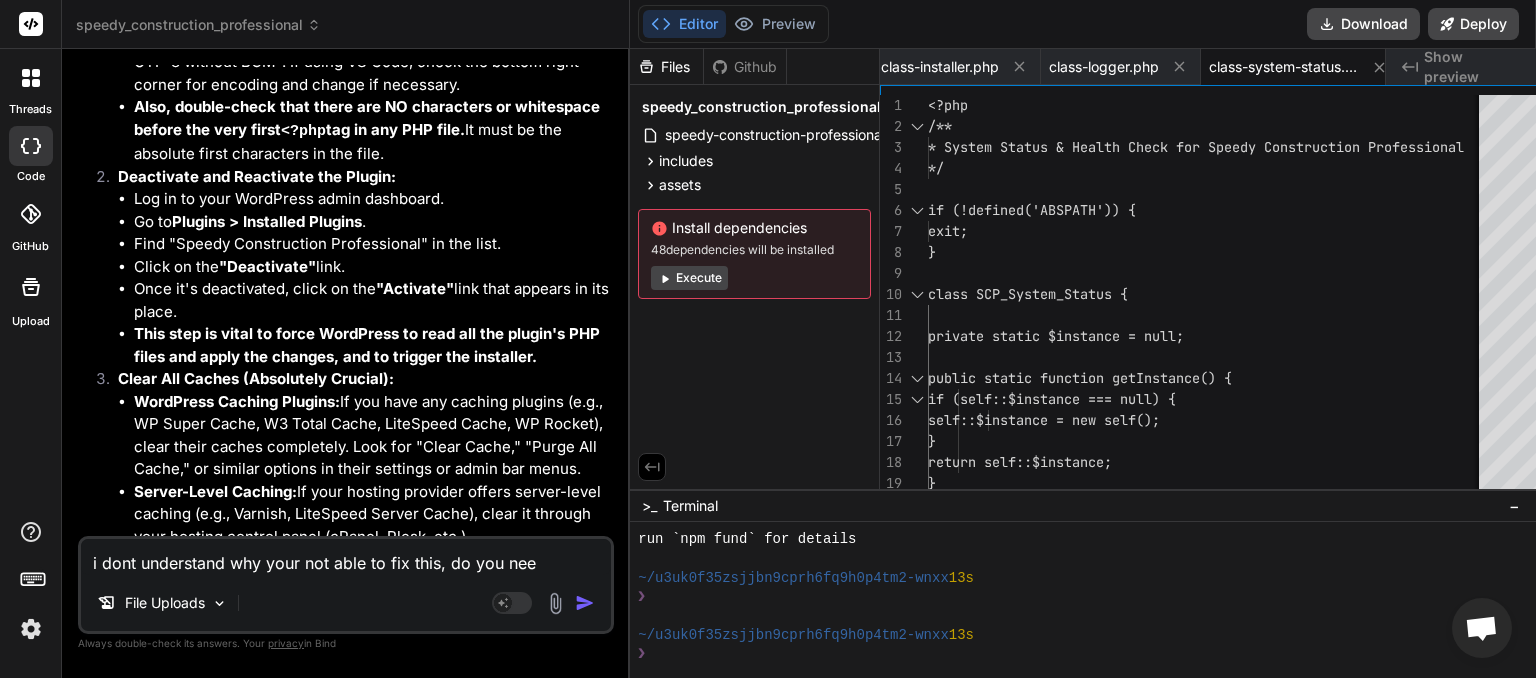 type on "i dont understand why your not able to fix this, do you need" 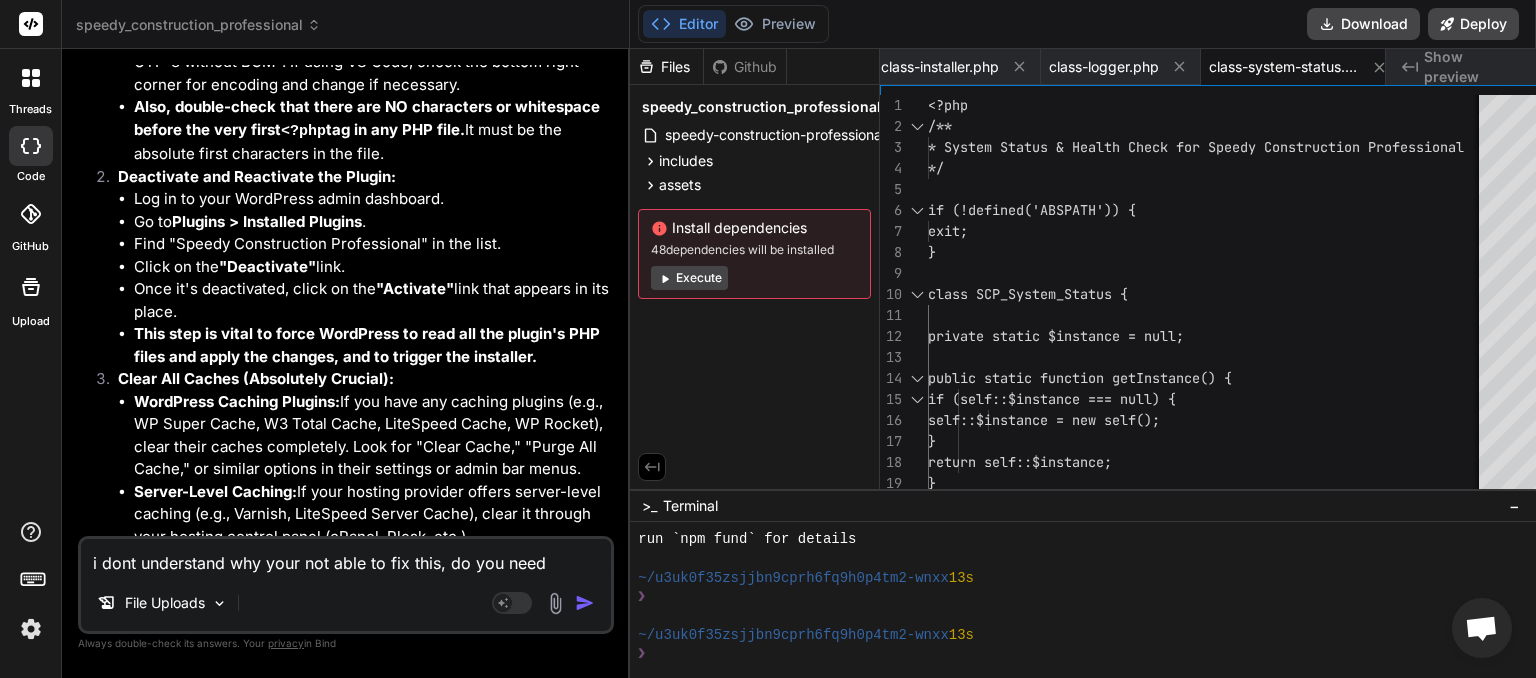 type on "i dont understand why your not able to fix this, do you need" 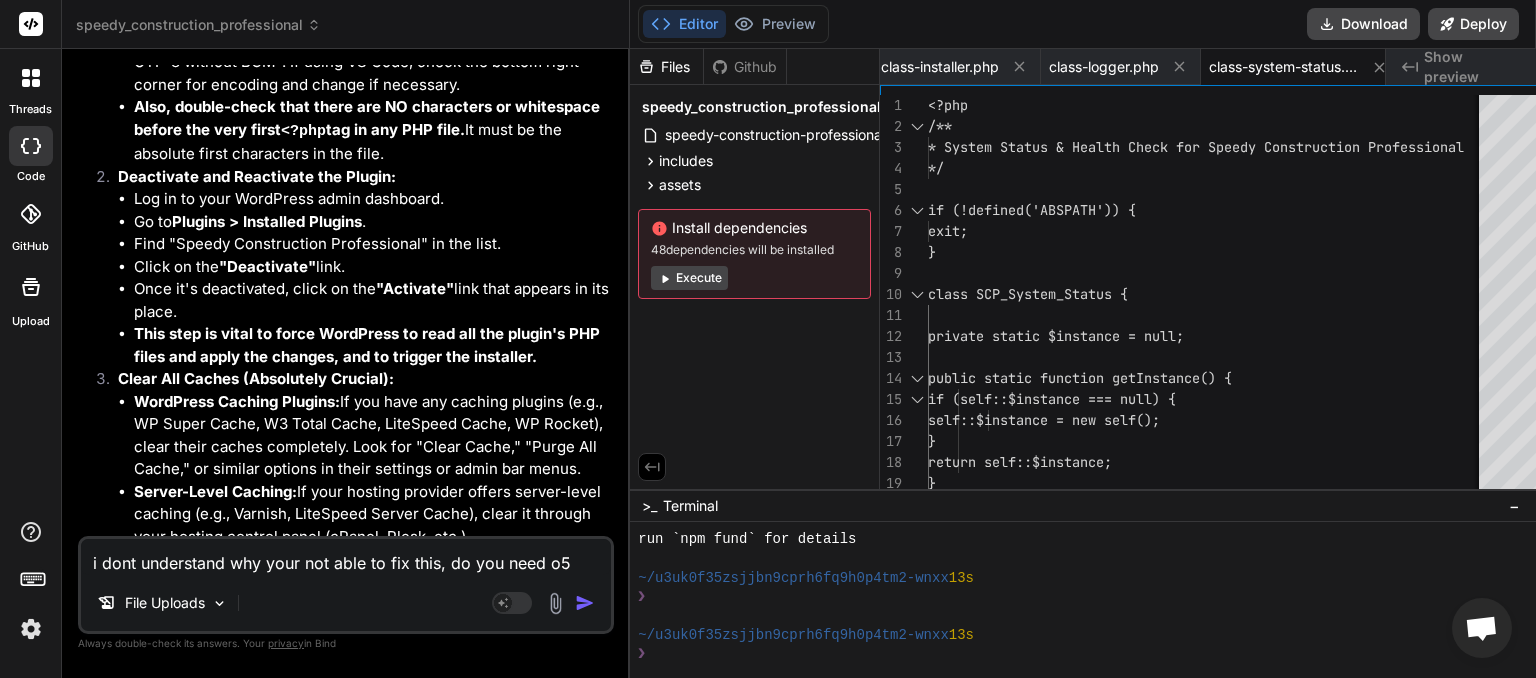 type on "i dont understand why your not able to fix this, do you need o5t" 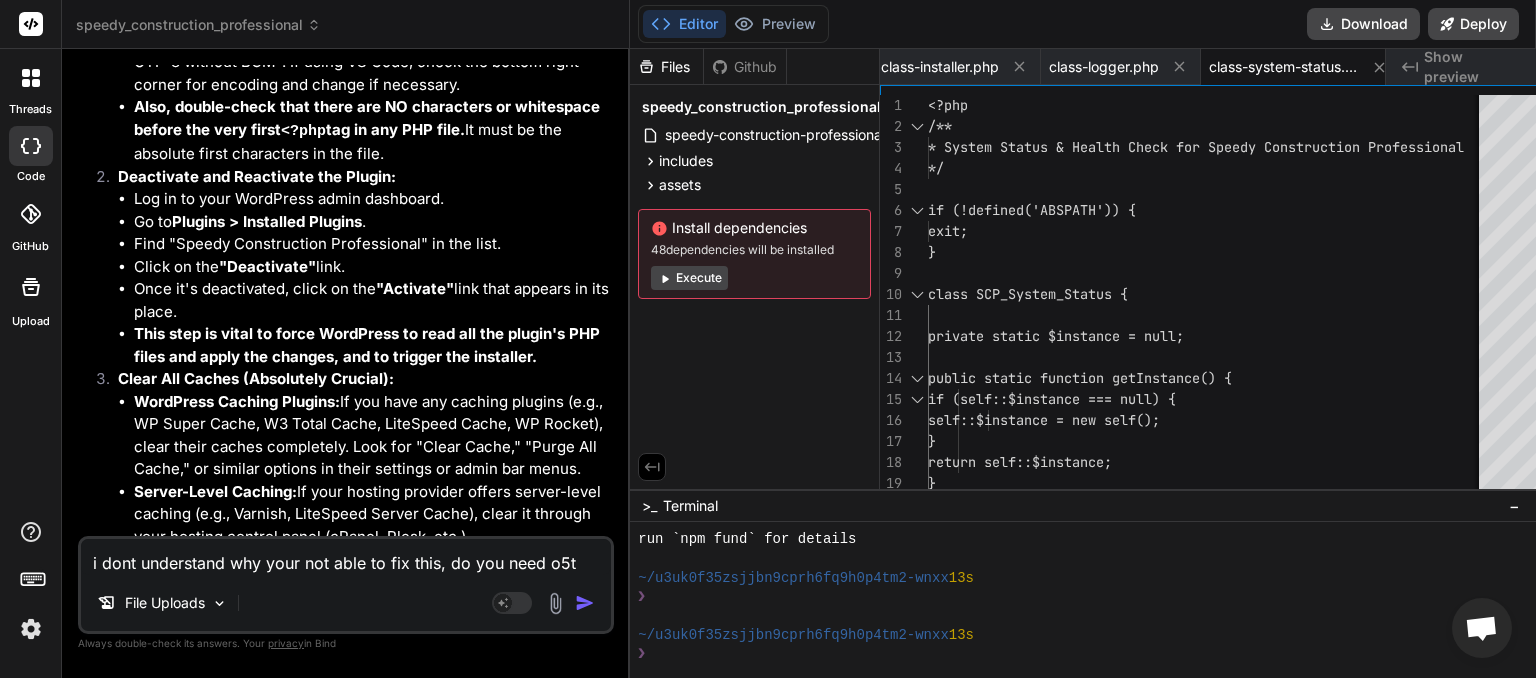 type on "i dont understand why your not able to fix this, do you need o5th" 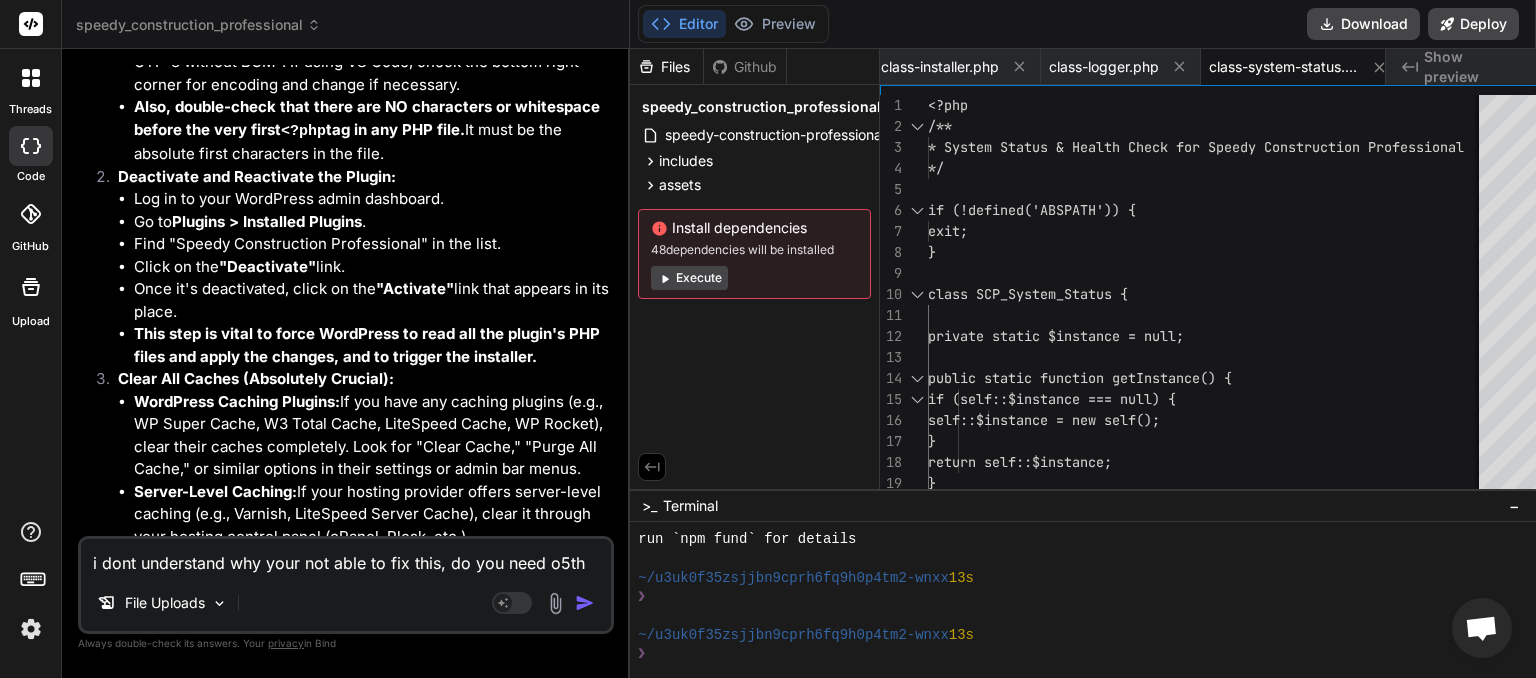 type on "i dont understand why your not able to fix this, do you need o5the" 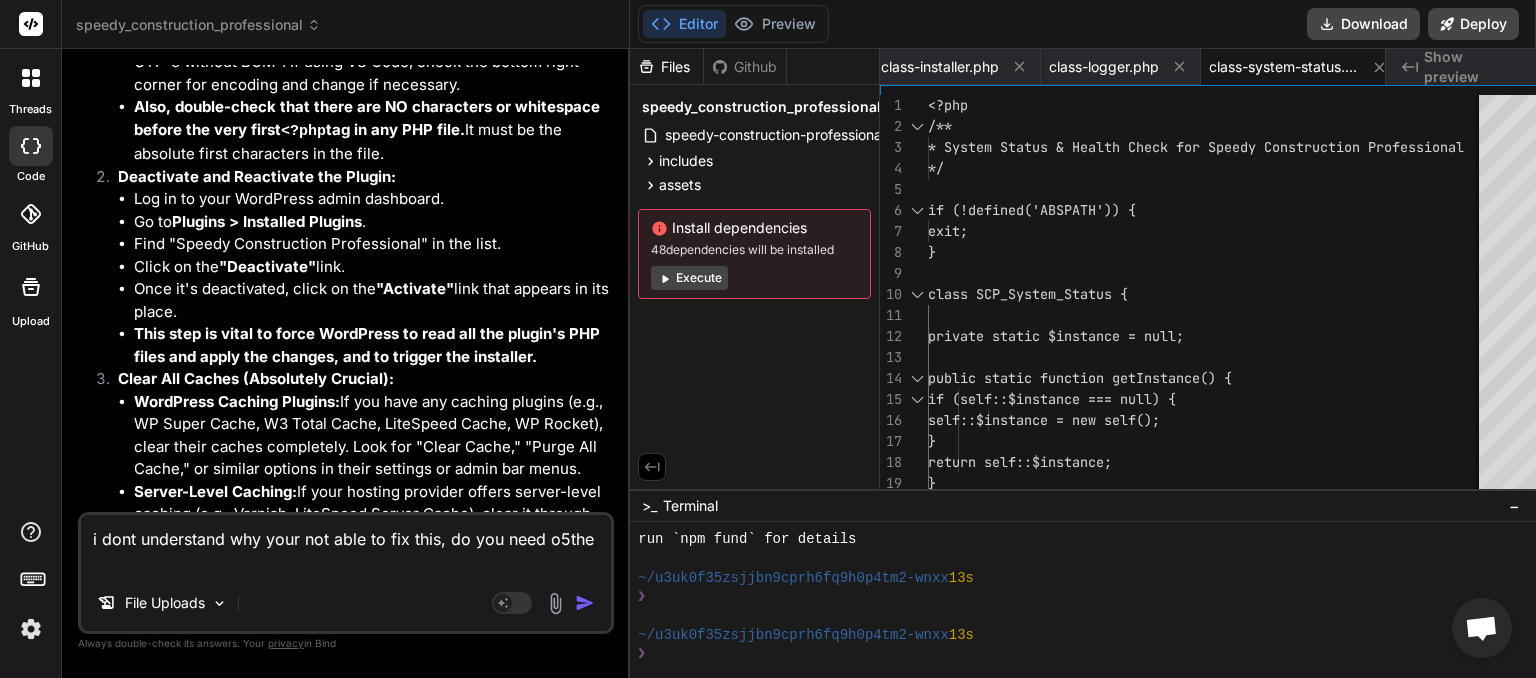type on "i dont understand why your not able to fix this, do you need o5ther" 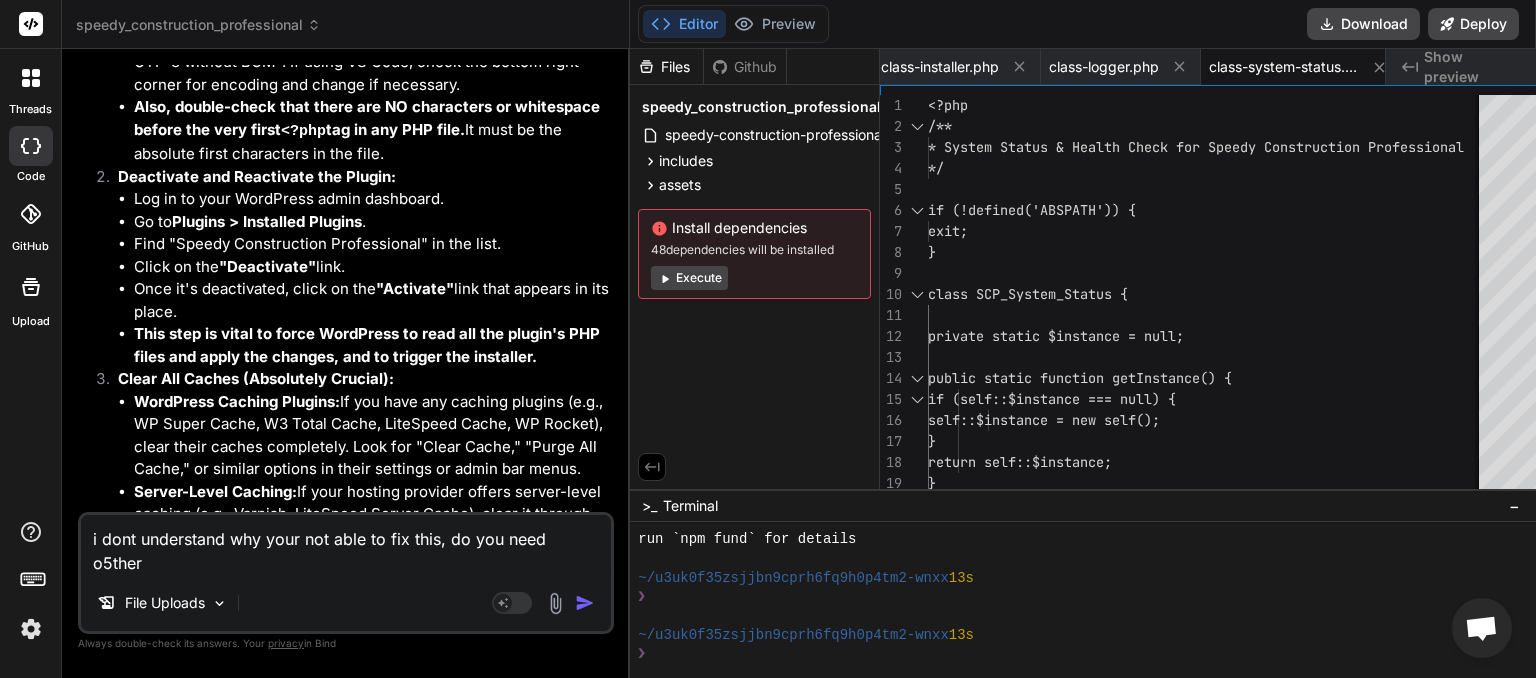 type on "i dont understand why your not able to fix this, do you need other" 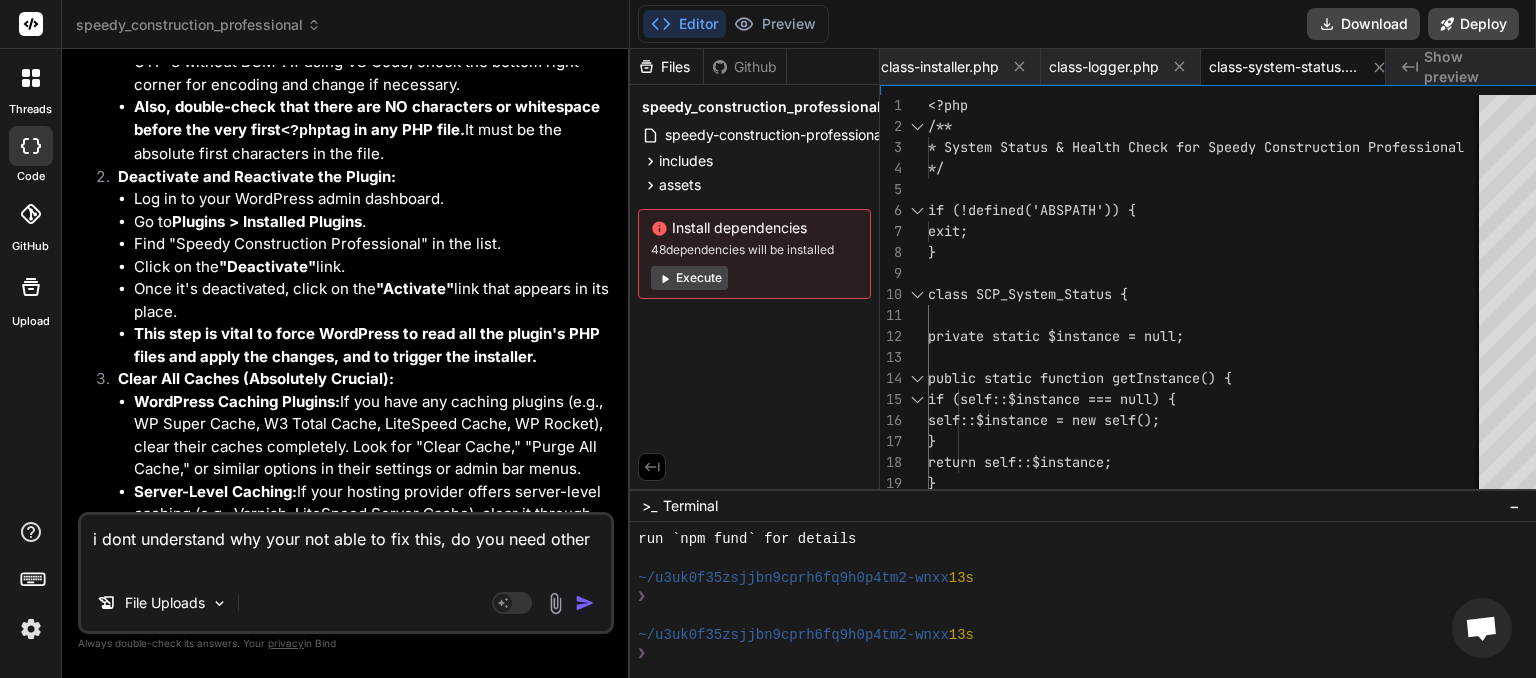 type on "i dont understand why your not able to fix this, do you need other" 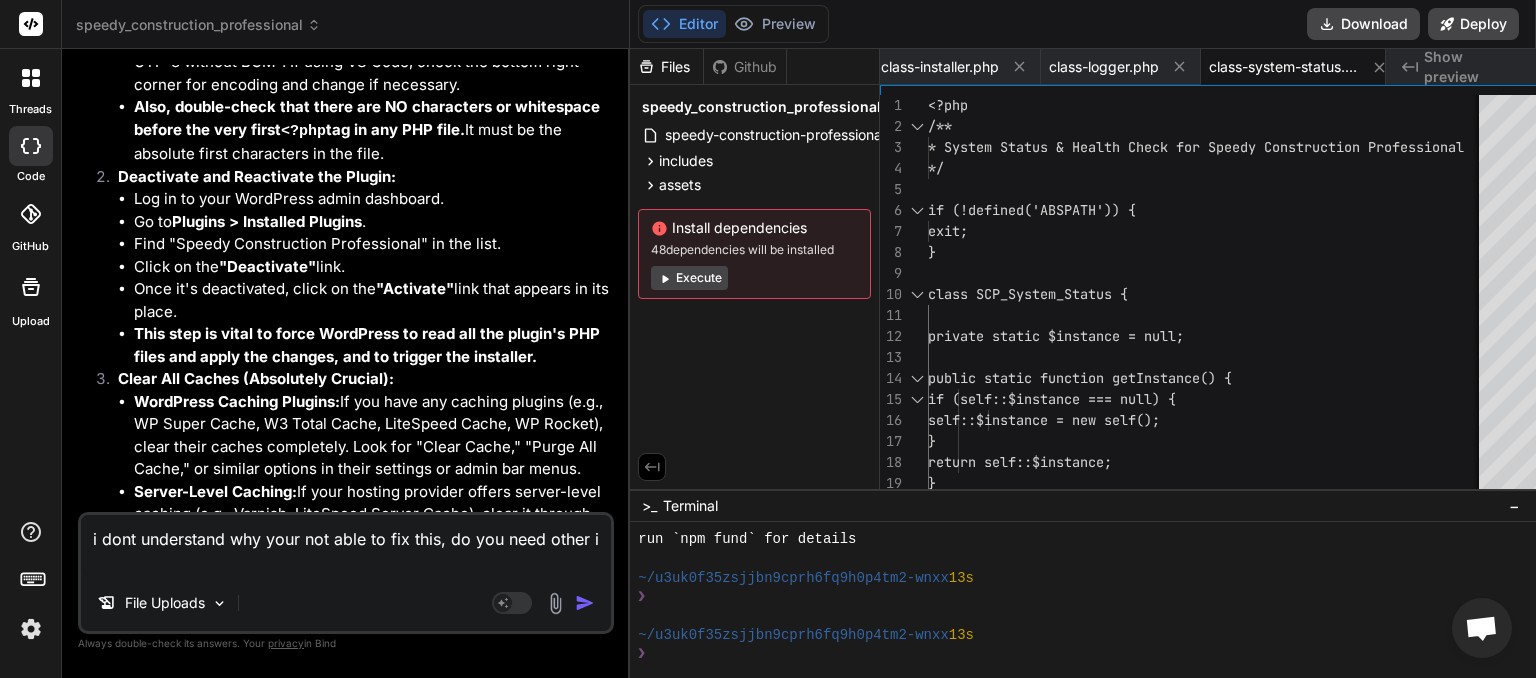 type on "i dont understand why your not able to fix this, do you need other in" 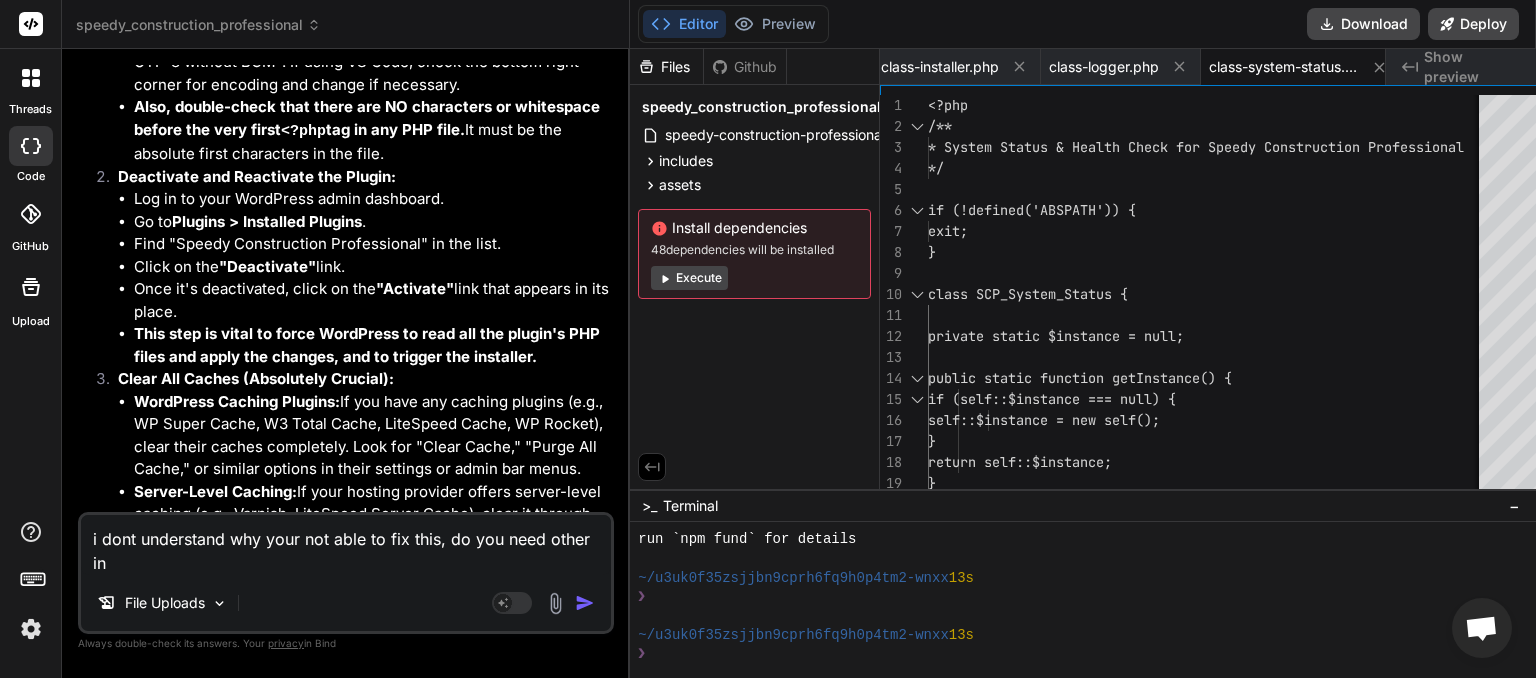 type on "i dont understand why your not able to fix this, do you need other inf" 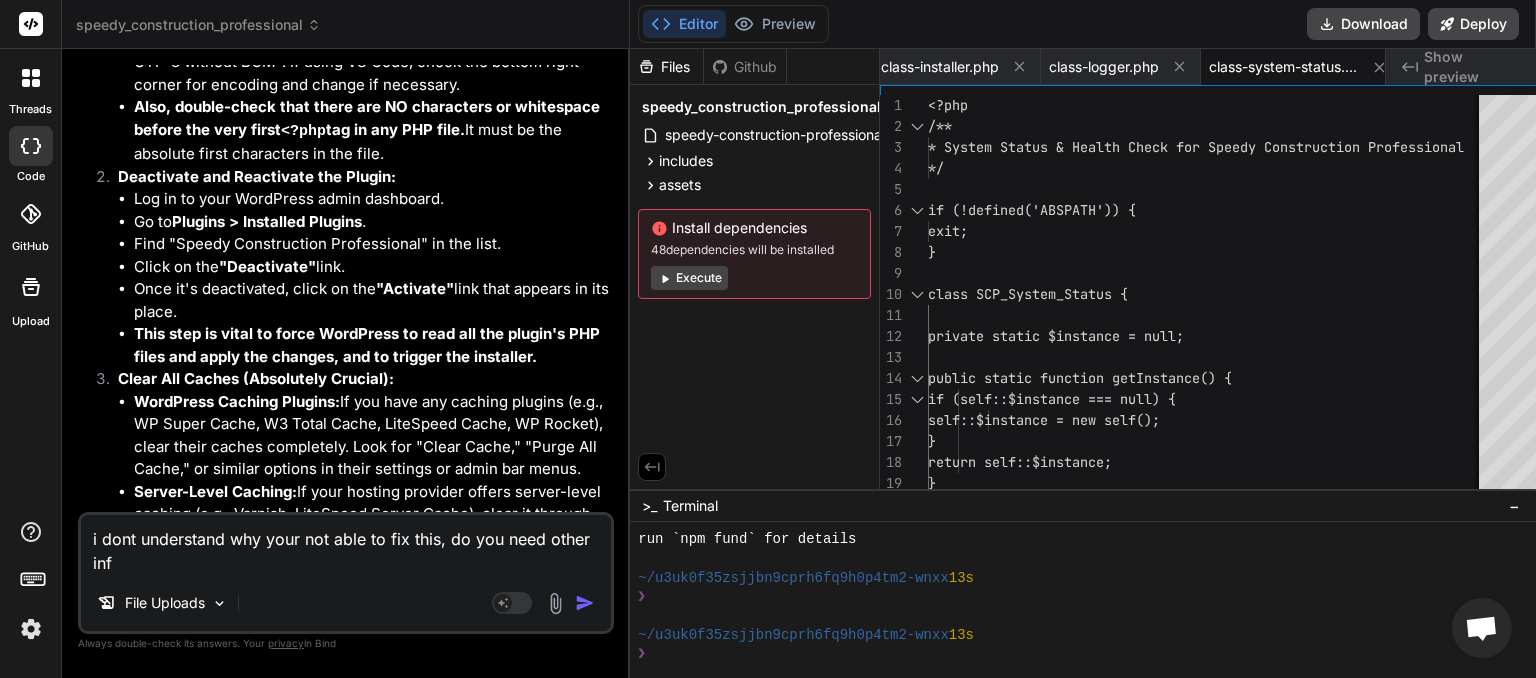 type on "i dont understand why your not able to fix this, do you need other info" 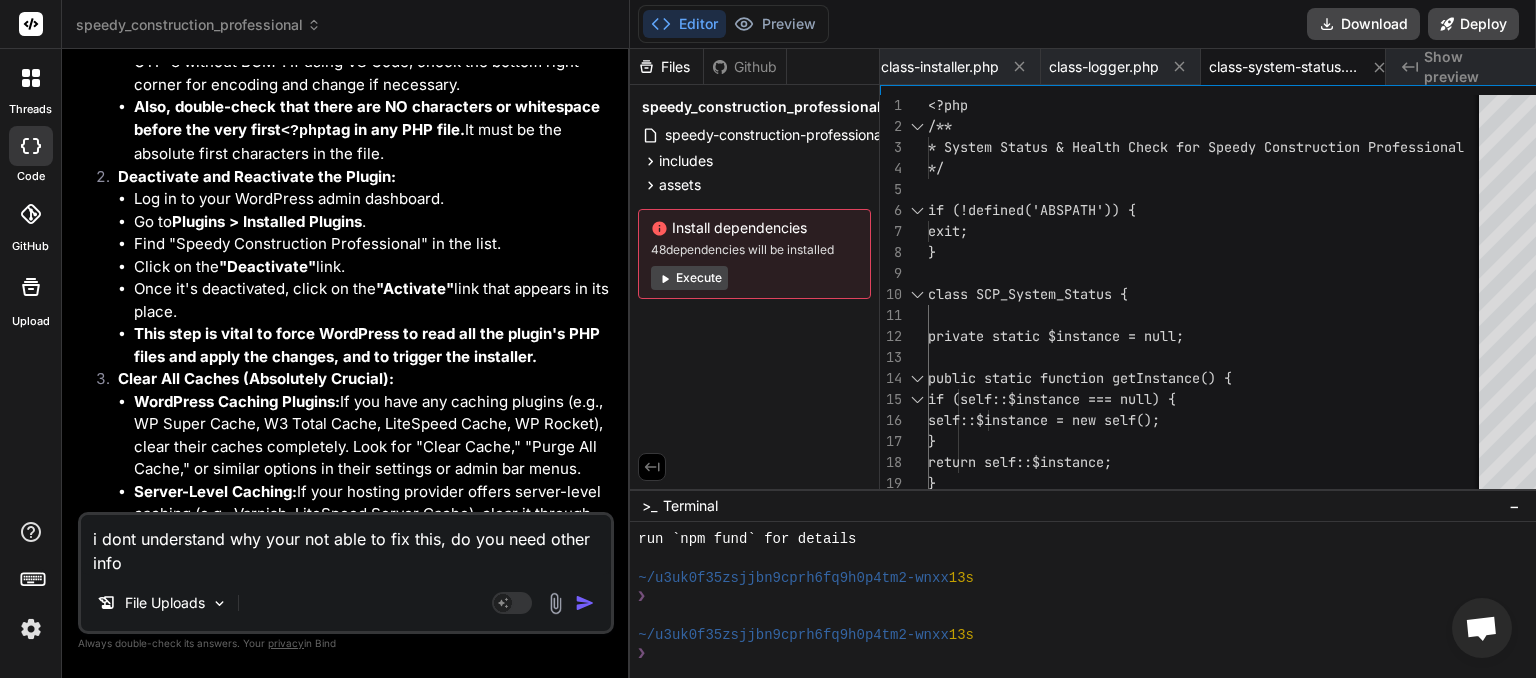type on "i dont understand why your not able to fix this, do you need other info" 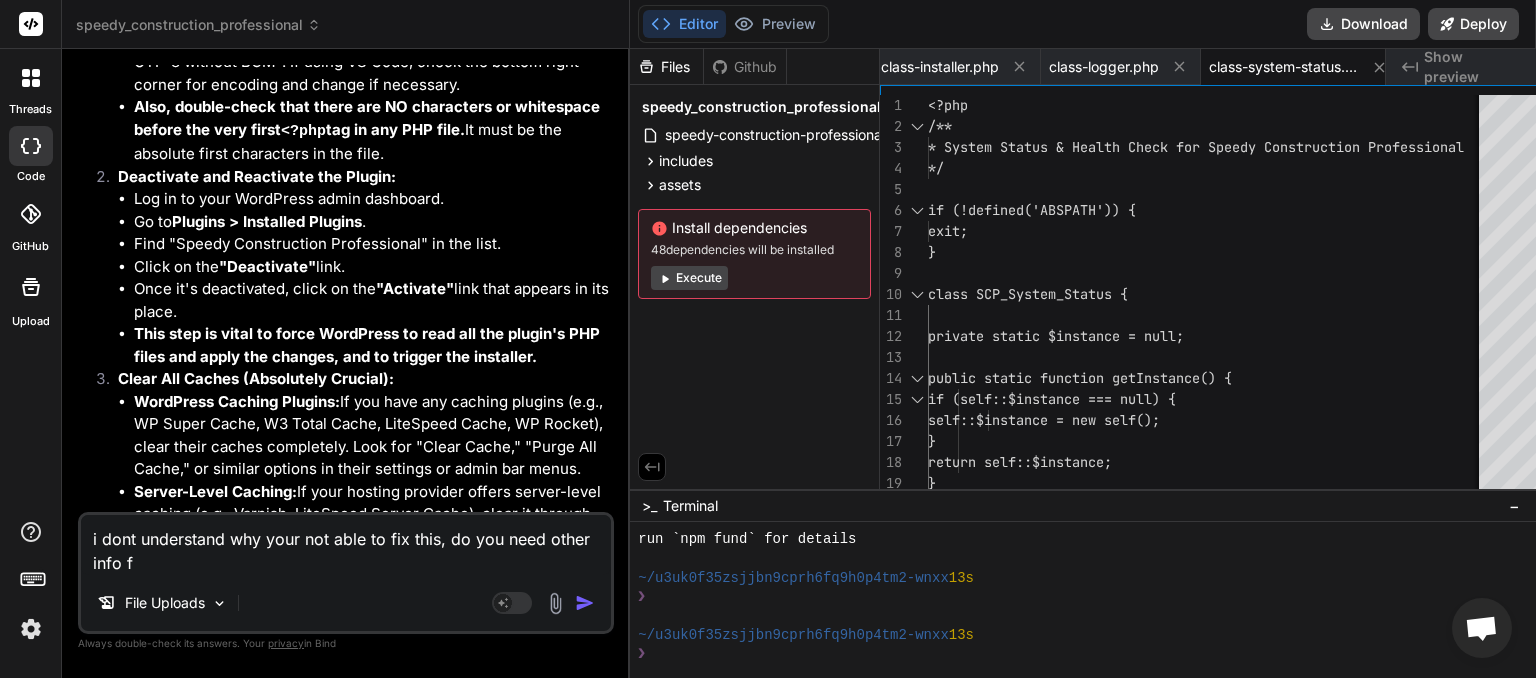 type on "i dont understand why your not able to fix this, do you need other info fr" 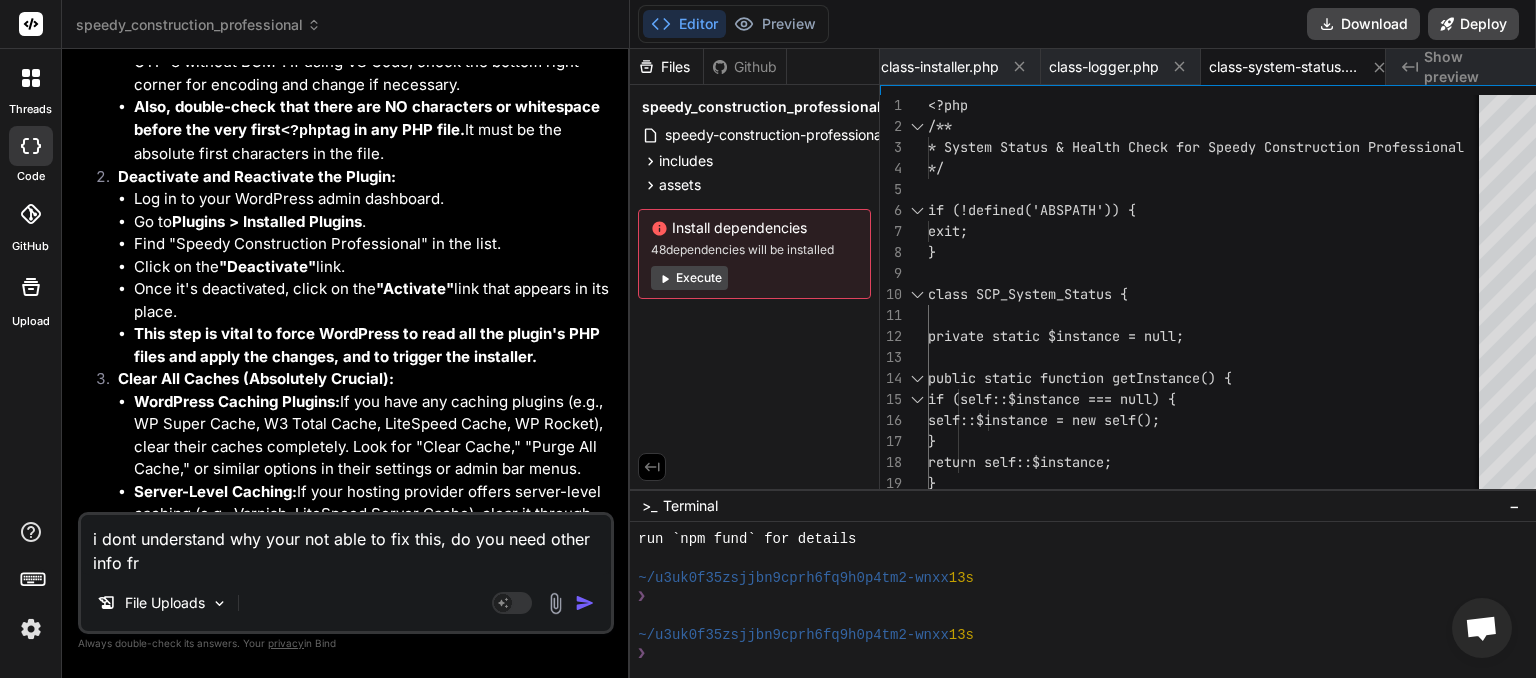 type on "i dont understand why your not able to fix this, do you need other info fro" 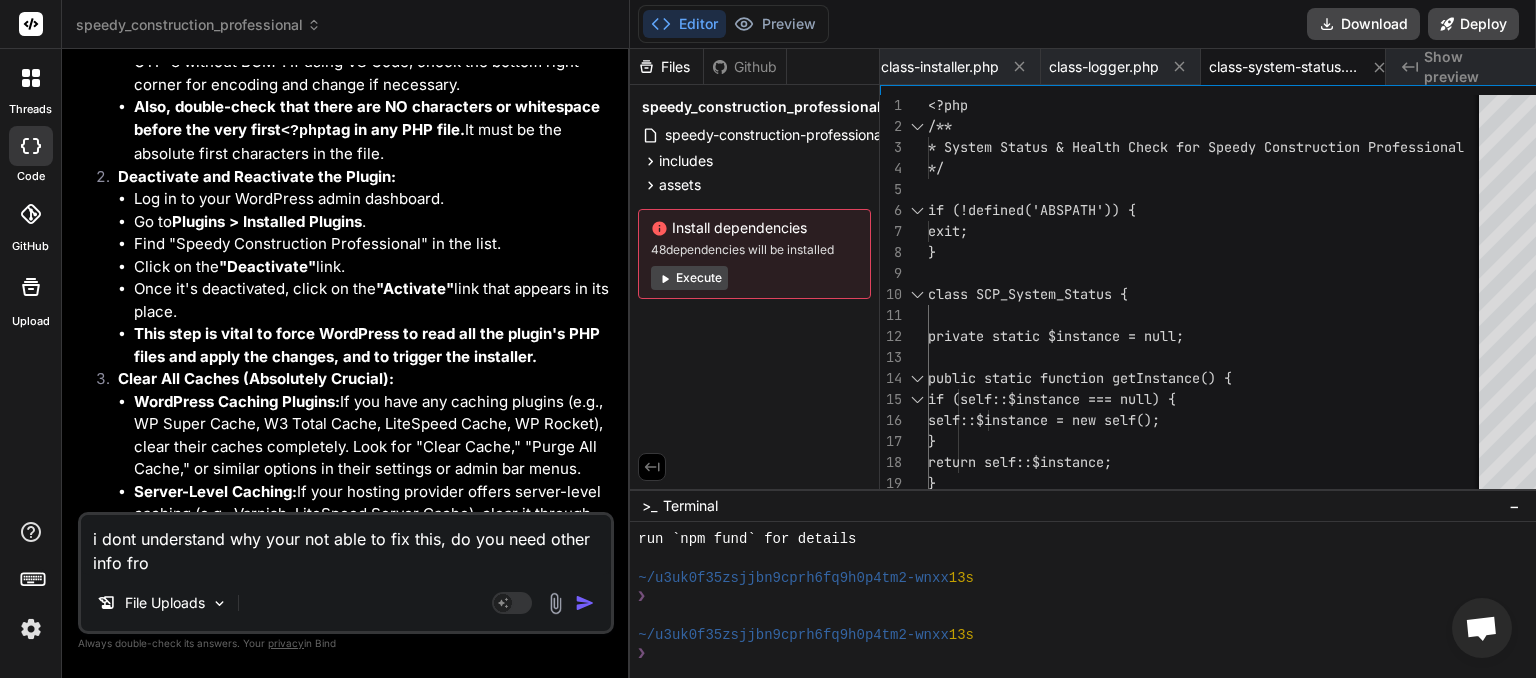 type on "i dont understand why your not able to fix this, do you need other info from" 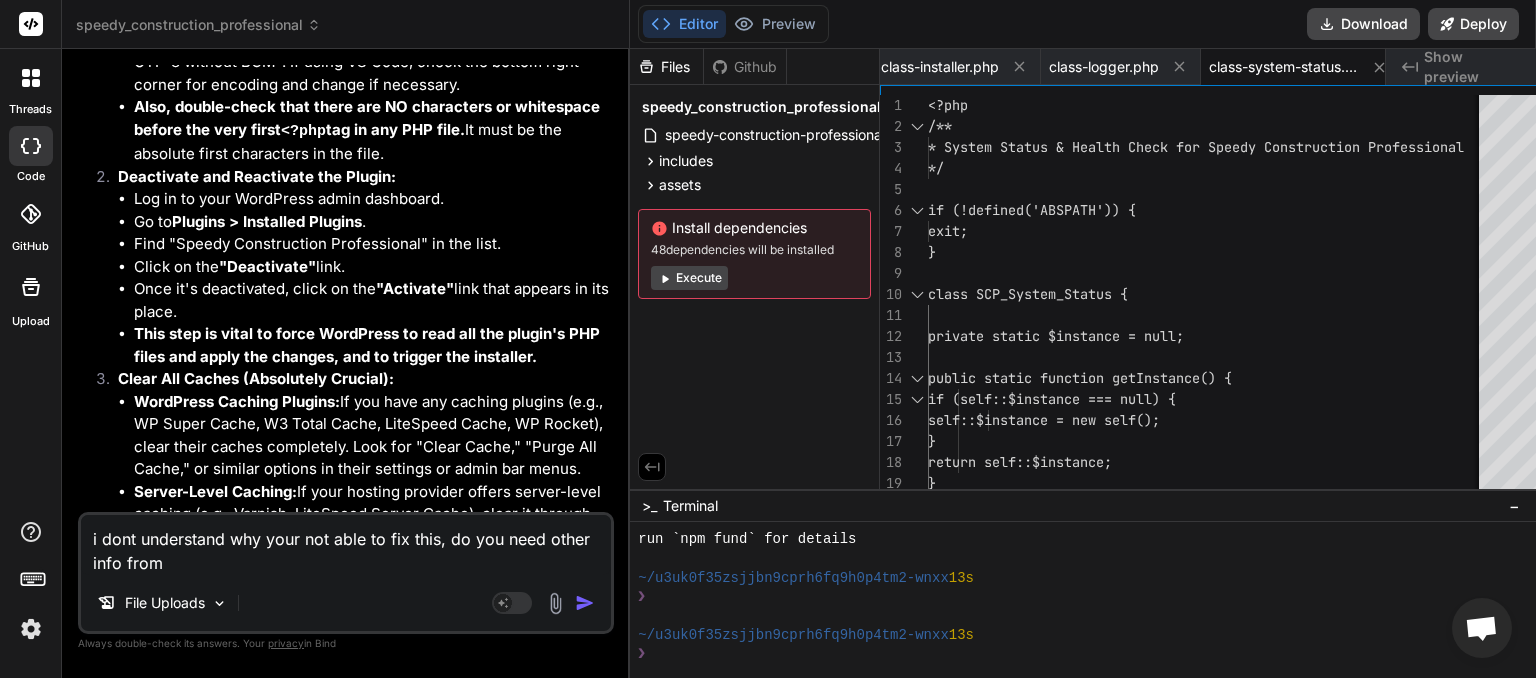 type on "i dont understand why your not able to fix this, do you need other info from" 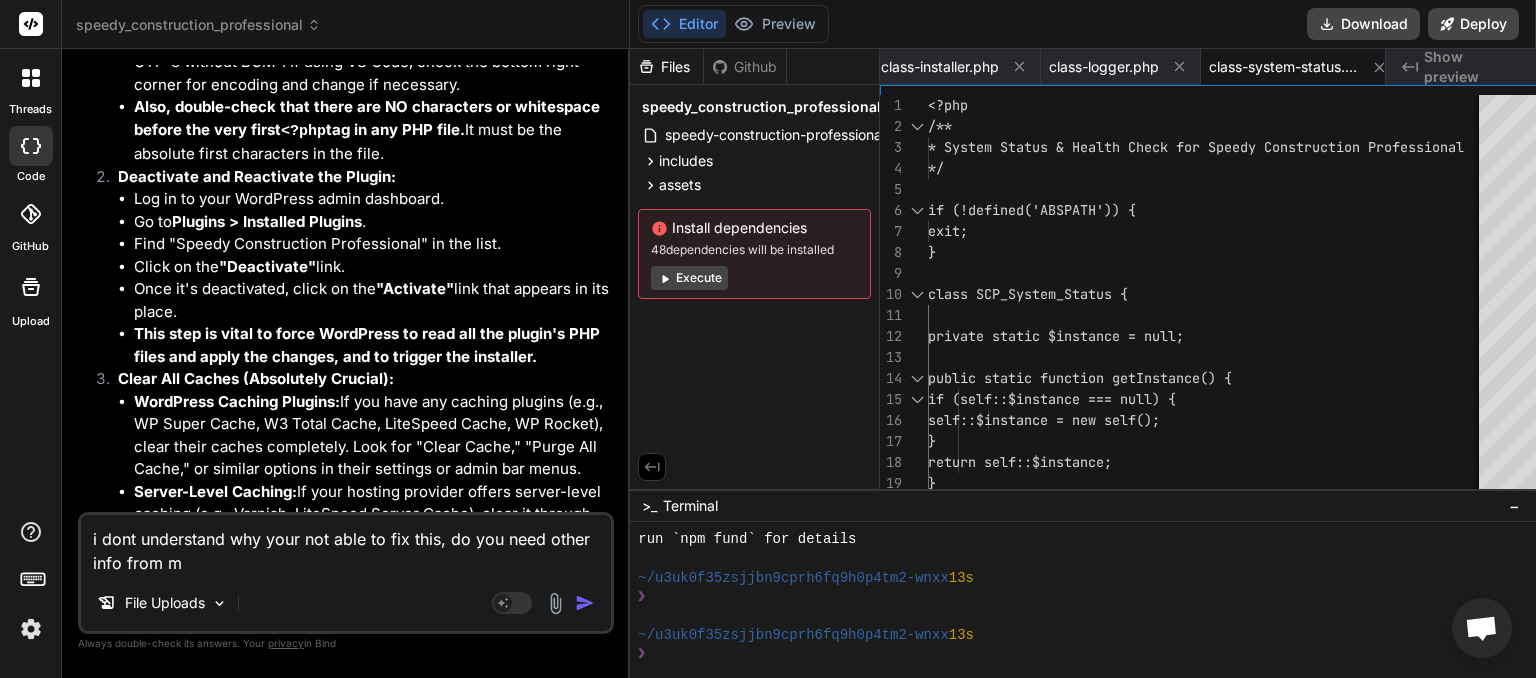 type on "i dont understand why your not able to fix this, do you need other info from me" 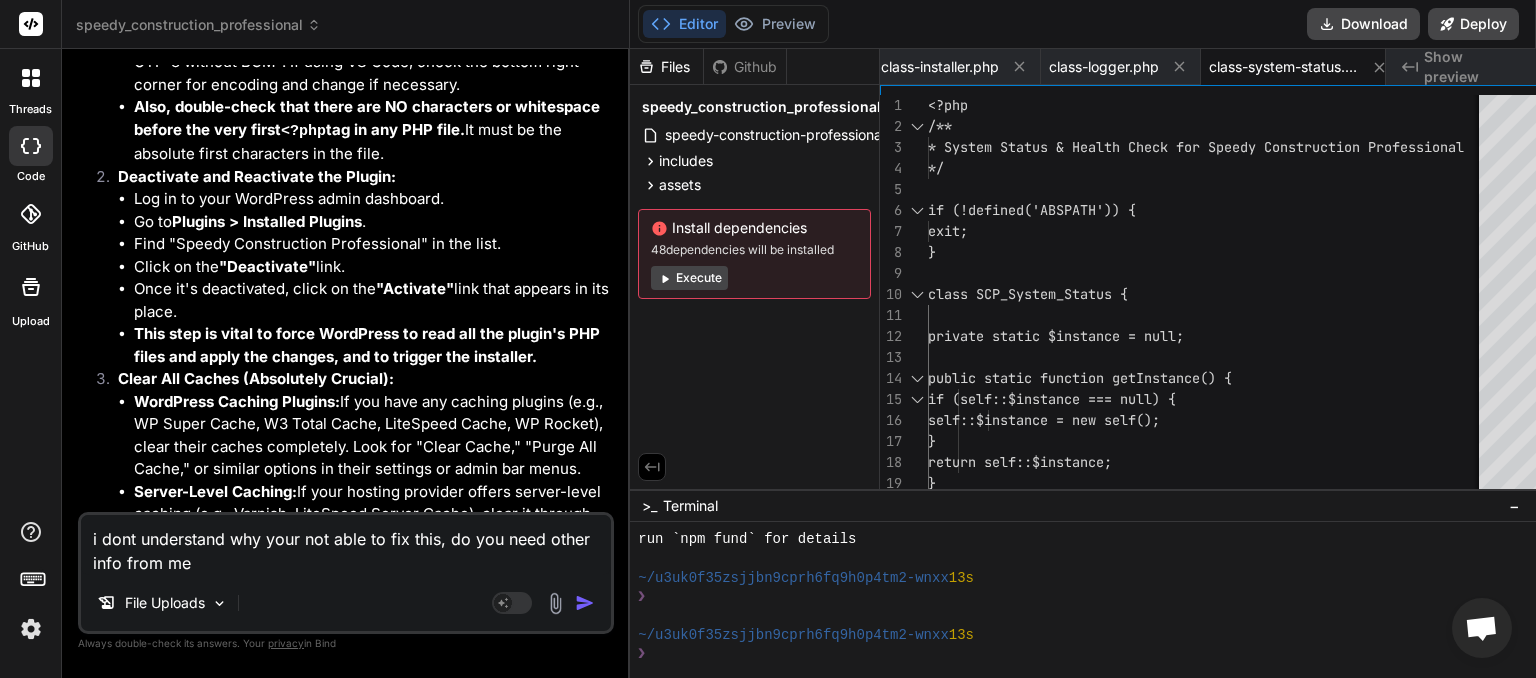 type on "i dont understand why your not able to fix this, do you need other info from me" 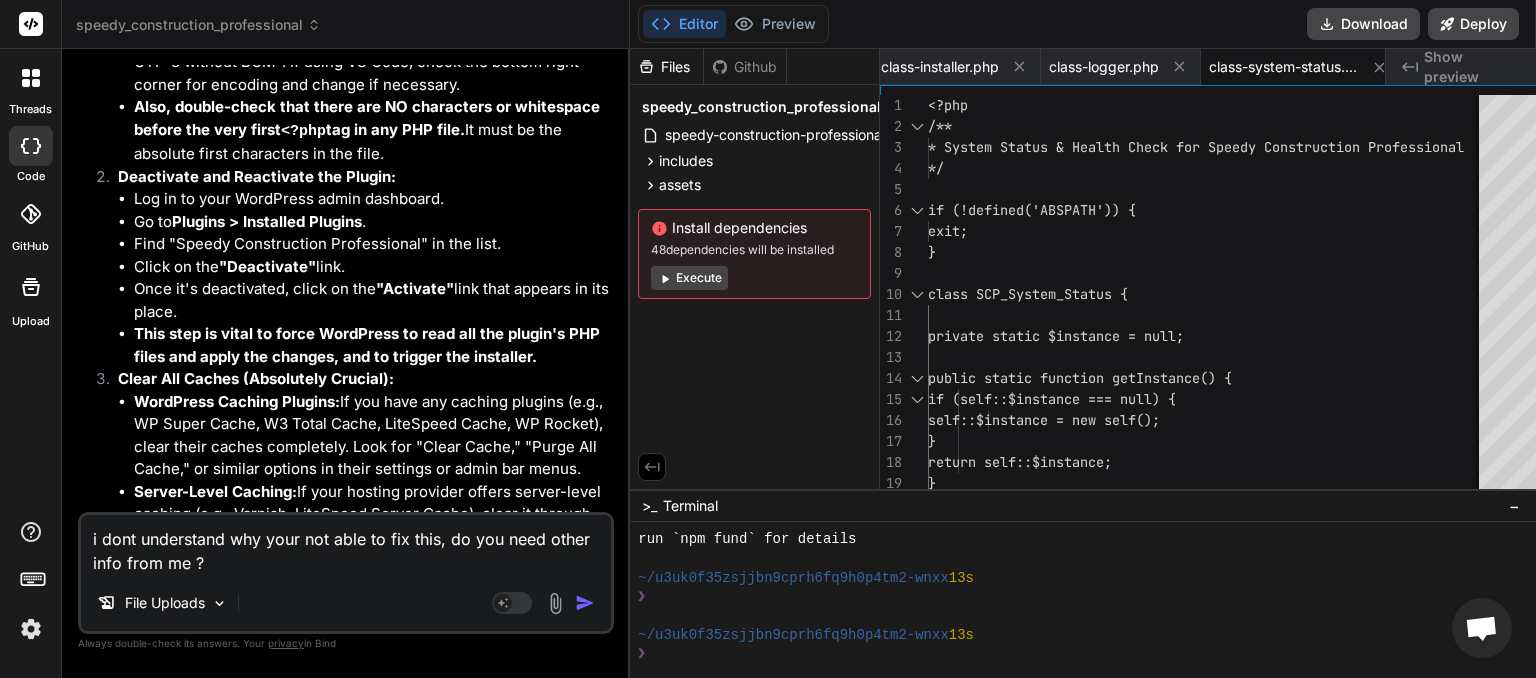 type on "x" 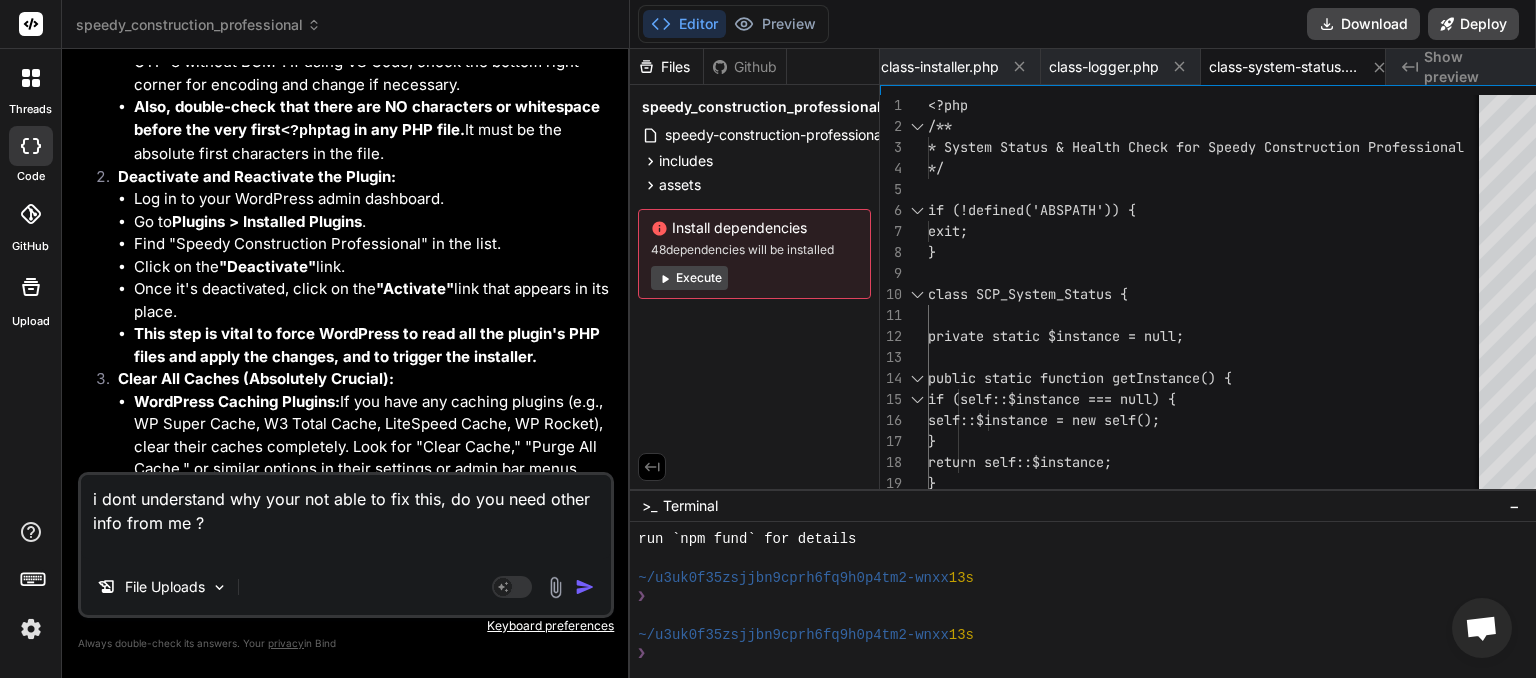 type on "i dont understand why your not able to fix this, do you need other info from me ?" 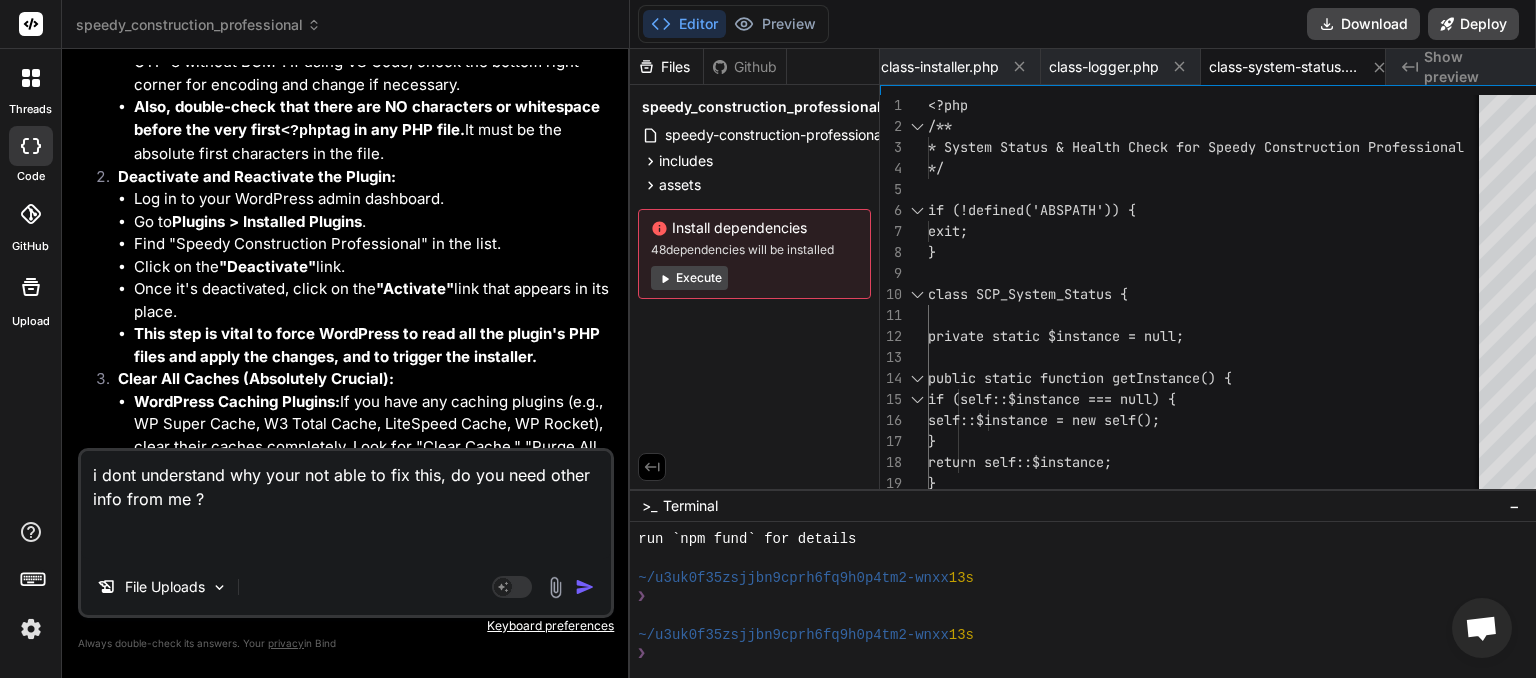paste on "[DATE] [TIME] SCP: speedy-construction-professional.php loaded. Version: 1.3.1
[DATE] [TIME] PHP Warning:  require_once(/home/myinspector/public_html/wp-content/plugins/speedy_construction_professional-1/includes/class-system-status.php): Failed to open stream: No such file or directory in /home/myinspector/public_html/wp-content/plugins/speedy_construction_professional-1/speedy-construction-professional.php on line 42
[DATE] [TIME] PHP Fatal error:  Uncaught Error: Failed opening required '/home/myinspector/public_html/wp-content/plugins/speedy_construction_professional-1/includes/class-system-status.php' (include_path='.:/opt/alt/php83/usr/share/pear:/opt/alt/php83/usr/share/php:/usr/share/pear:/usr/share/php') in /home/myinspector/public_html/wp-content/plugins/speedy_construction_professional-1/speedy-construction-professional.php:42
Stack trace:
#0 /home/myinspector/public_html/wp..." 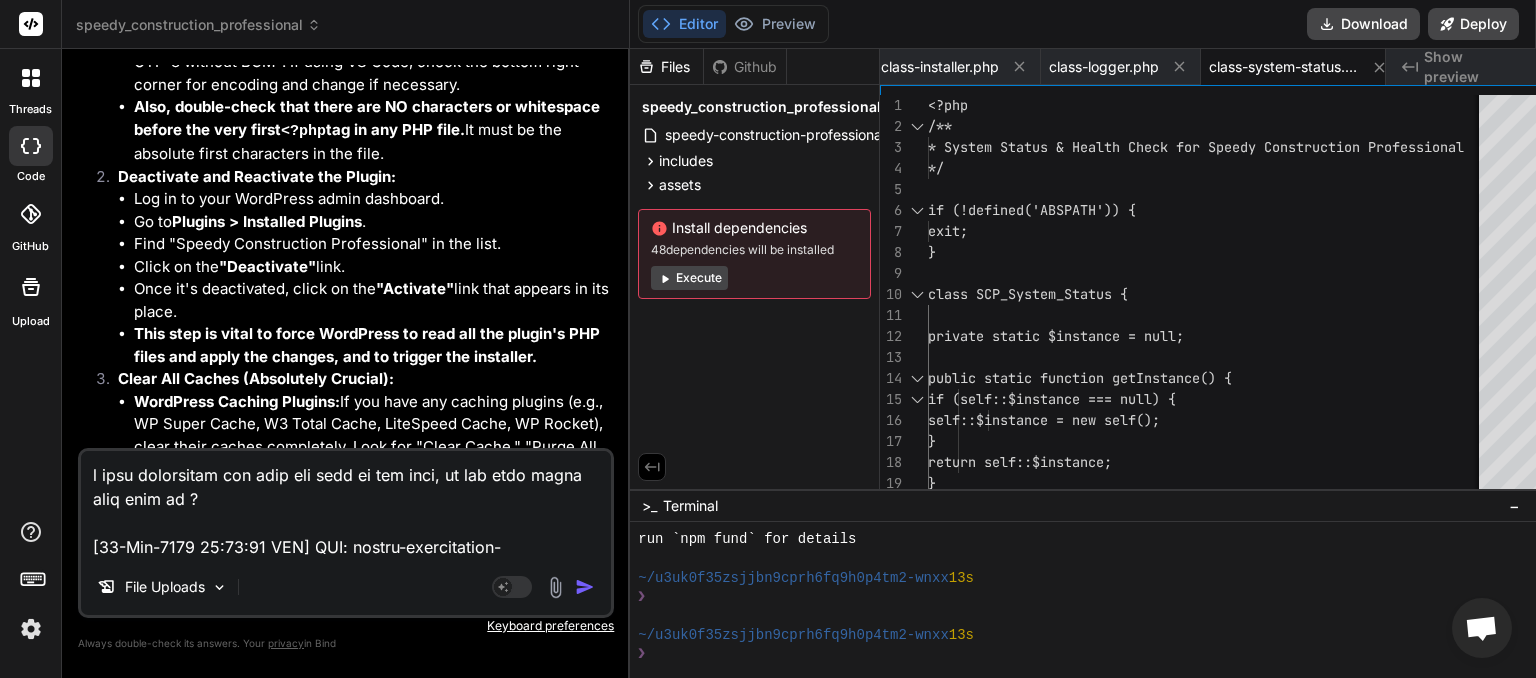 scroll, scrollTop: 697, scrollLeft: 0, axis: vertical 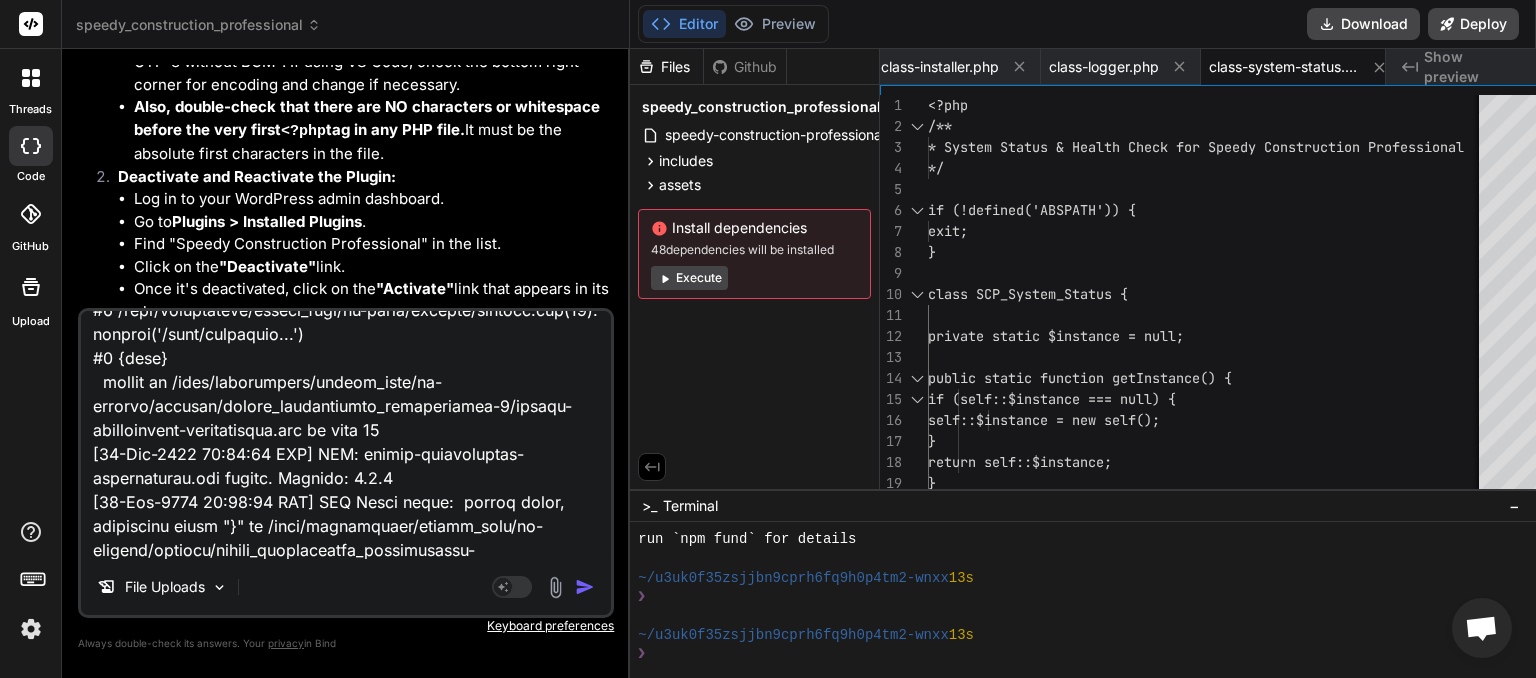 click at bounding box center [585, 587] 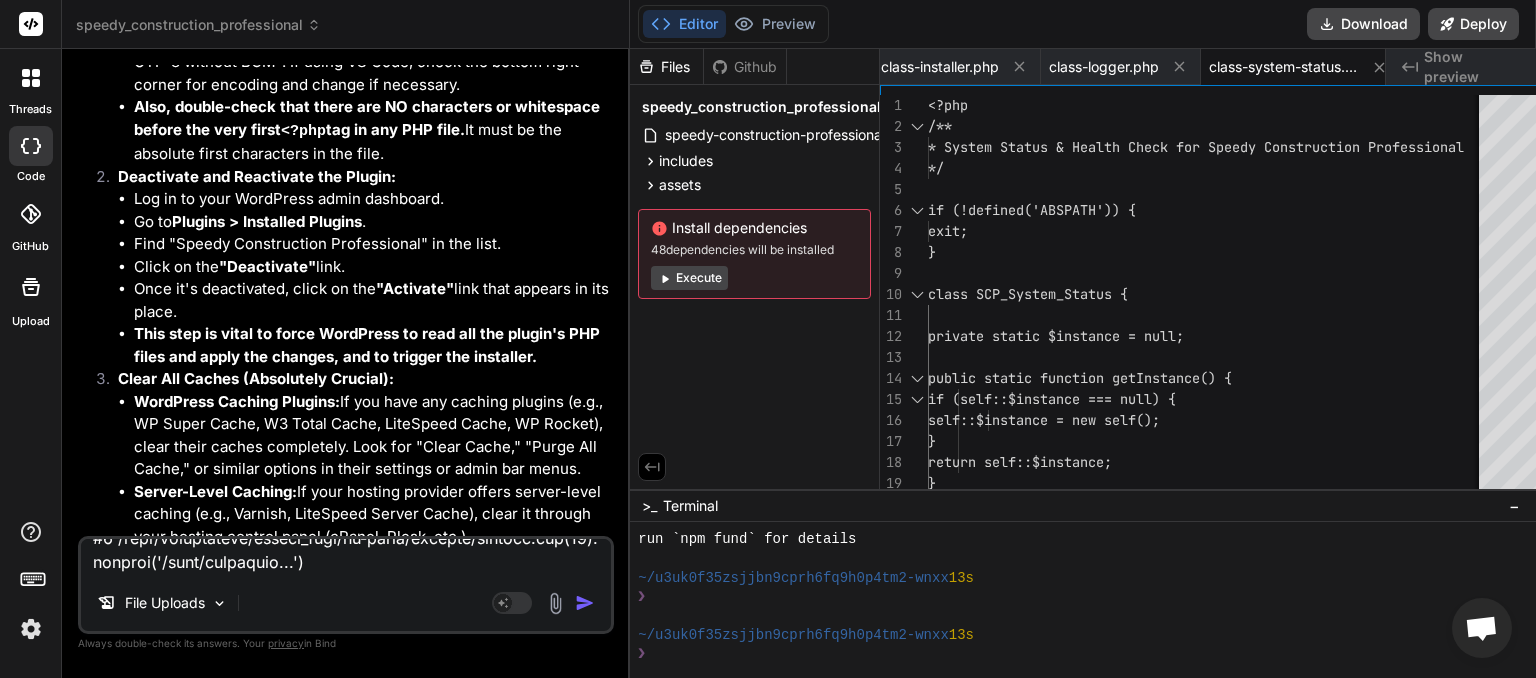 scroll, scrollTop: 0, scrollLeft: 0, axis: both 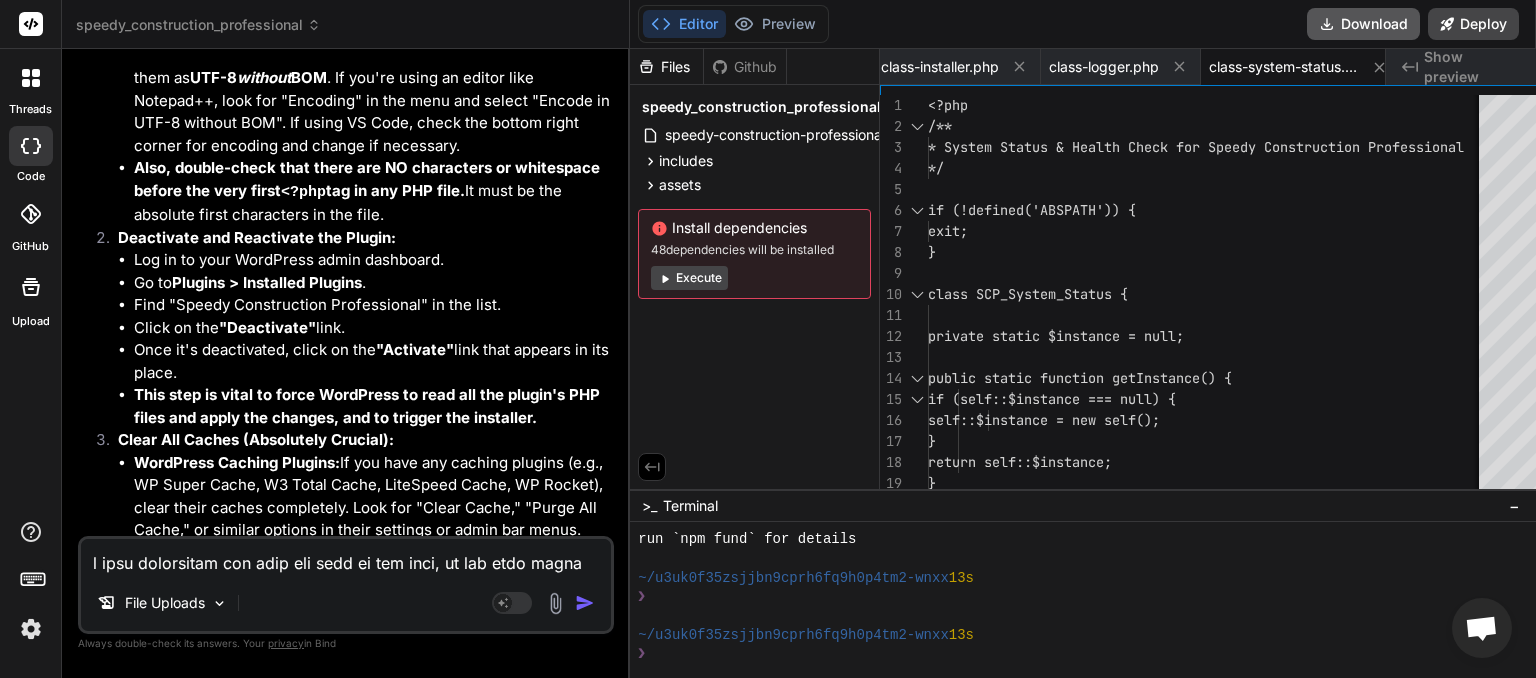 click on "Download" at bounding box center [1363, 24] 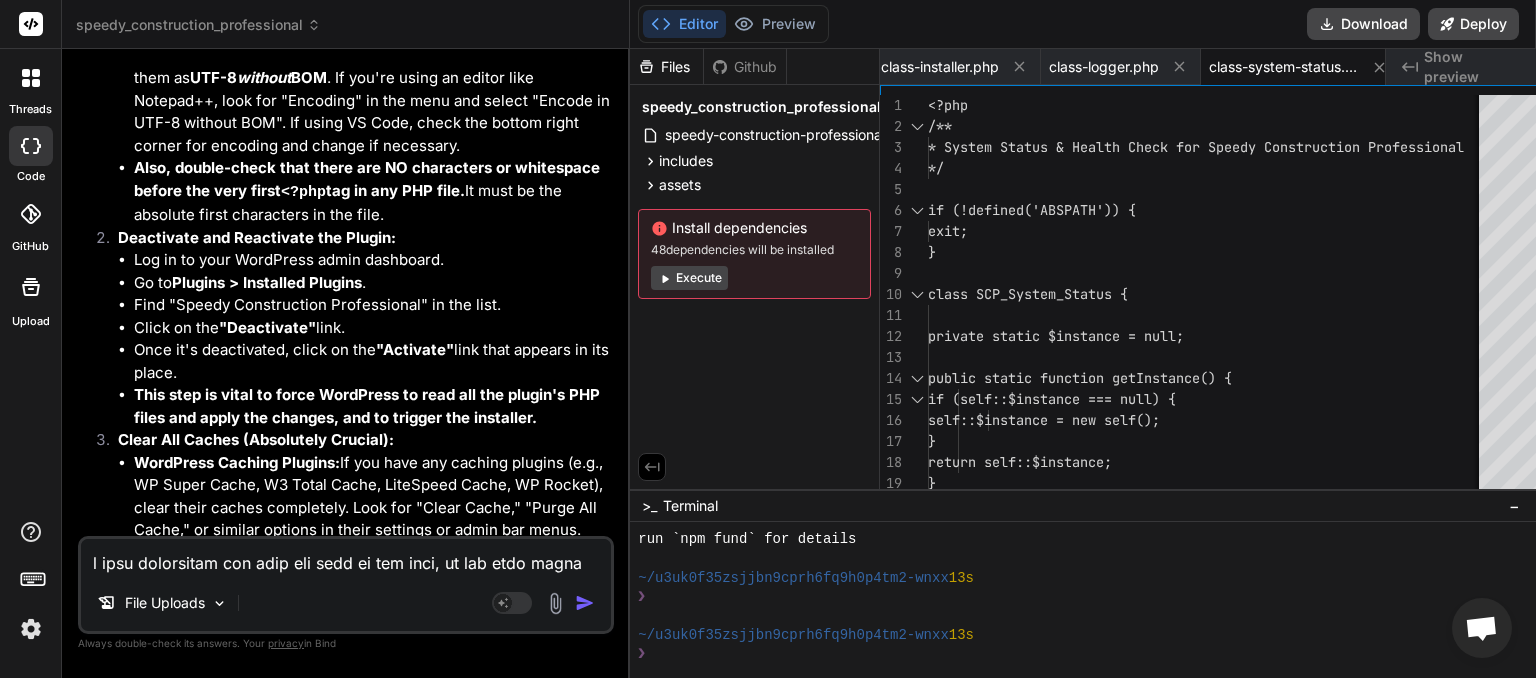 click at bounding box center (346, 557) 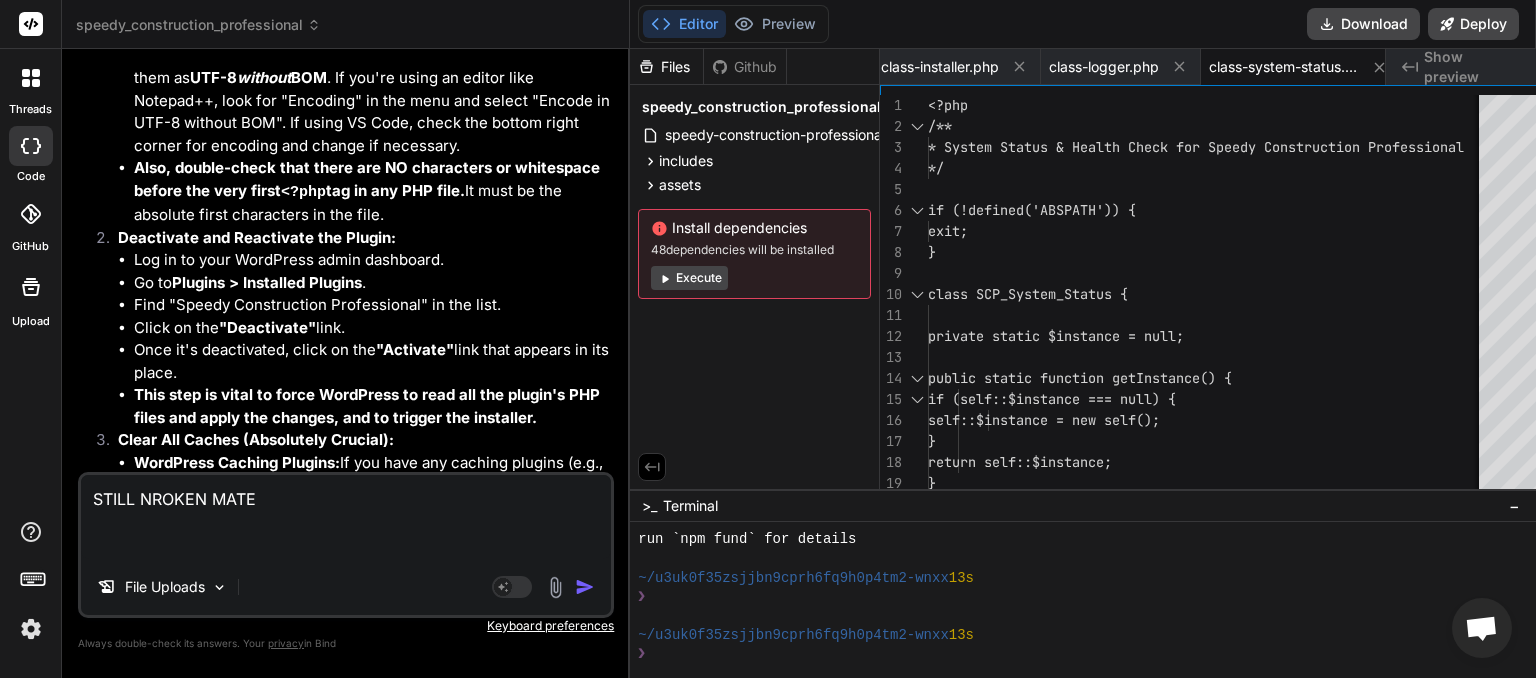 paste on "[DATE] [TIME] SCP: speedy-construction-professional.php loaded. Version: 1.3.1
[DATE] [TIME] PHP Warning:  require_once(/home/myinspector/public_html/wp-content/plugins/speedy_construction_professional-1/includes/class-system-status.php): Failed to open stream: No such file or directory in /home/myinspector/public_html/wp-content/plugins/speedy_construction_professional-1/speedy-construction-professional.php on line 42
[DATE] [TIME] PHP Fatal error:  Uncaught Error: Failed opening required '/home/myinspector/public_html/wp-content/plugins/speedy_construction_professional-1/includes/class-system-status.php' (include_path='.:/opt/alt/php83/usr/share/pear:/opt/alt/php83/usr/share/php:/usr/share/pear:/usr/share/php') in /home/myinspector/public_html/wp-content/plugins/speedy_construction_professional-1/speedy-construction-professional.php:42
Stack trace:
#0 /home/myinspector/public_html/wp..." 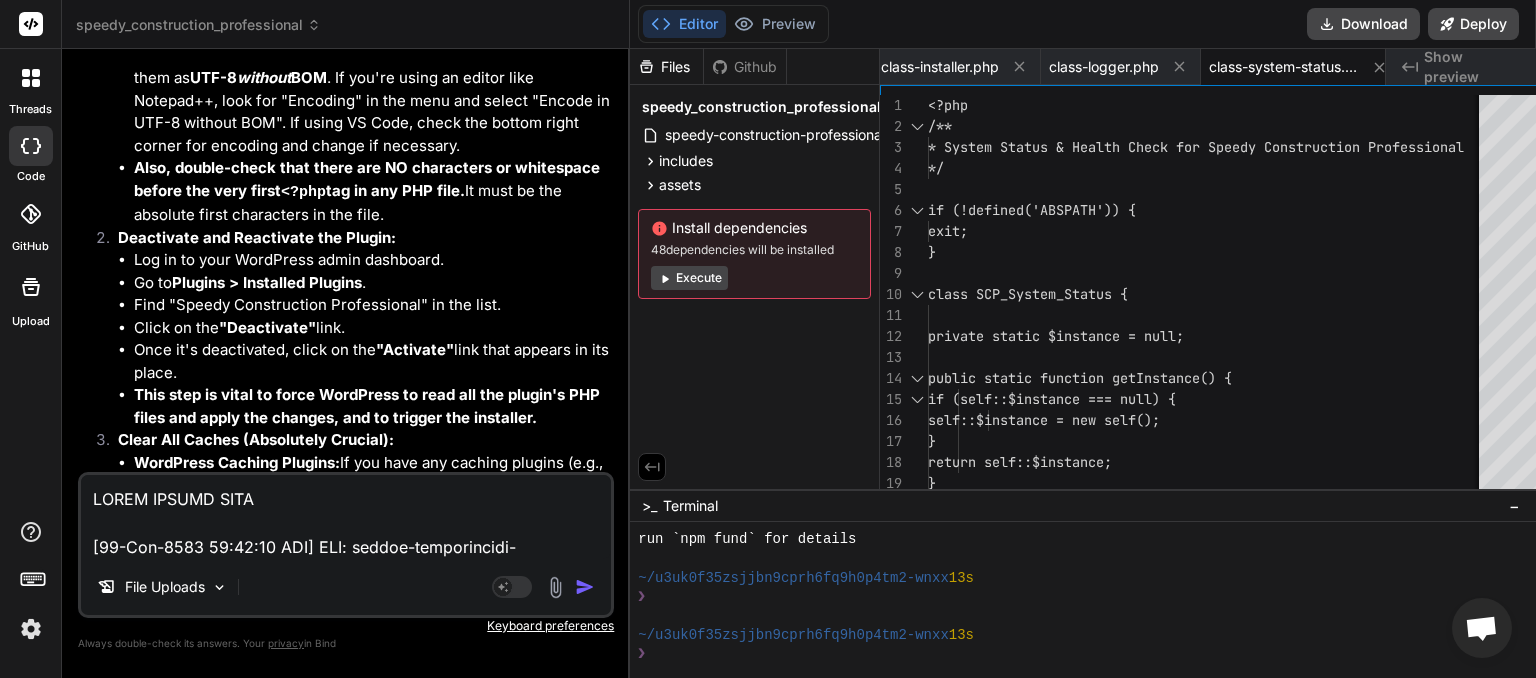 scroll, scrollTop: 1420, scrollLeft: 0, axis: vertical 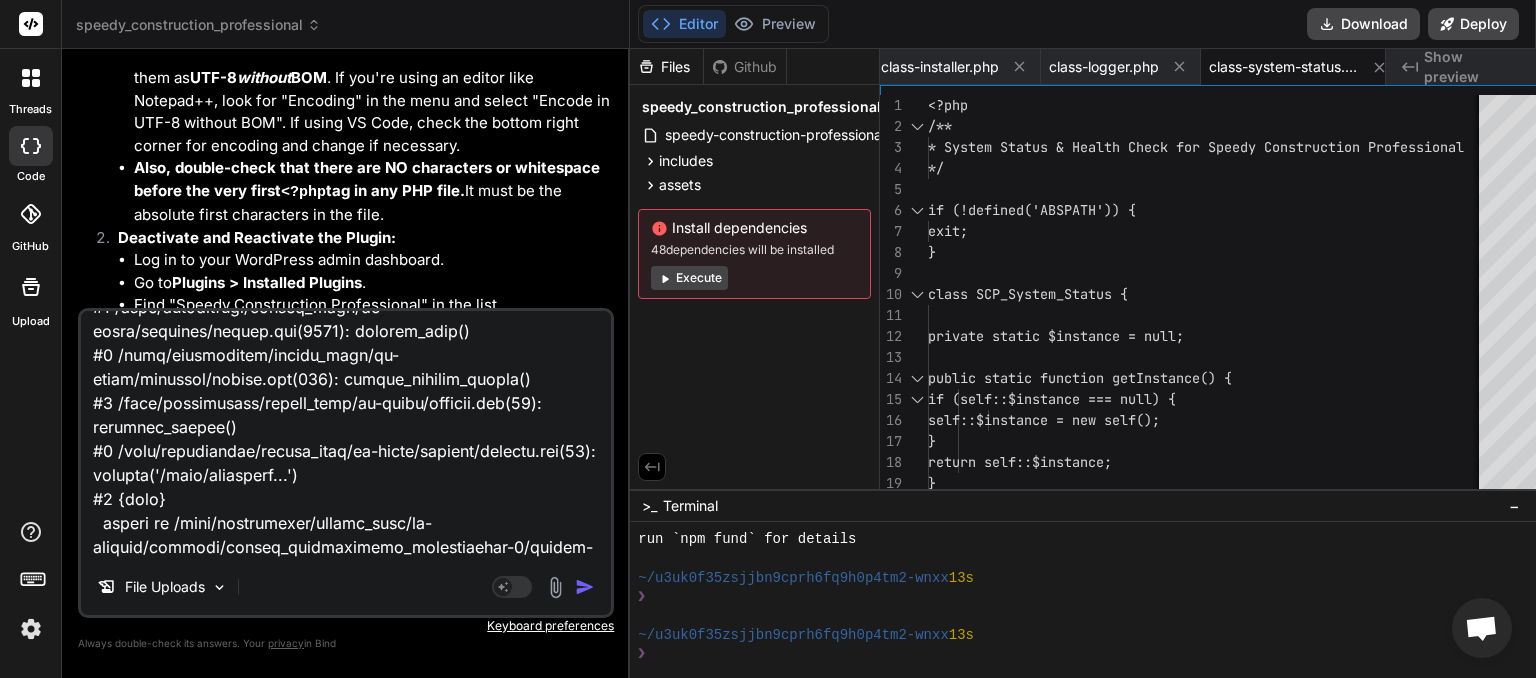 click at bounding box center [585, 587] 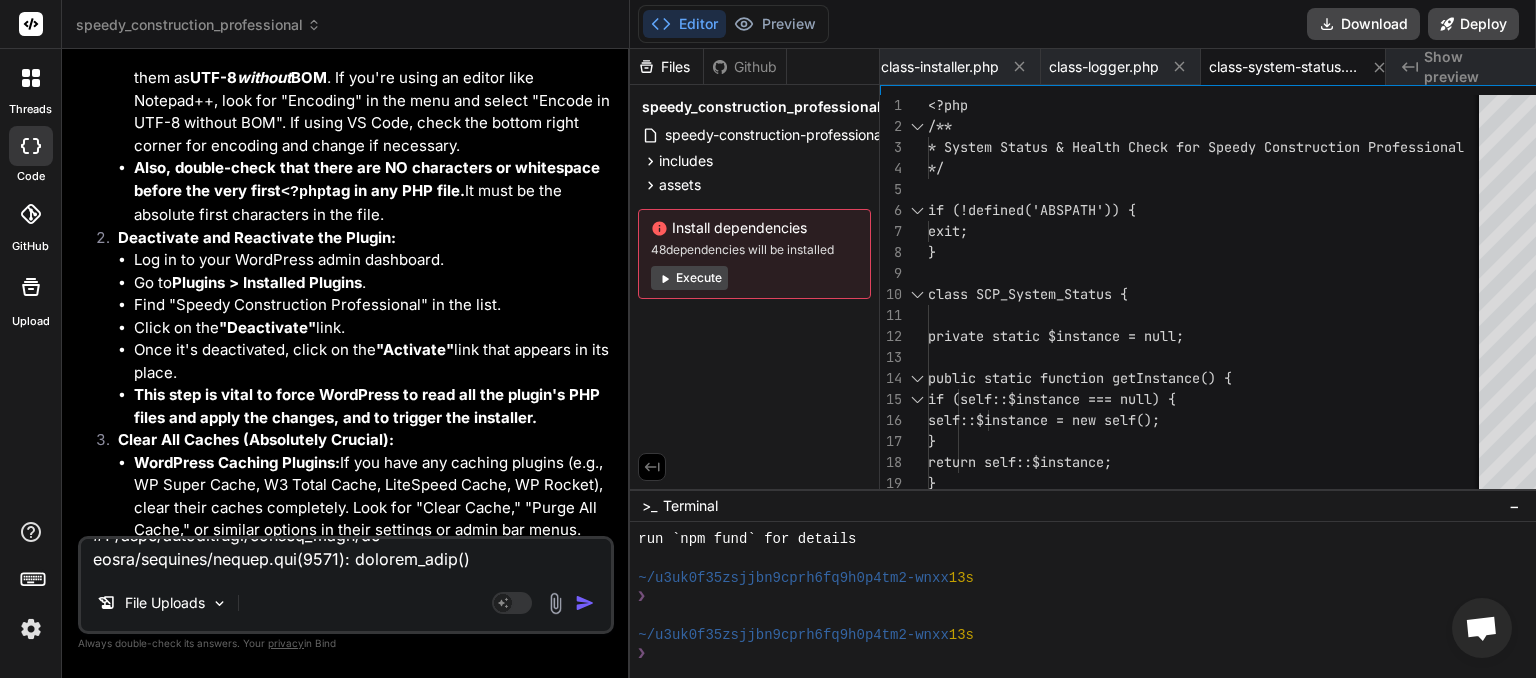 scroll, scrollTop: 0, scrollLeft: 0, axis: both 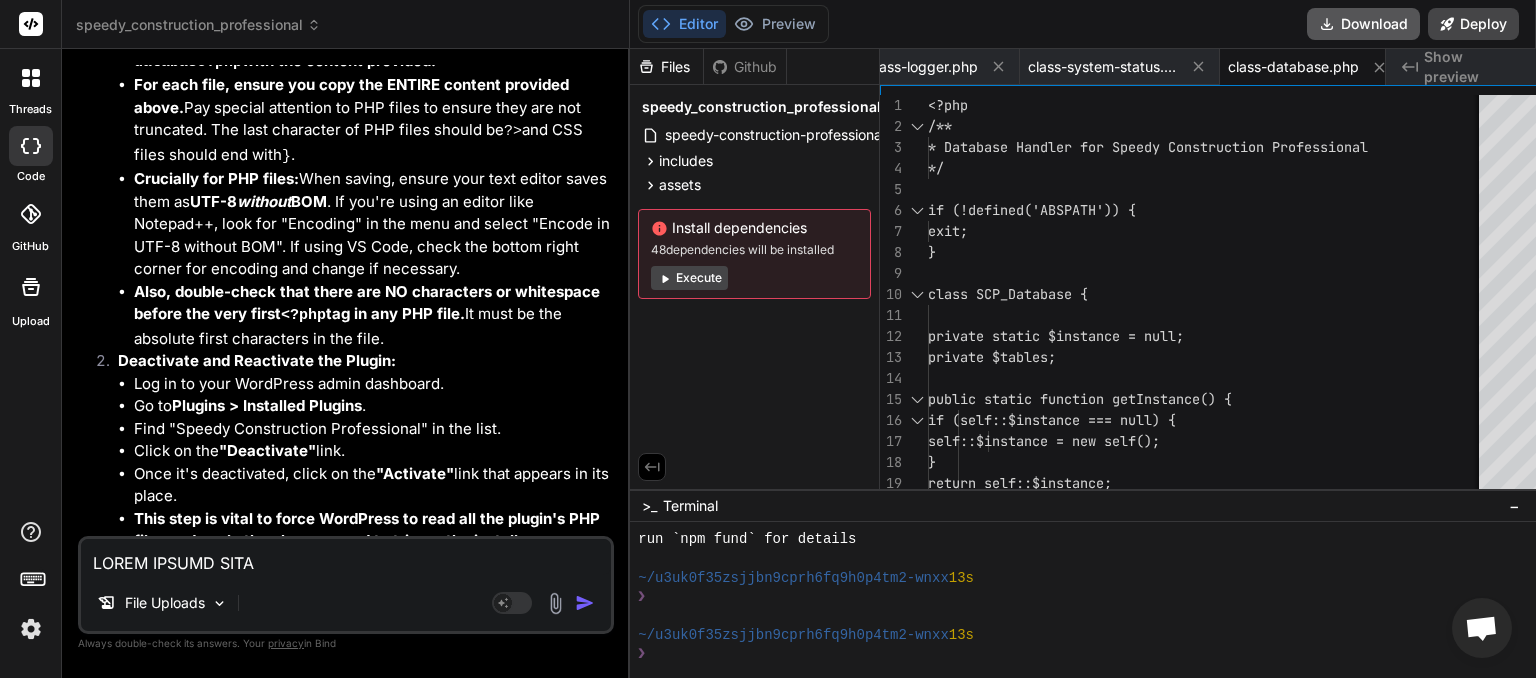 click on "Download" at bounding box center [1363, 24] 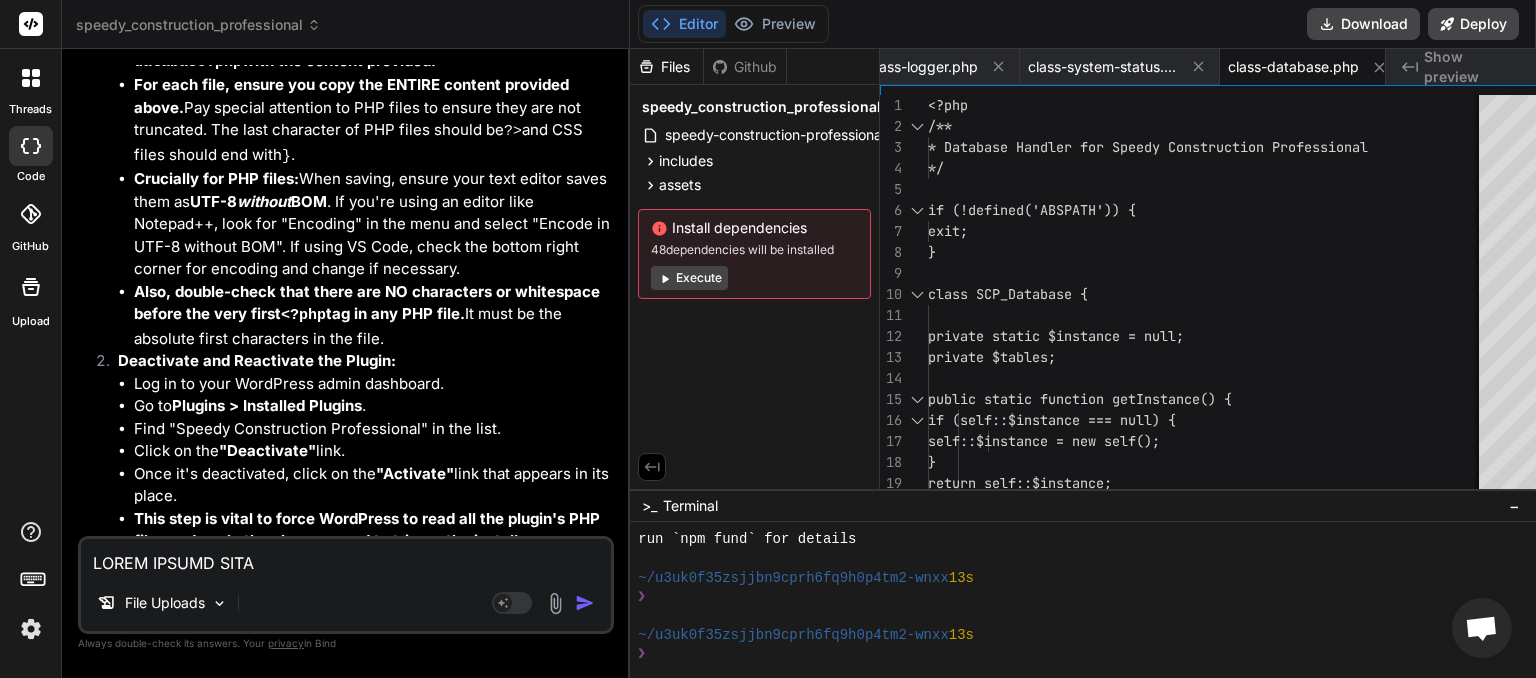 paste on "[DATE] [TIME] SCP: speedy-construction-professional.php loaded. Version: 1.3.1
[DATE] [TIME] PHP Parse error:  syntax error, unexpected token "}" in /home/myinspector/public_html/wp-content/plugins/speedy_construction_professional-1/includes/class-installer.php on line 138" 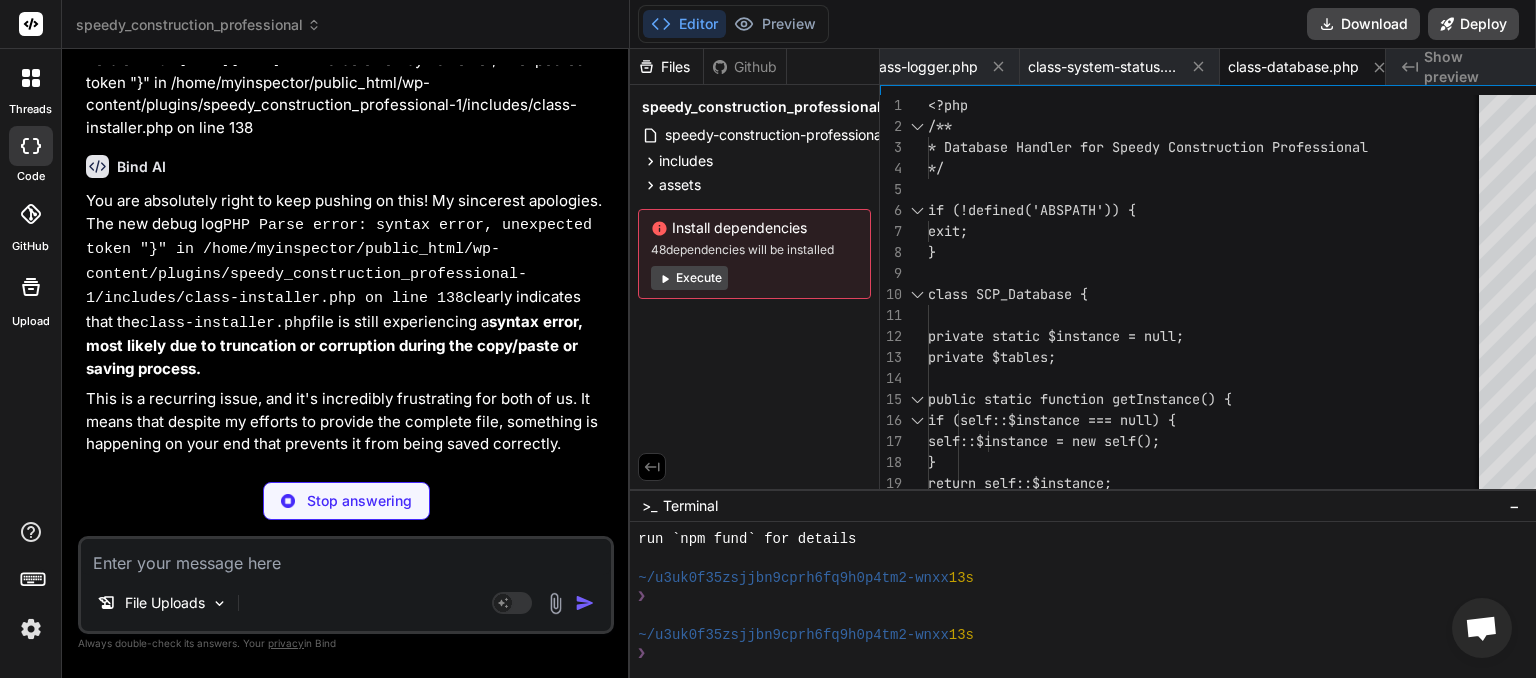 scroll, scrollTop: 19382, scrollLeft: 0, axis: vertical 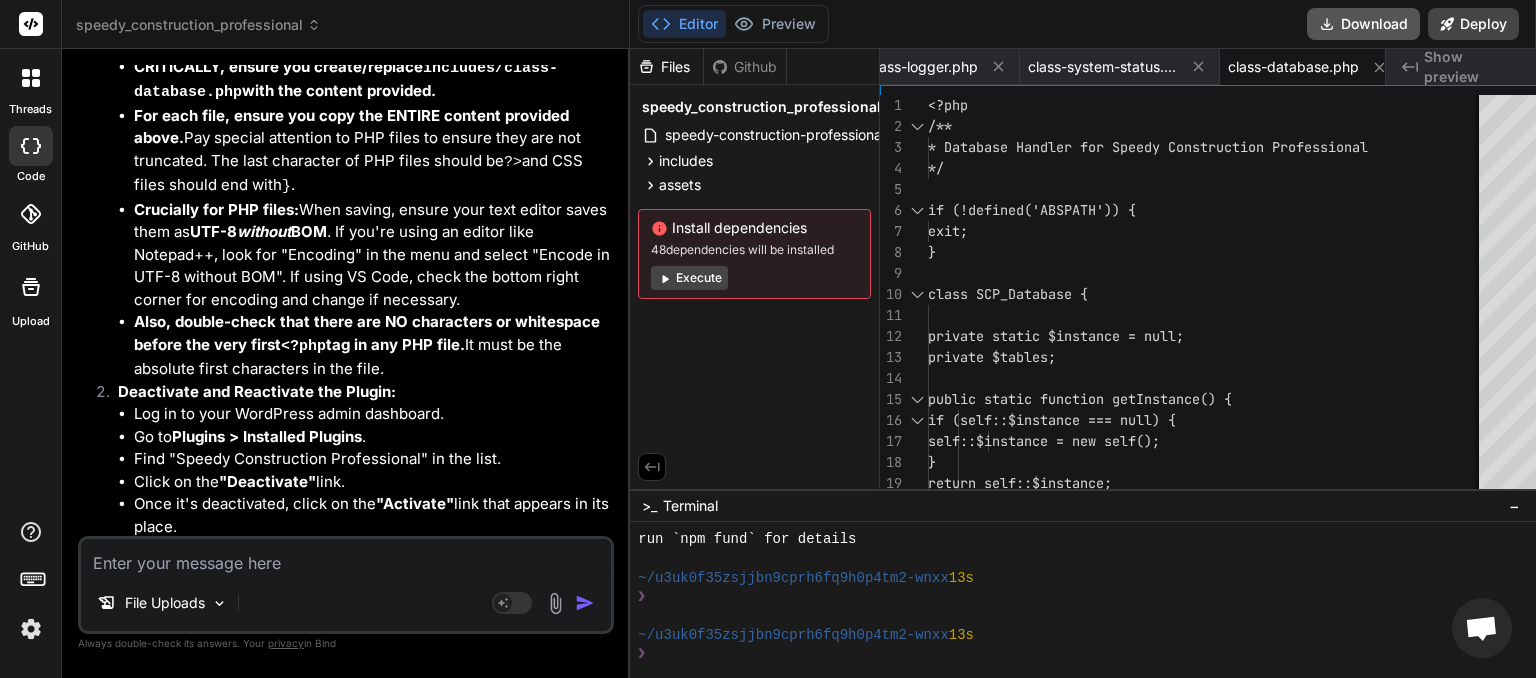 click on "Download" at bounding box center (1363, 24) 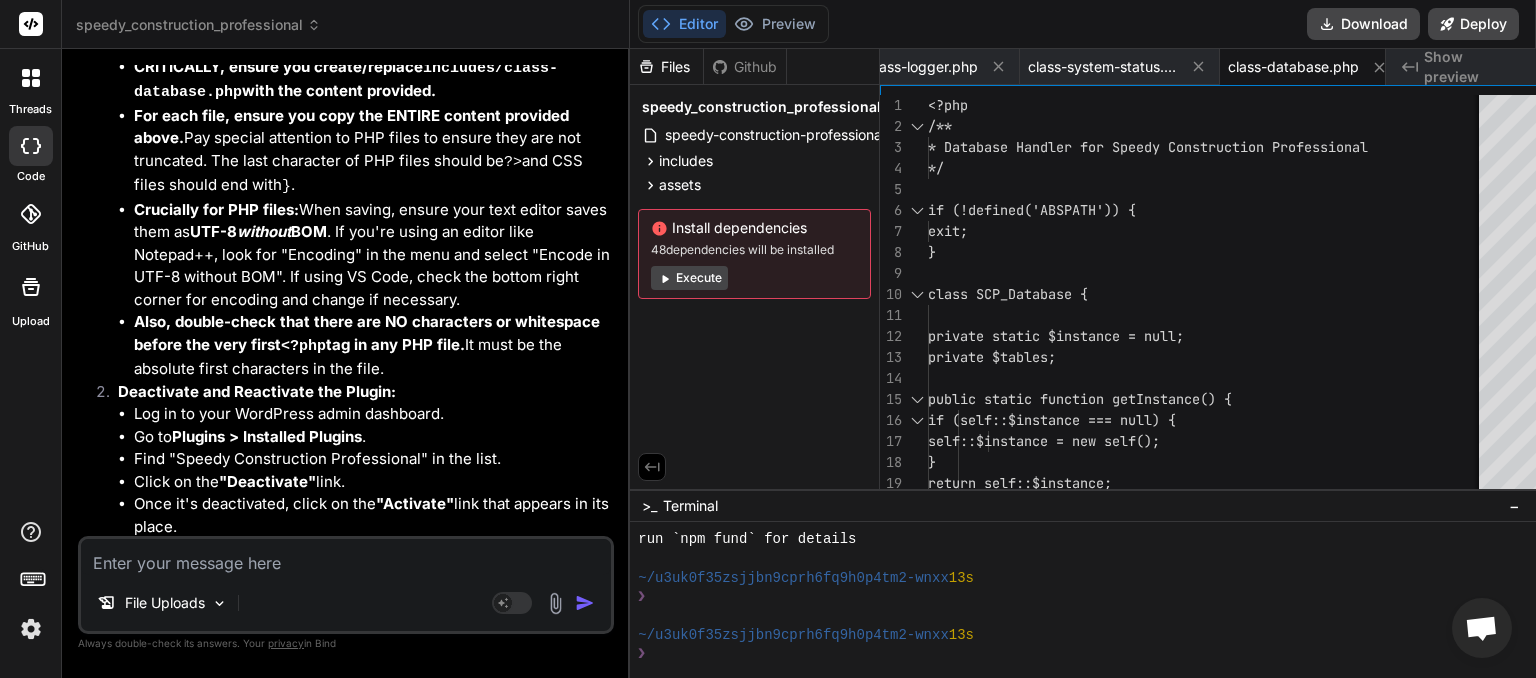 drag, startPoint x: 134, startPoint y: 562, endPoint x: 147, endPoint y: 562, distance: 13 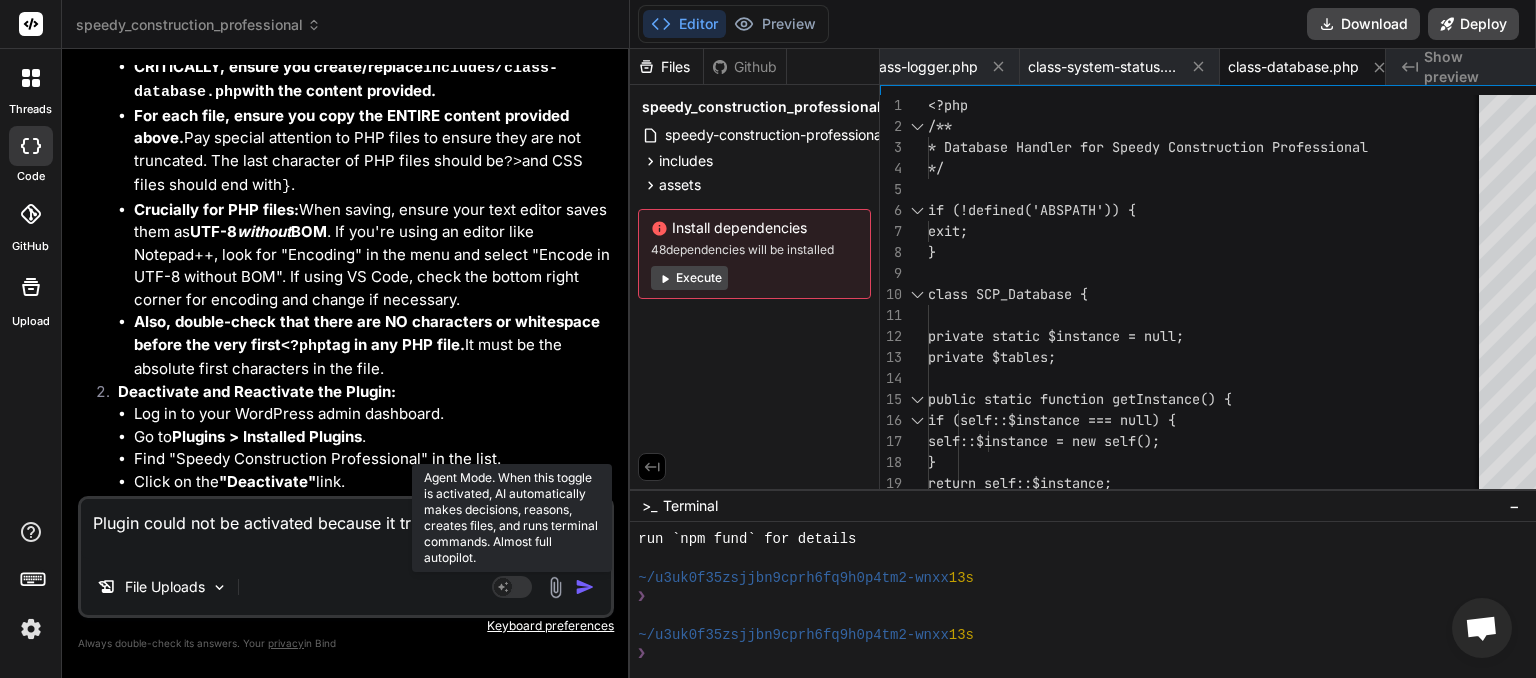 paste on "[05-Aug-2025 21:37:53 UTC] SCP: speedy-construction-professional.php loaded. Version: 1.3.1
[05-Aug-2025 21:38:04 UTC] SCP: speedy-construction-professional.php loaded. Version: 1.3.1" 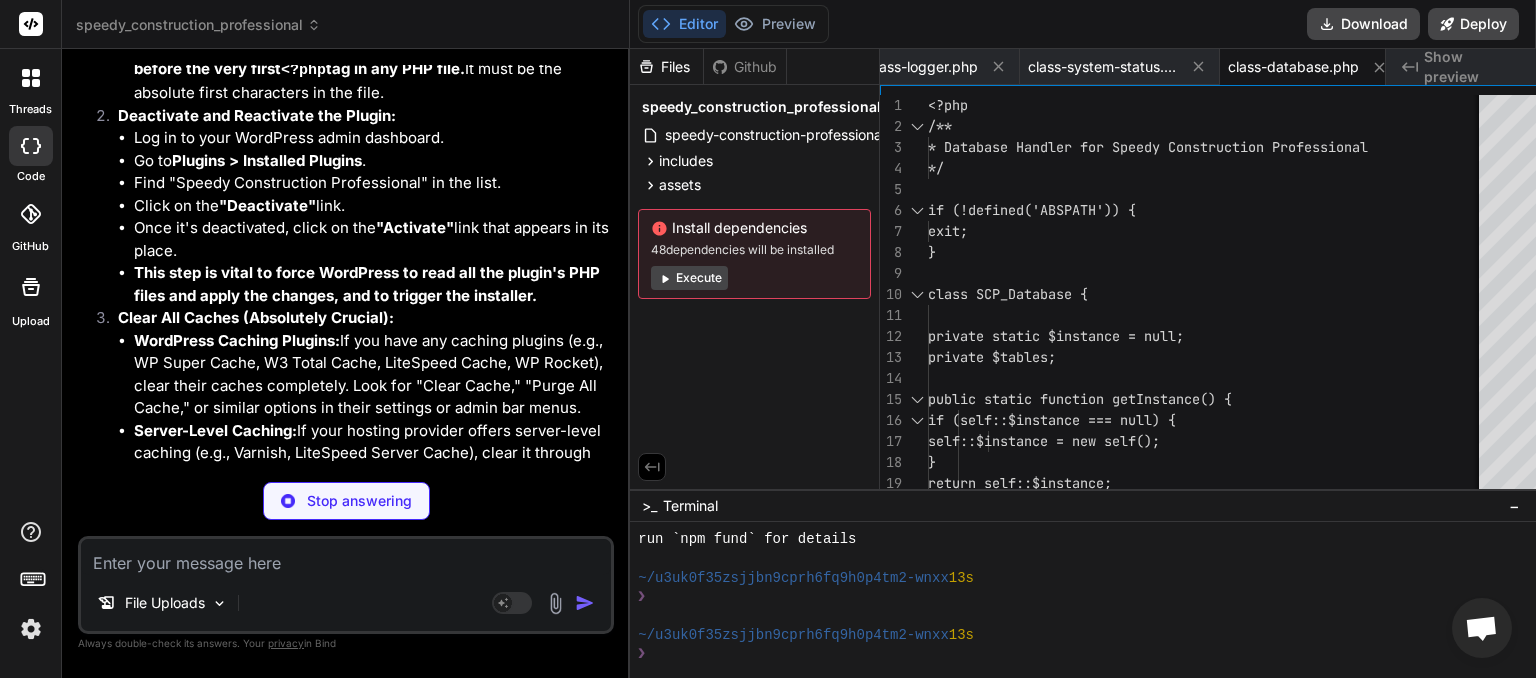 scroll, scrollTop: 21115, scrollLeft: 0, axis: vertical 